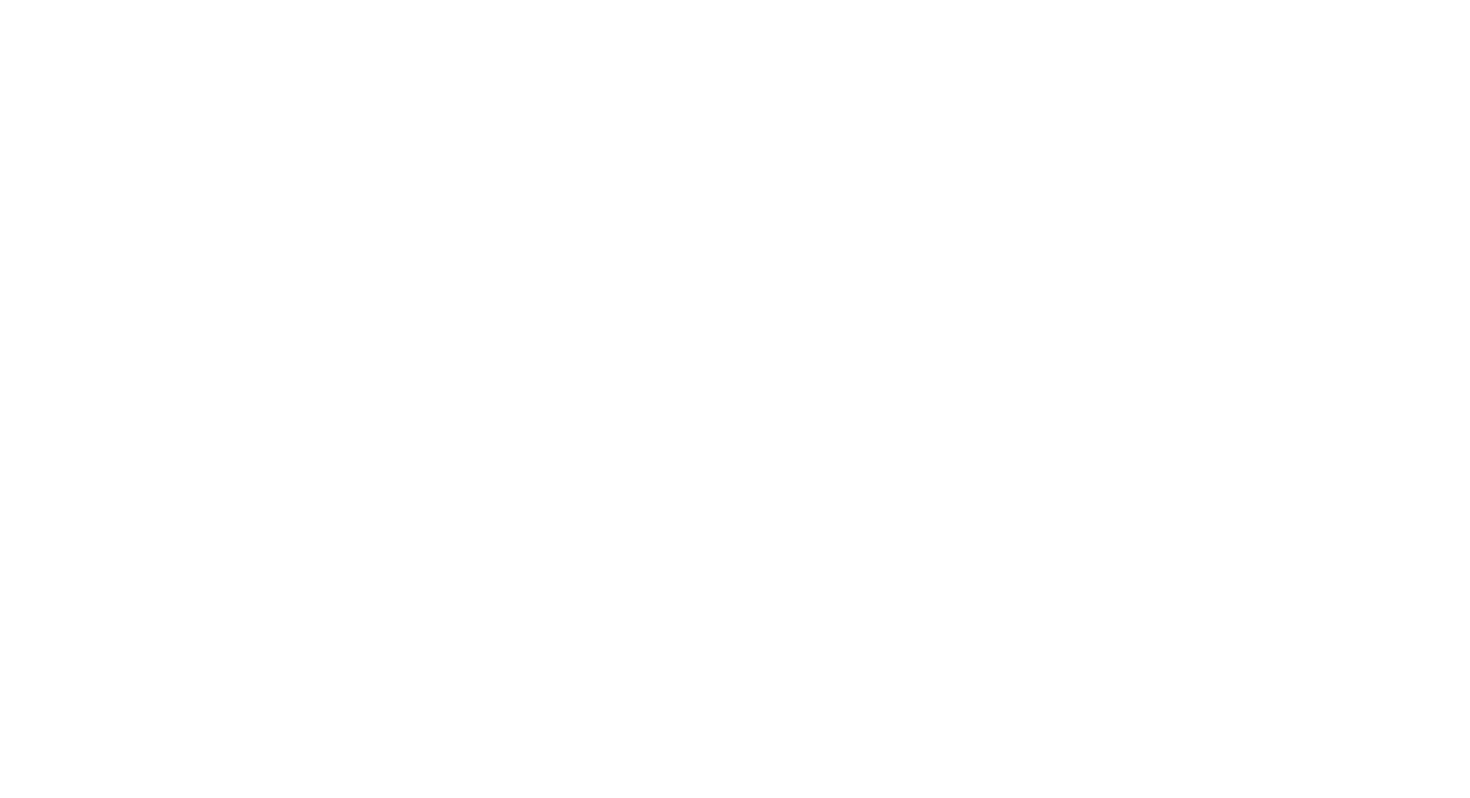 scroll, scrollTop: 0, scrollLeft: 0, axis: both 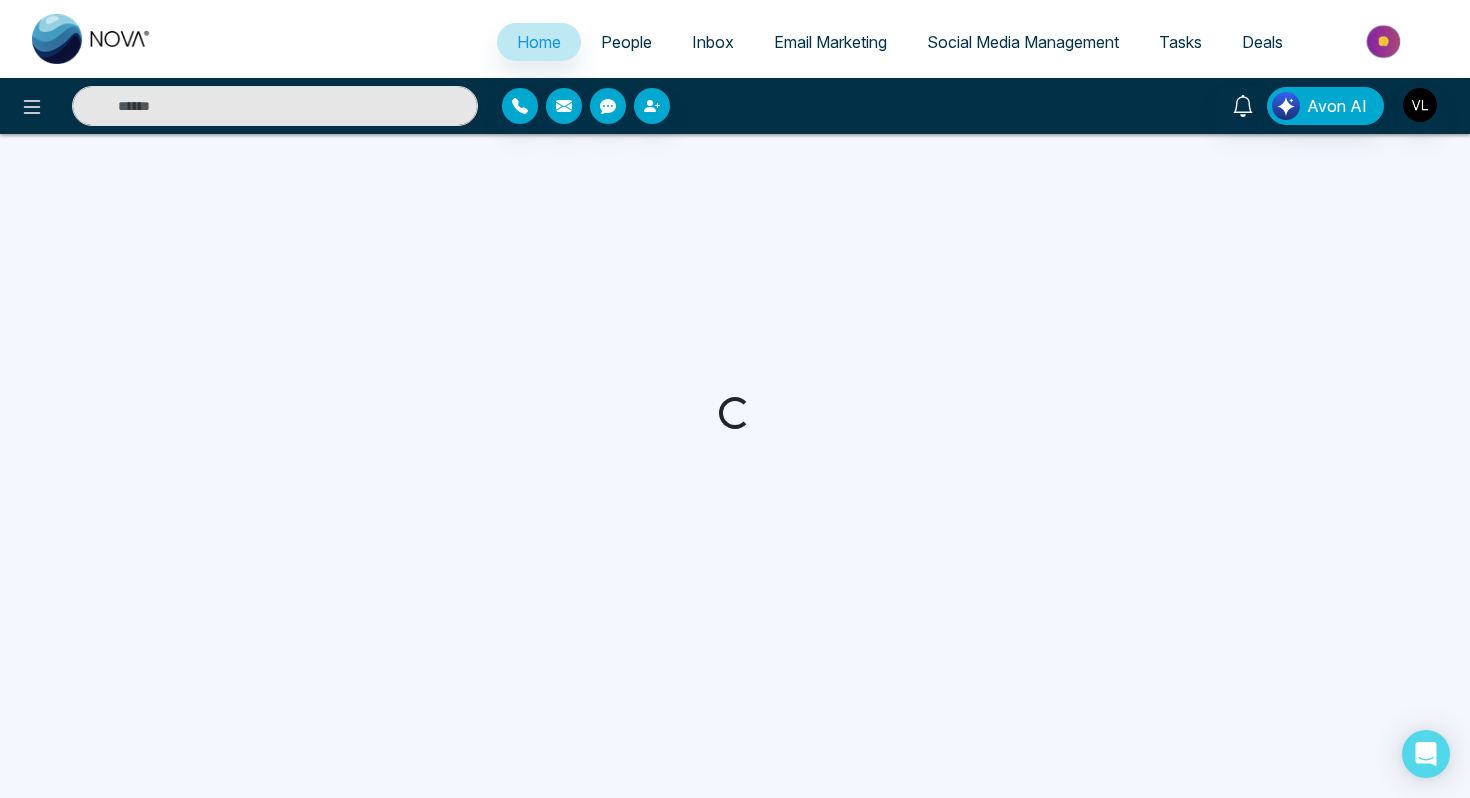 select on "*" 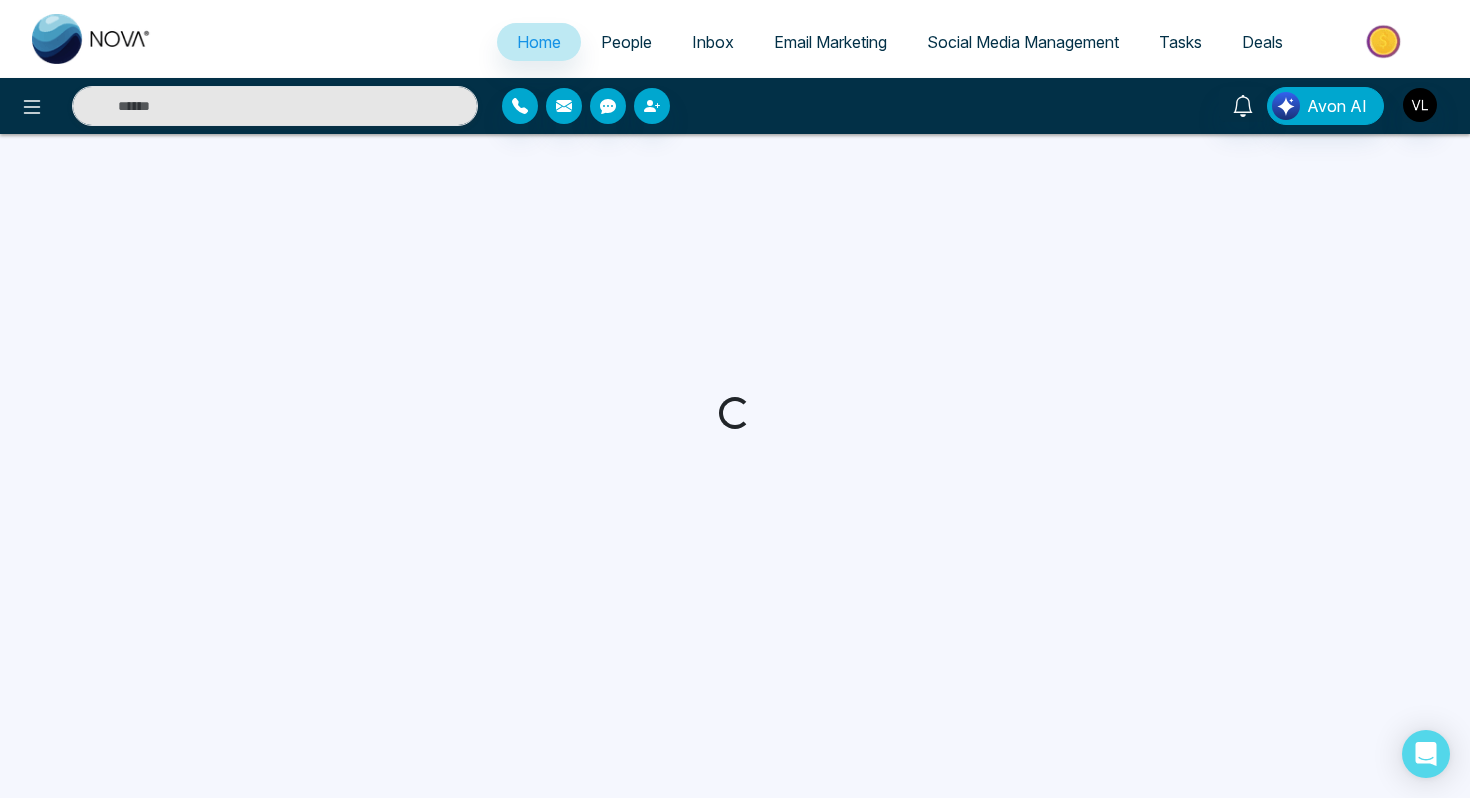 select on "*" 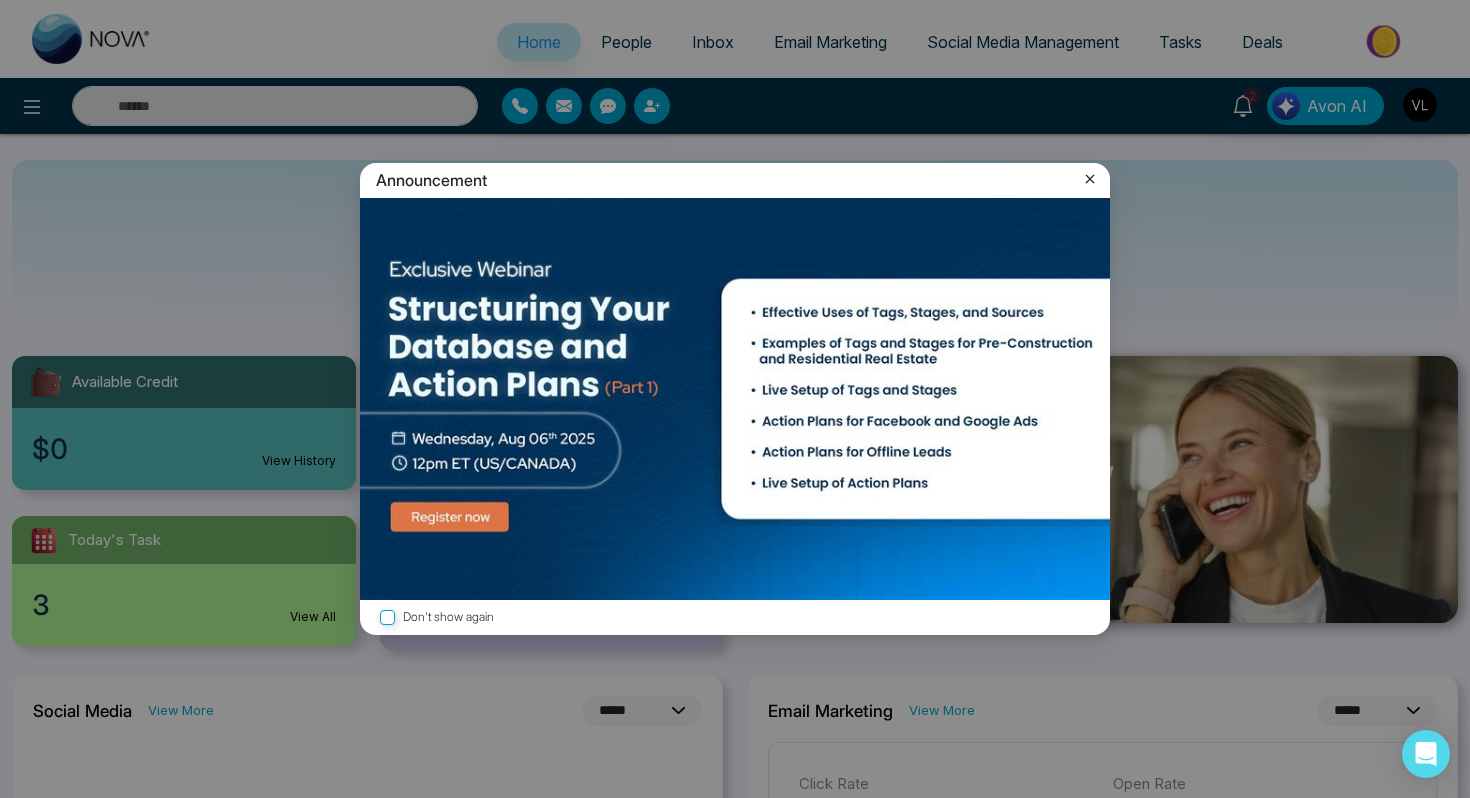 click 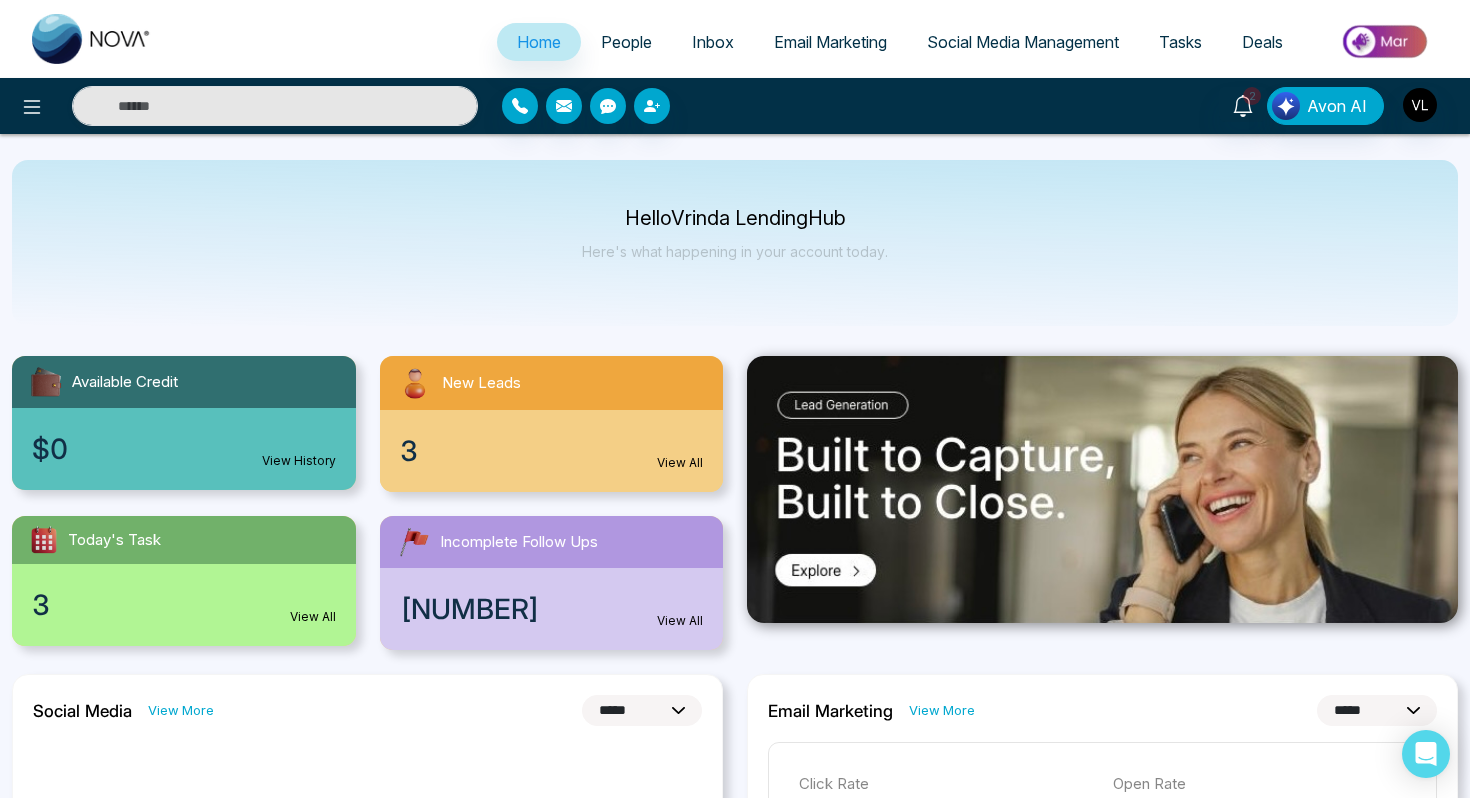 click on "People" at bounding box center [626, 42] 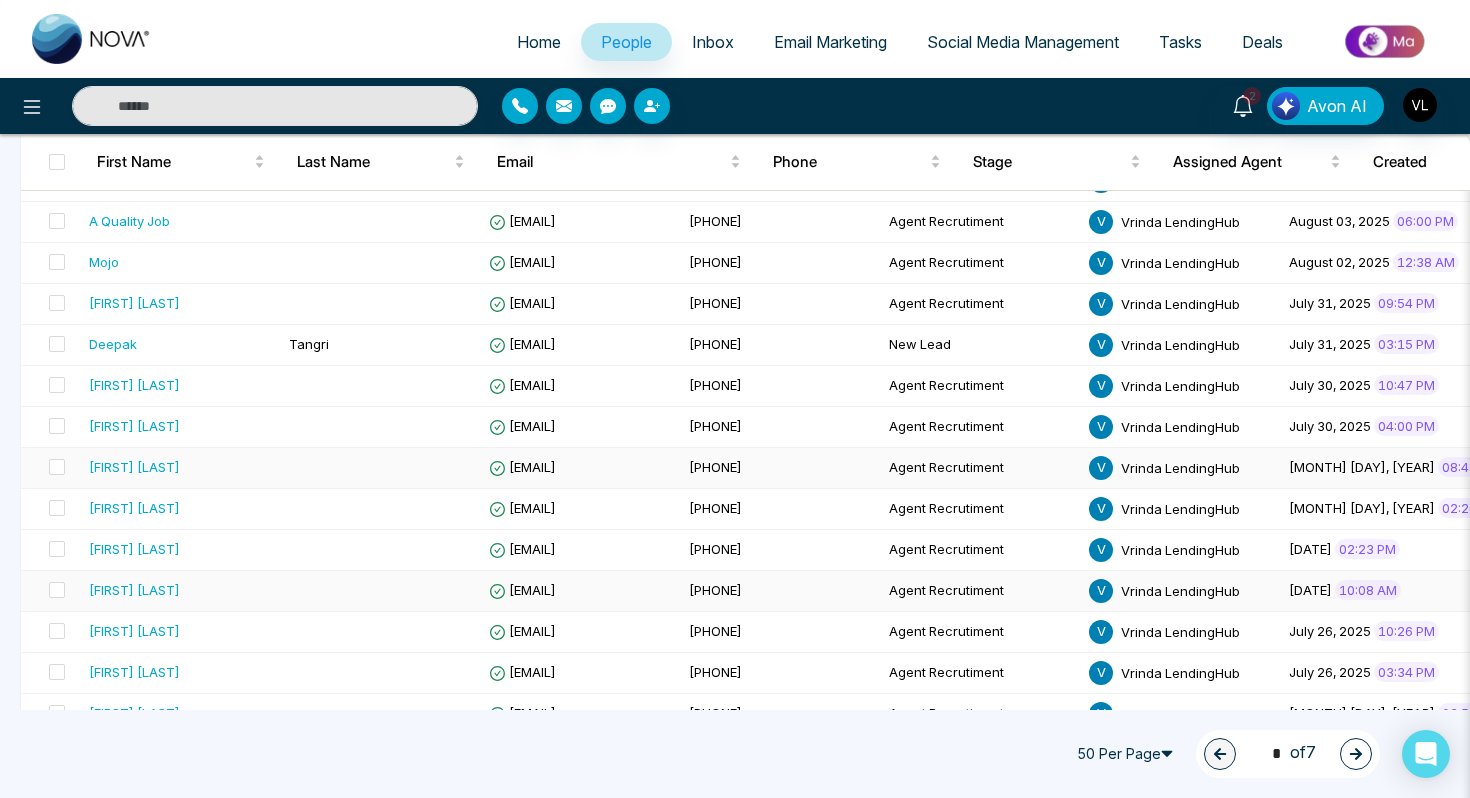 scroll, scrollTop: 290, scrollLeft: 0, axis: vertical 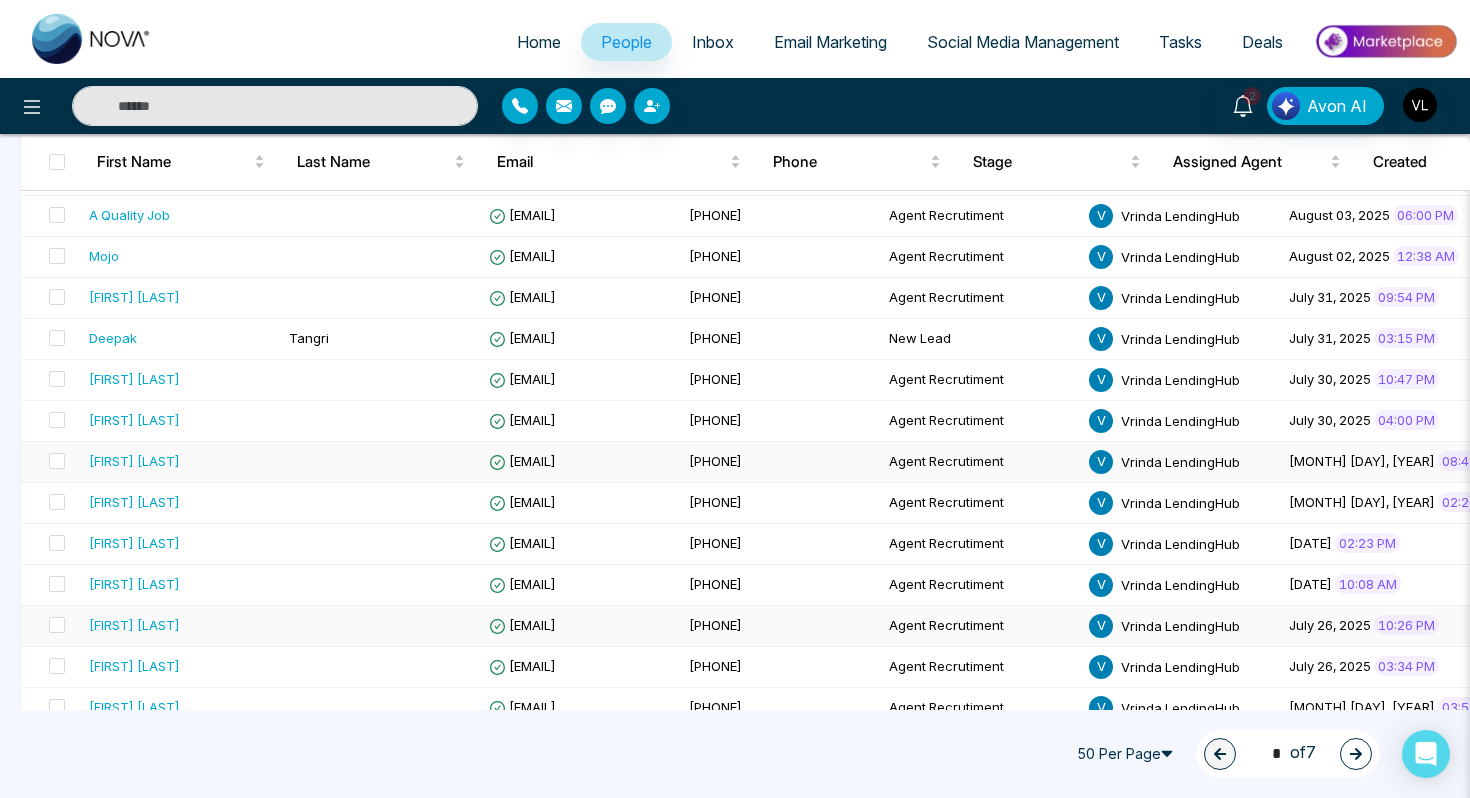 click on "[FIRST] [LAST]" at bounding box center [134, 625] 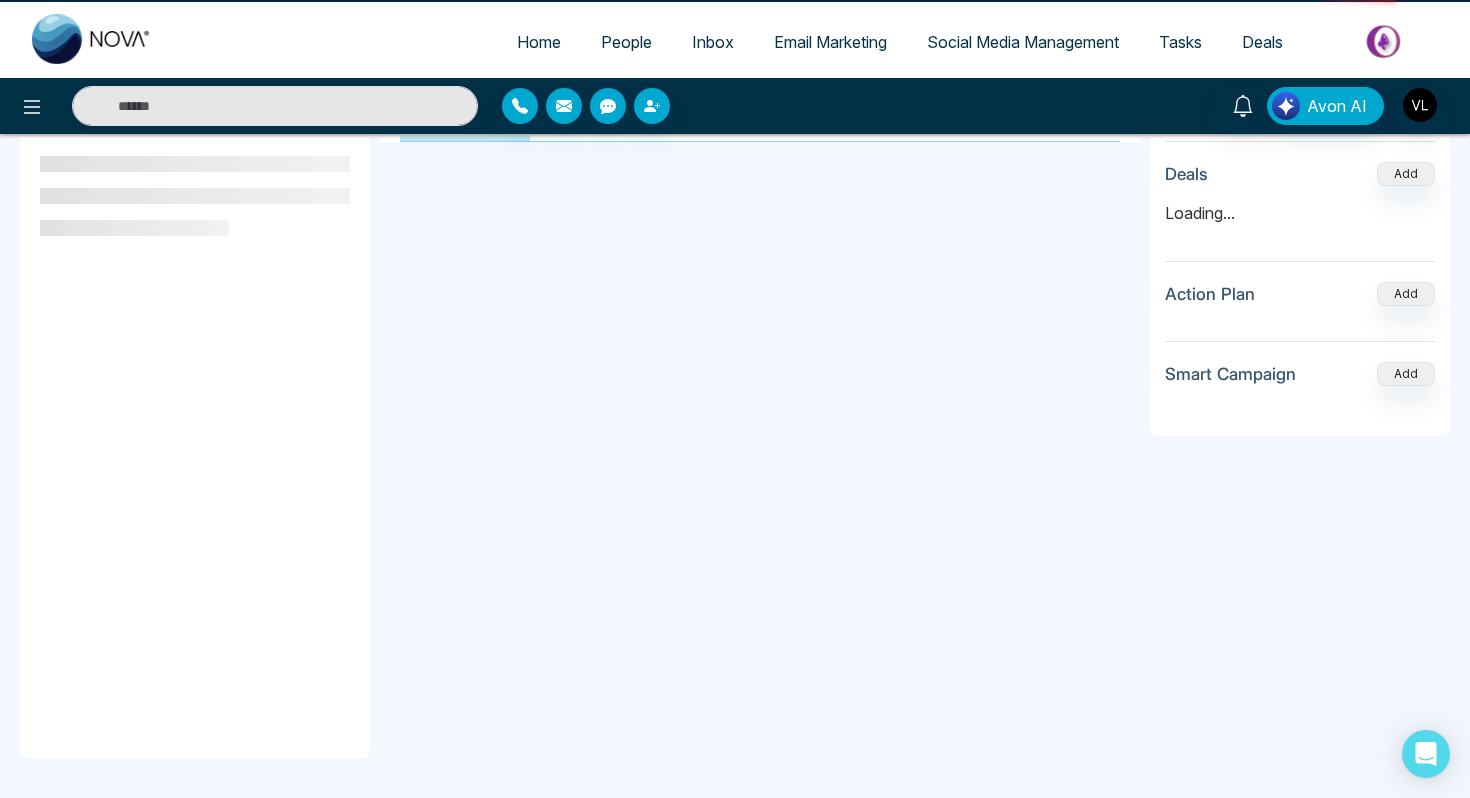 scroll, scrollTop: 0, scrollLeft: 0, axis: both 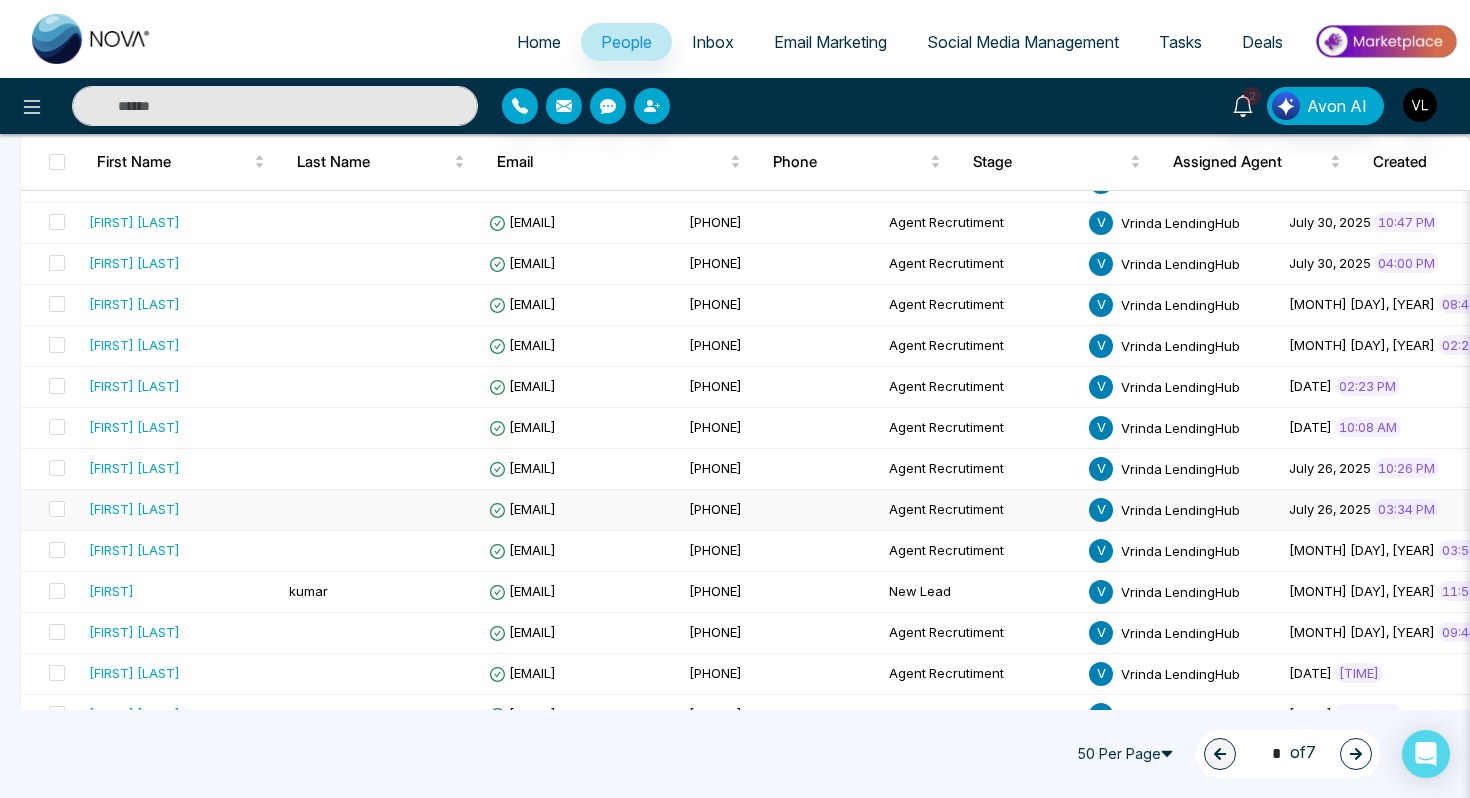 click at bounding box center (381, 510) 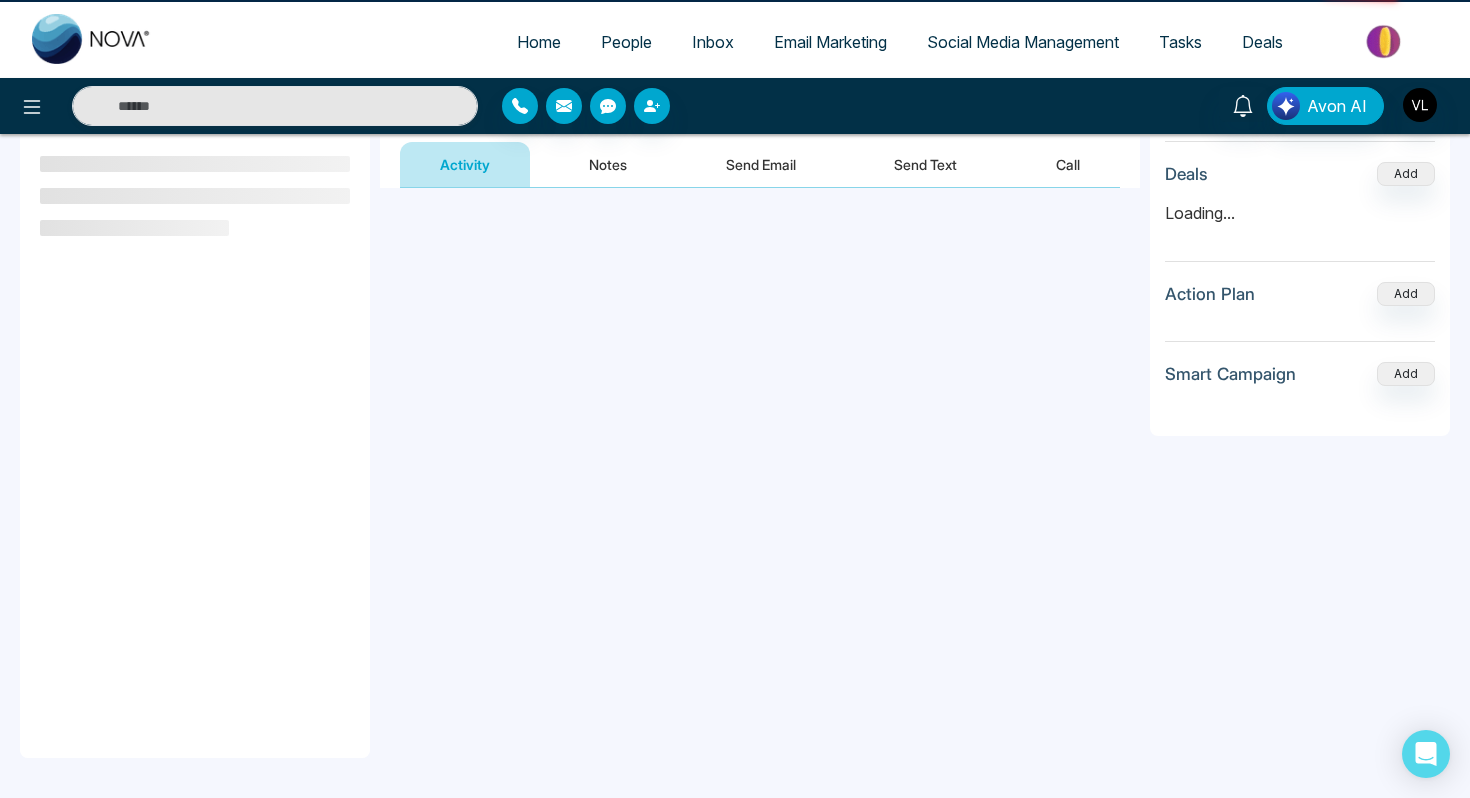 scroll, scrollTop: 0, scrollLeft: 0, axis: both 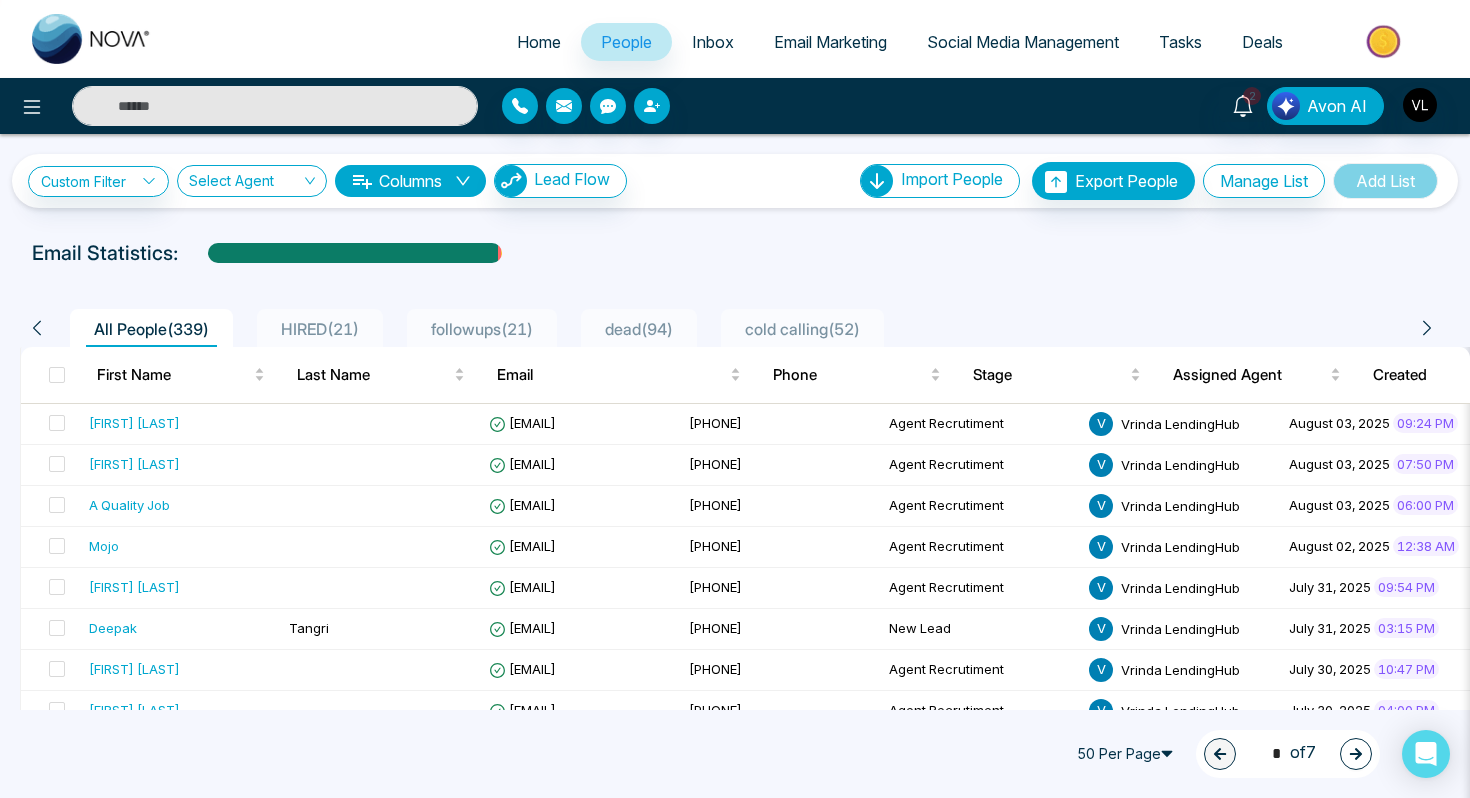click at bounding box center [275, 106] 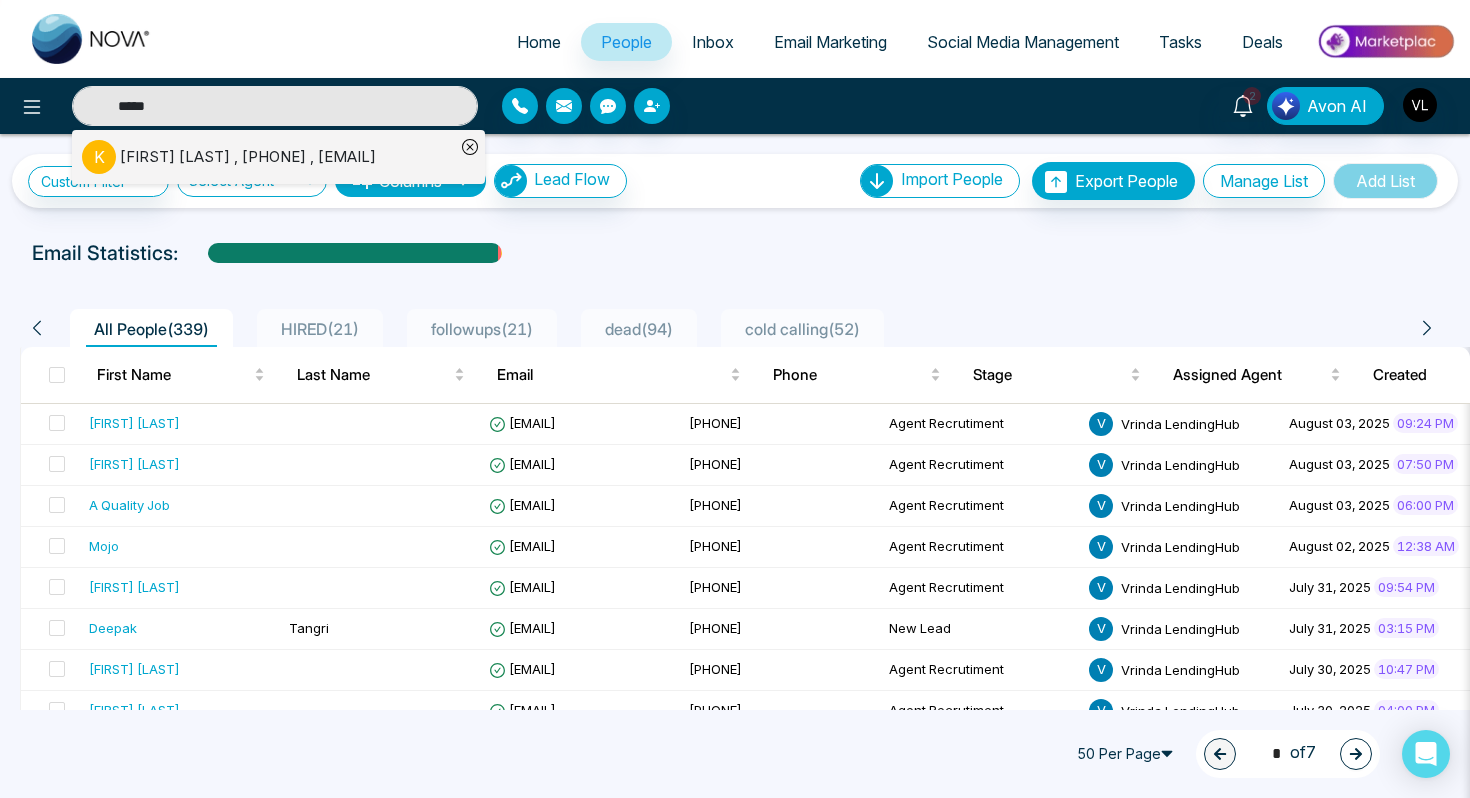 type on "*****" 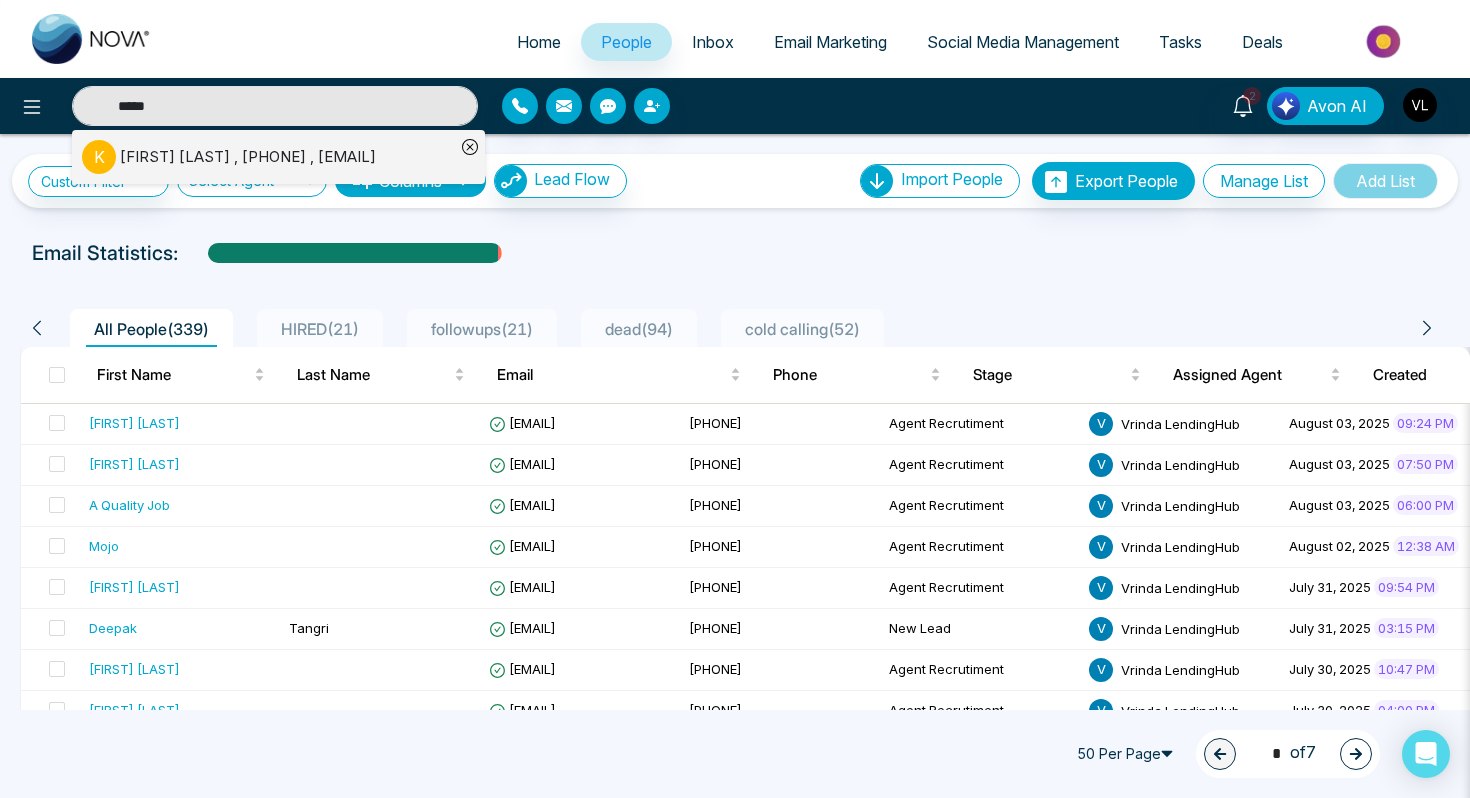 click on "[FIRST] [LAST] , [PHONE] , [EMAIL]" at bounding box center (248, 157) 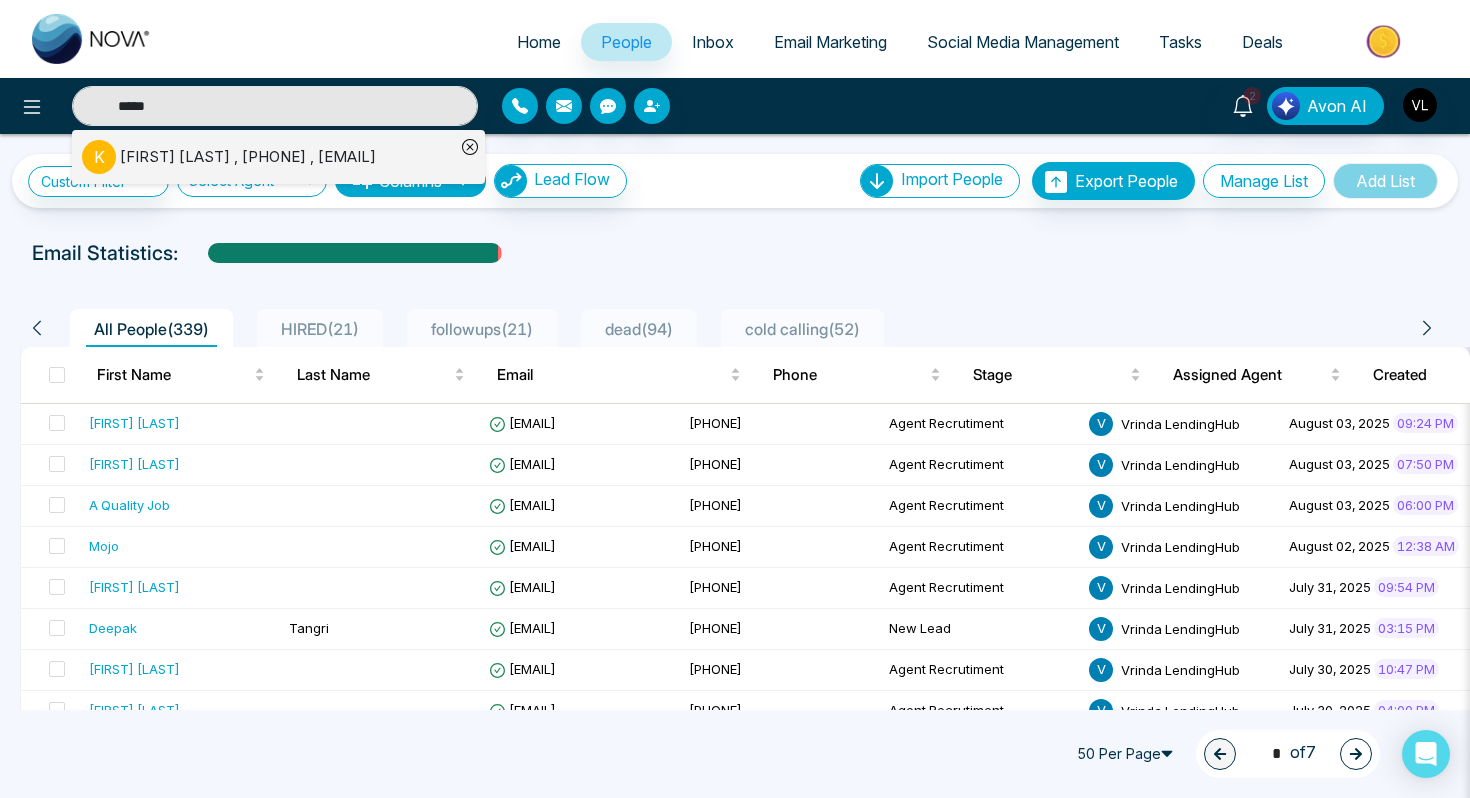 type 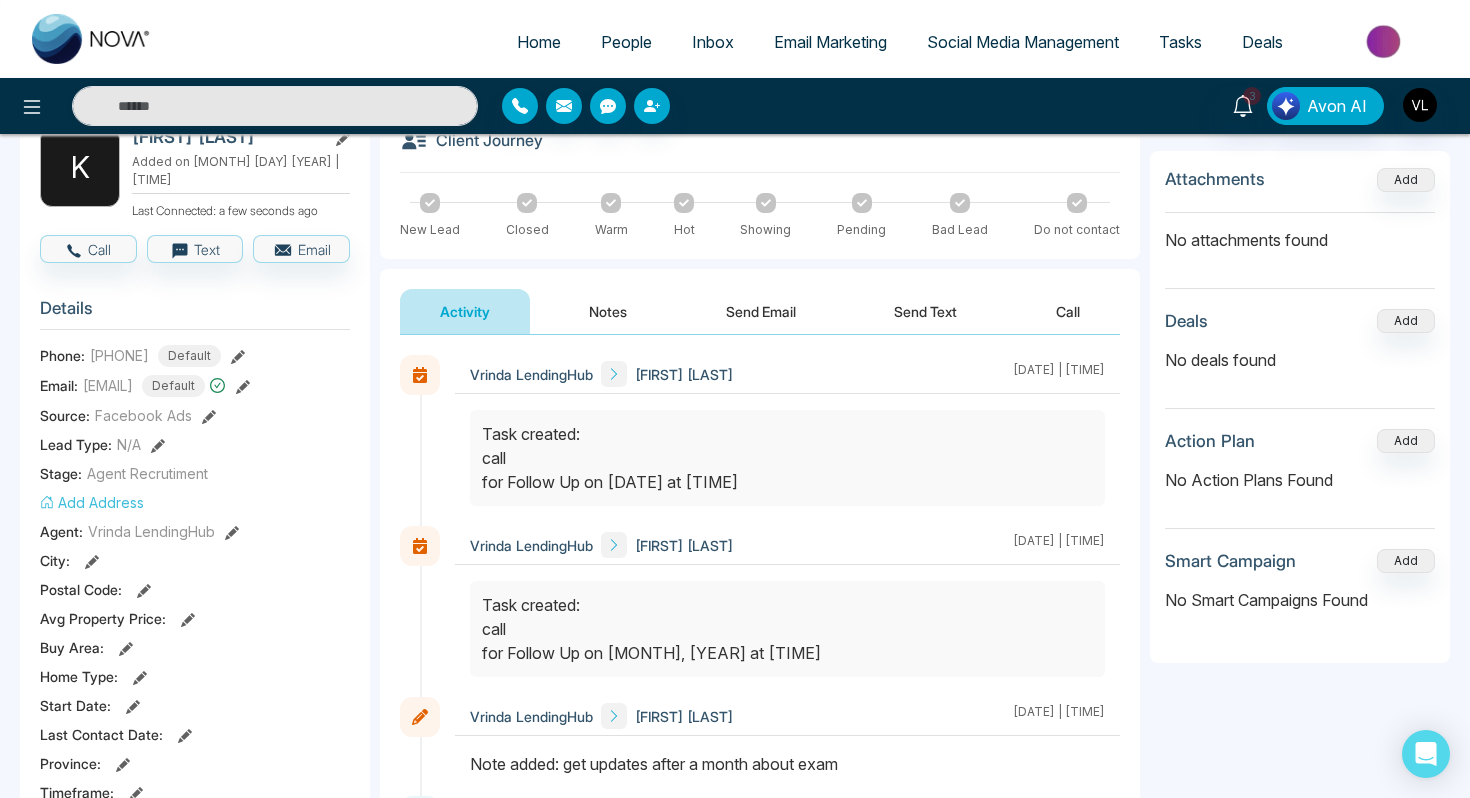 scroll, scrollTop: 0, scrollLeft: 0, axis: both 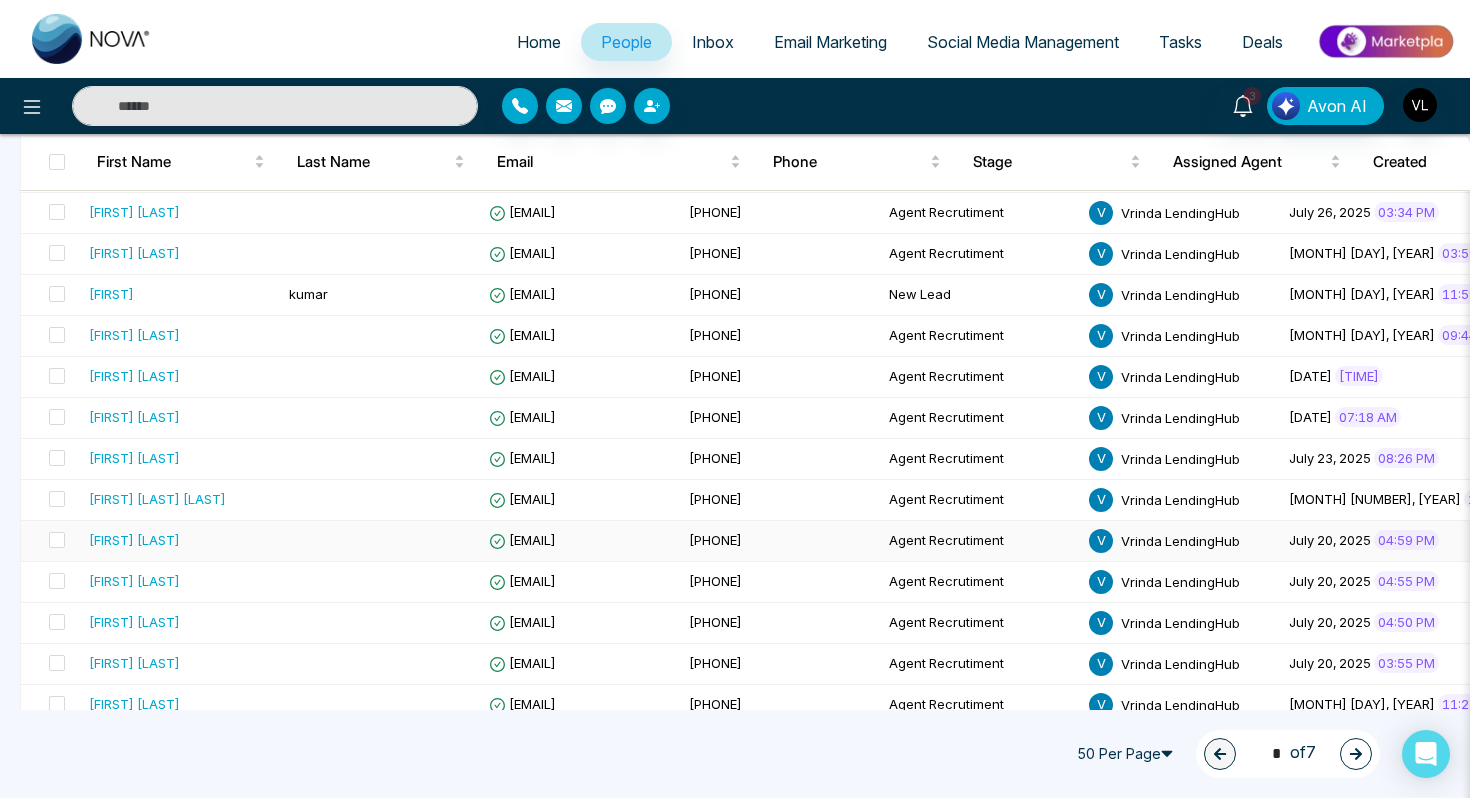 click at bounding box center (381, 541) 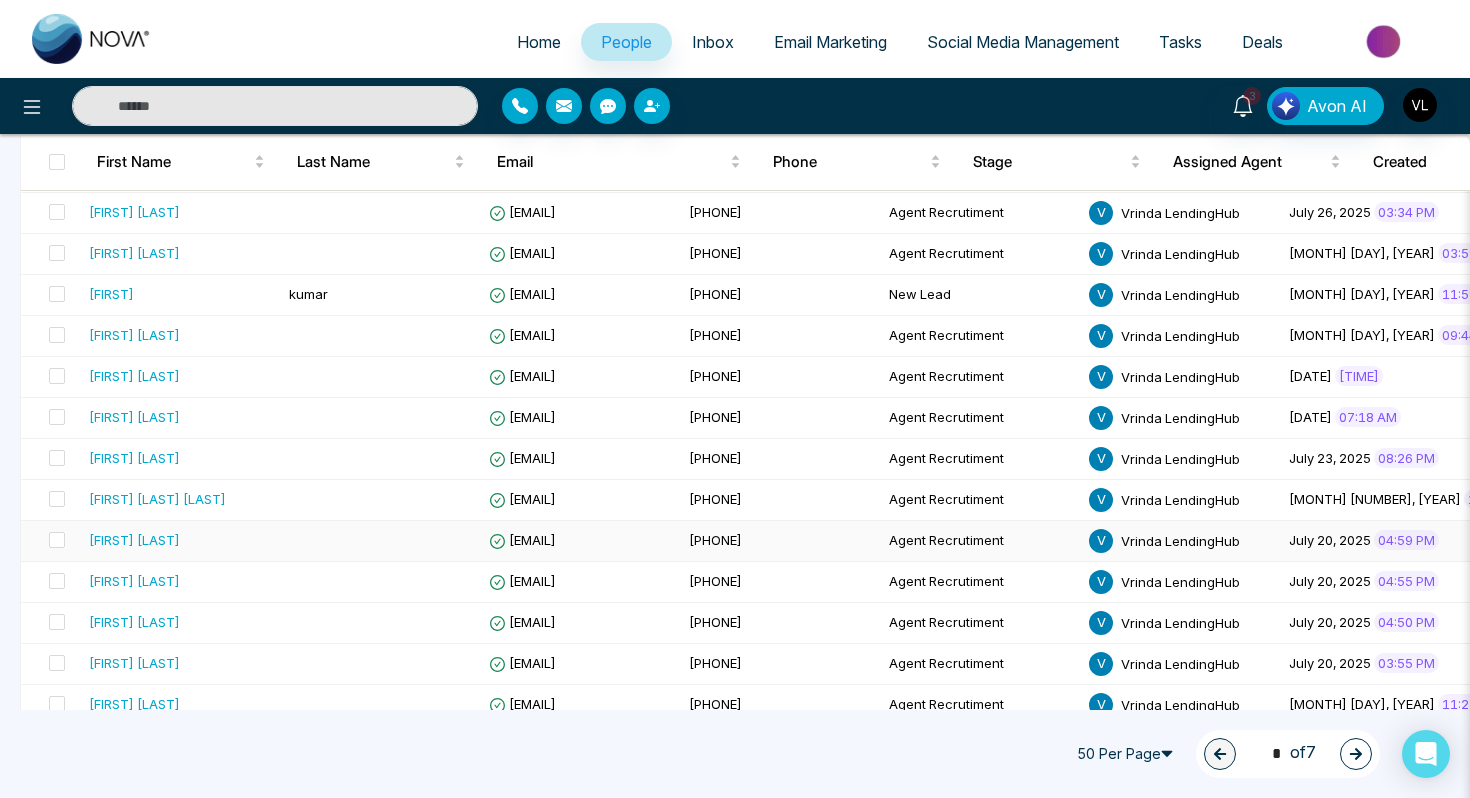 scroll, scrollTop: 0, scrollLeft: 0, axis: both 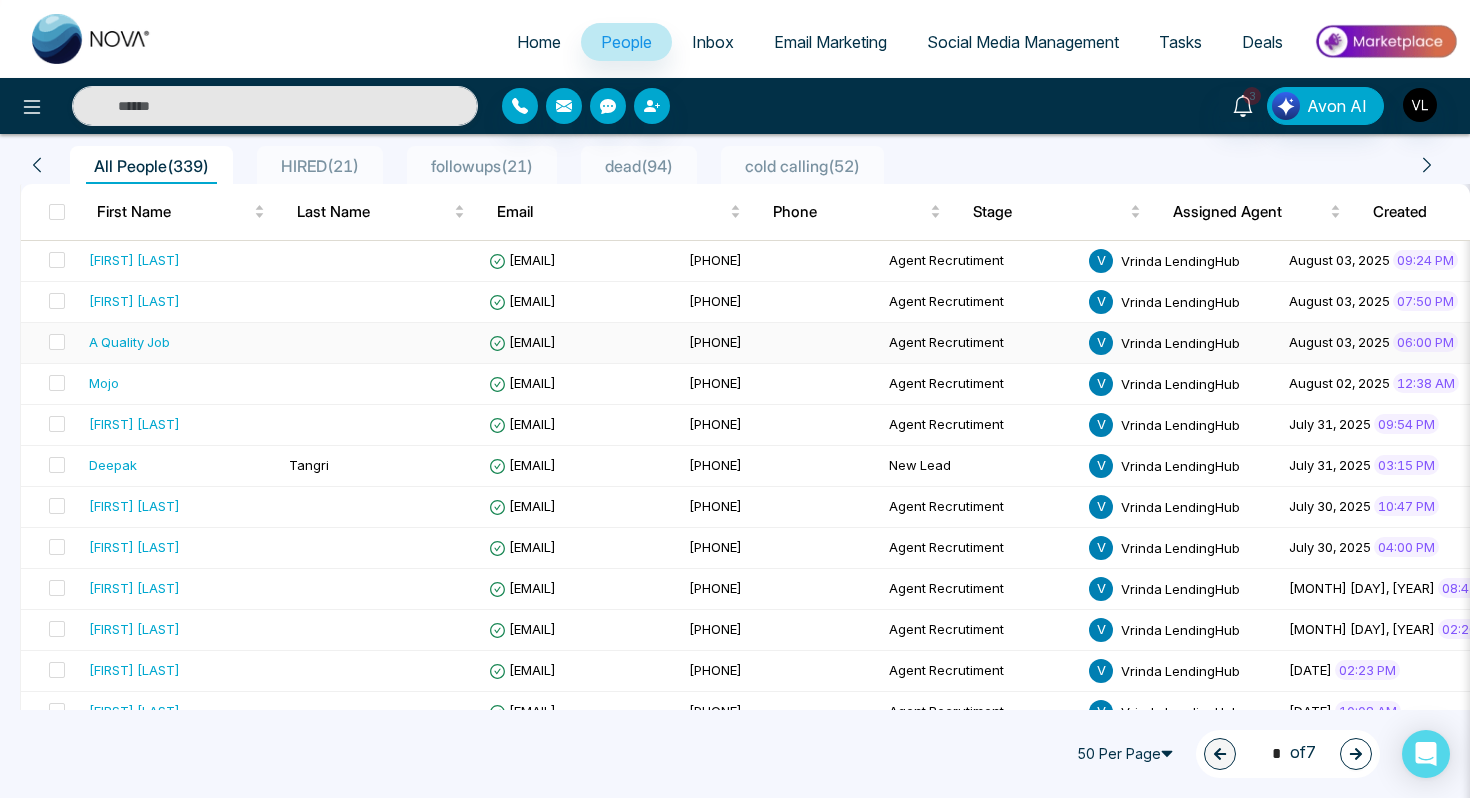 click on "A Quality Job" at bounding box center [181, 342] 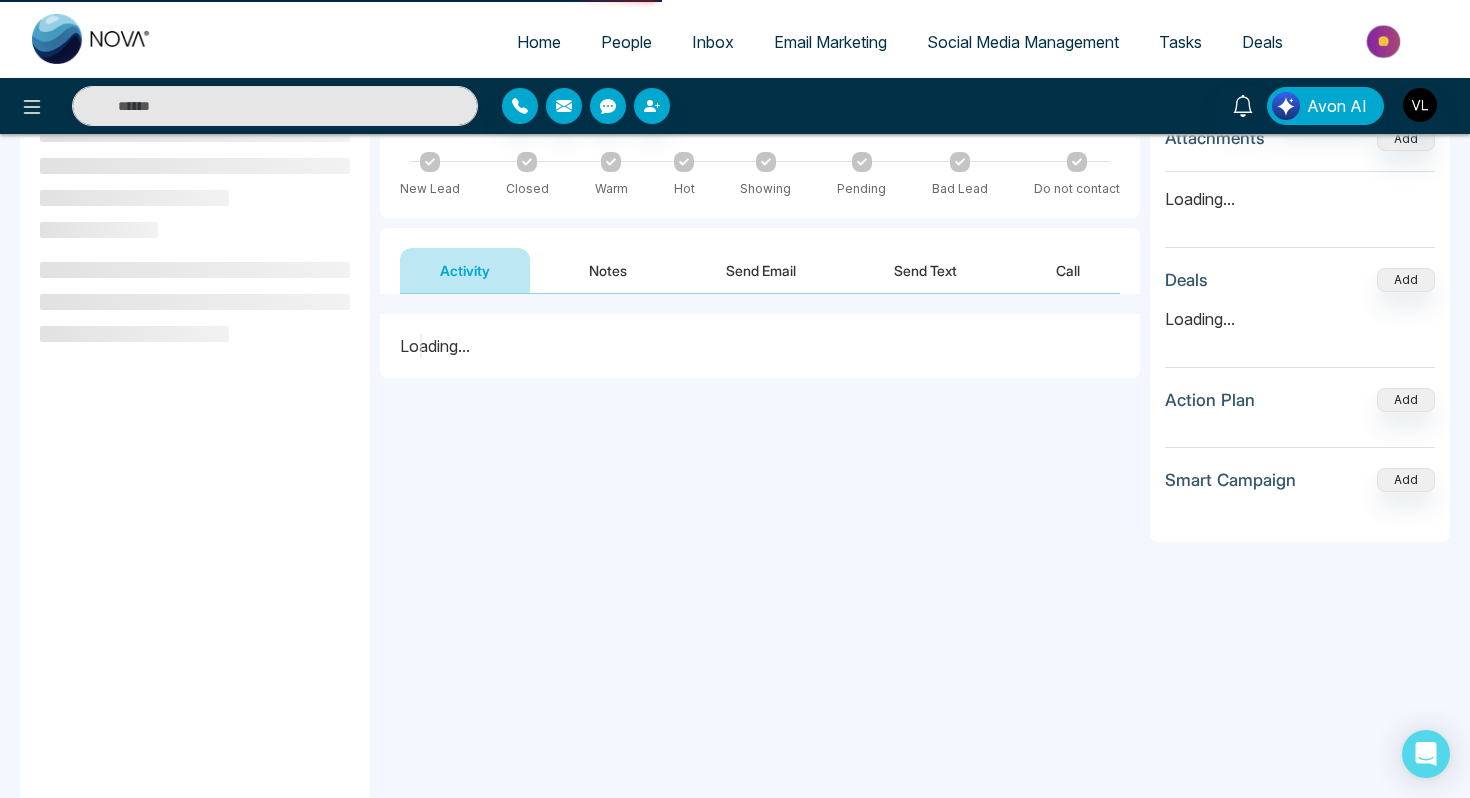 scroll, scrollTop: 0, scrollLeft: 0, axis: both 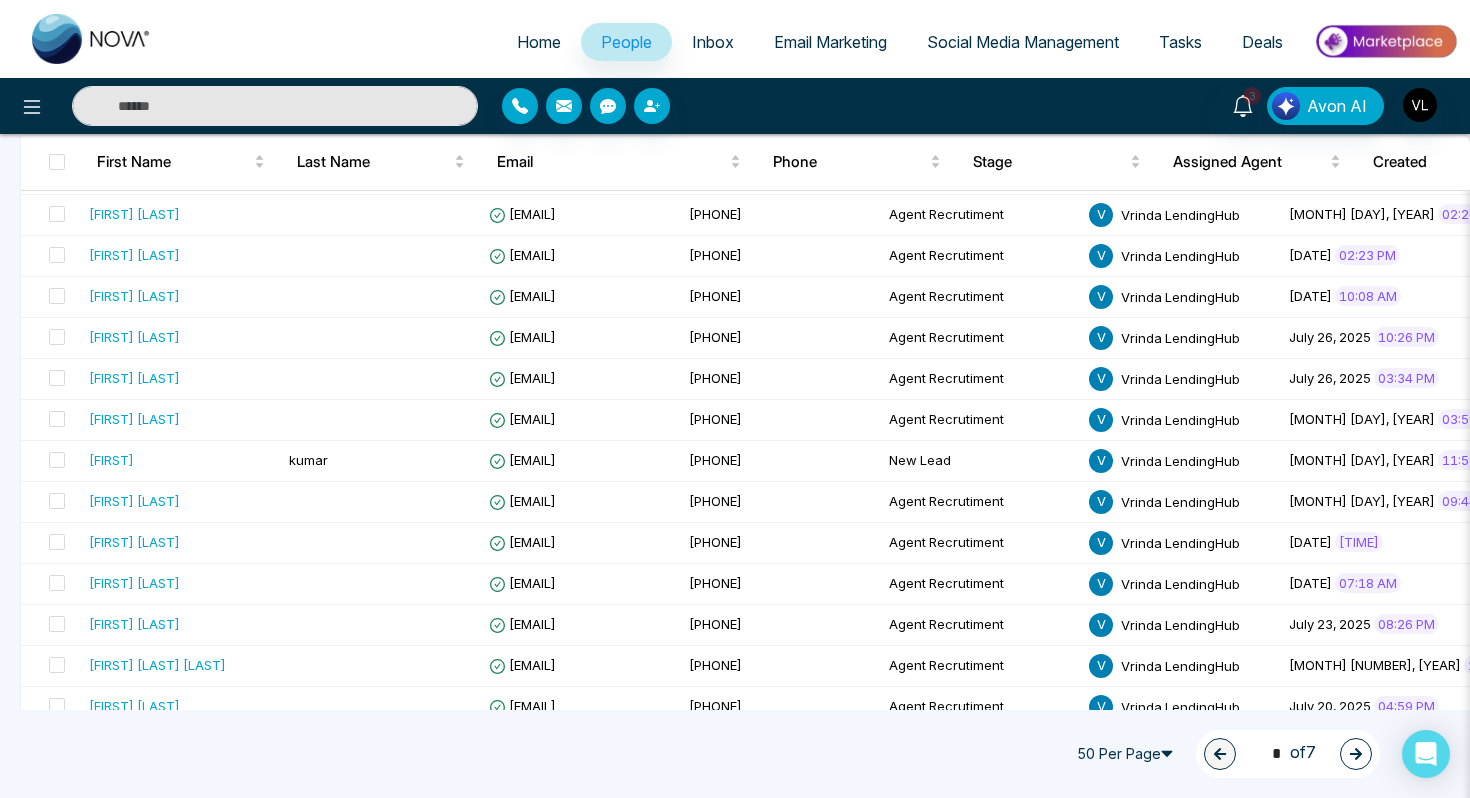 click at bounding box center [275, 106] 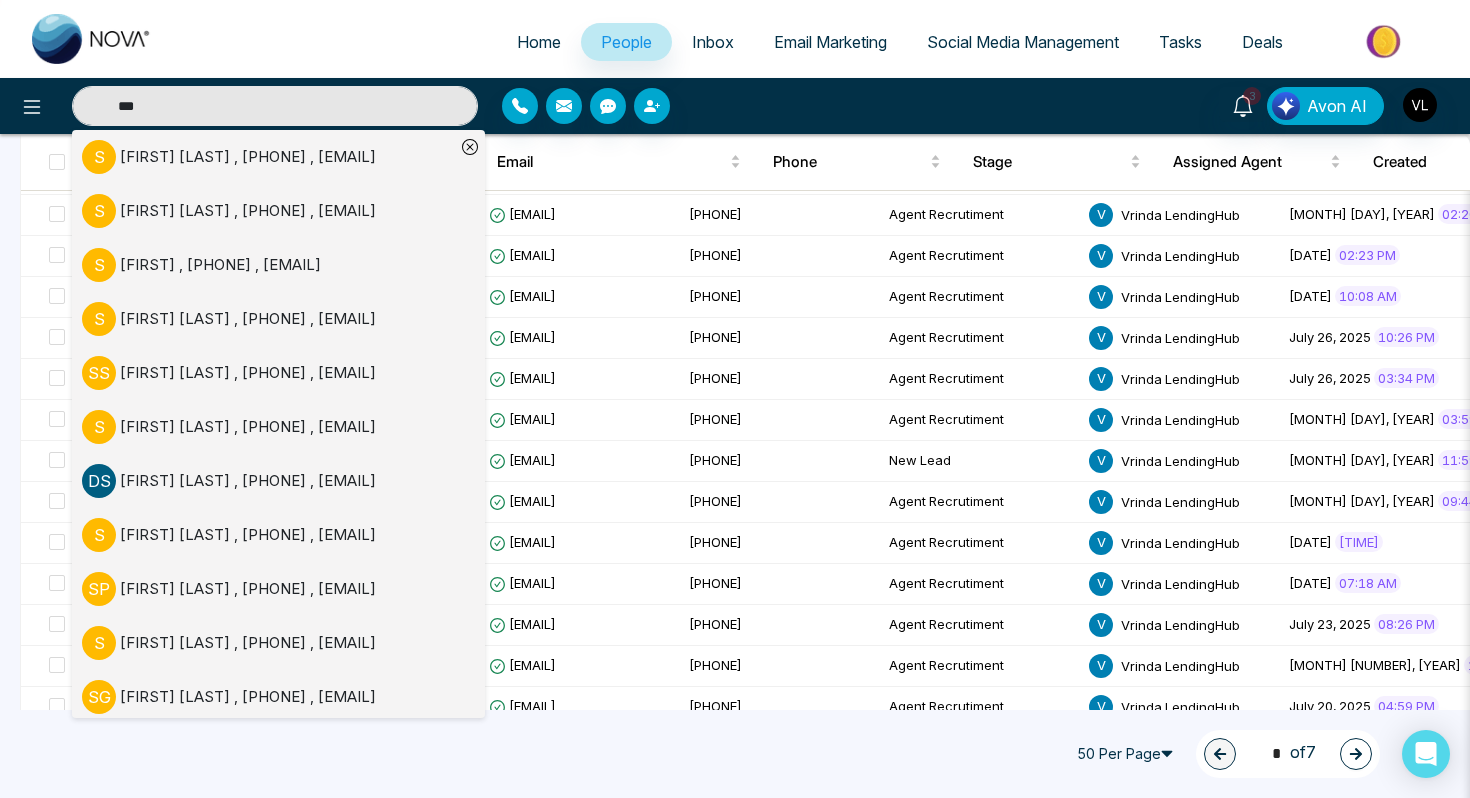 type on "***" 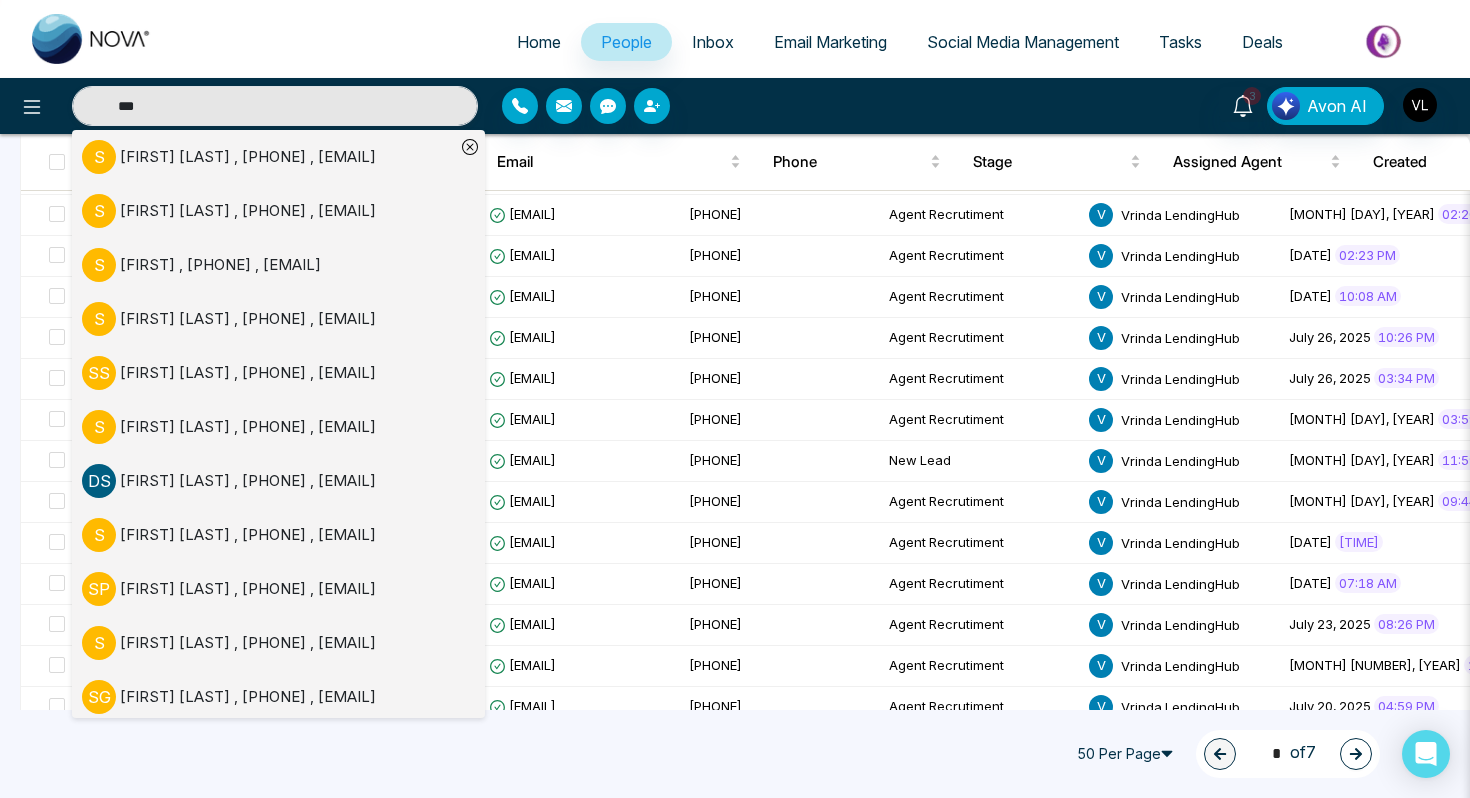click on "[FIRST] [LAST] , [PHONE] , [EMAIL]" at bounding box center (248, 157) 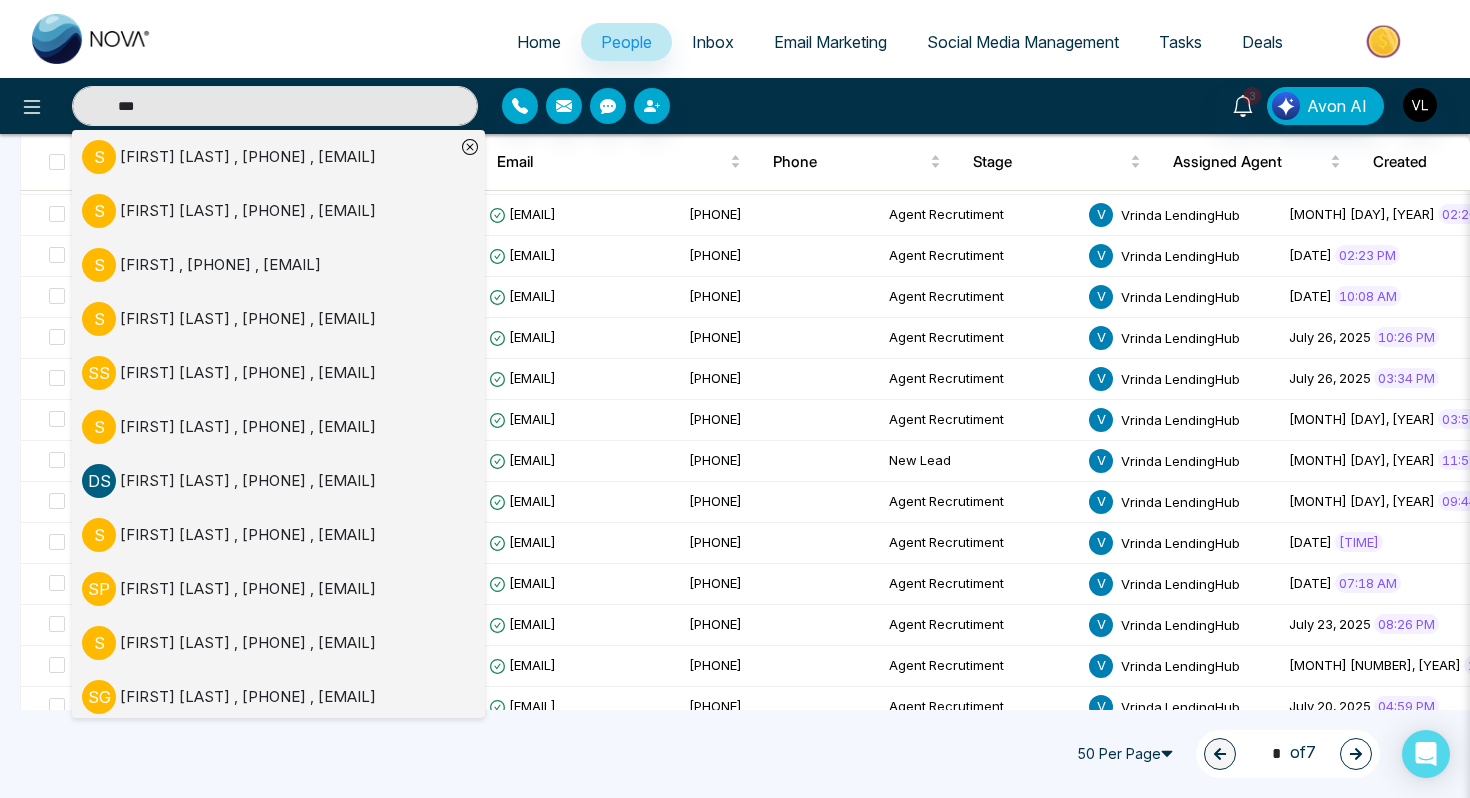 type 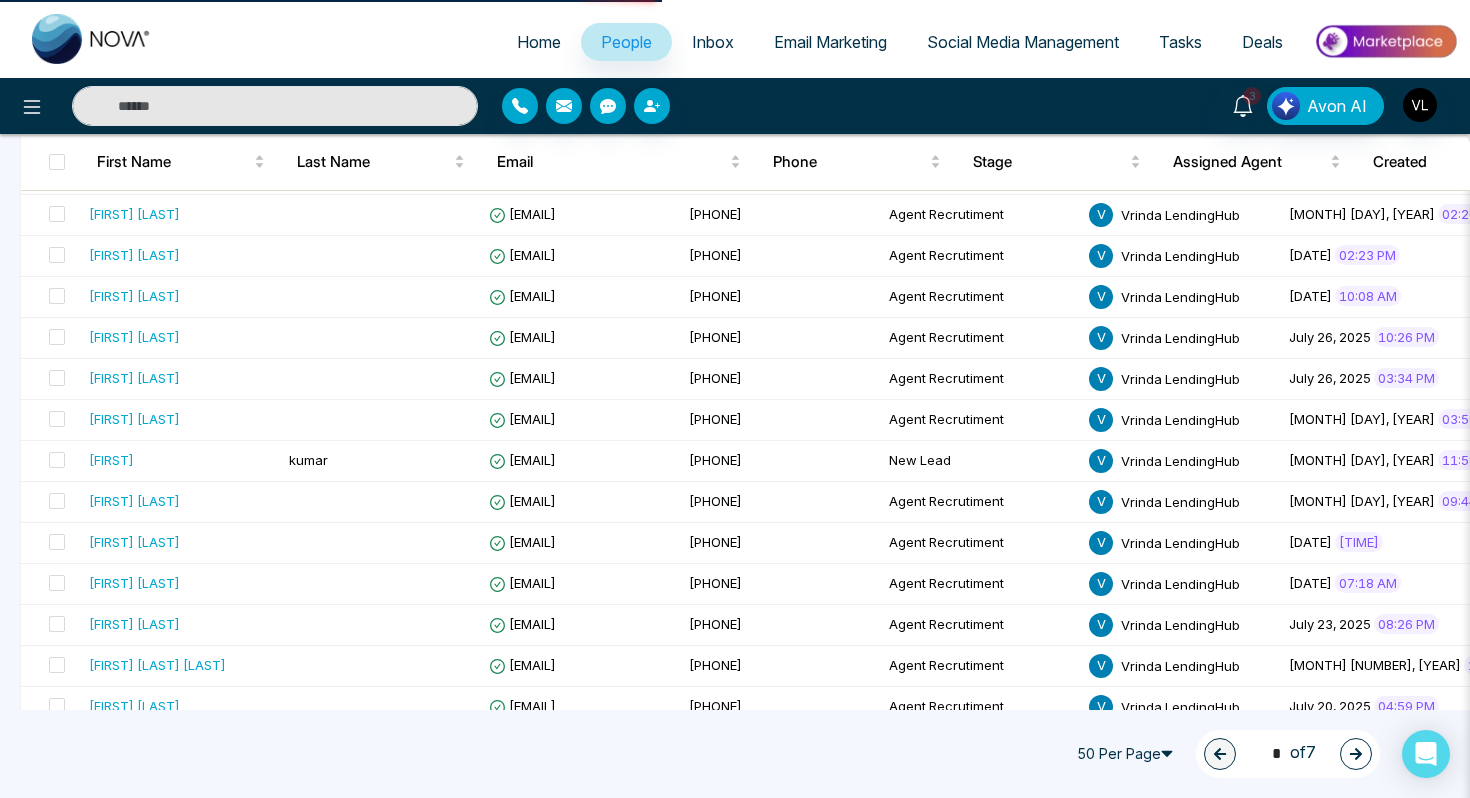 scroll, scrollTop: 0, scrollLeft: 0, axis: both 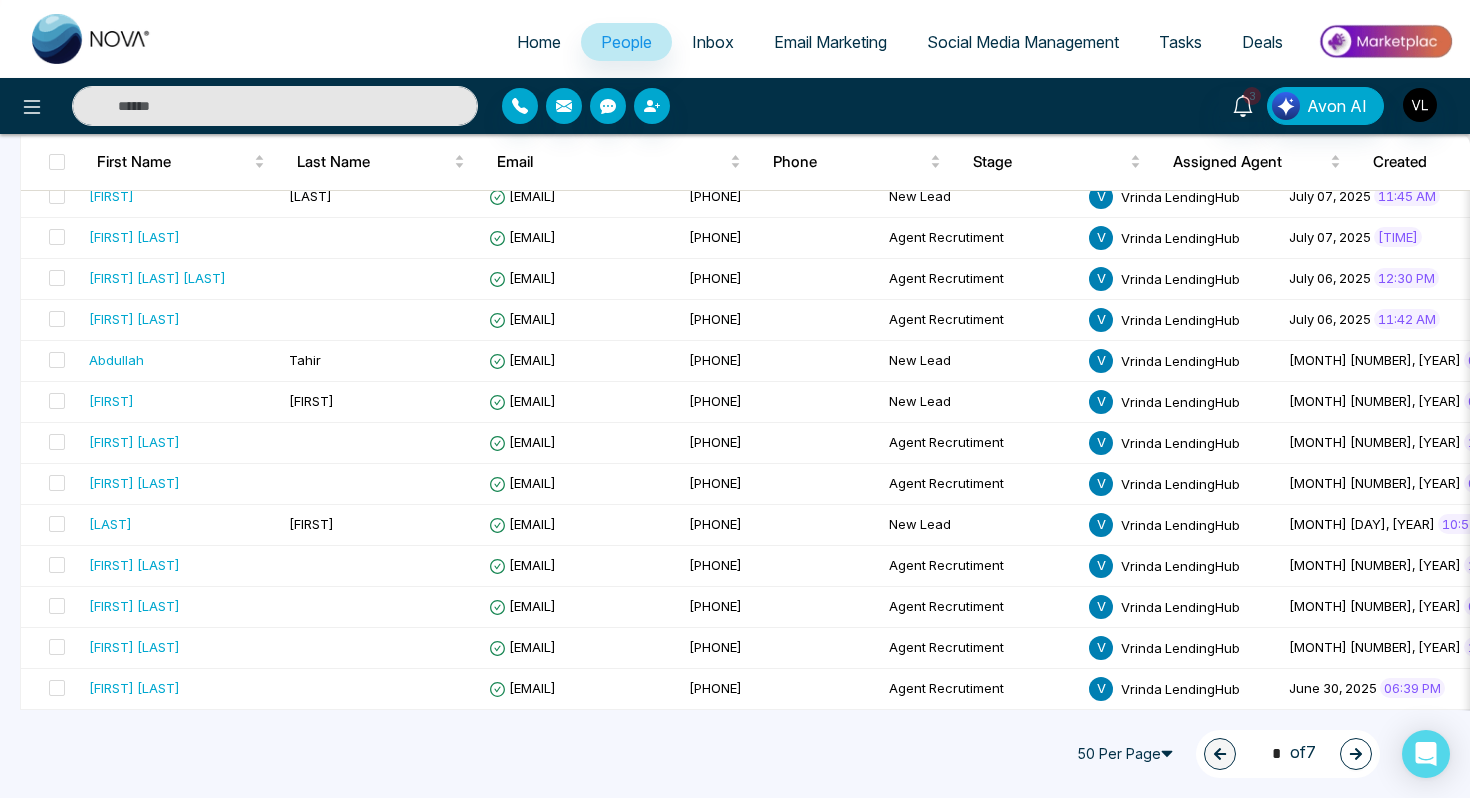 click at bounding box center (275, 106) 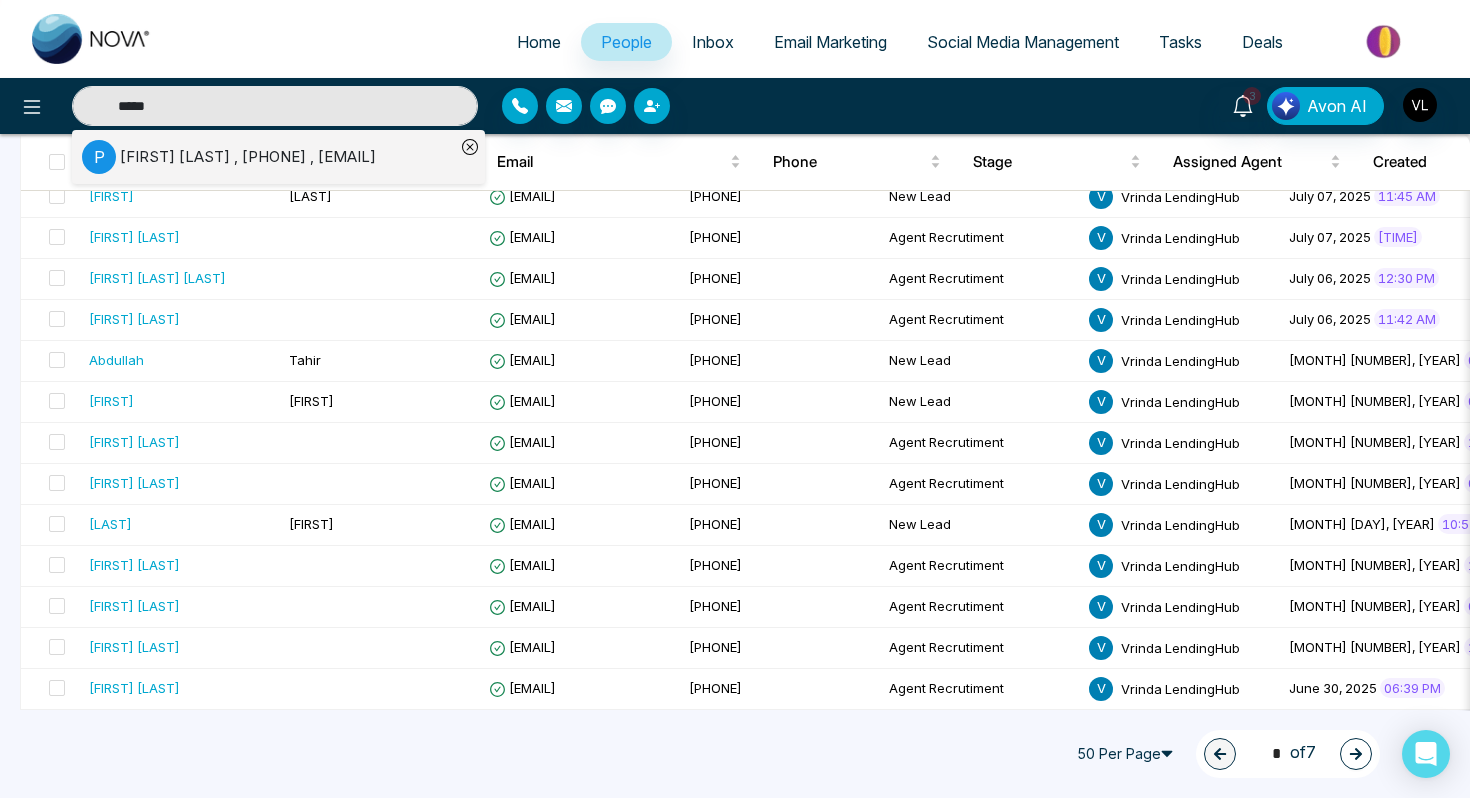 type on "*****" 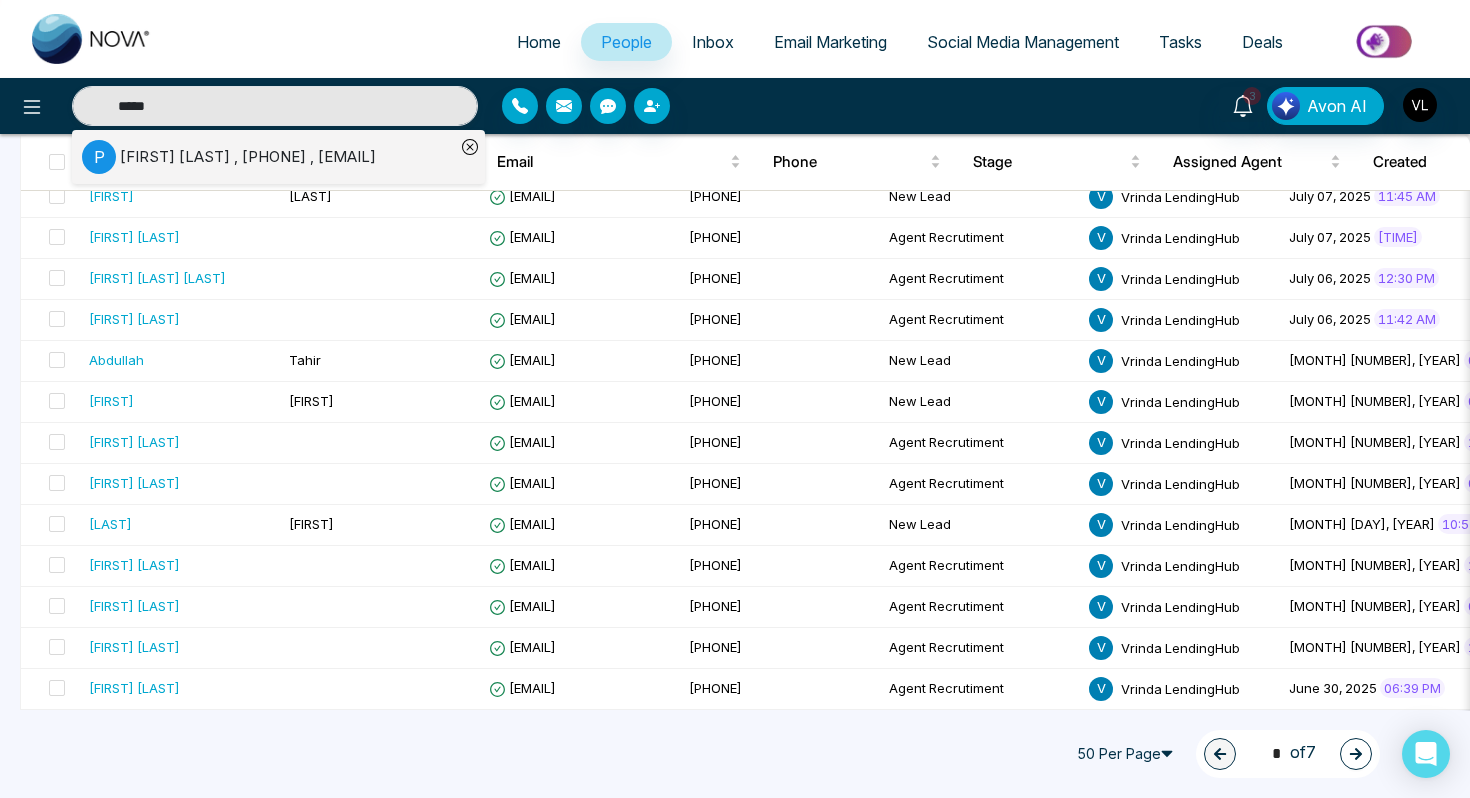 click on "[FIRST] [LAST] , [PHONE] , [EMAIL]" at bounding box center [248, 157] 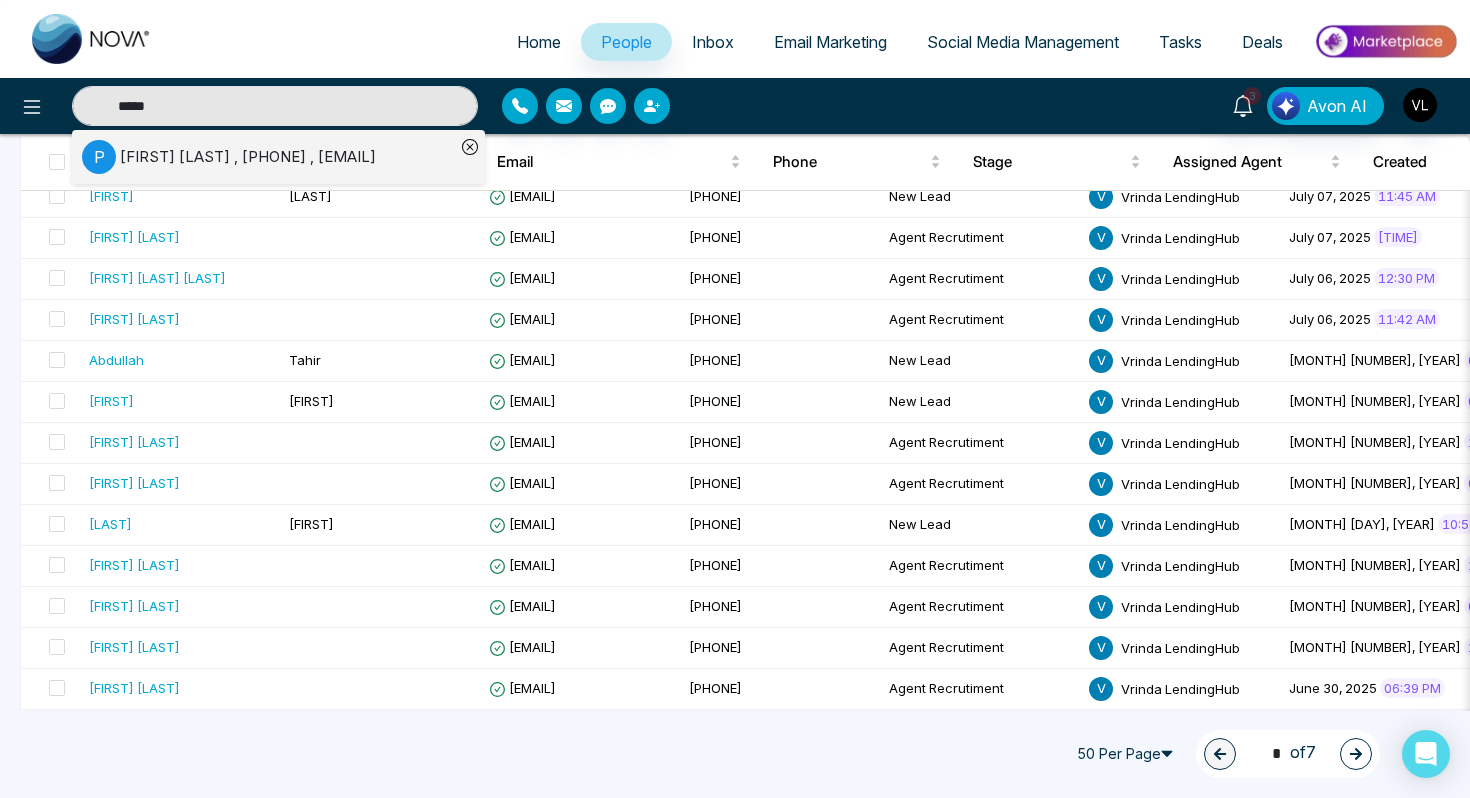 type 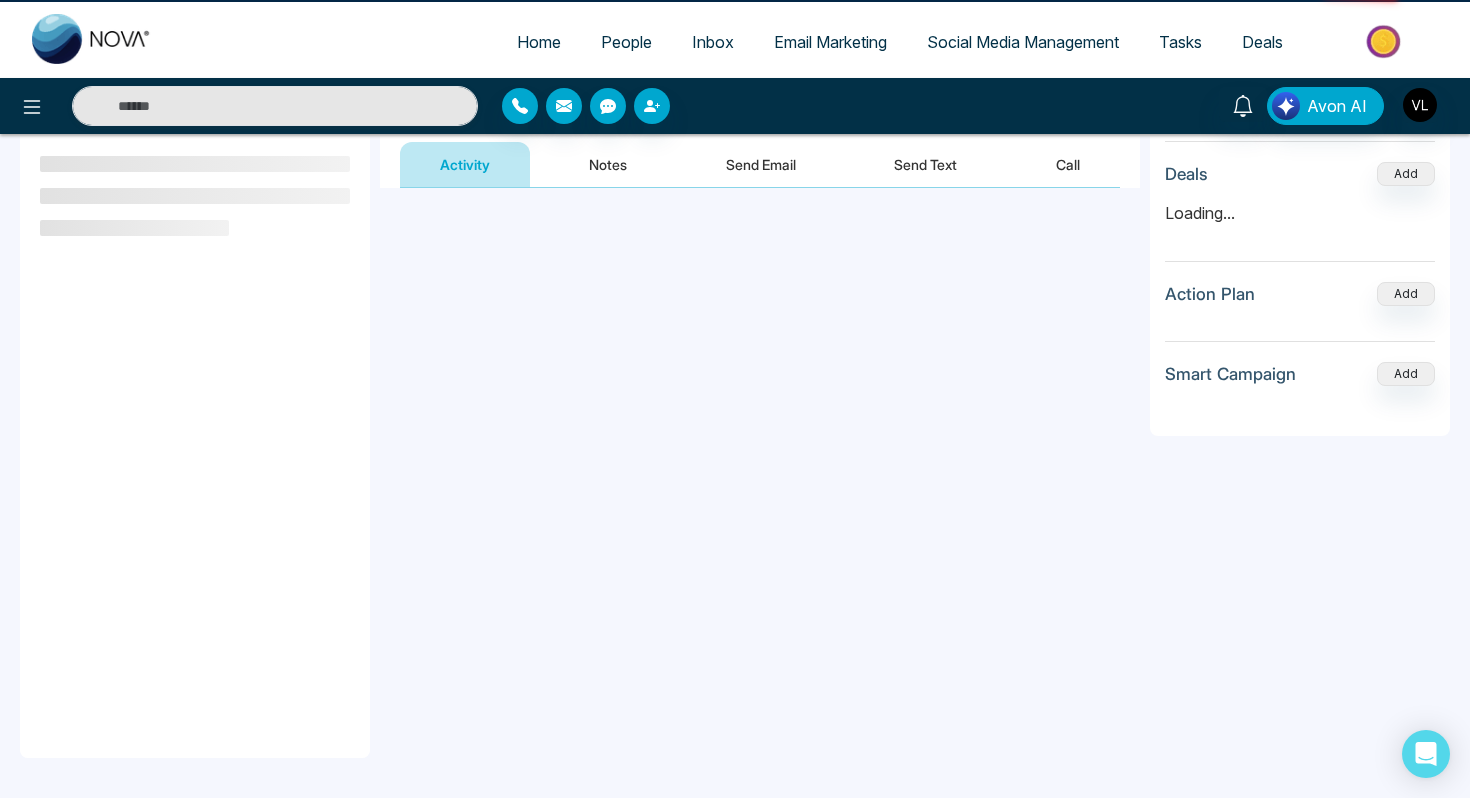 scroll, scrollTop: 0, scrollLeft: 0, axis: both 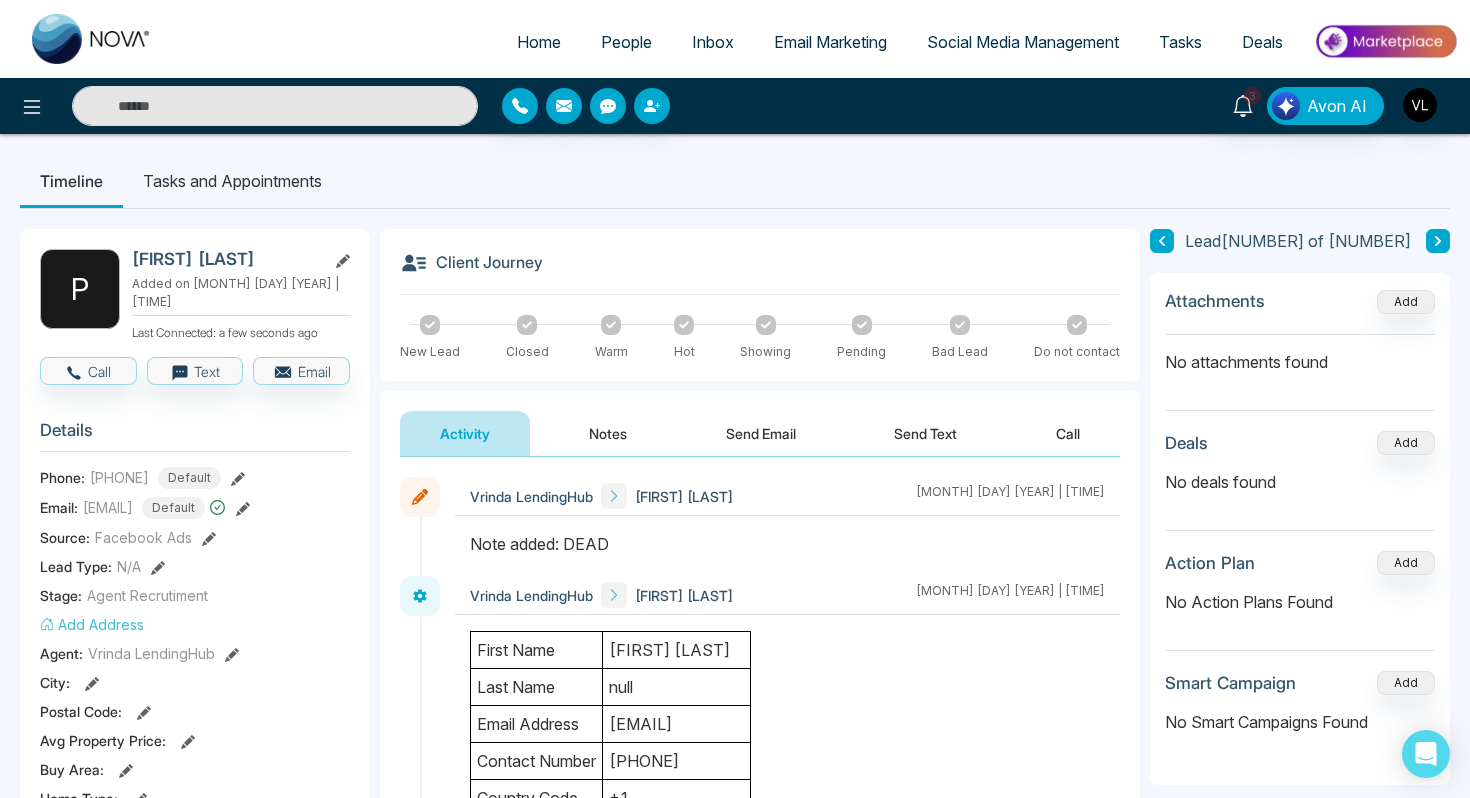 click on "People" at bounding box center (626, 42) 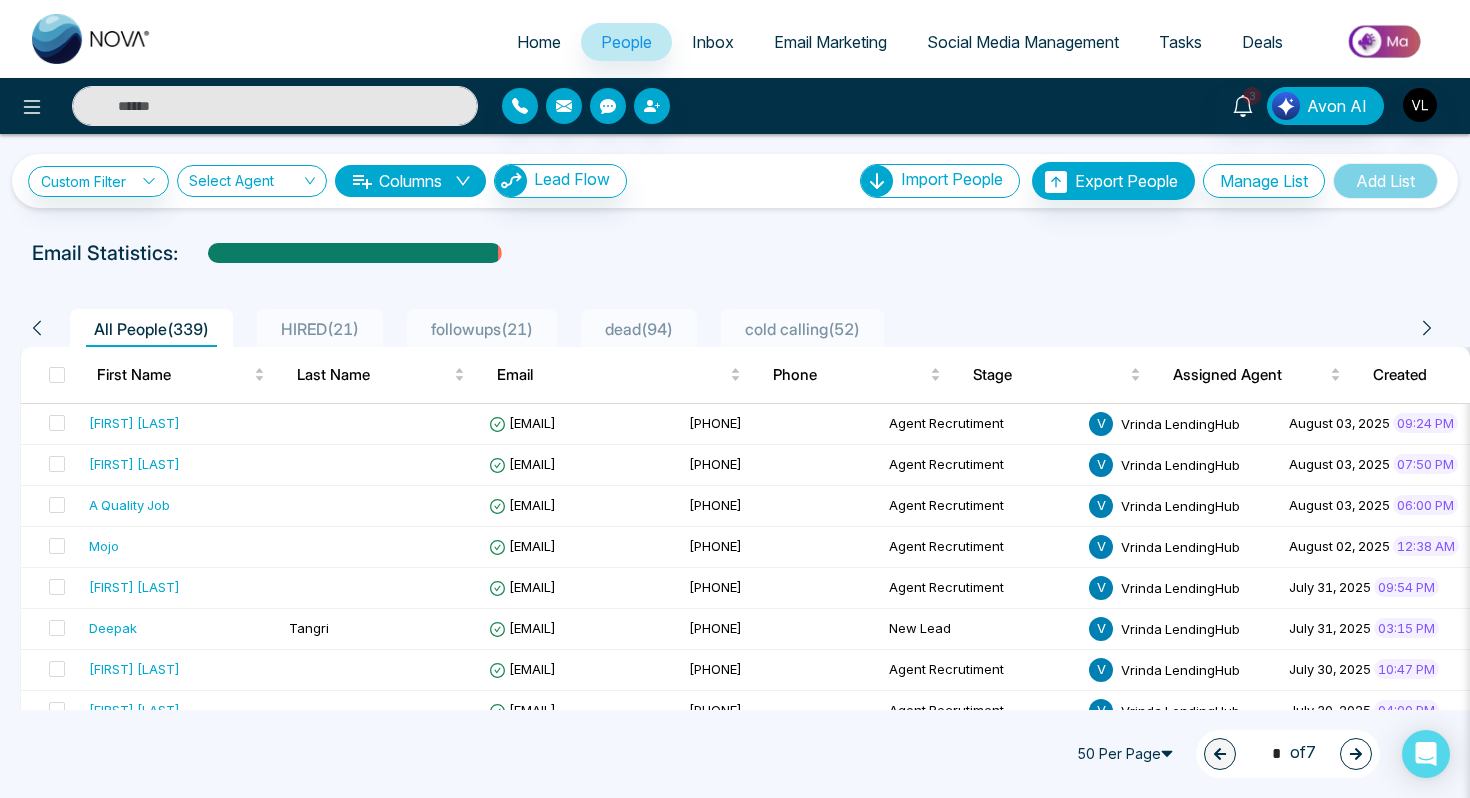 click at bounding box center (275, 106) 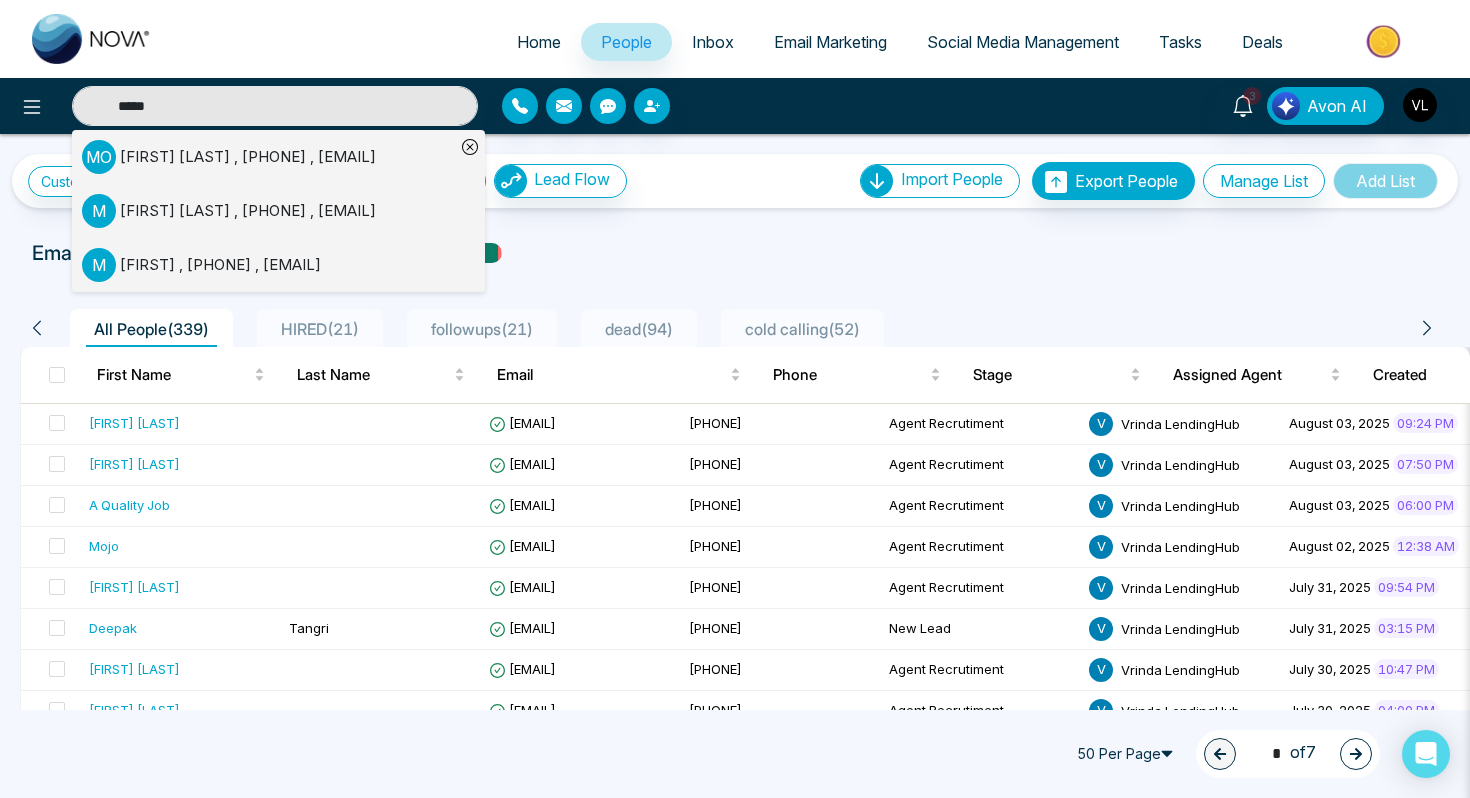 type on "*****" 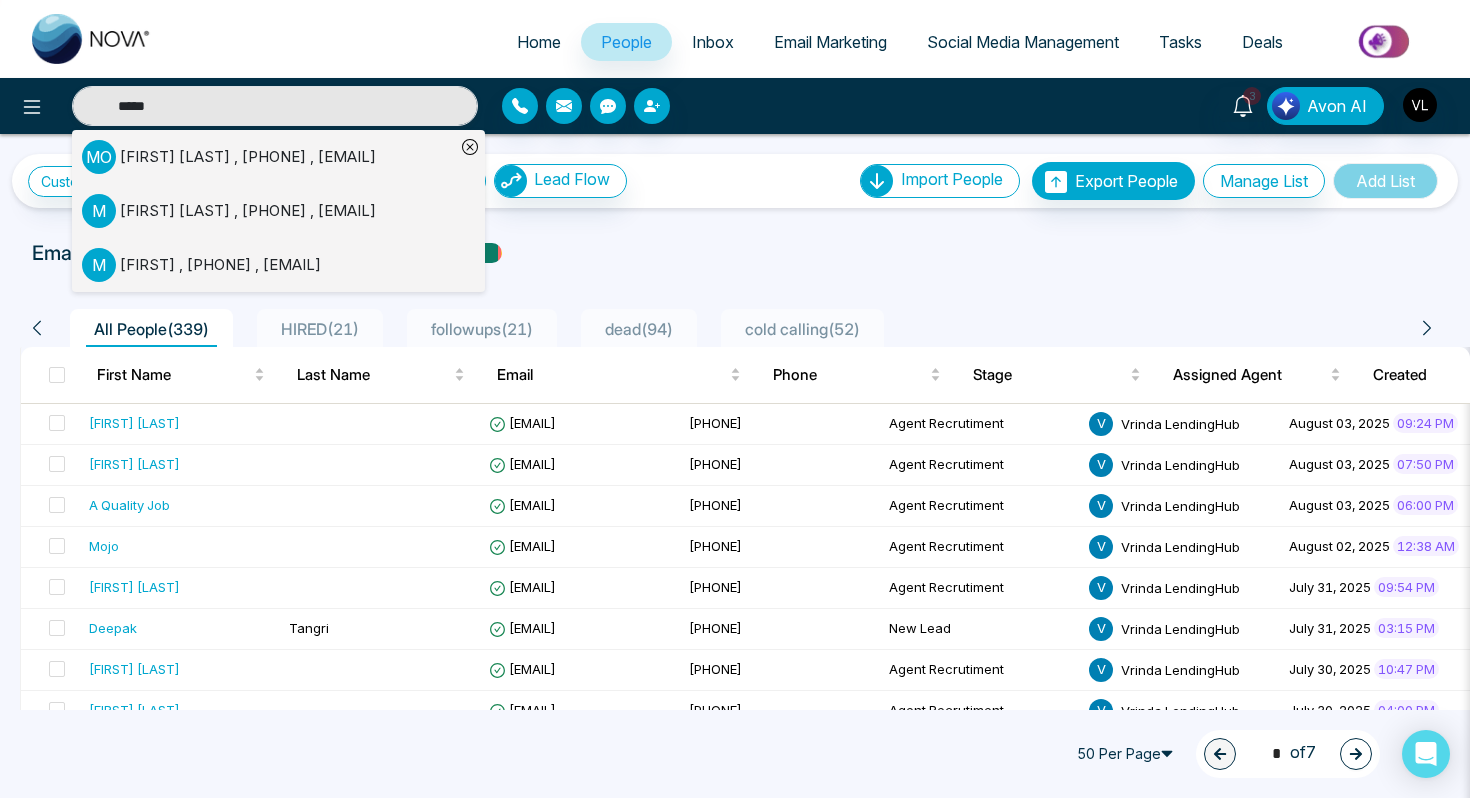 click on "[FIRST] [LAST] , [PHONE] , [EMAIL]" at bounding box center [248, 157] 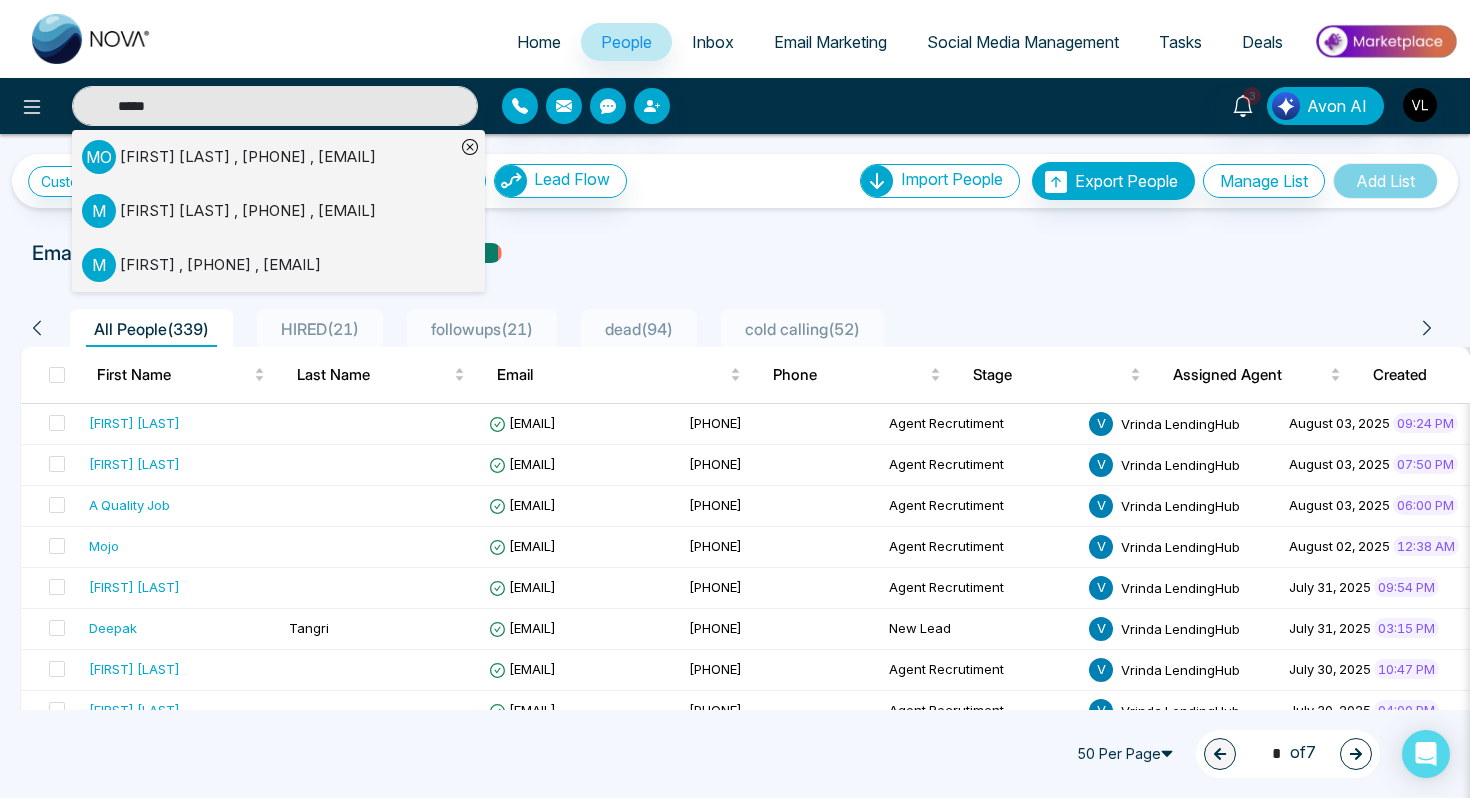 type 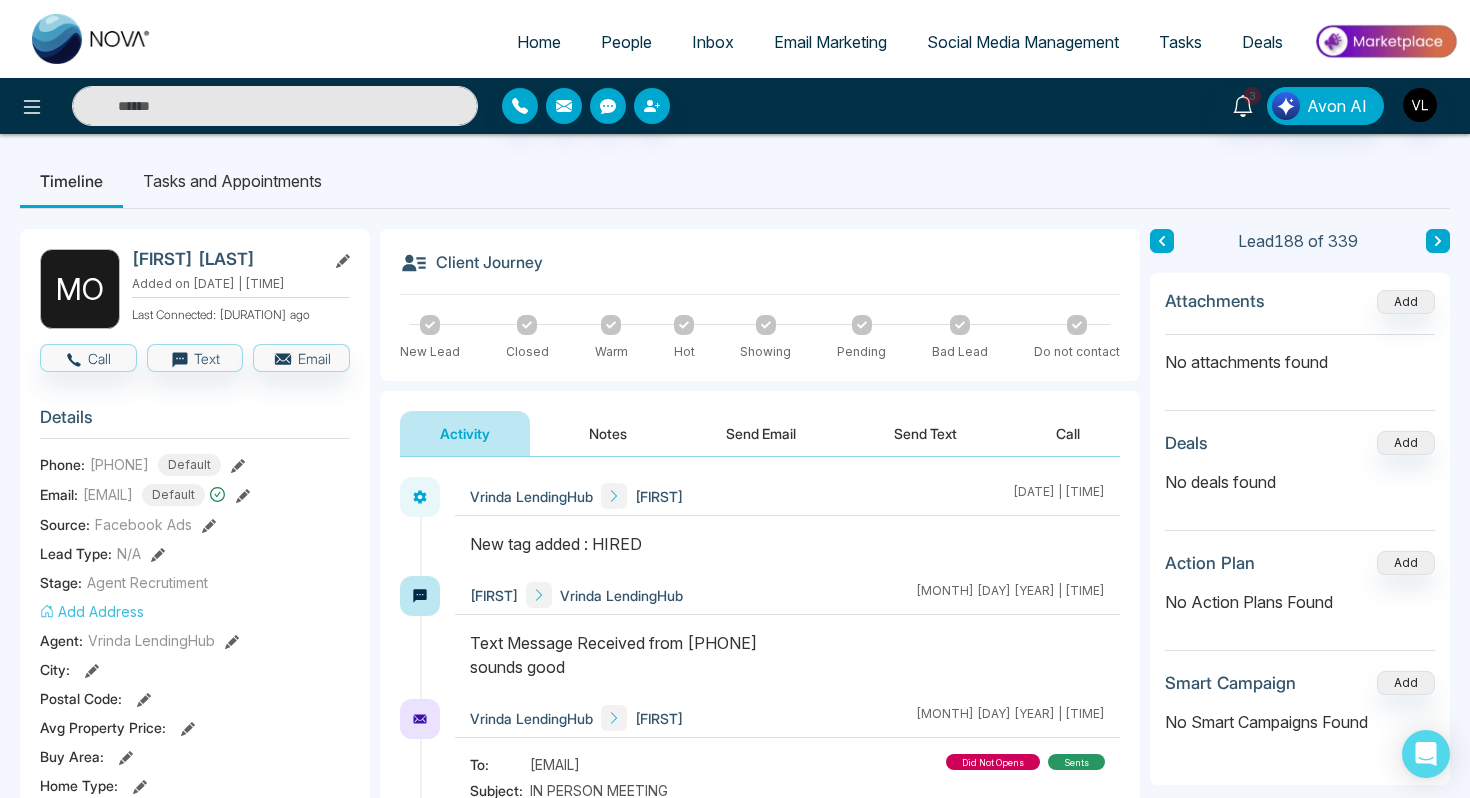 click at bounding box center [275, 106] 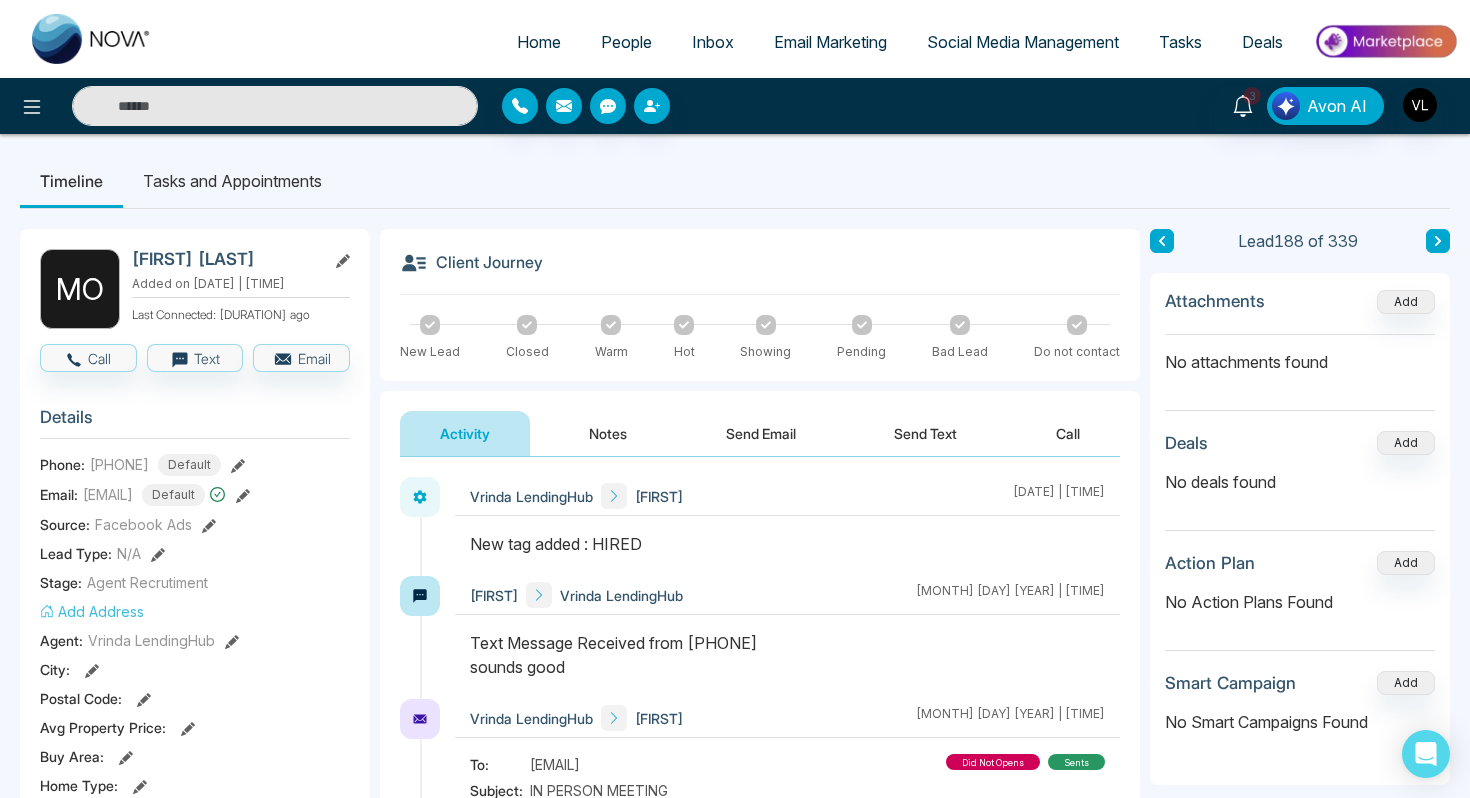 type on "*" 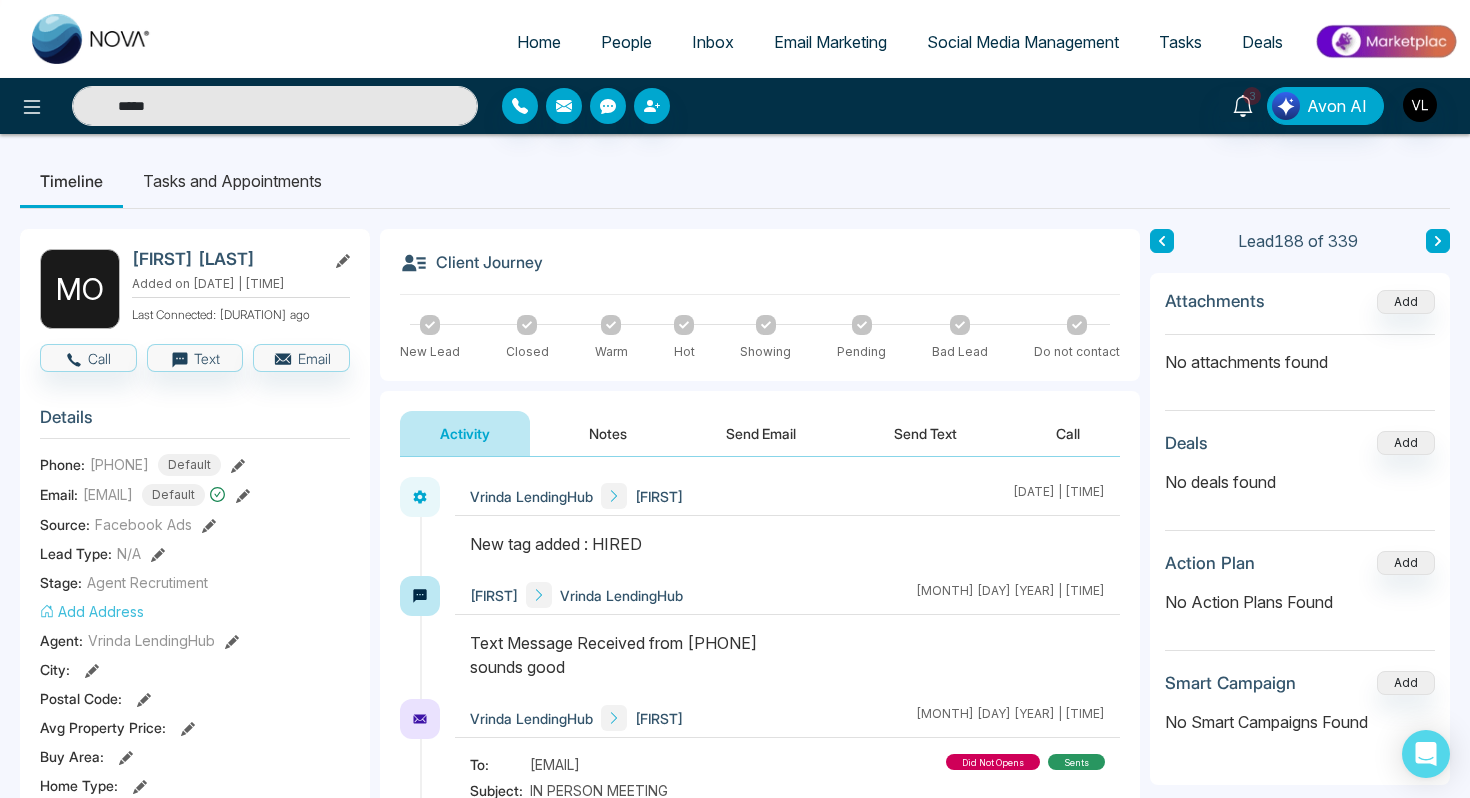 type on "*****" 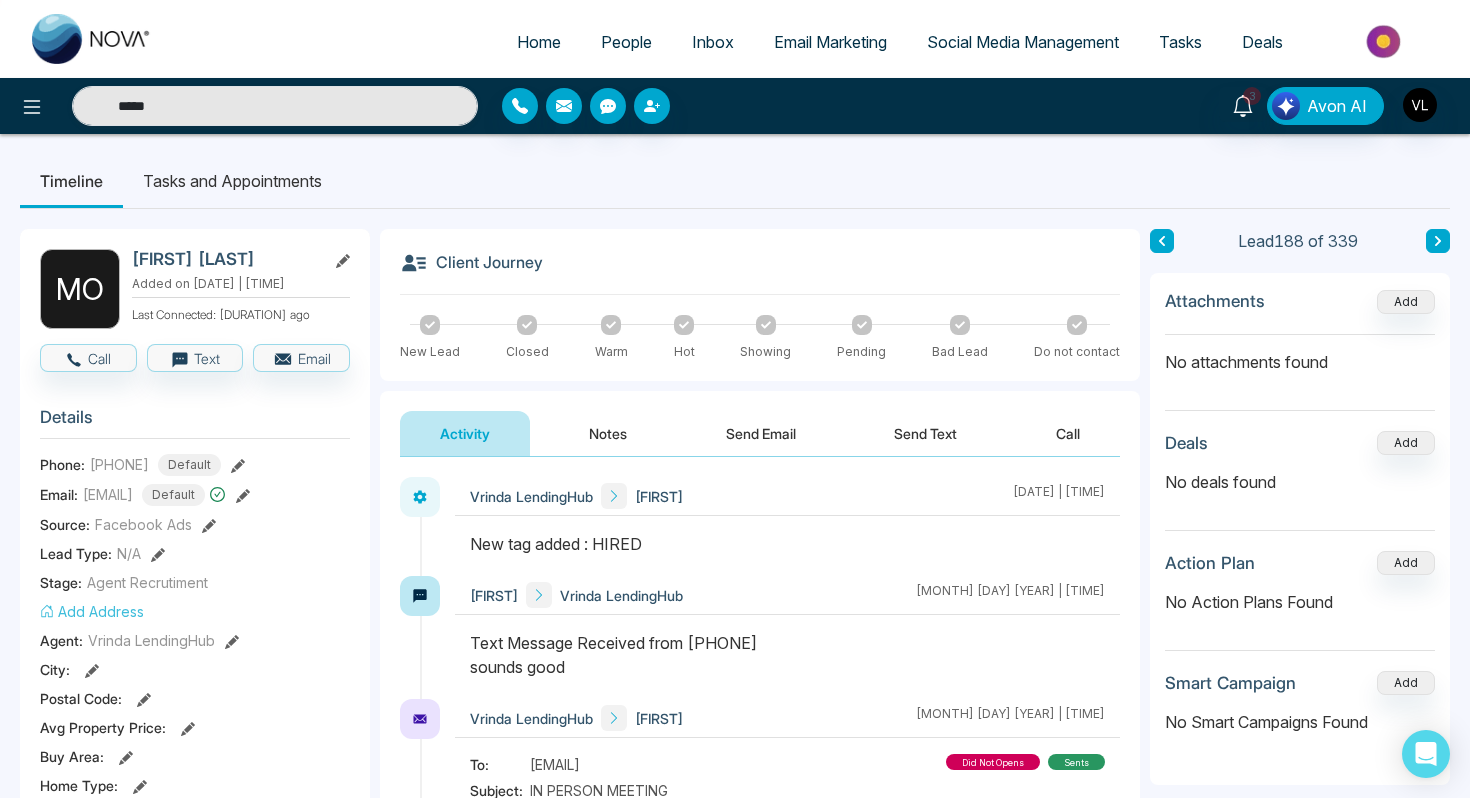 click on "People" at bounding box center (626, 42) 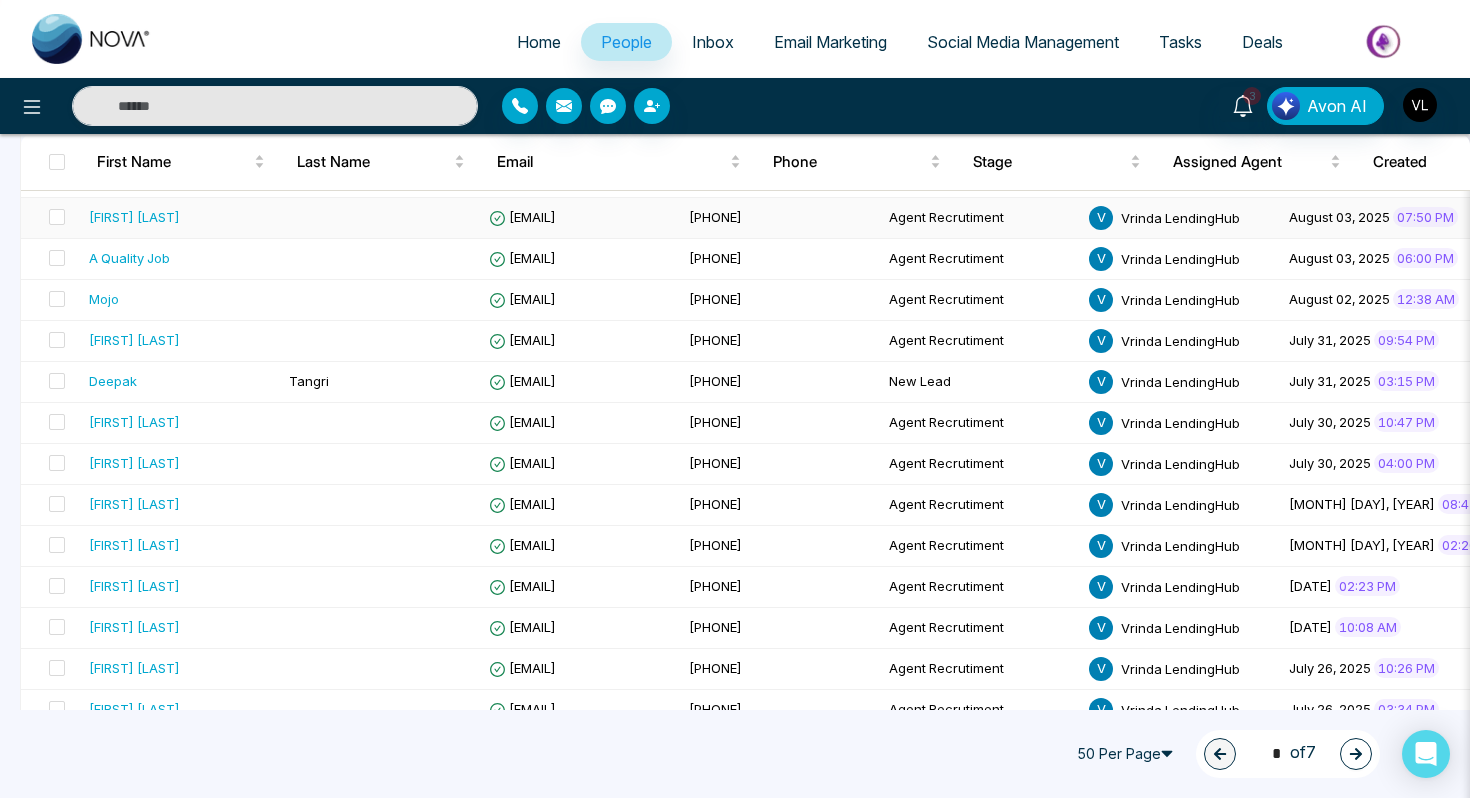 scroll, scrollTop: 261, scrollLeft: 0, axis: vertical 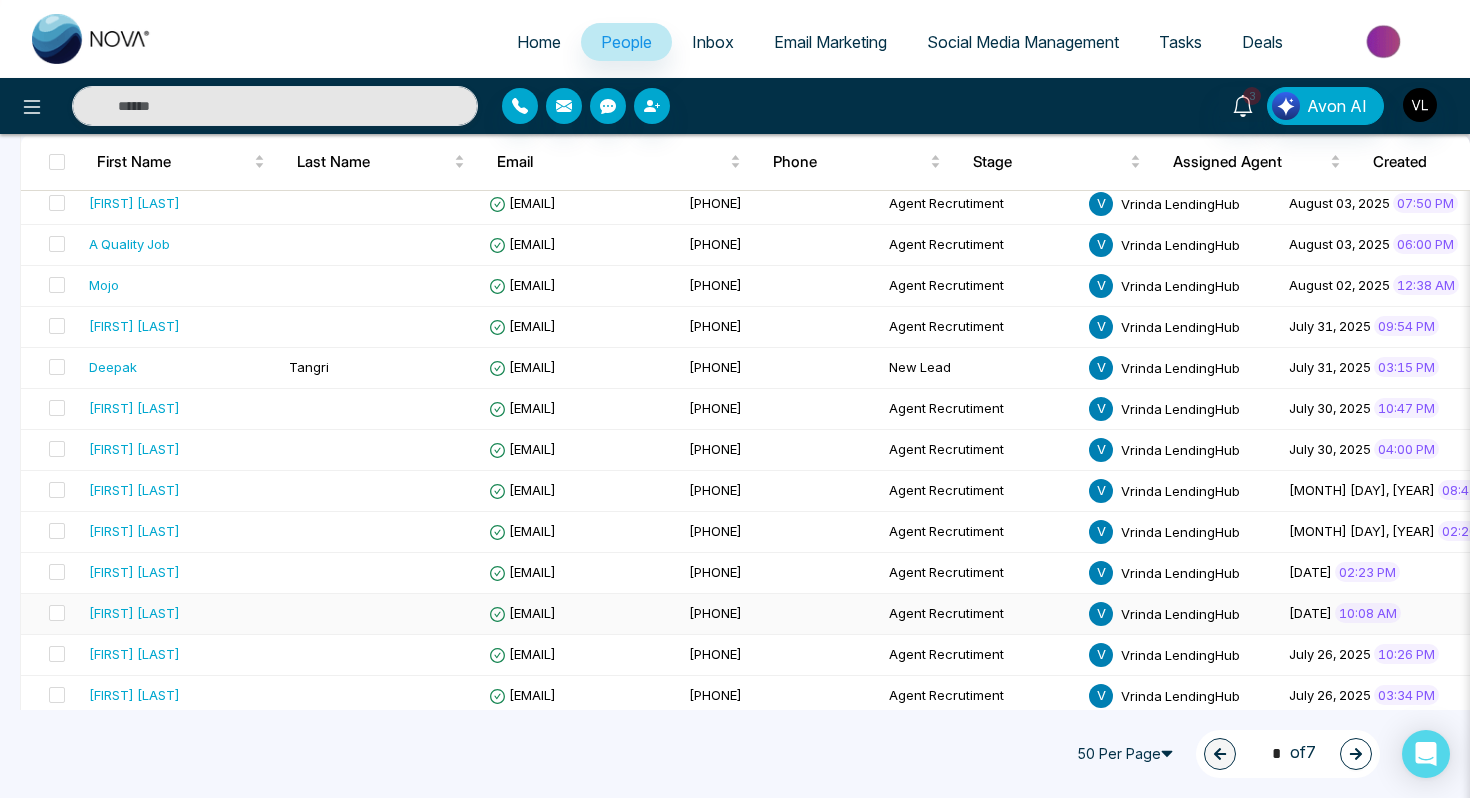 click on "[FIRST] [LAST]" at bounding box center [181, 614] 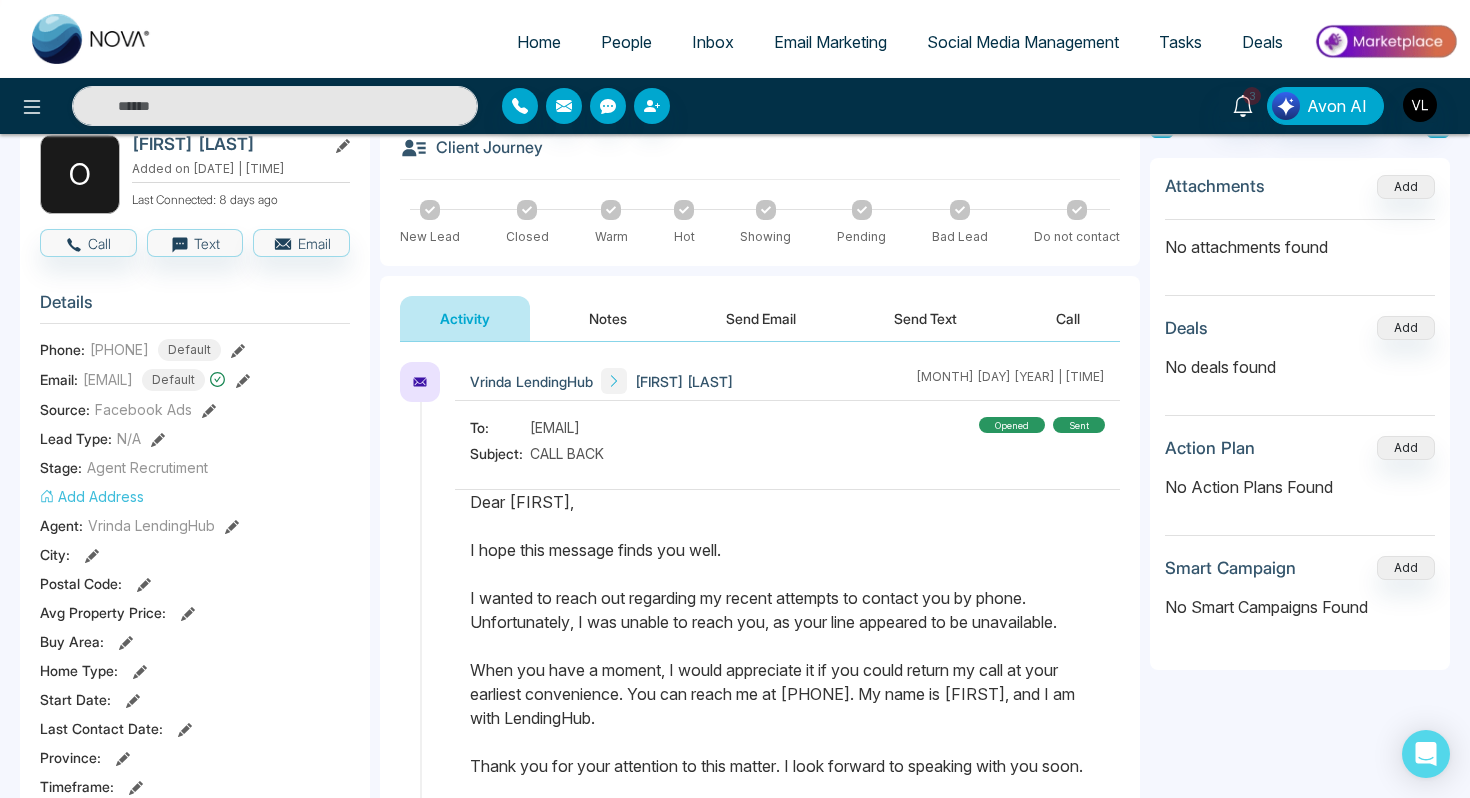 scroll, scrollTop: 113, scrollLeft: 0, axis: vertical 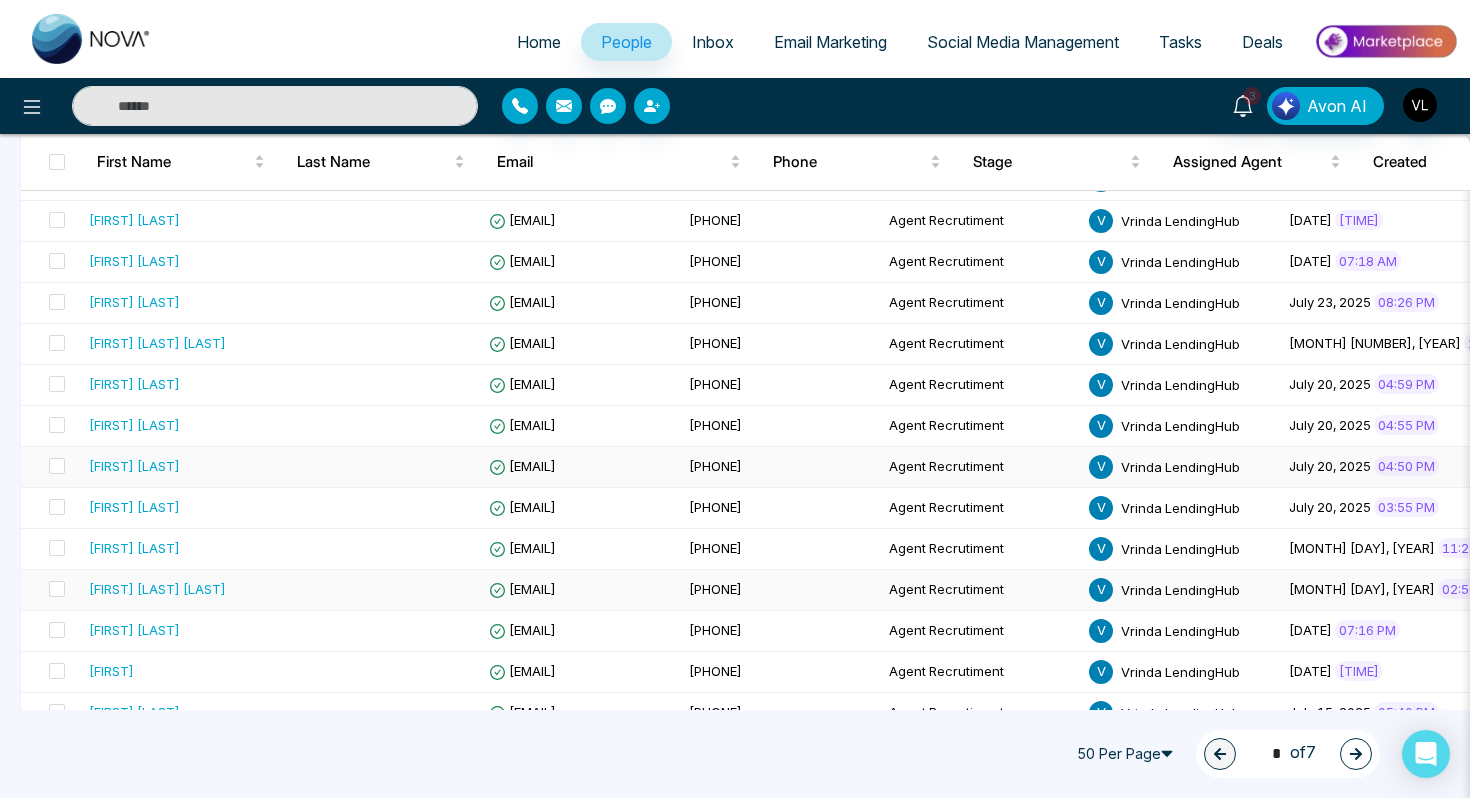 click on "[FIRST] [LAST] [LAST]" at bounding box center (181, 590) 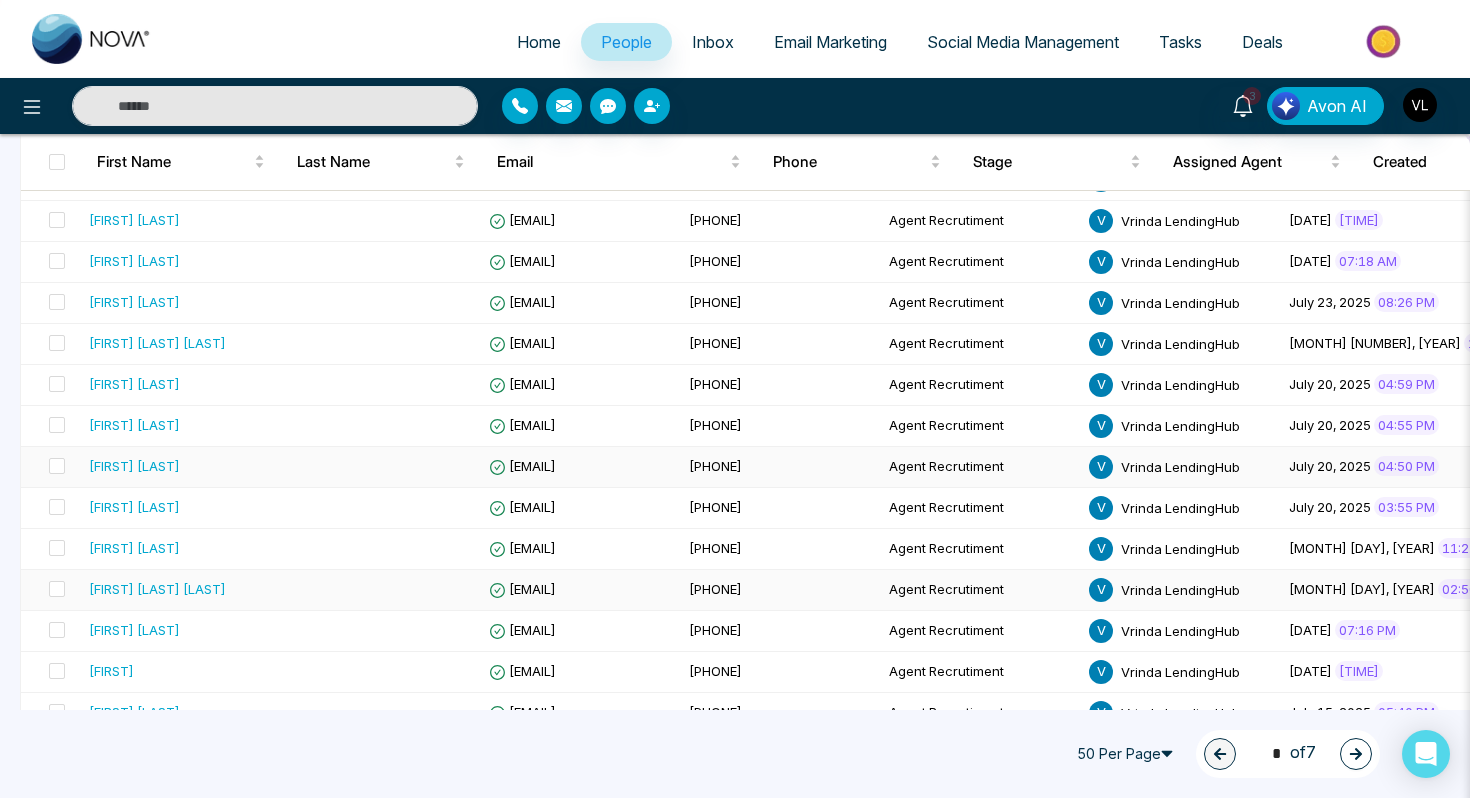 scroll, scrollTop: 0, scrollLeft: 0, axis: both 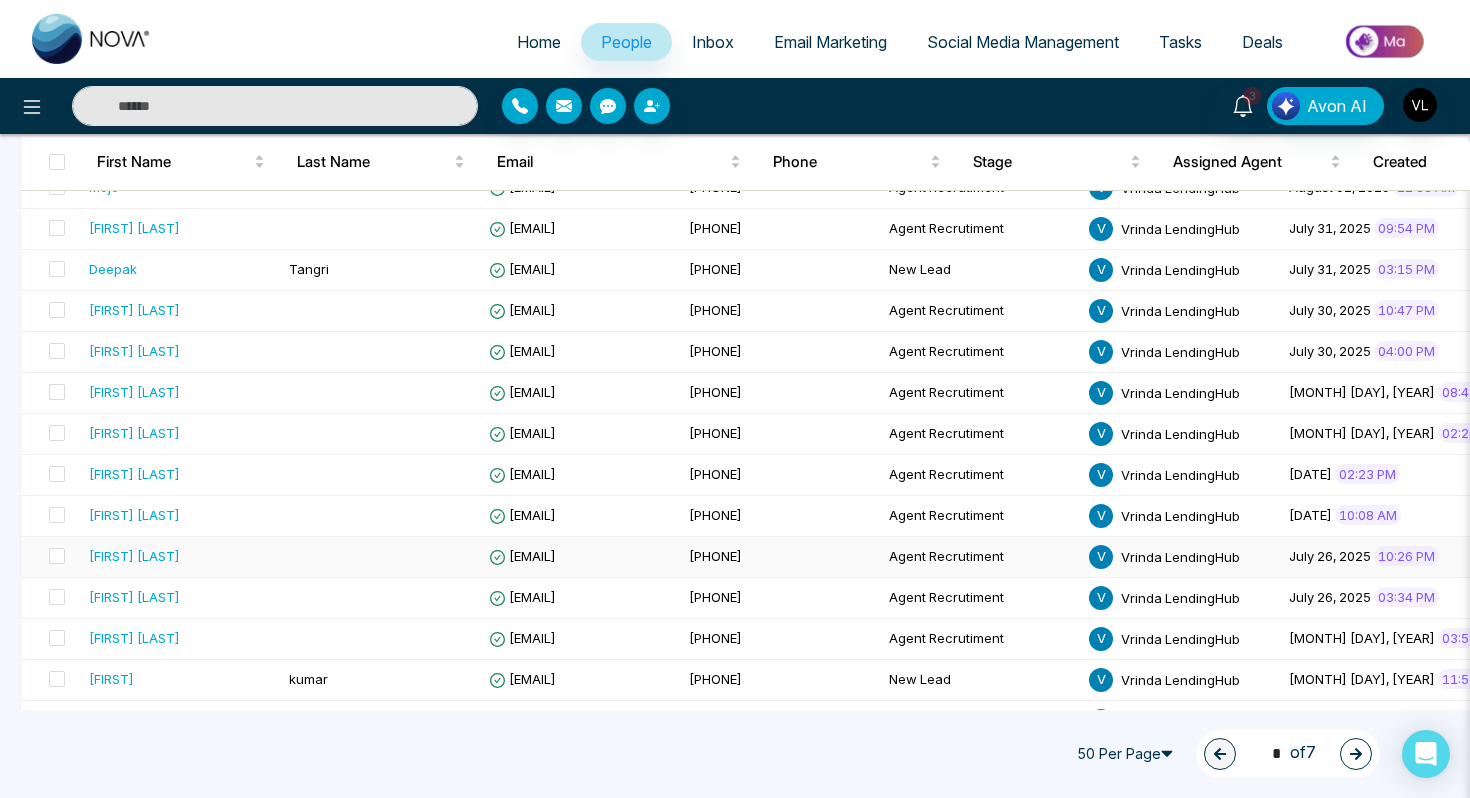 click on "[FIRST] [LAST]" at bounding box center (181, 556) 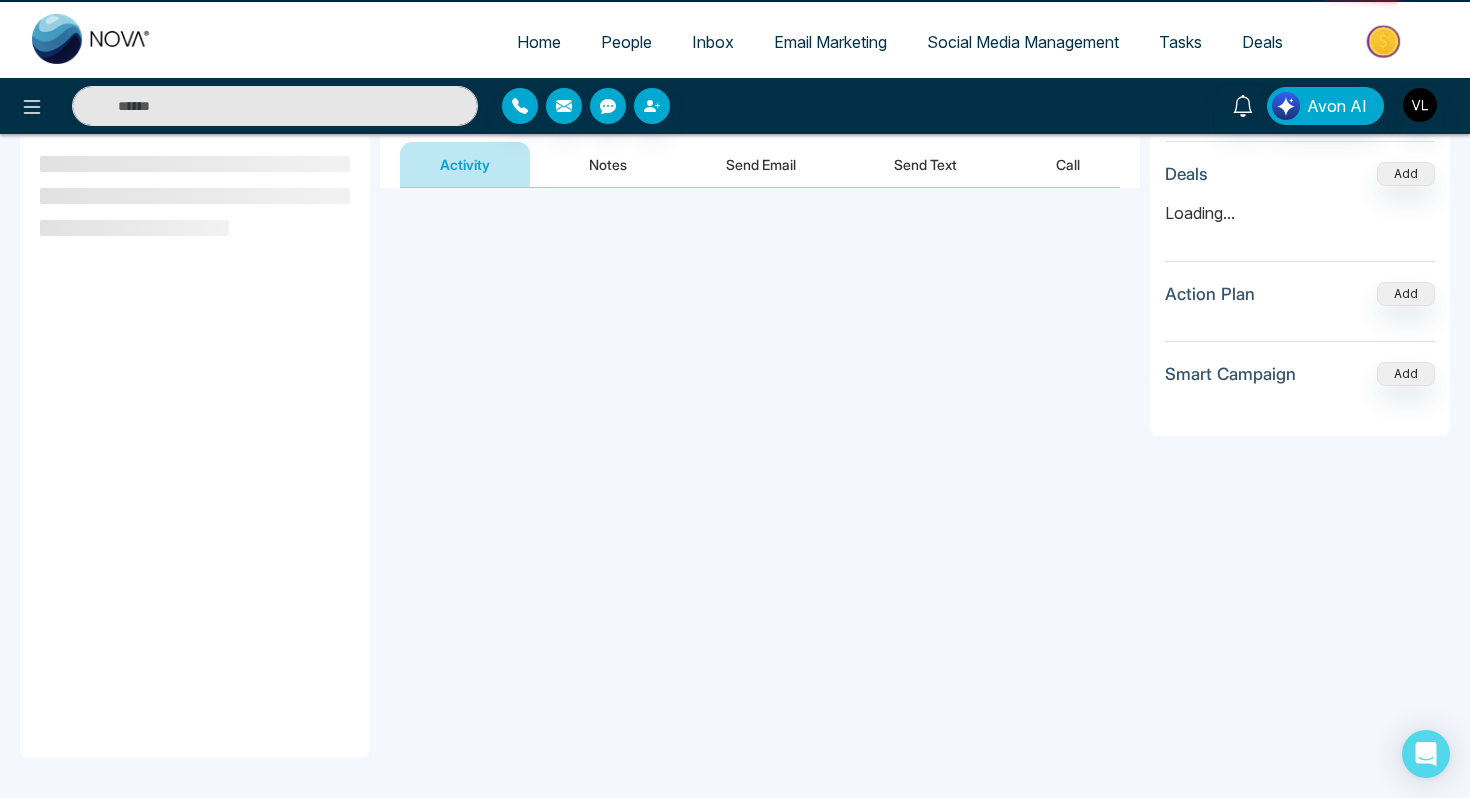 scroll, scrollTop: 0, scrollLeft: 0, axis: both 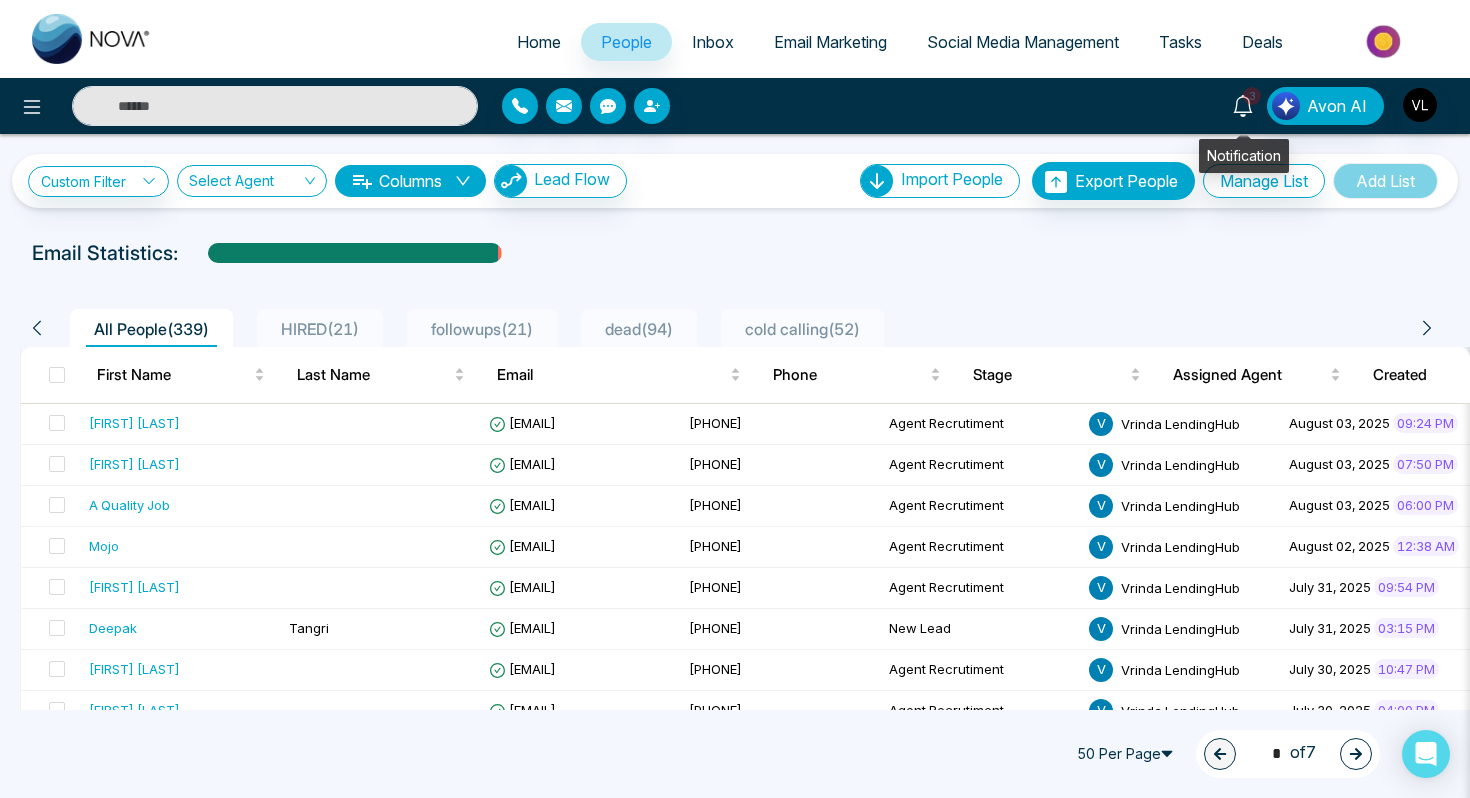 click on "3" at bounding box center [1252, 96] 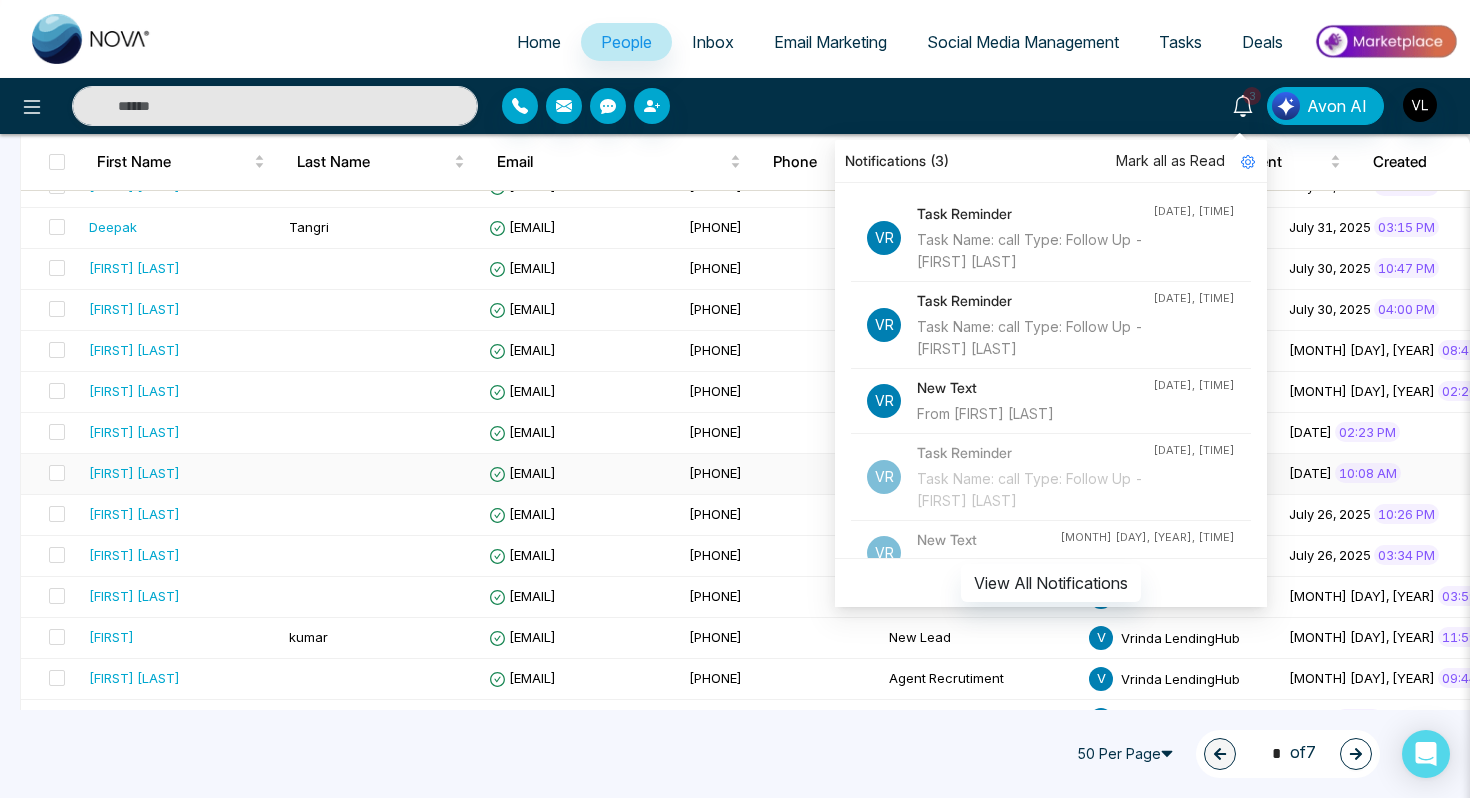 scroll, scrollTop: 412, scrollLeft: 0, axis: vertical 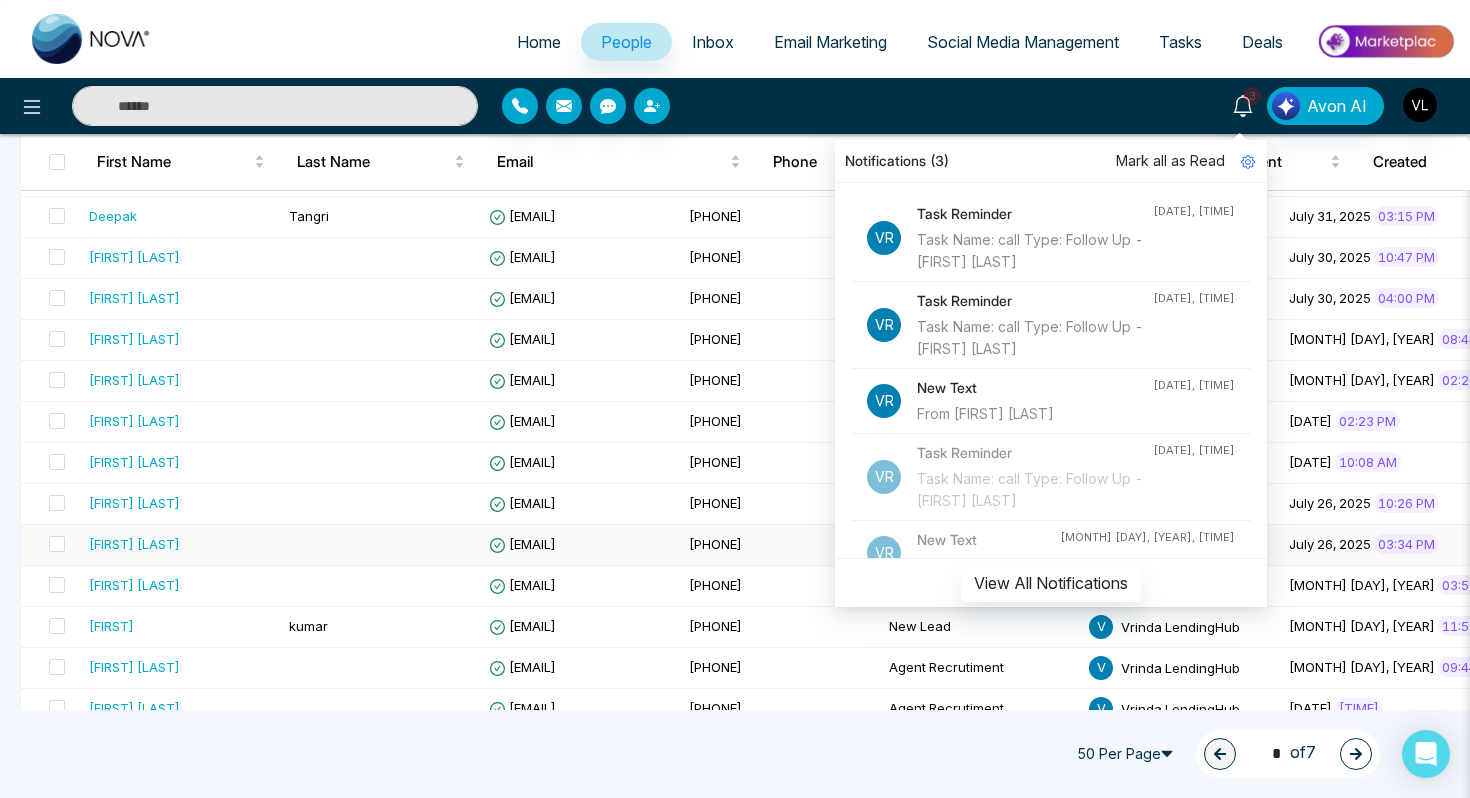 click on "[EMAIL]" at bounding box center (581, 545) 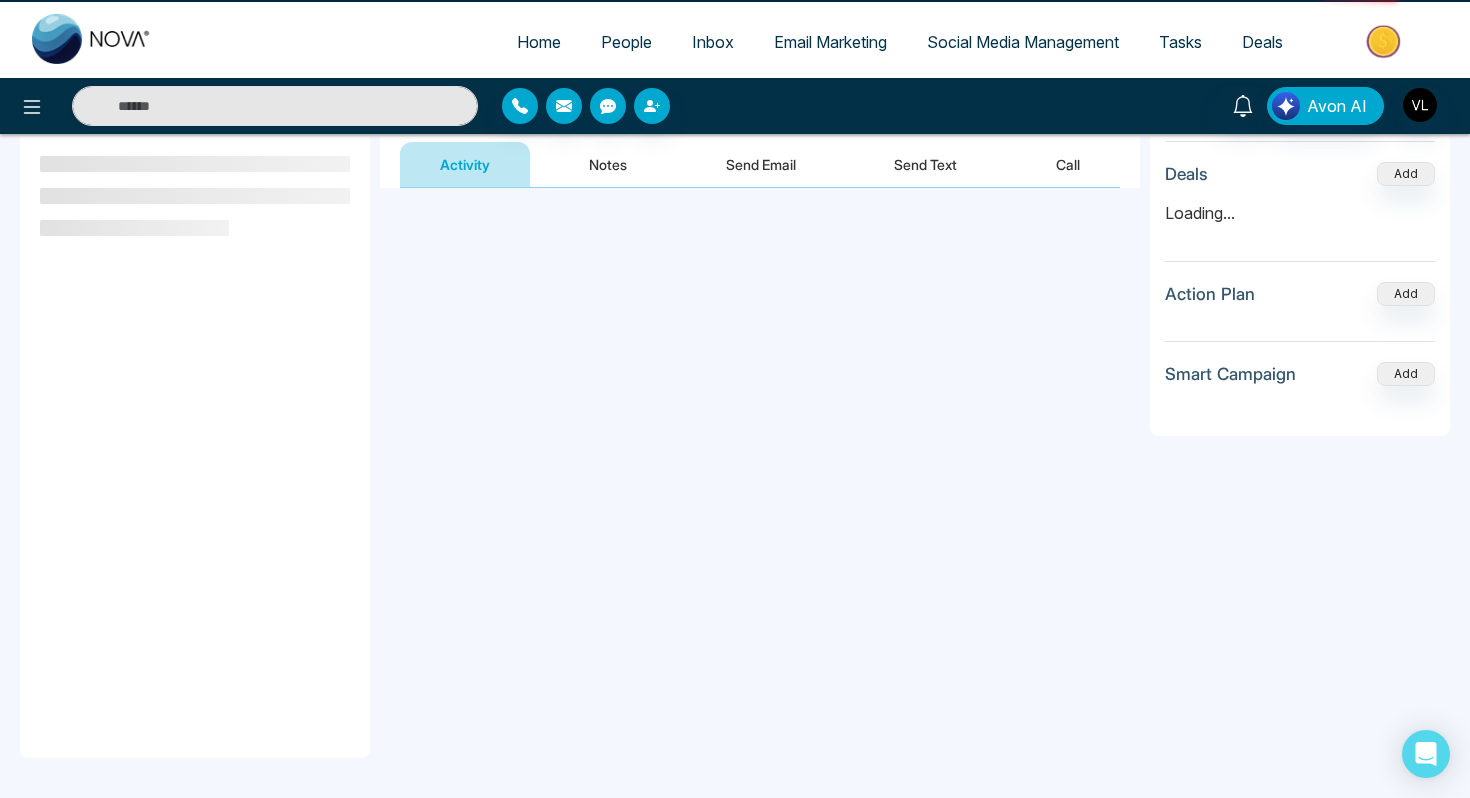 scroll, scrollTop: 0, scrollLeft: 0, axis: both 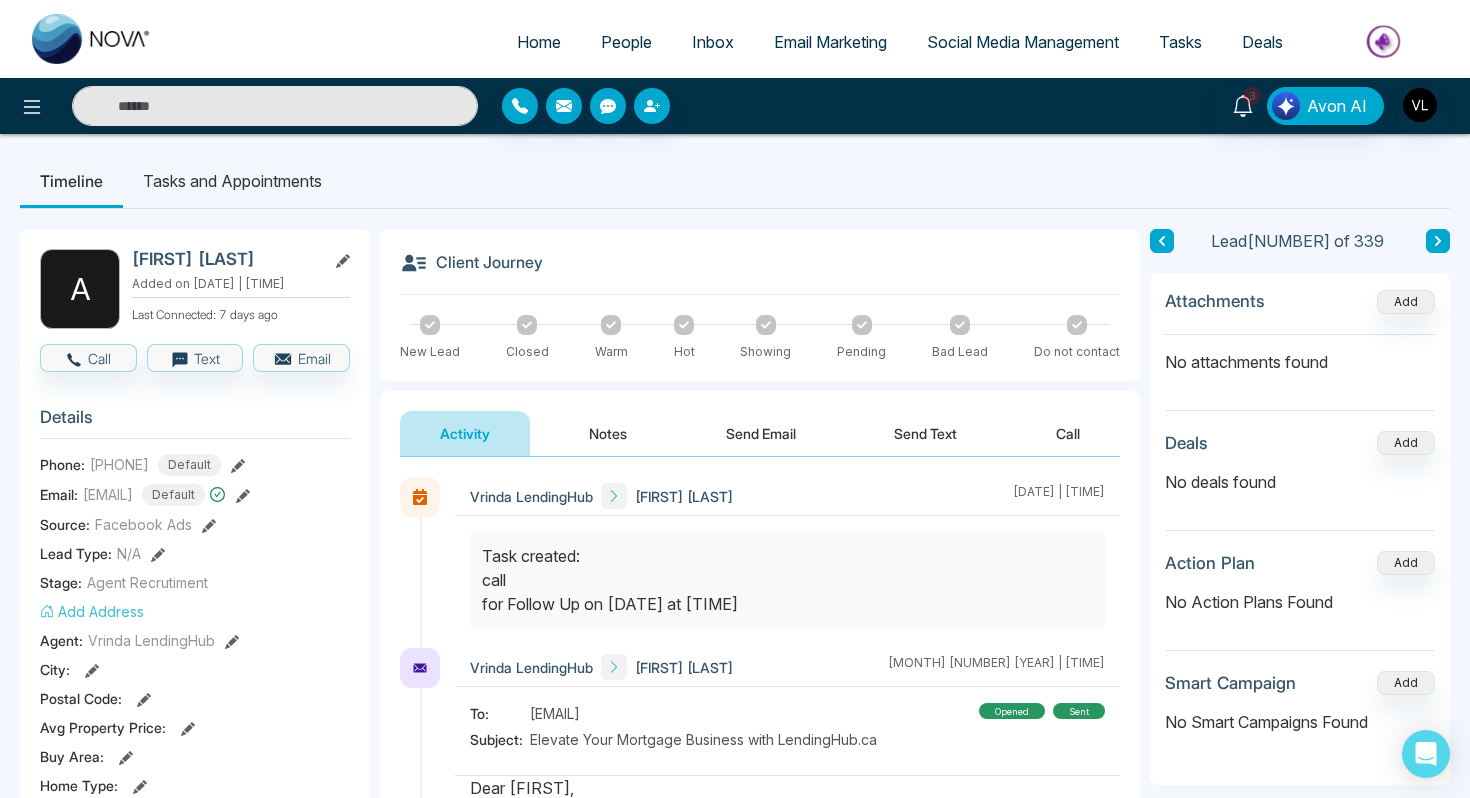 click on "People" at bounding box center [626, 42] 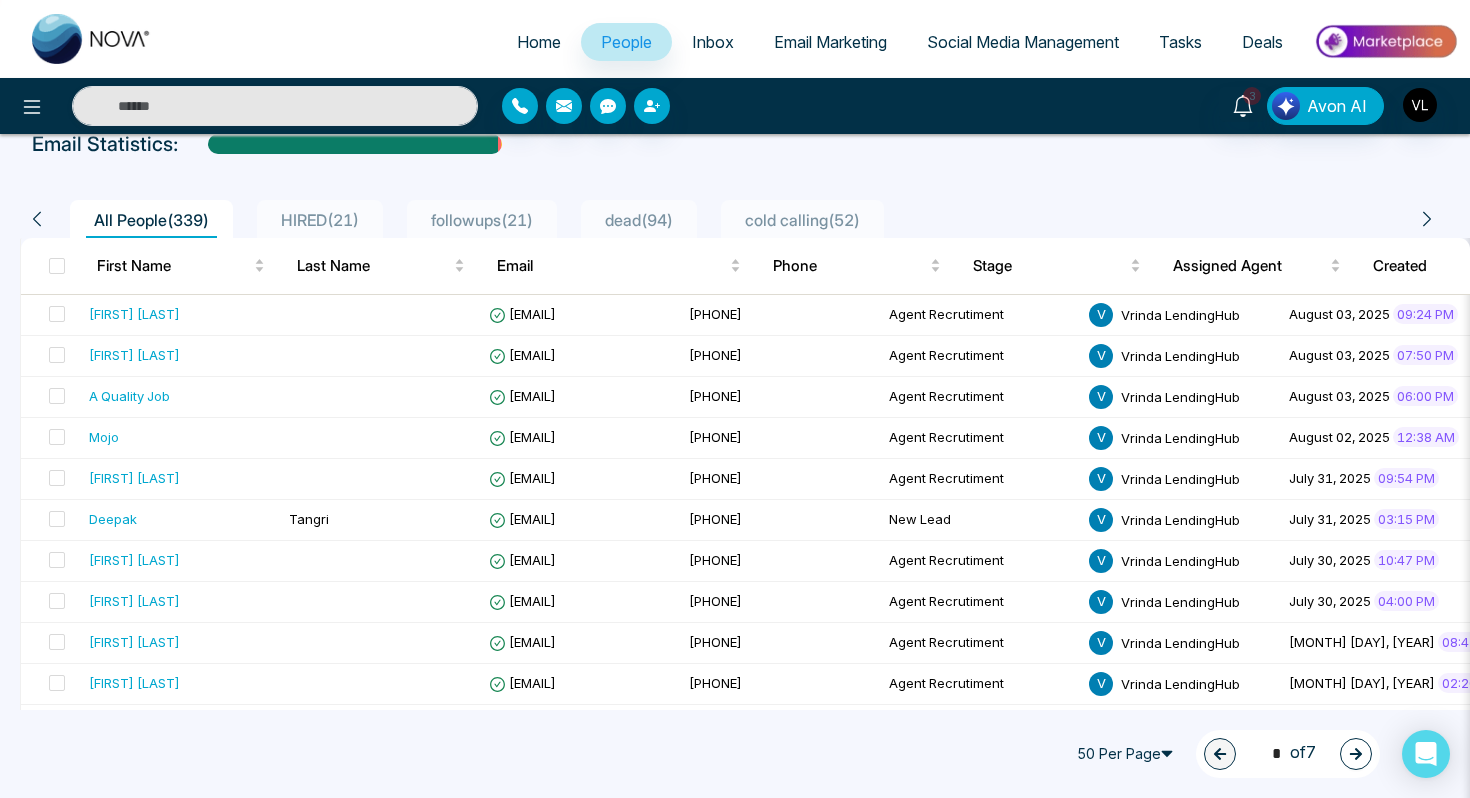 scroll, scrollTop: 110, scrollLeft: 0, axis: vertical 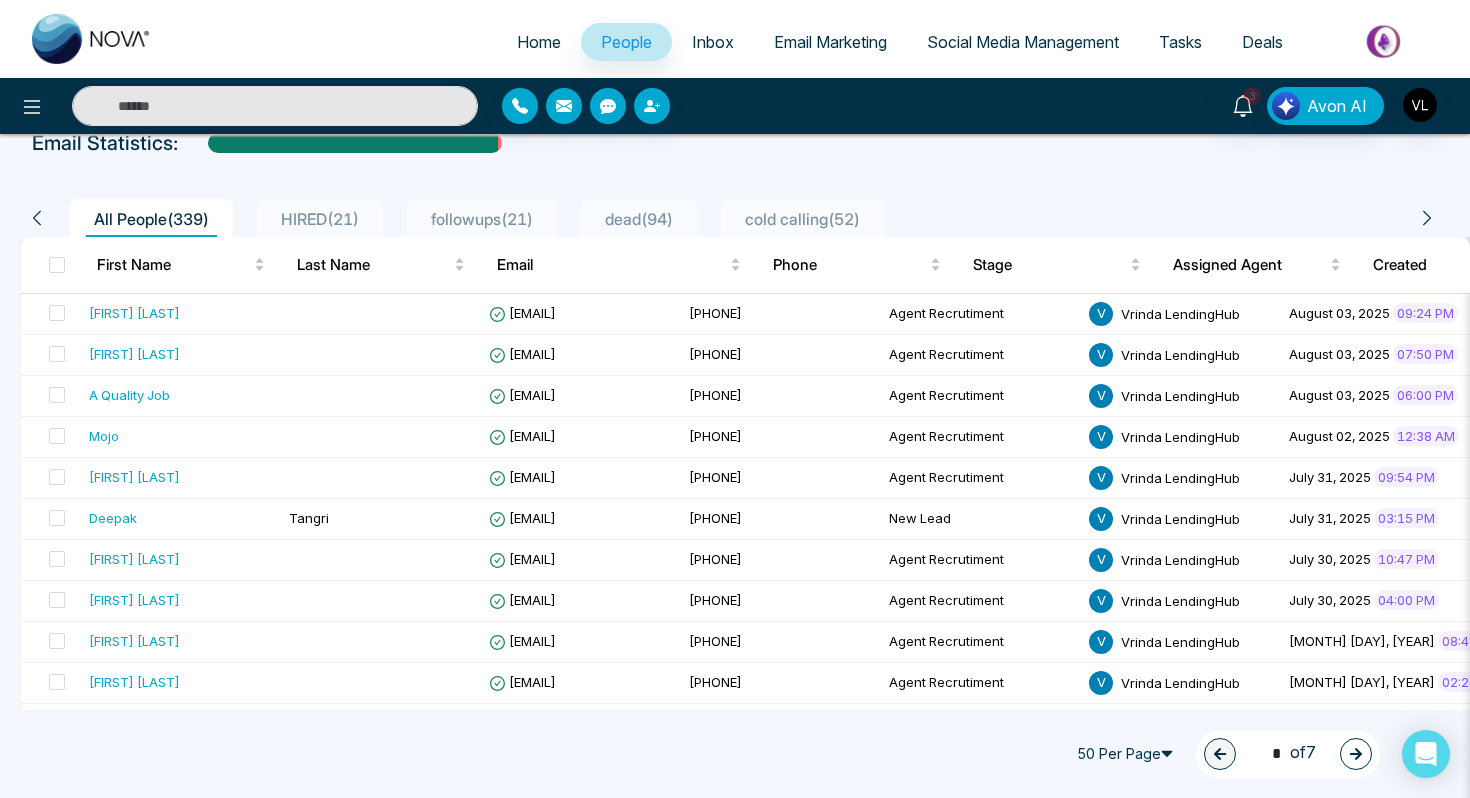 click on "50 Per Page" at bounding box center (1128, 754) 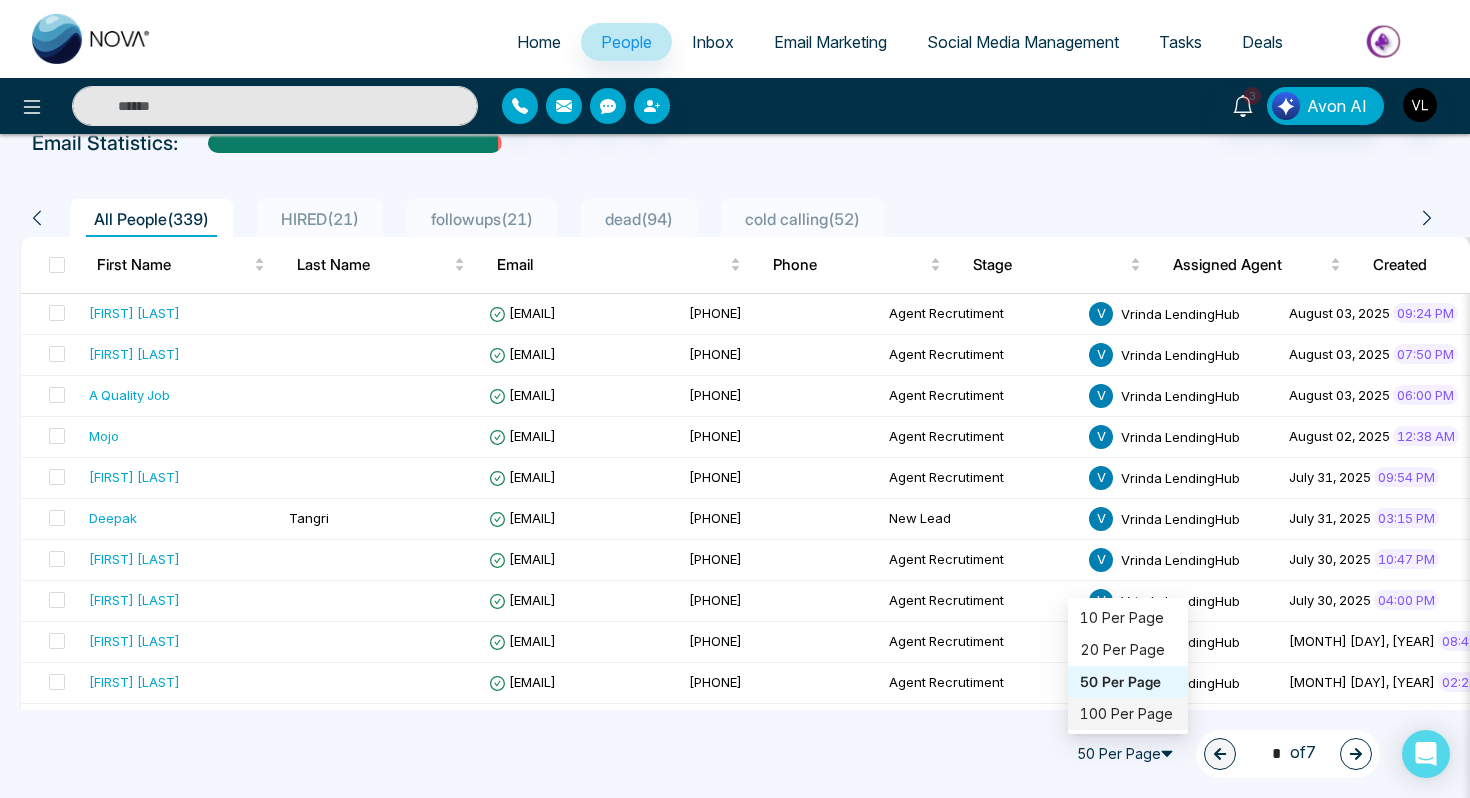 click on "100 Per Page" at bounding box center (1128, 714) 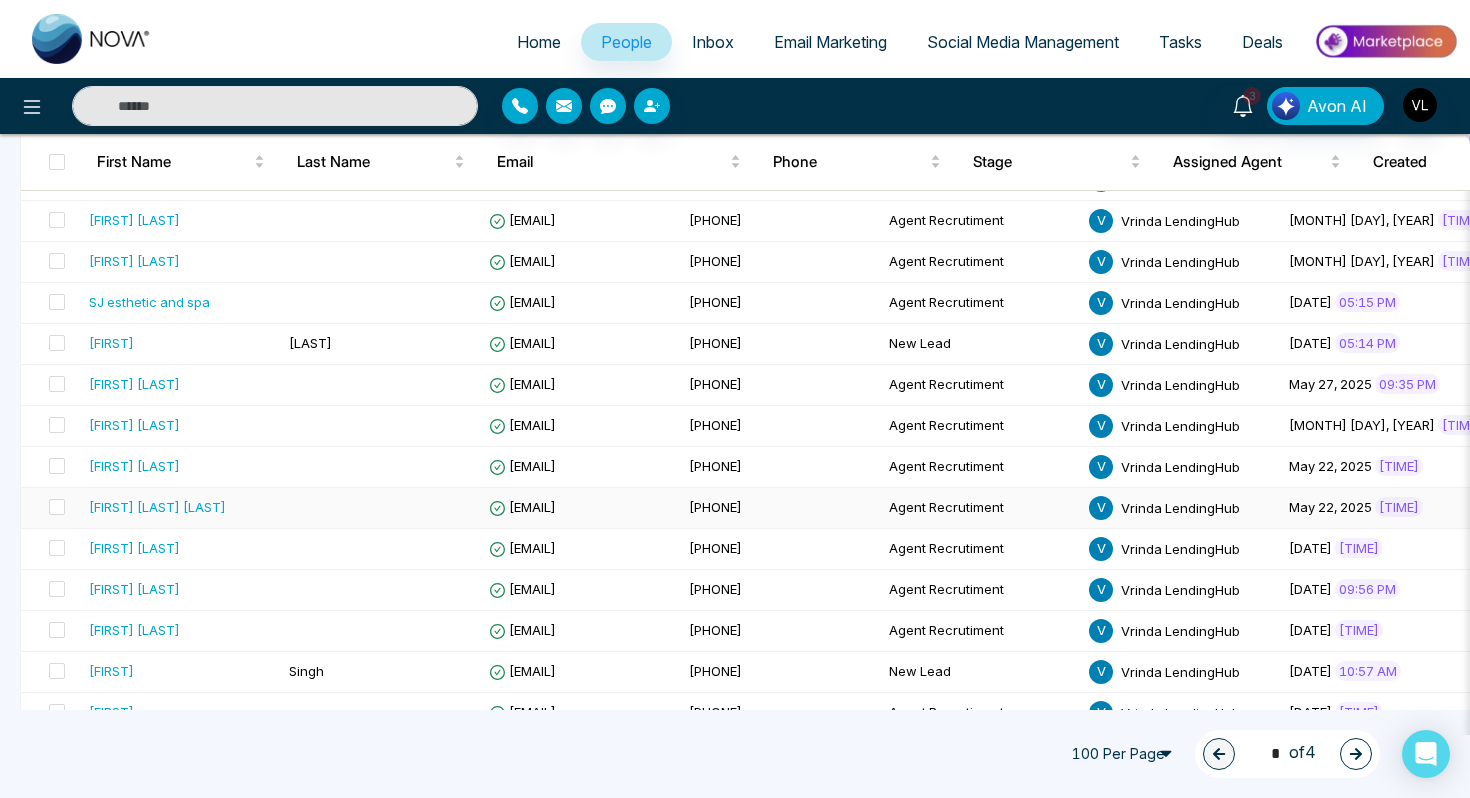 scroll, scrollTop: 3794, scrollLeft: 0, axis: vertical 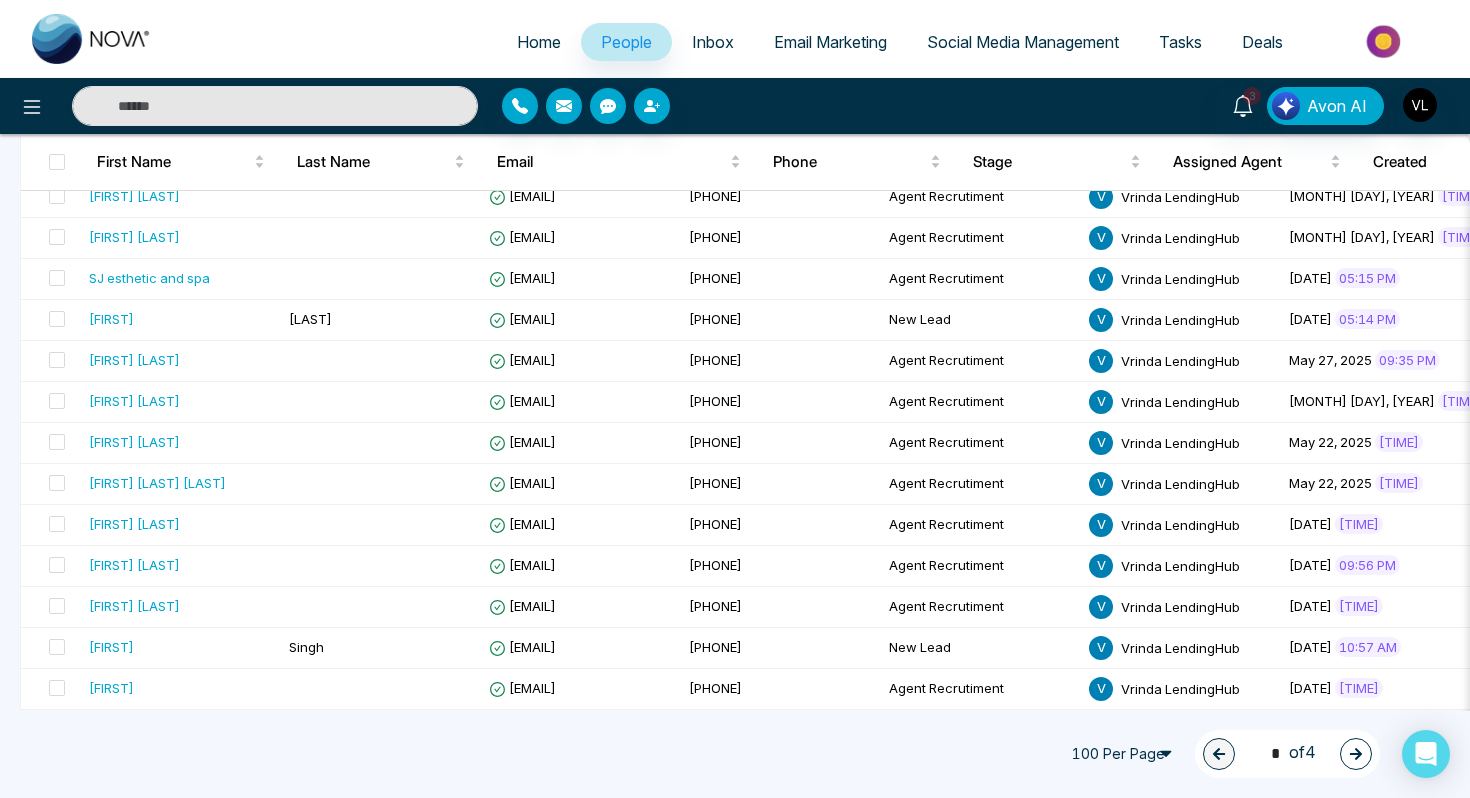 click 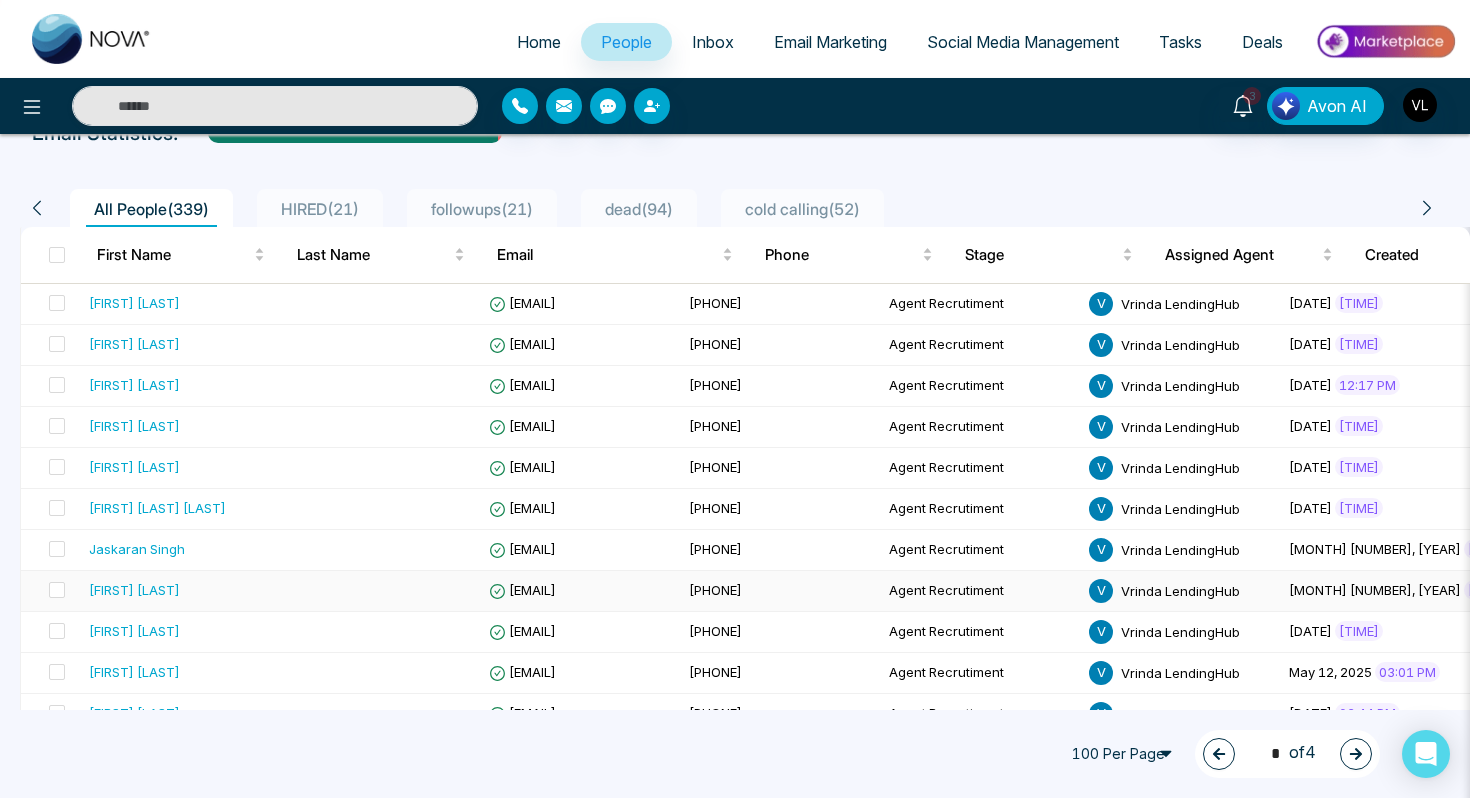 scroll, scrollTop: 114, scrollLeft: 0, axis: vertical 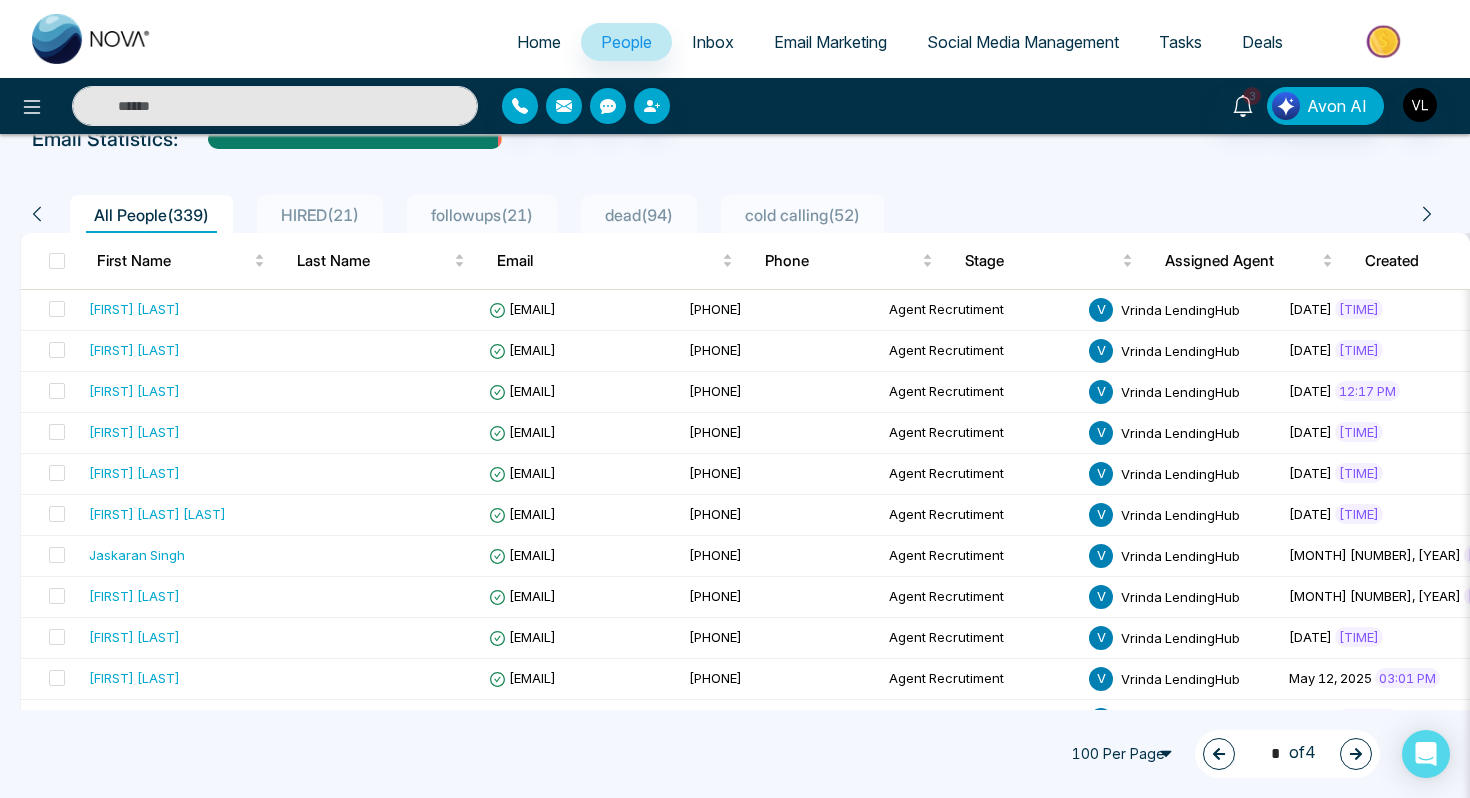 click 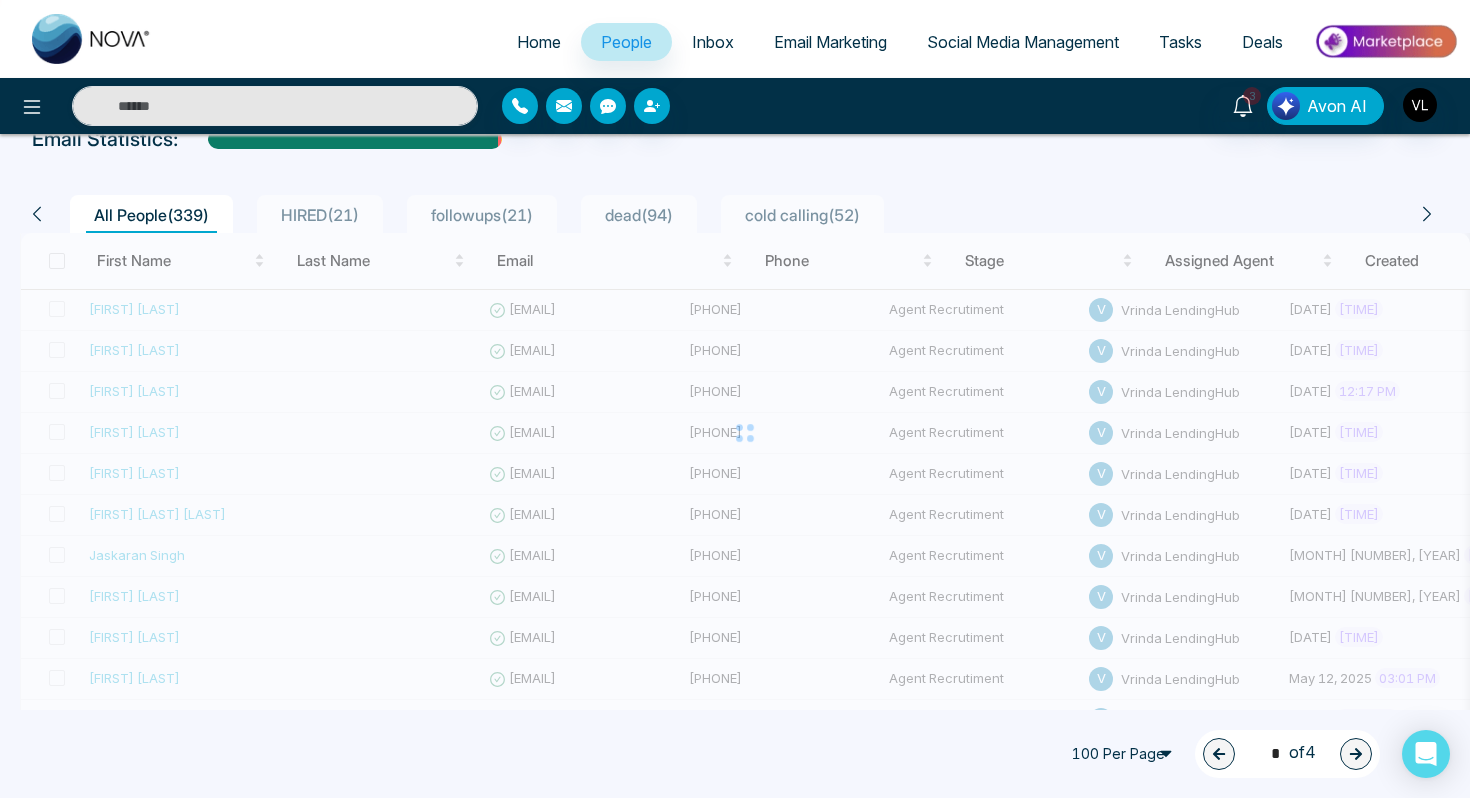 type on "*" 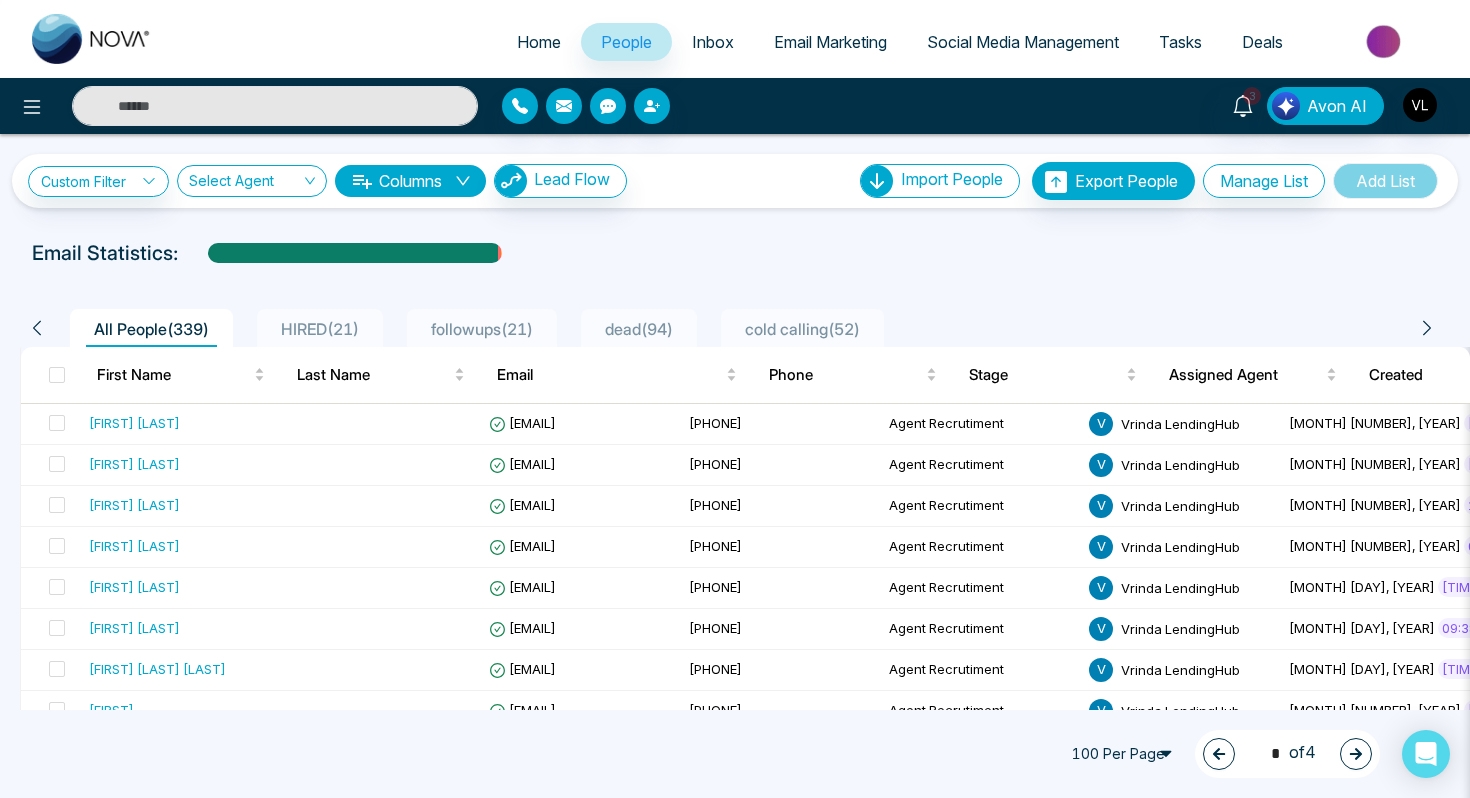 scroll, scrollTop: 0, scrollLeft: 0, axis: both 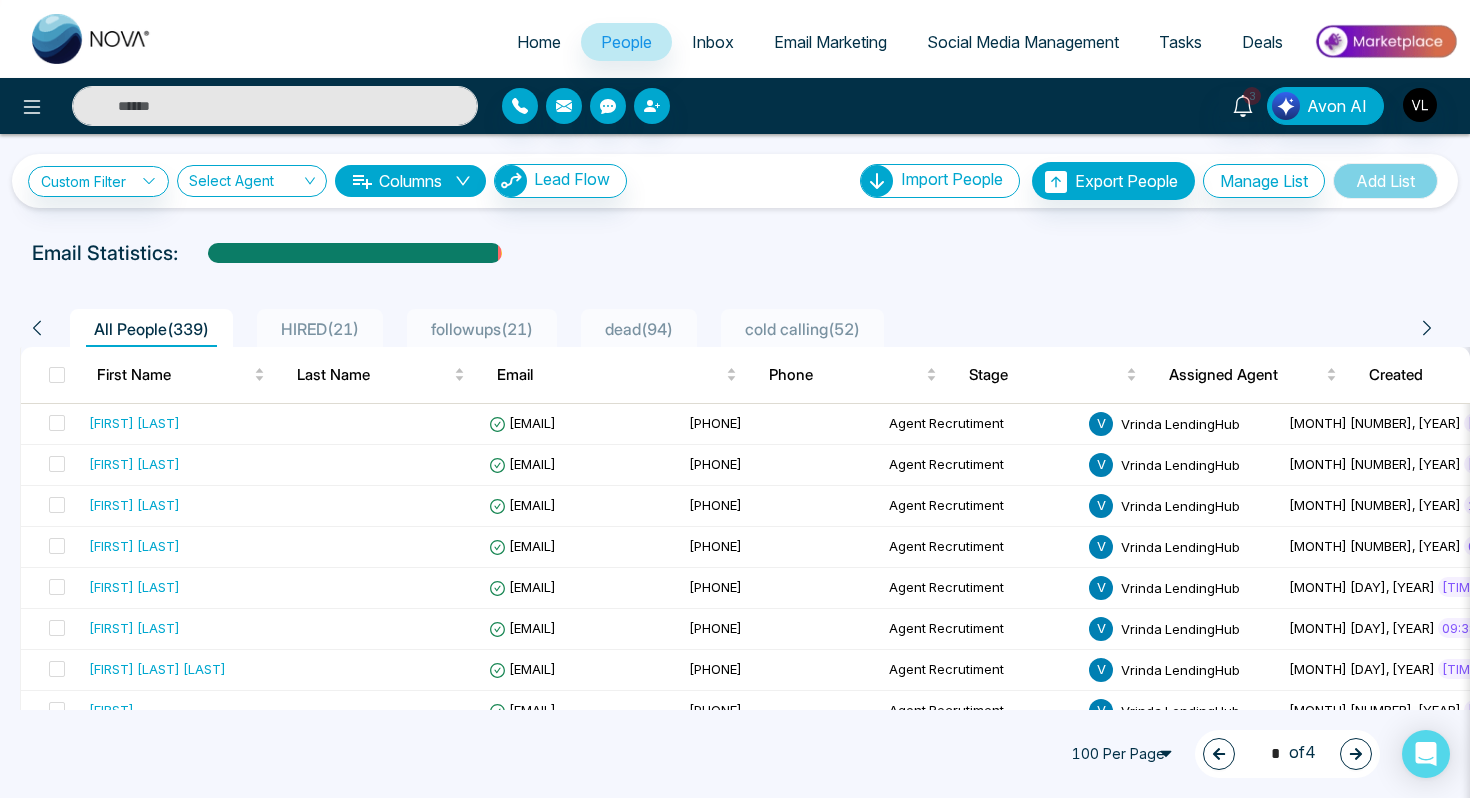 click at bounding box center (275, 106) 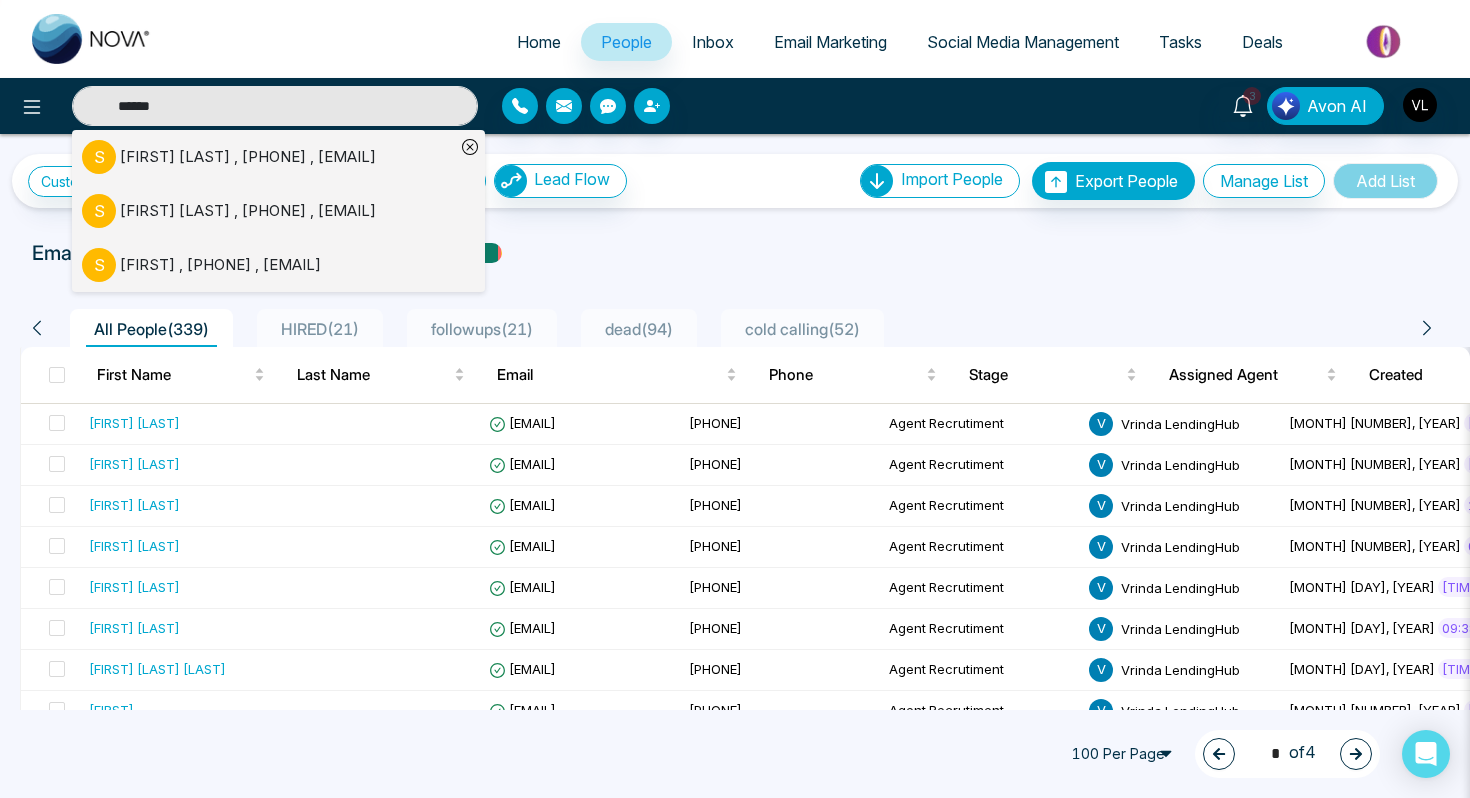 type on "*****" 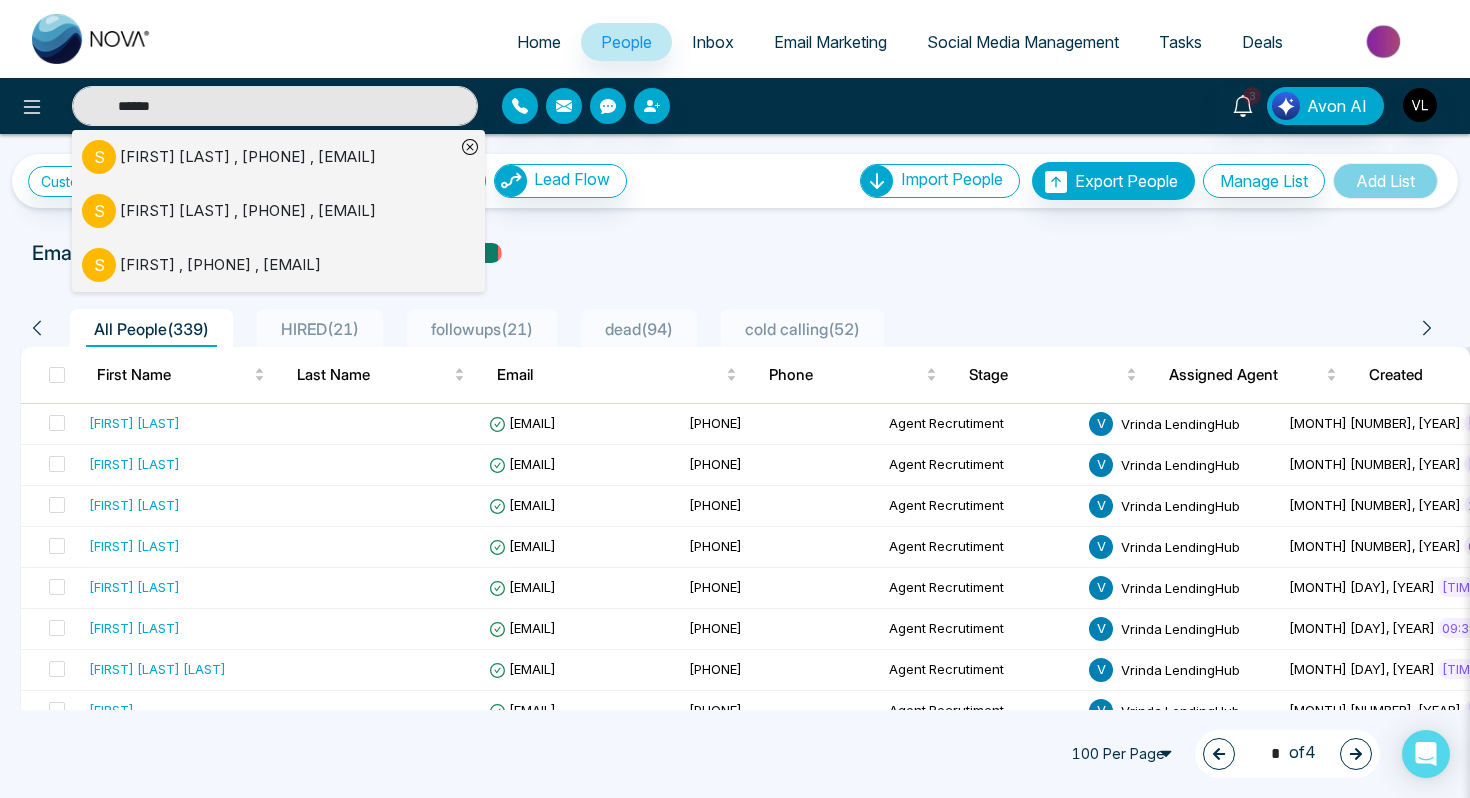 click on "[FIRST] [LAST] , [PHONE] , [EMAIL]" at bounding box center (268, 157) 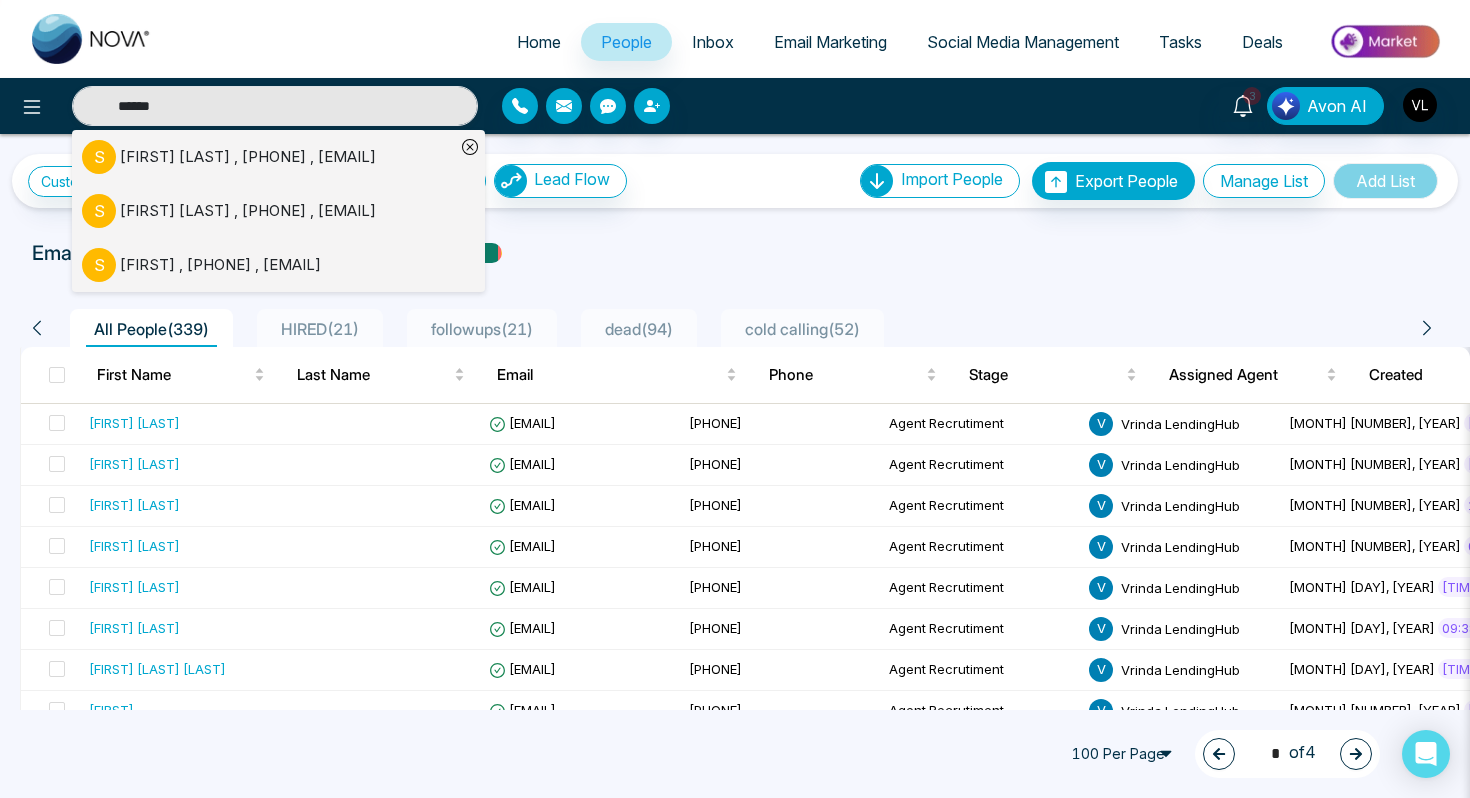 type 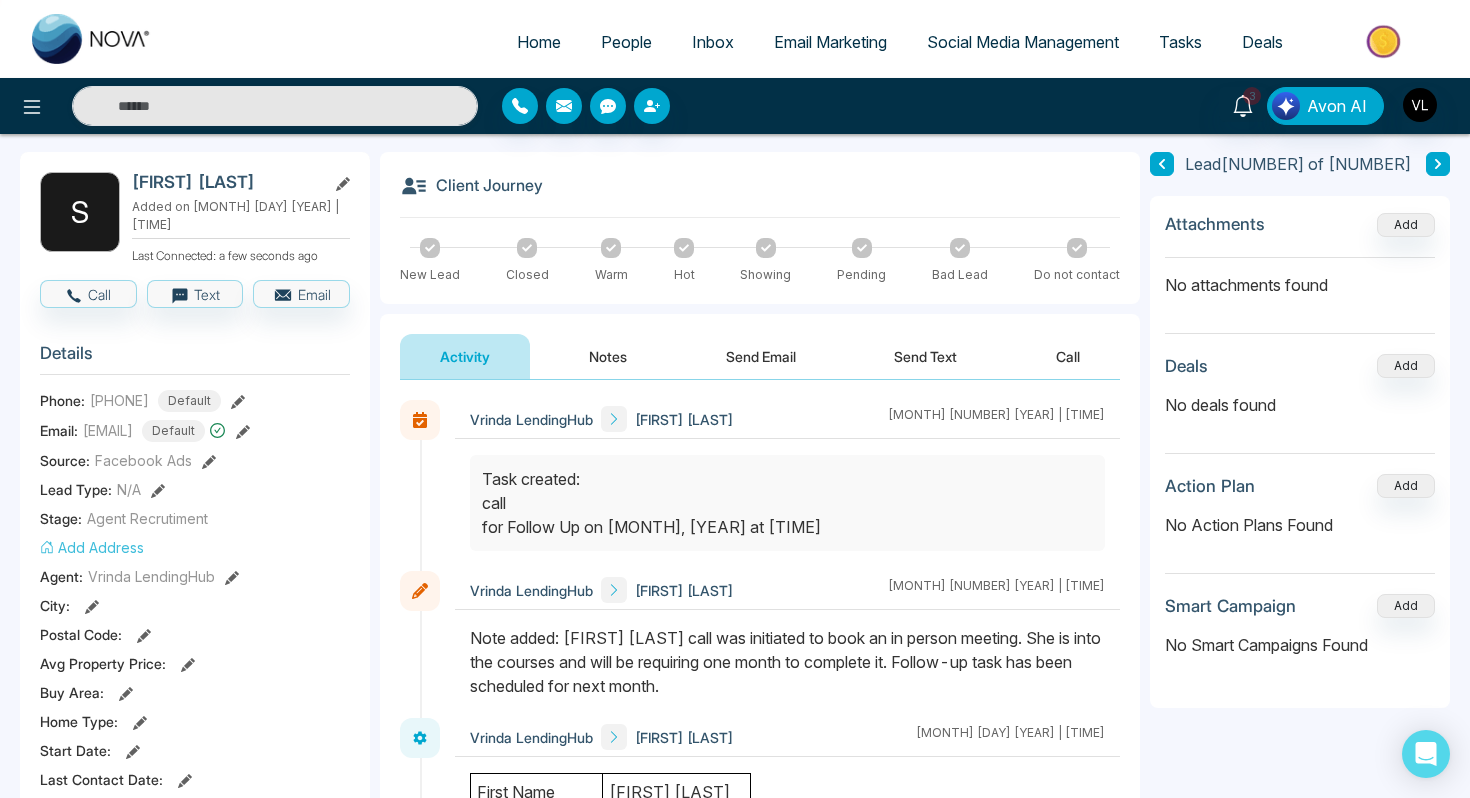 scroll, scrollTop: 79, scrollLeft: 0, axis: vertical 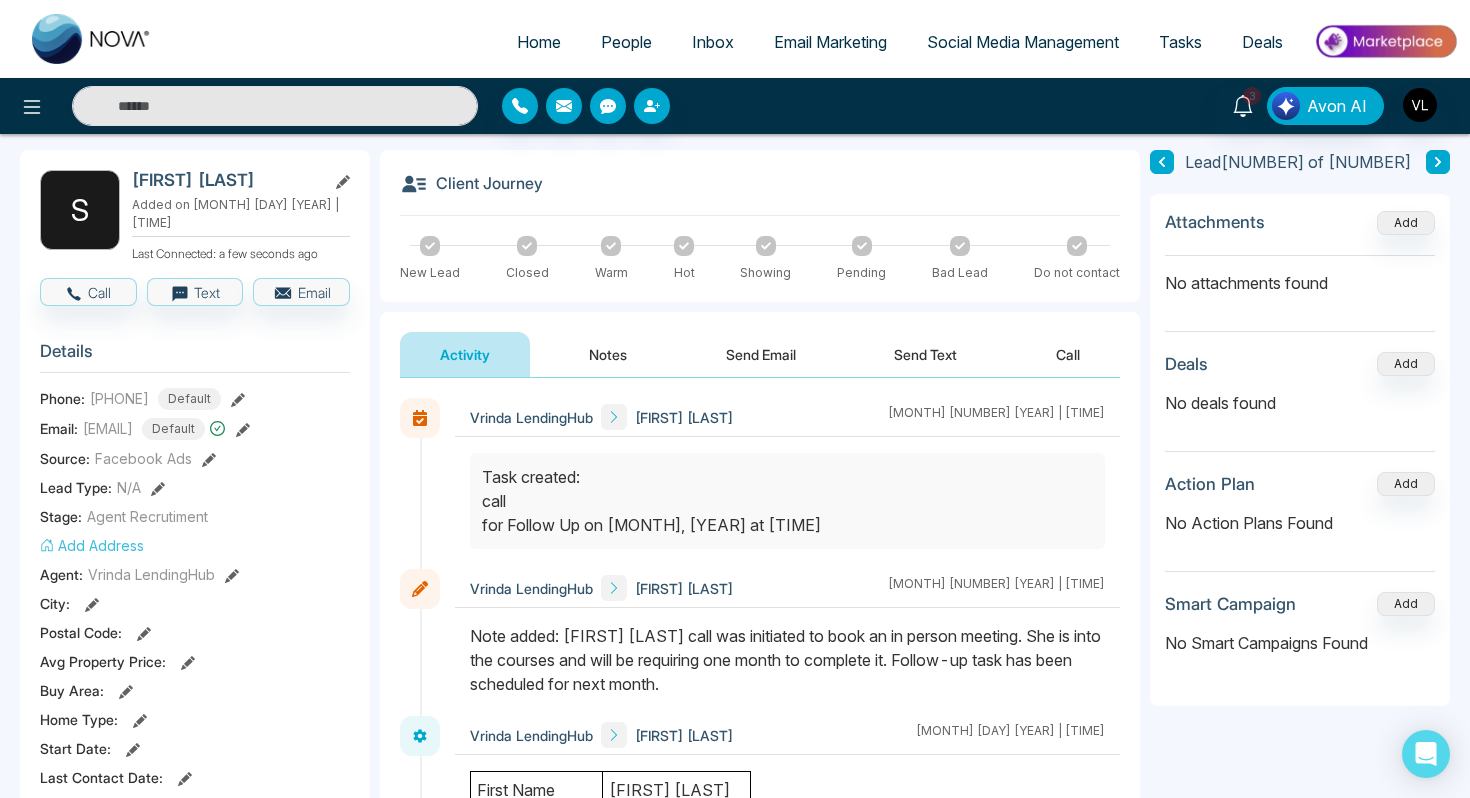 click on "People" at bounding box center [626, 42] 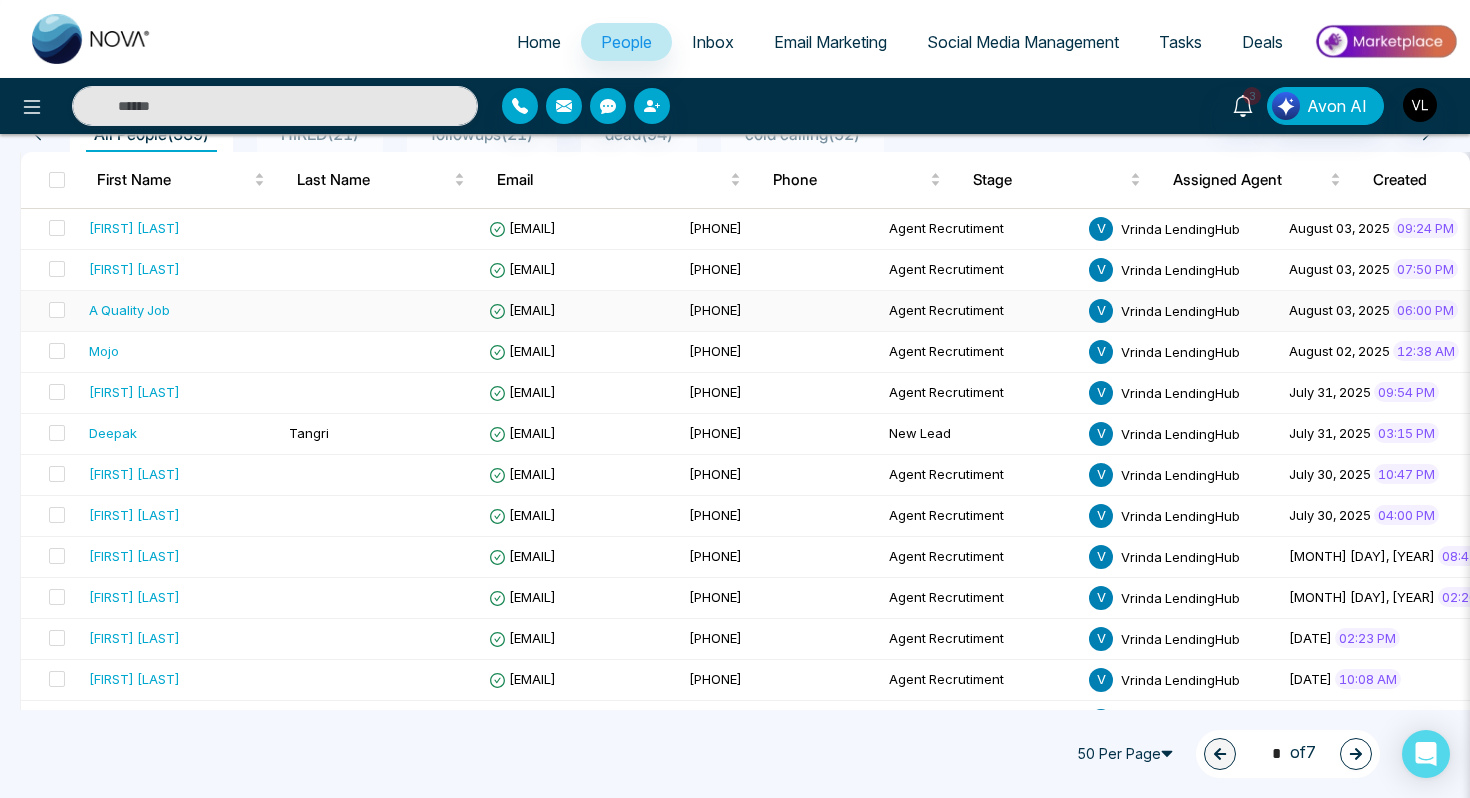 scroll, scrollTop: 201, scrollLeft: 0, axis: vertical 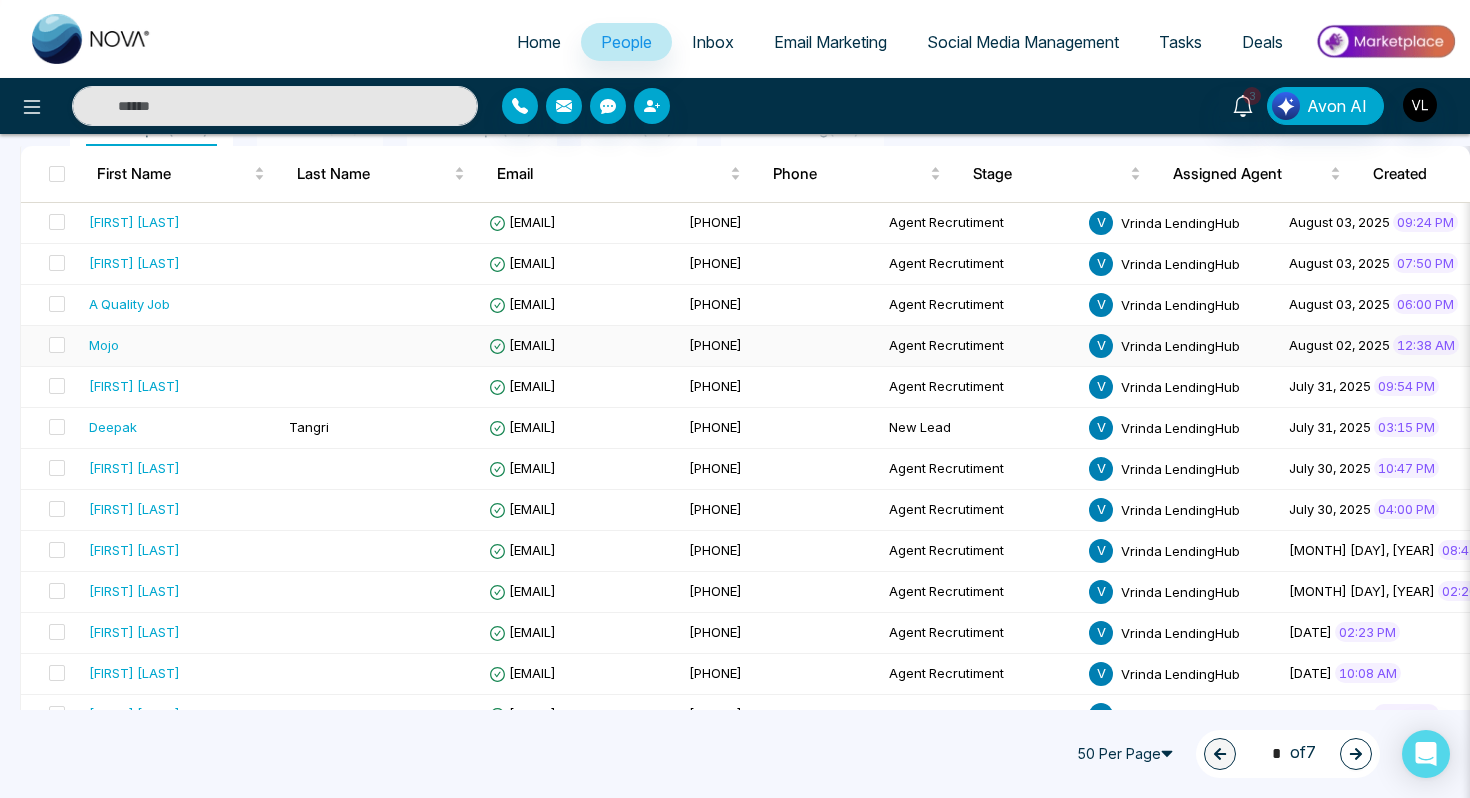 click at bounding box center (381, 346) 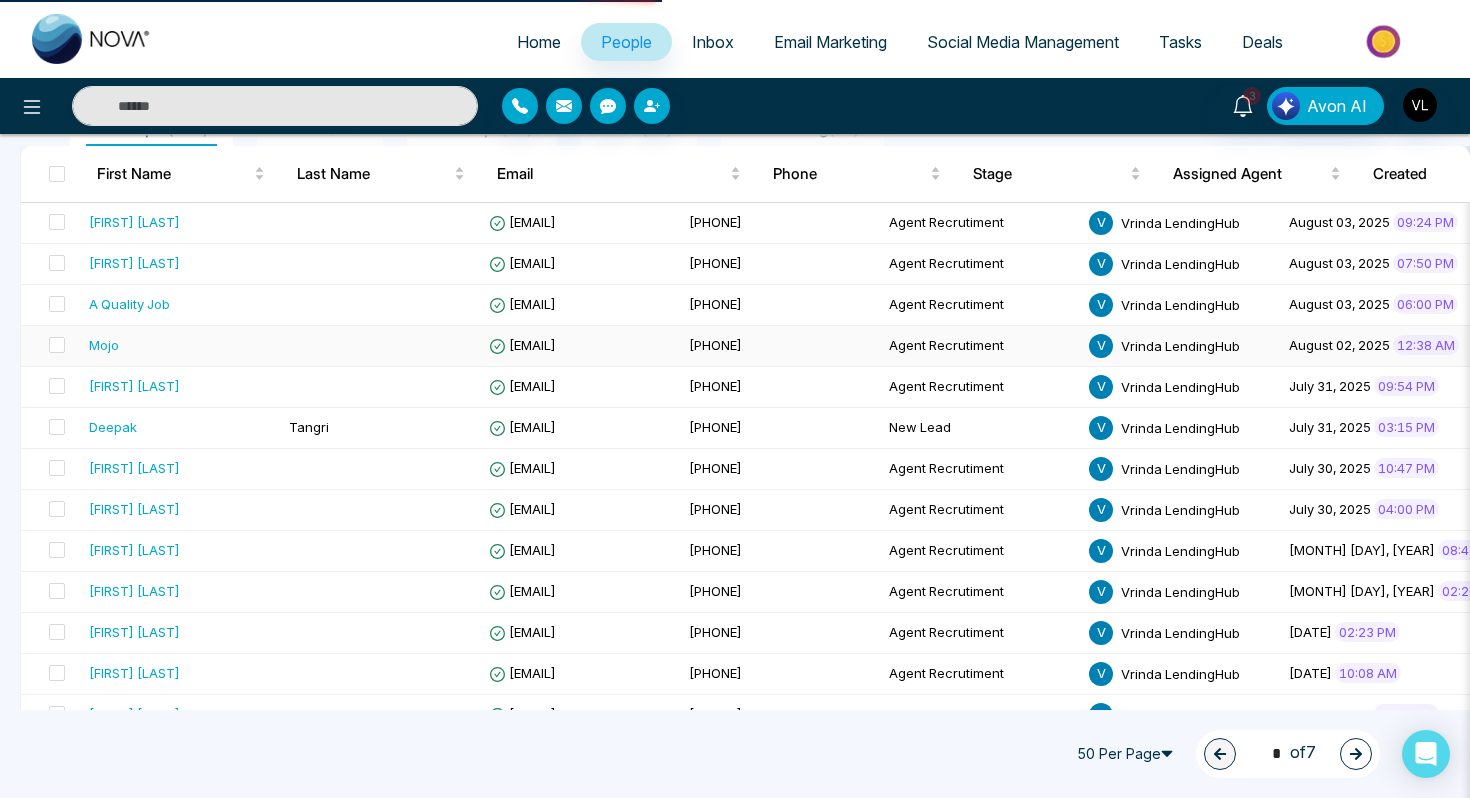 scroll, scrollTop: 0, scrollLeft: 0, axis: both 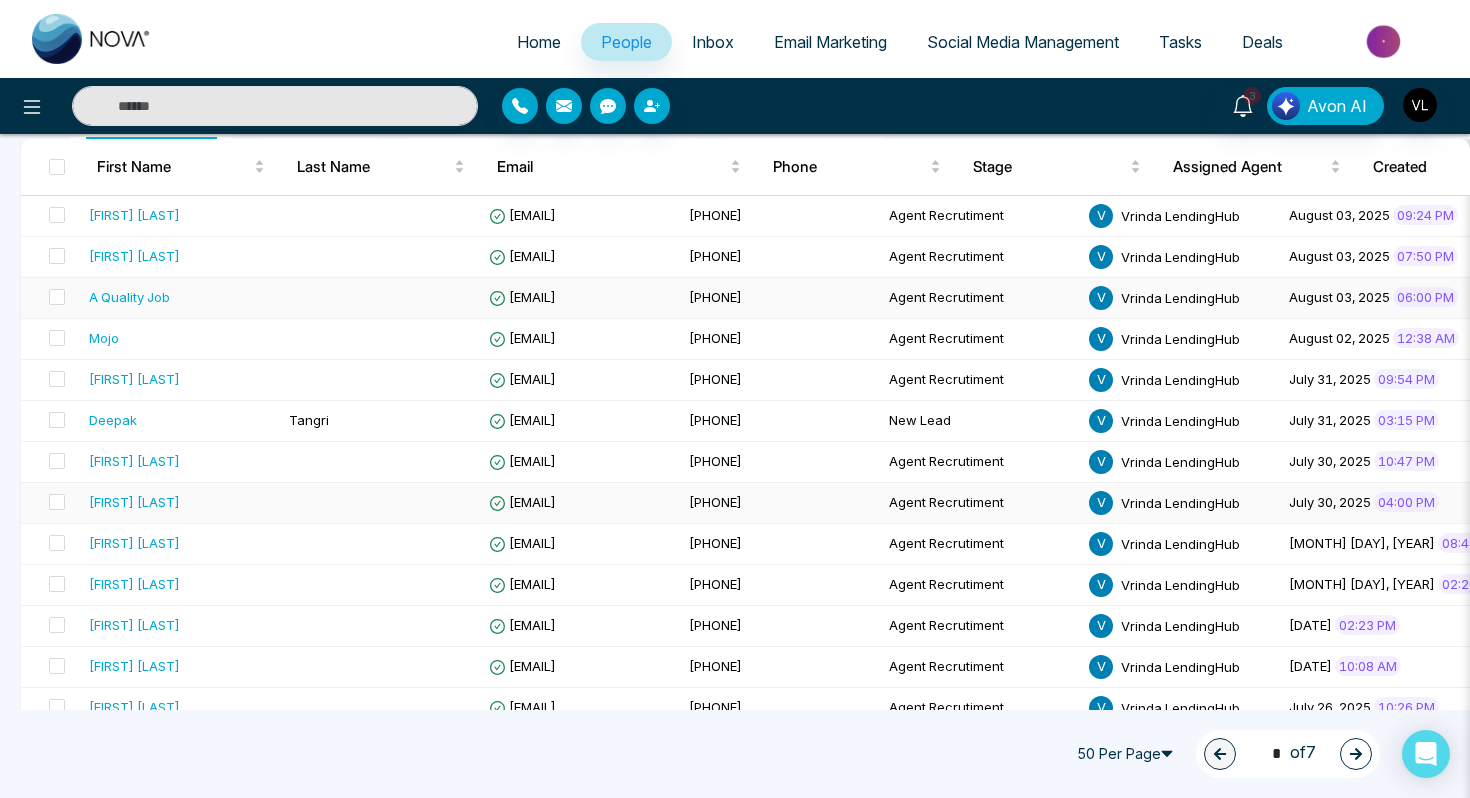 click at bounding box center (381, 503) 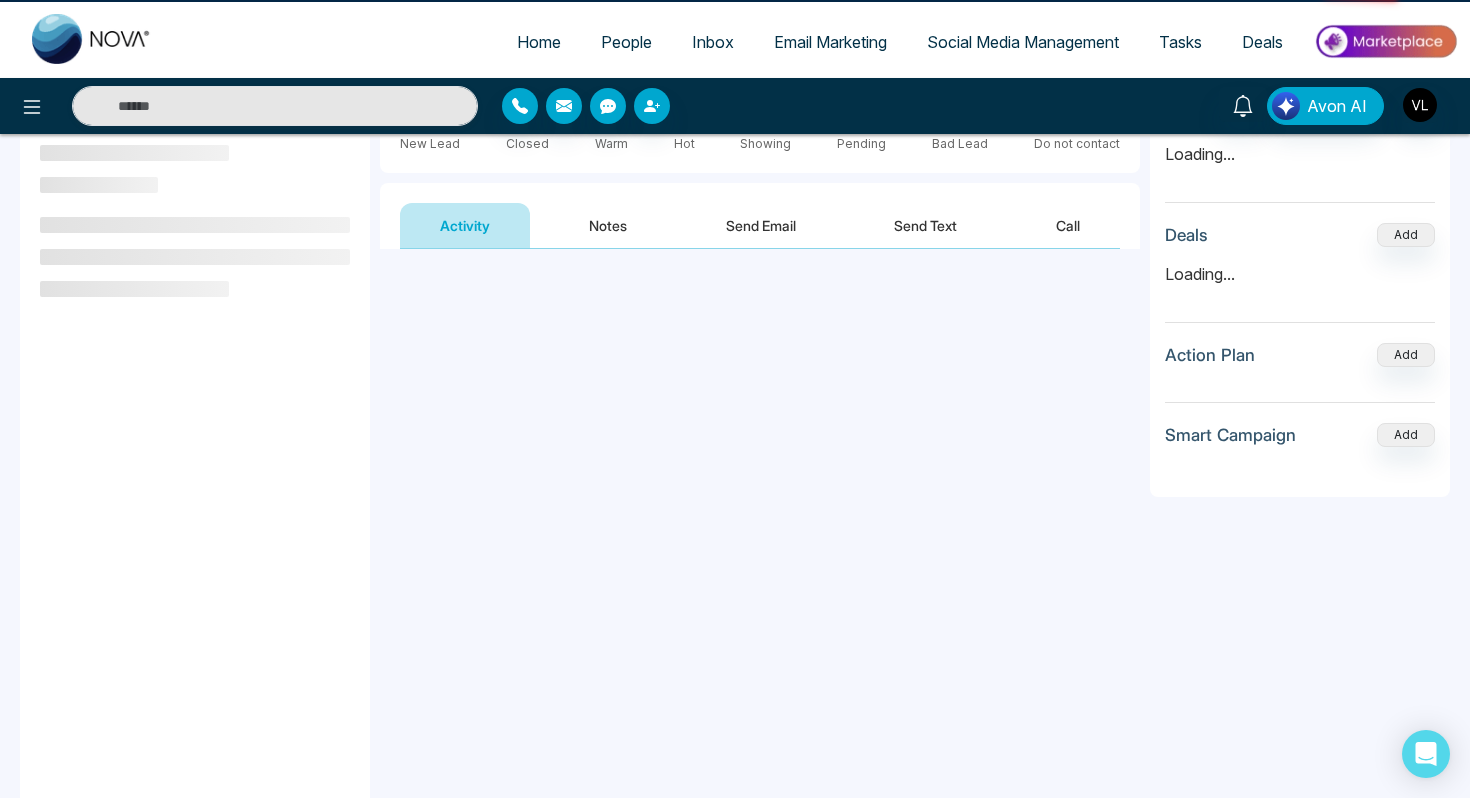 scroll, scrollTop: 0, scrollLeft: 0, axis: both 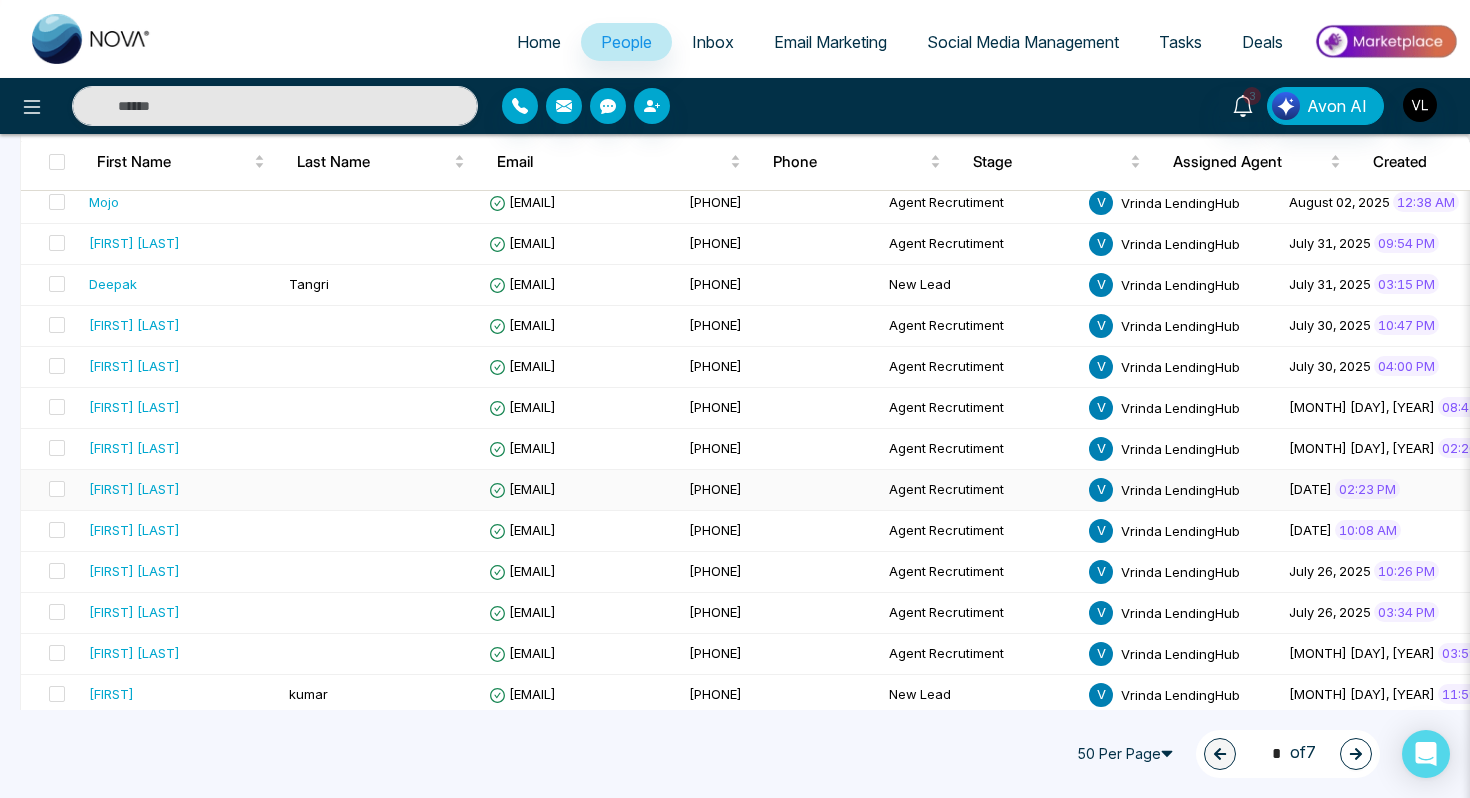 click on "[FIRST] [LAST]" at bounding box center [181, 489] 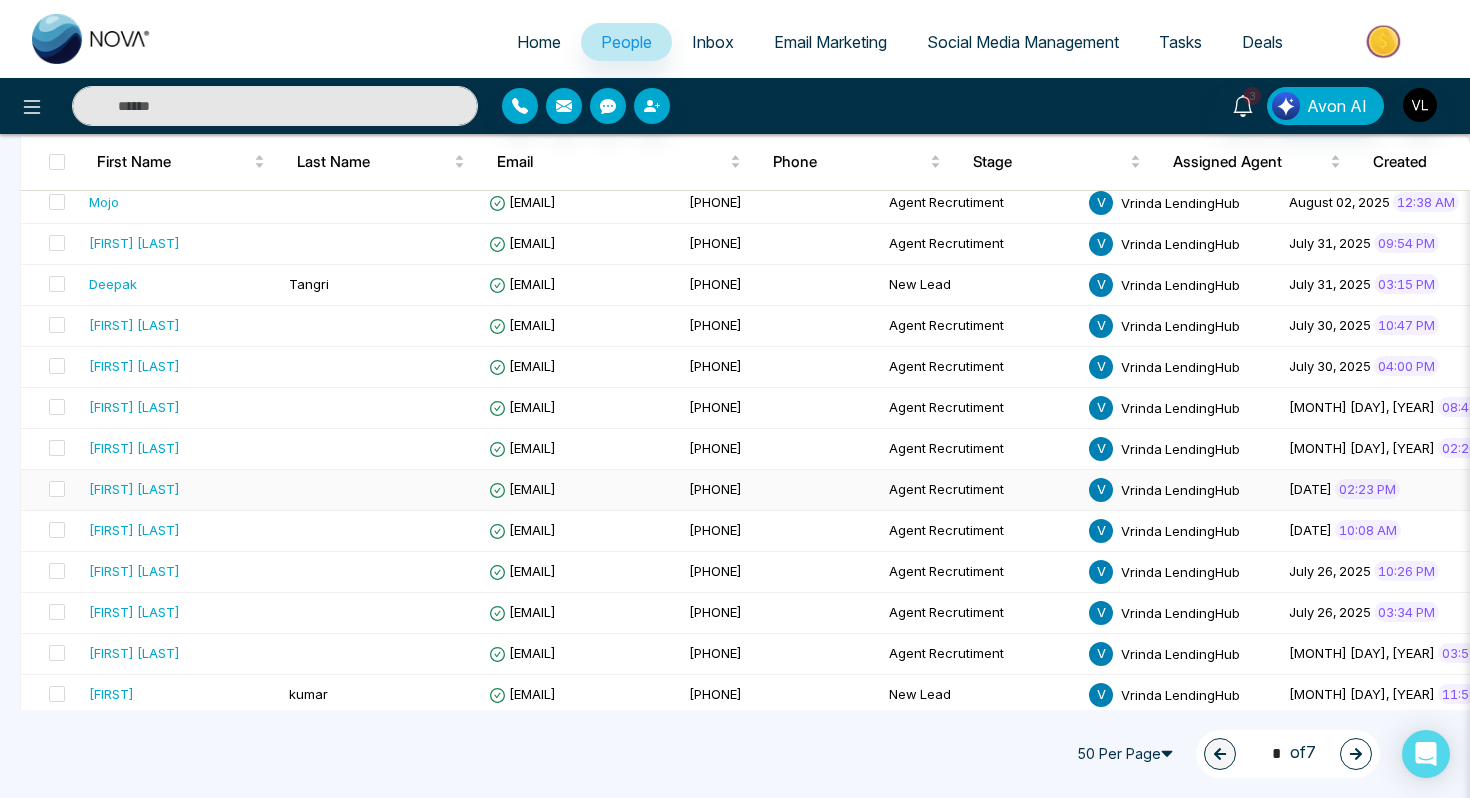 scroll, scrollTop: 0, scrollLeft: 0, axis: both 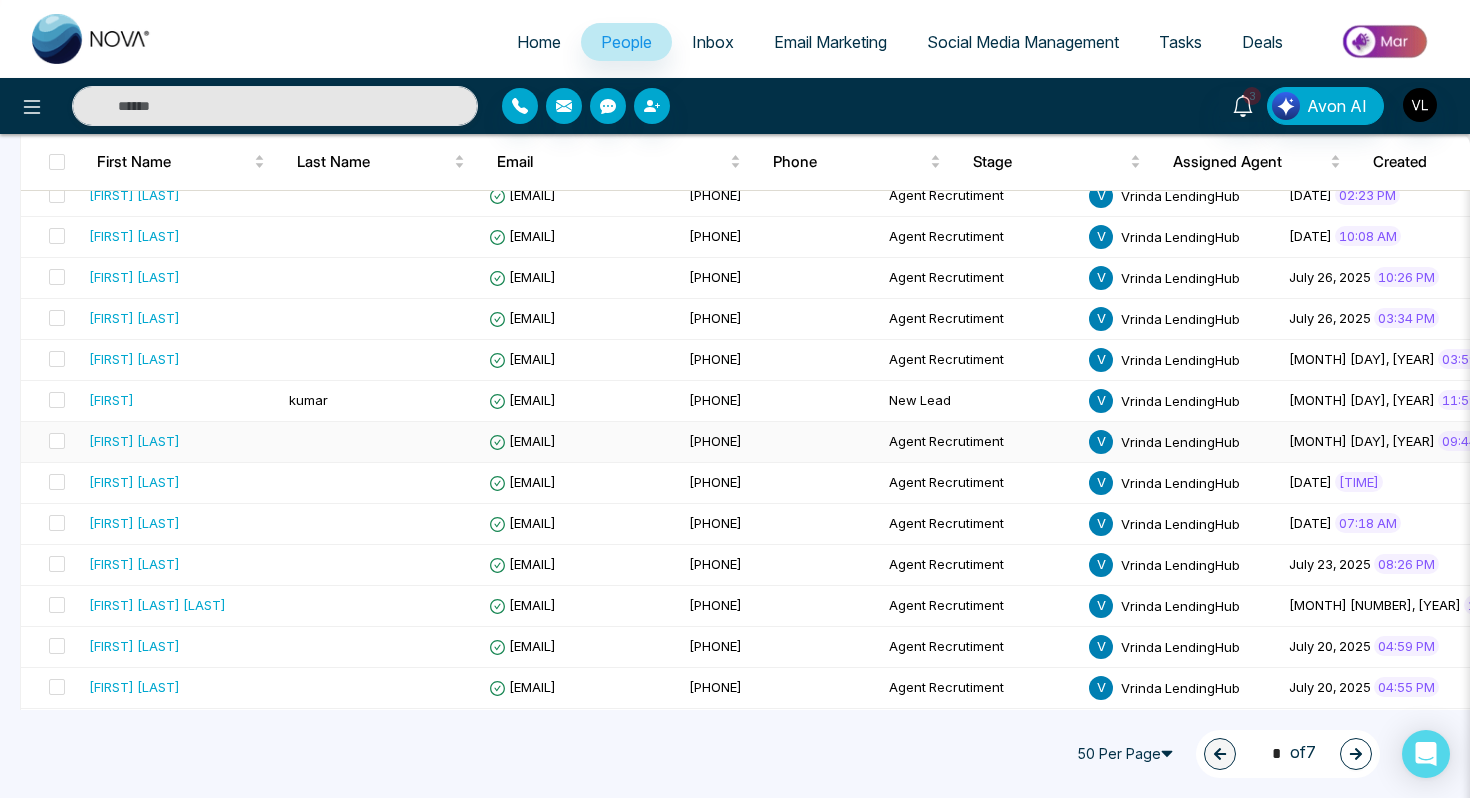 click on "[FIRST] [LAST]" at bounding box center (134, 441) 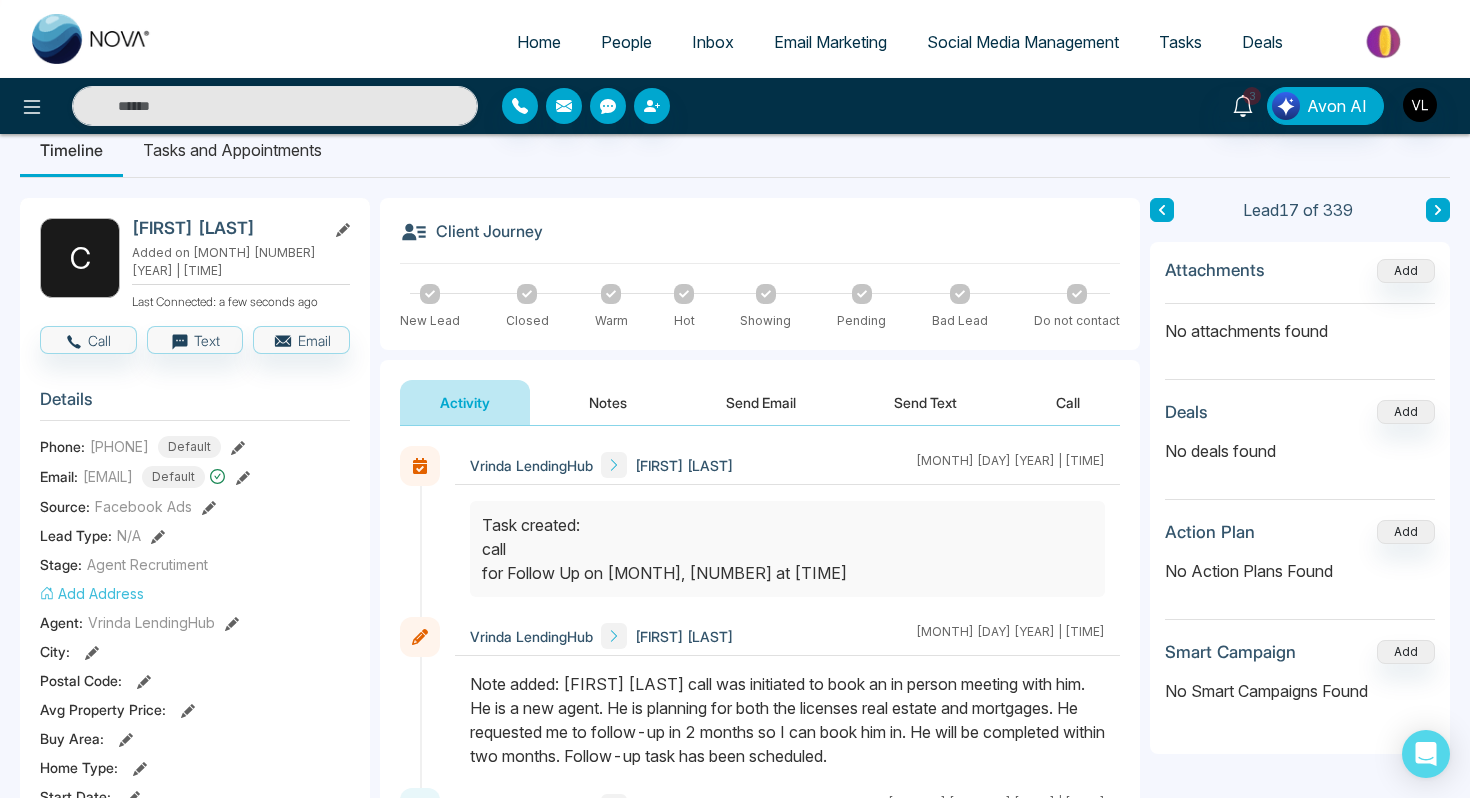 scroll, scrollTop: 0, scrollLeft: 0, axis: both 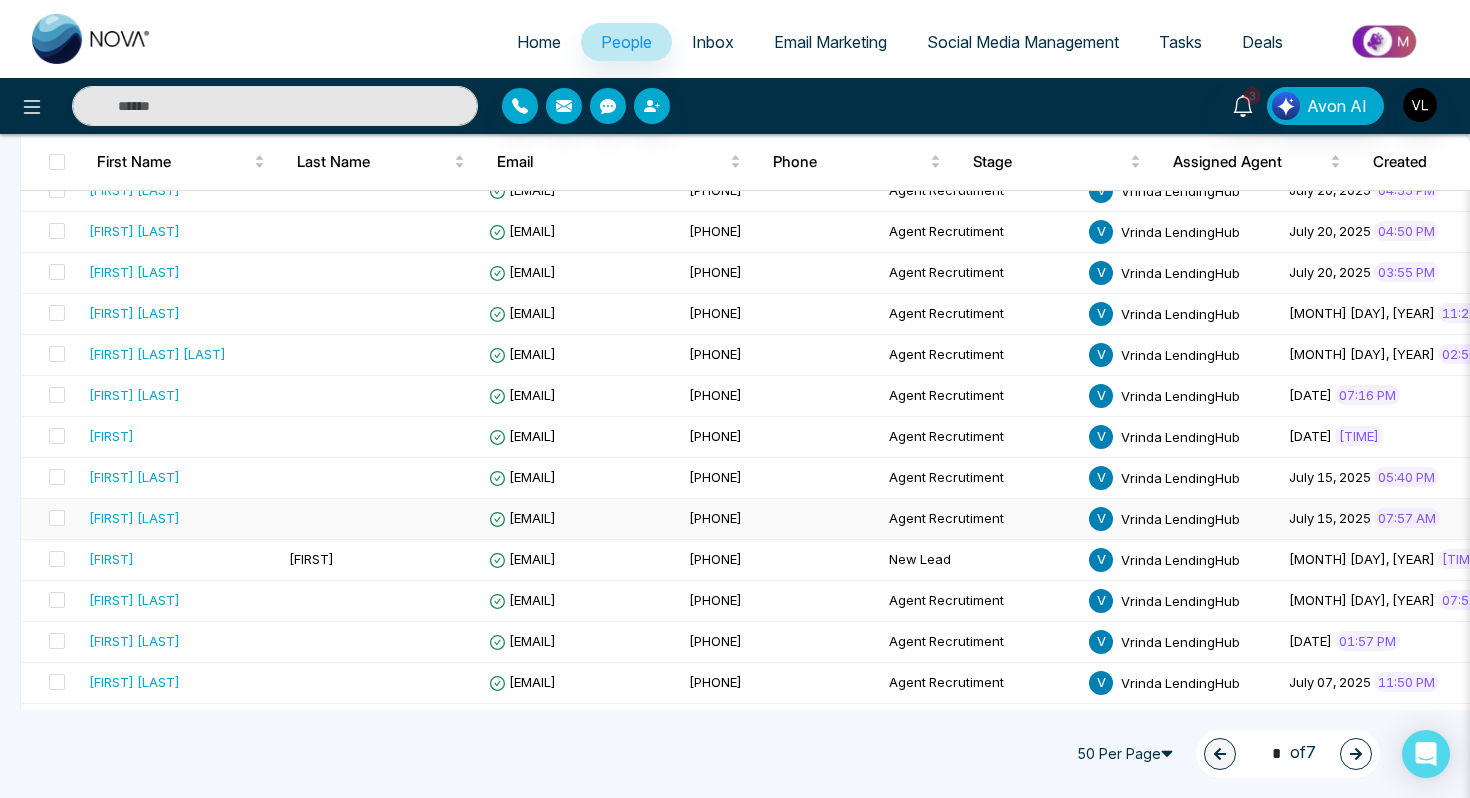 click on "[FIRST] [LAST]" at bounding box center (134, 518) 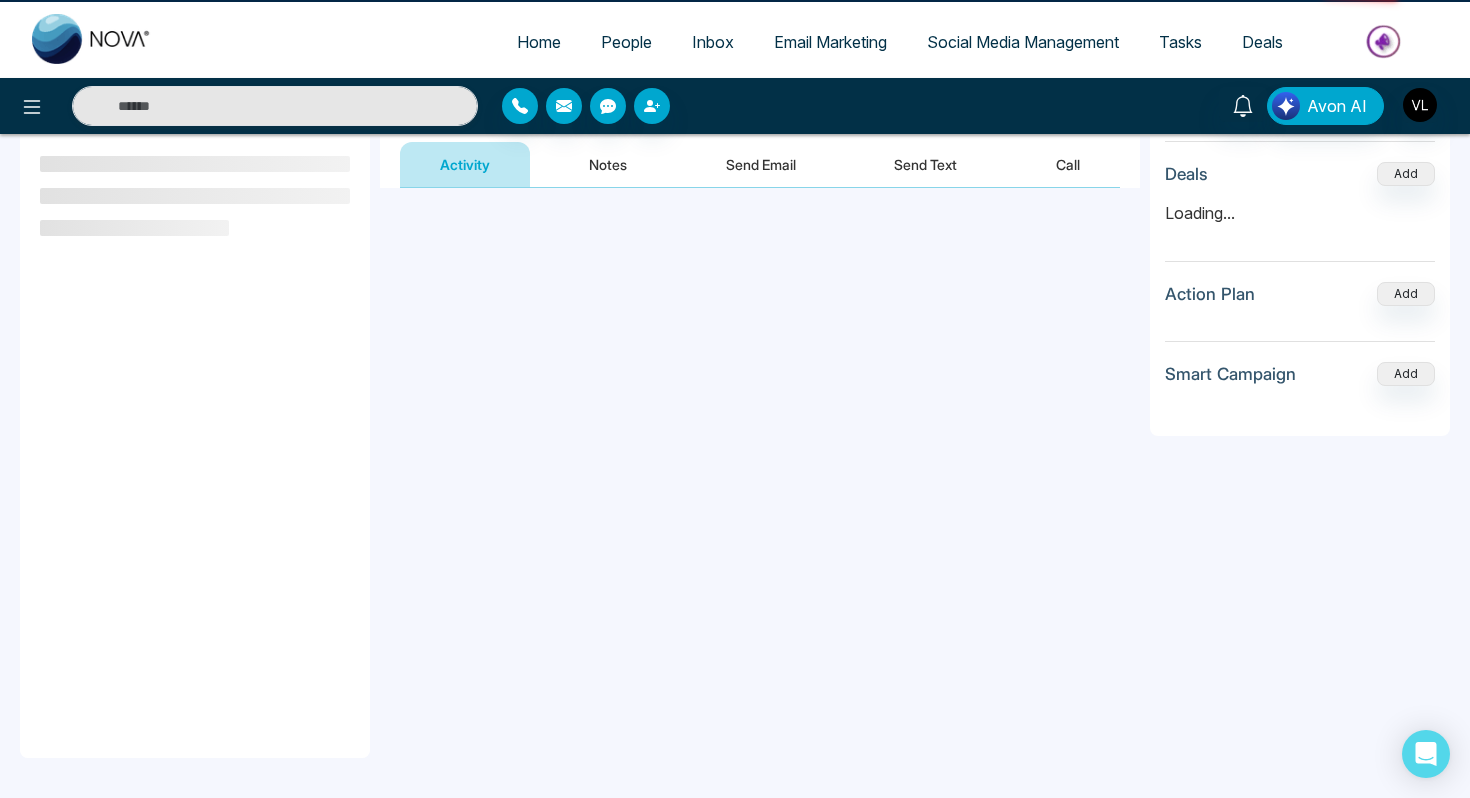 scroll, scrollTop: 0, scrollLeft: 0, axis: both 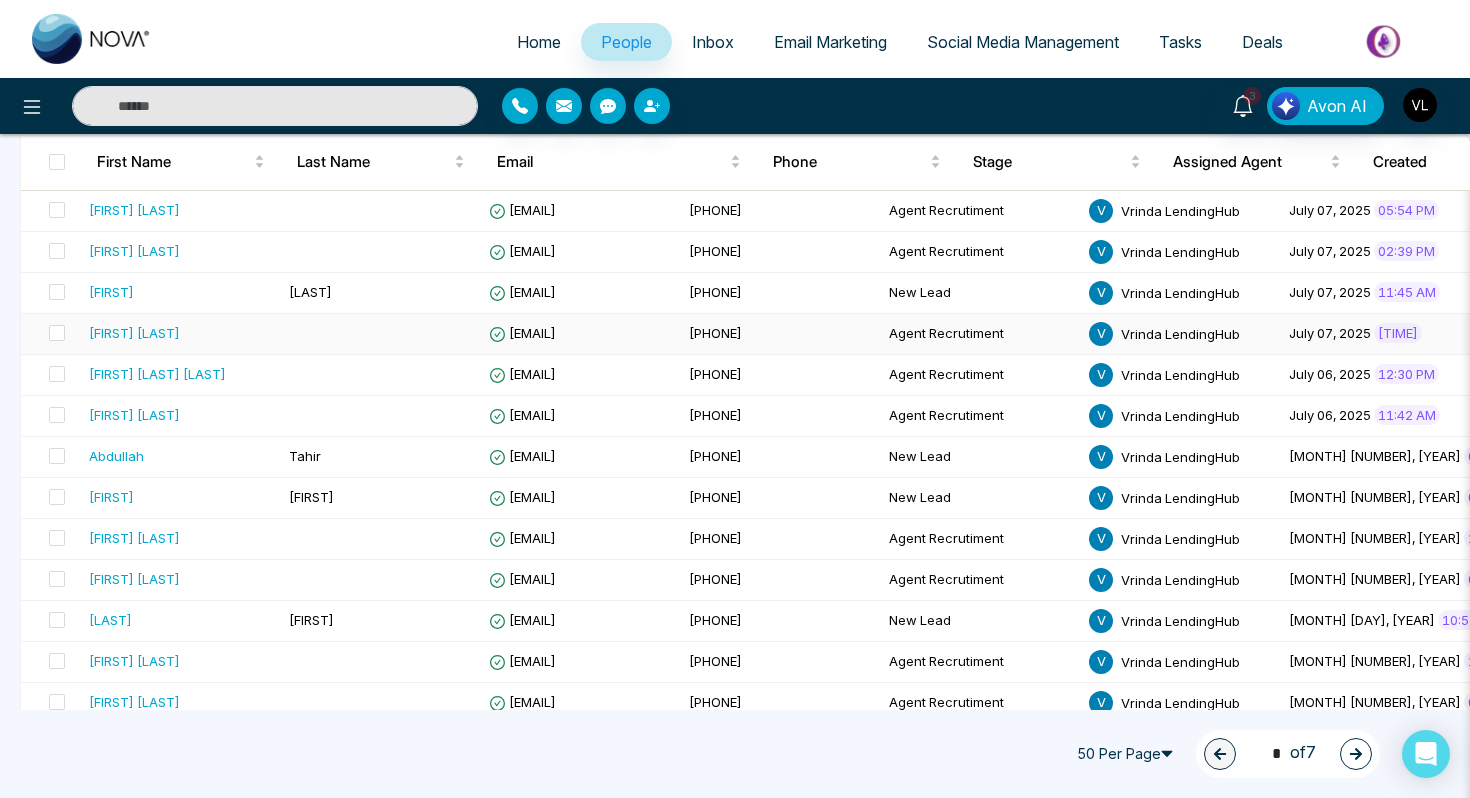 click on "[FIRST] [LAST]" at bounding box center (181, 333) 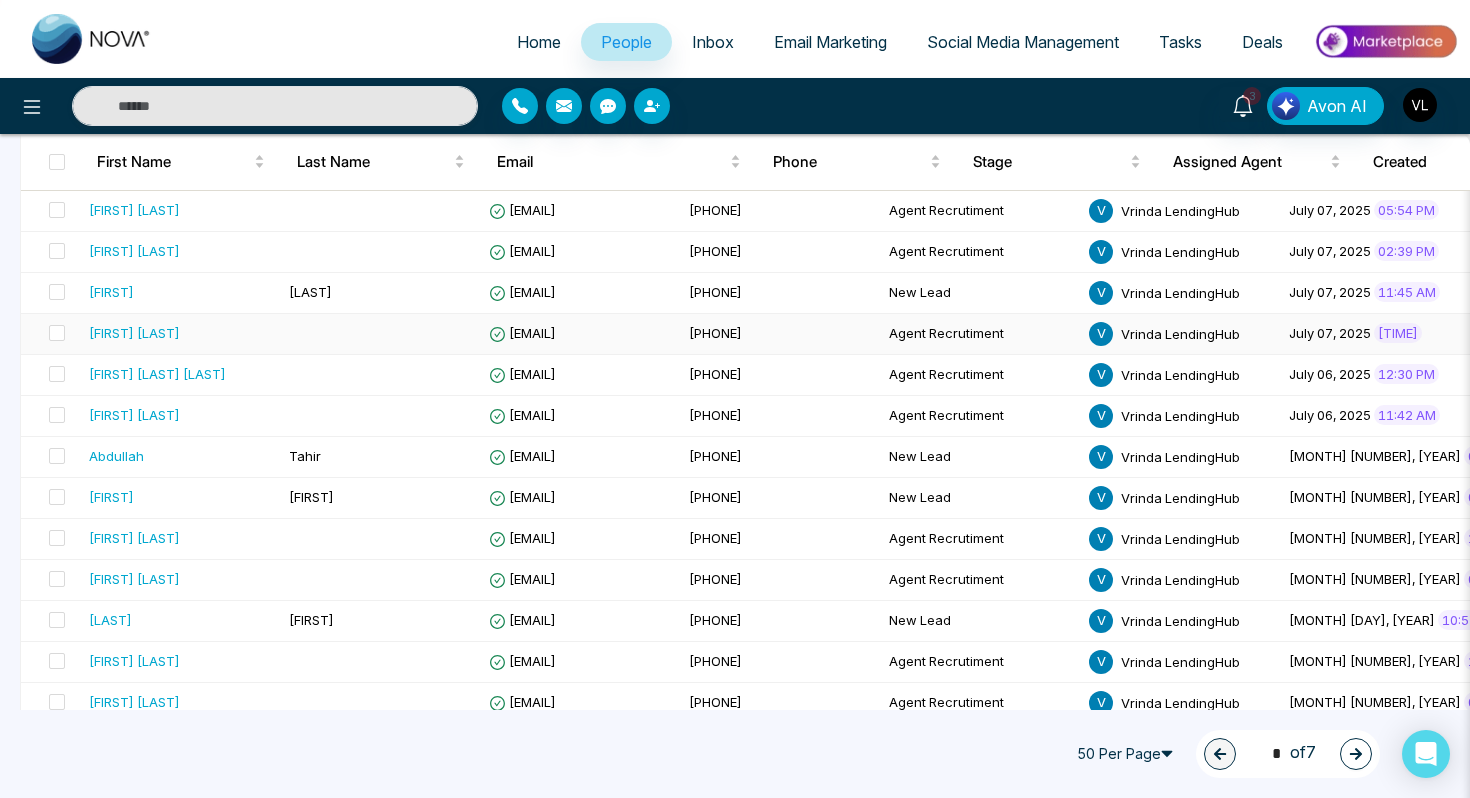 scroll, scrollTop: 0, scrollLeft: 0, axis: both 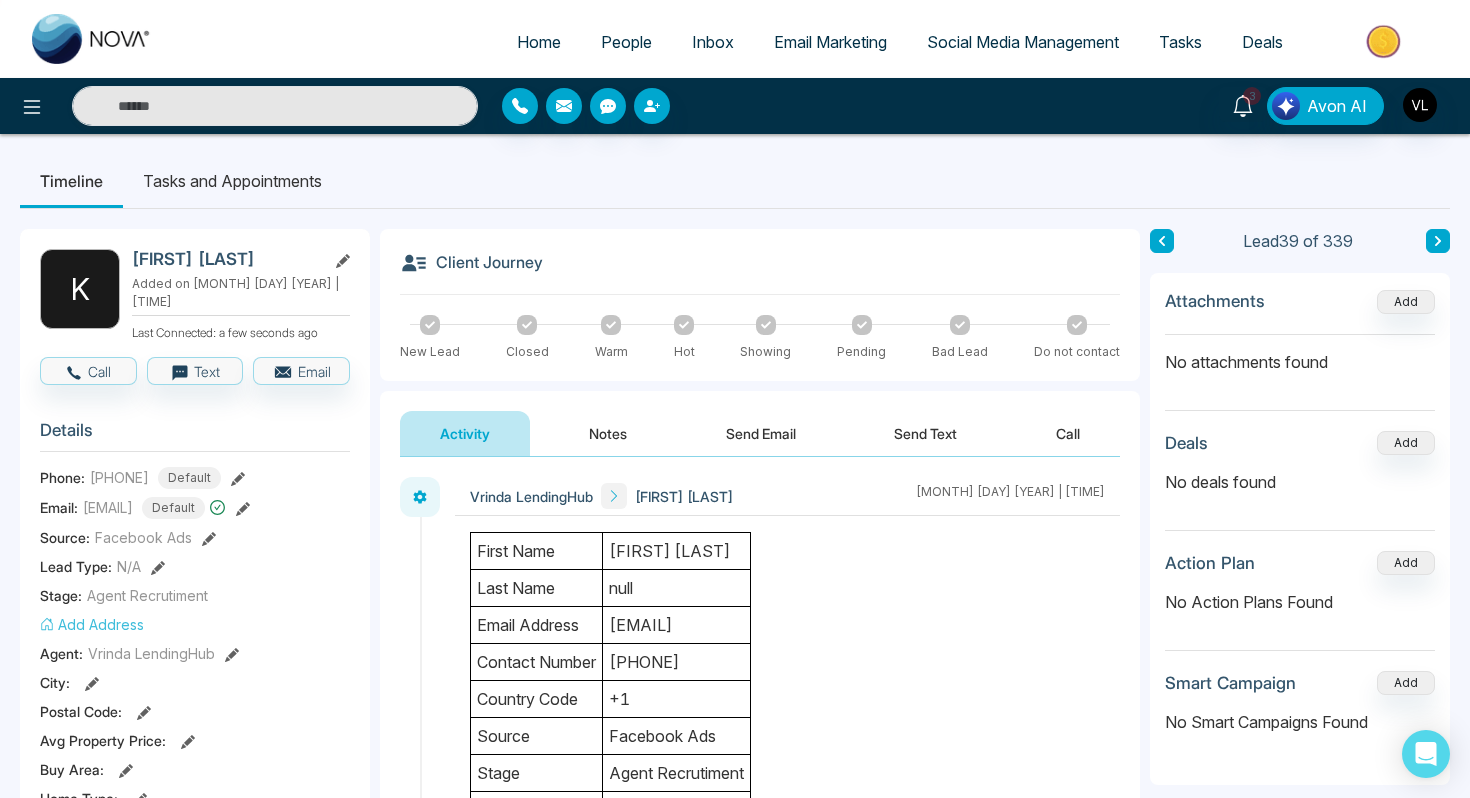 click on "[FIRST] [LAST] Added on [MONTH] [DAY] [YEAR] | [TIME] Last Connected: a few seconds ago" at bounding box center [241, 295] 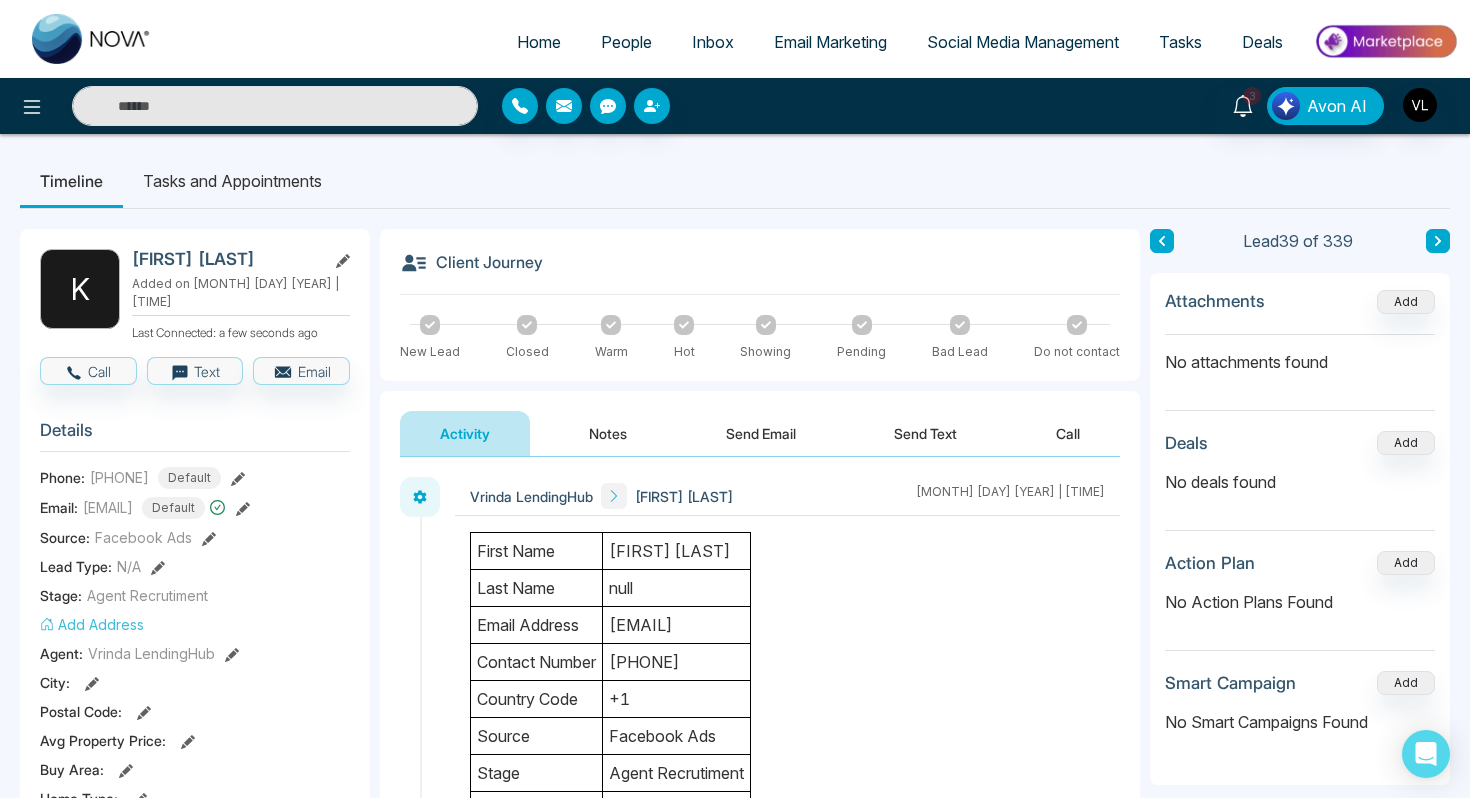 click on "[FIRST] [LAST] Added on [MONTH] [DAY] [YEAR] | [TIME] Last Connected: a few seconds ago" at bounding box center [241, 295] 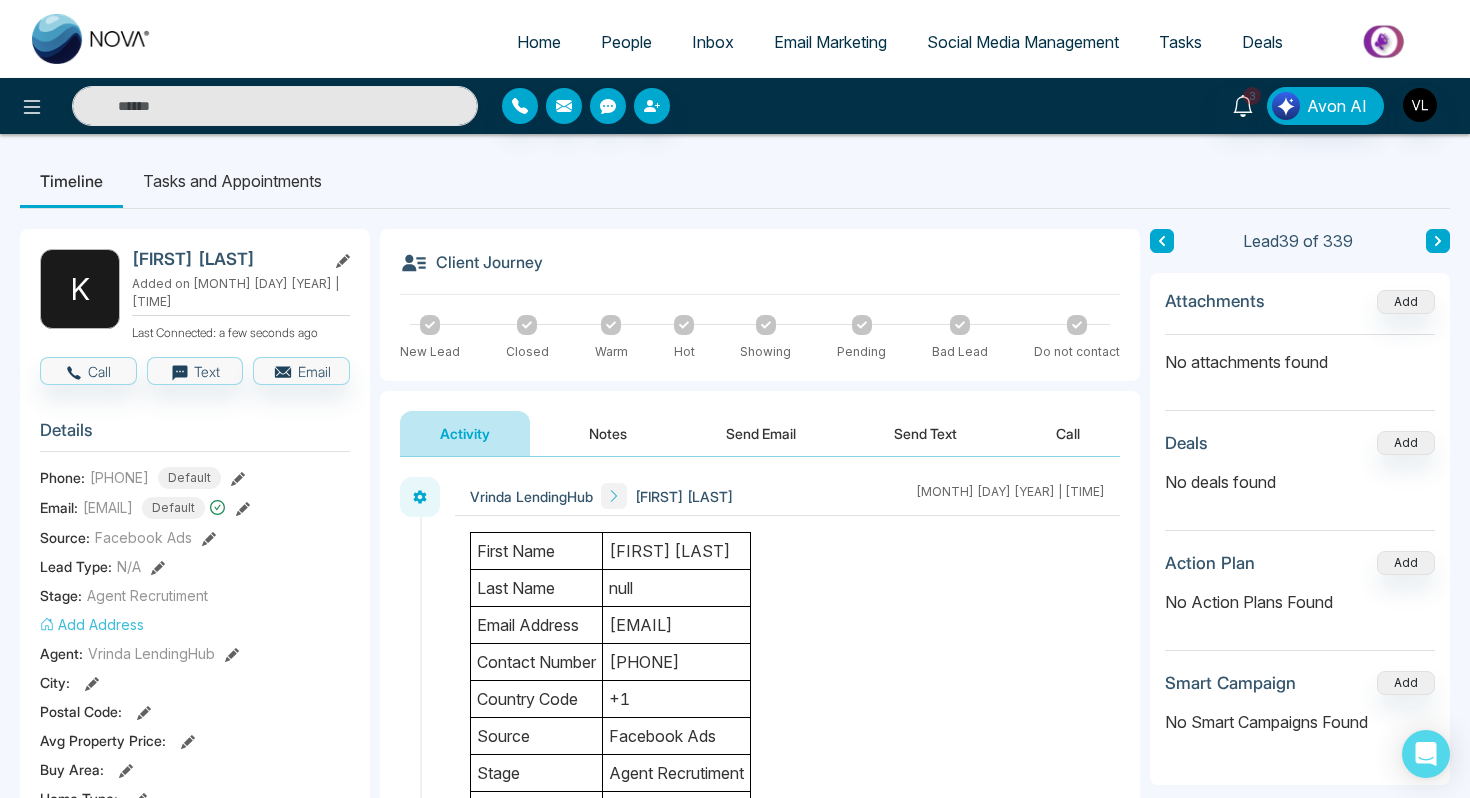 click on "Notes" at bounding box center (608, 433) 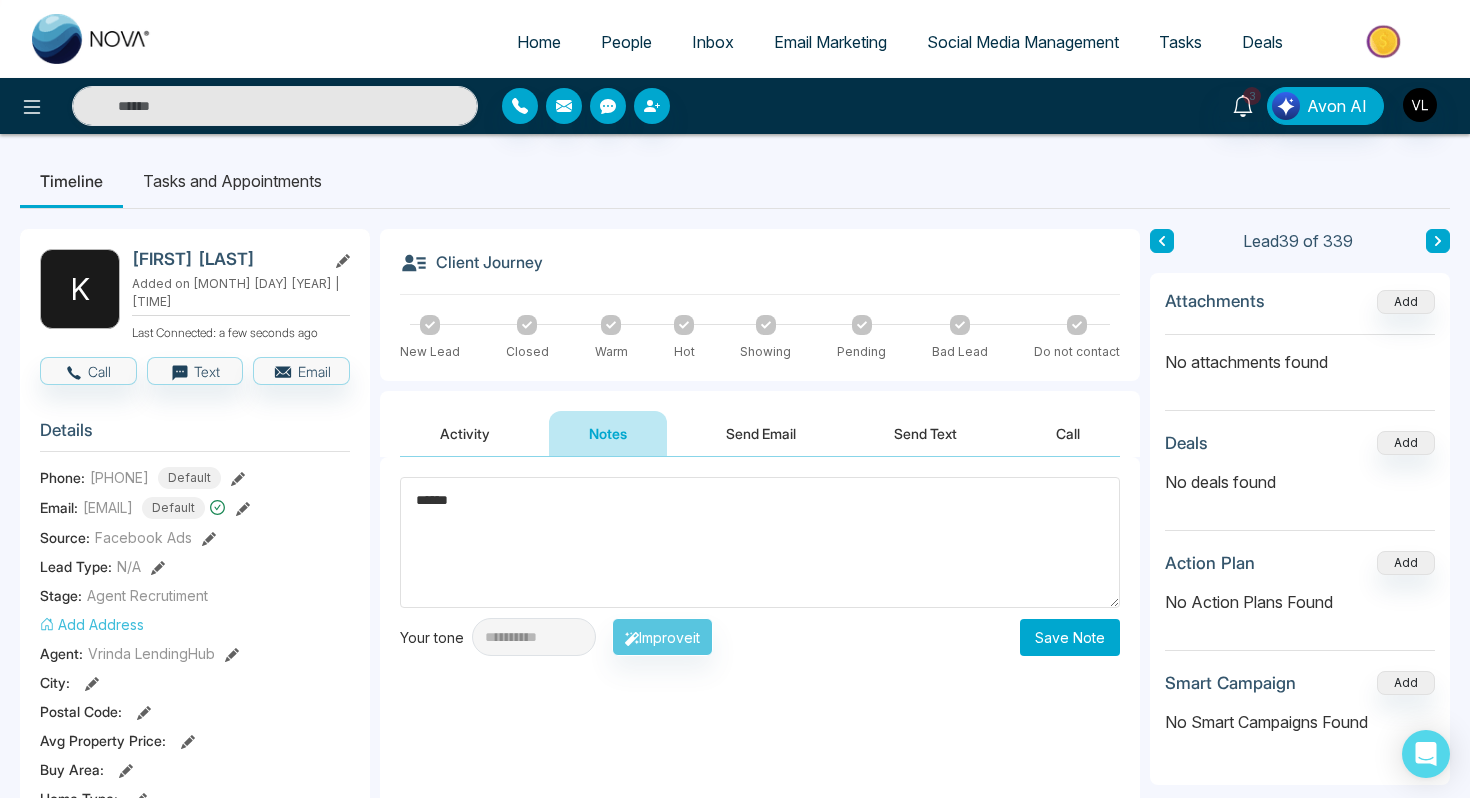 type on "******" 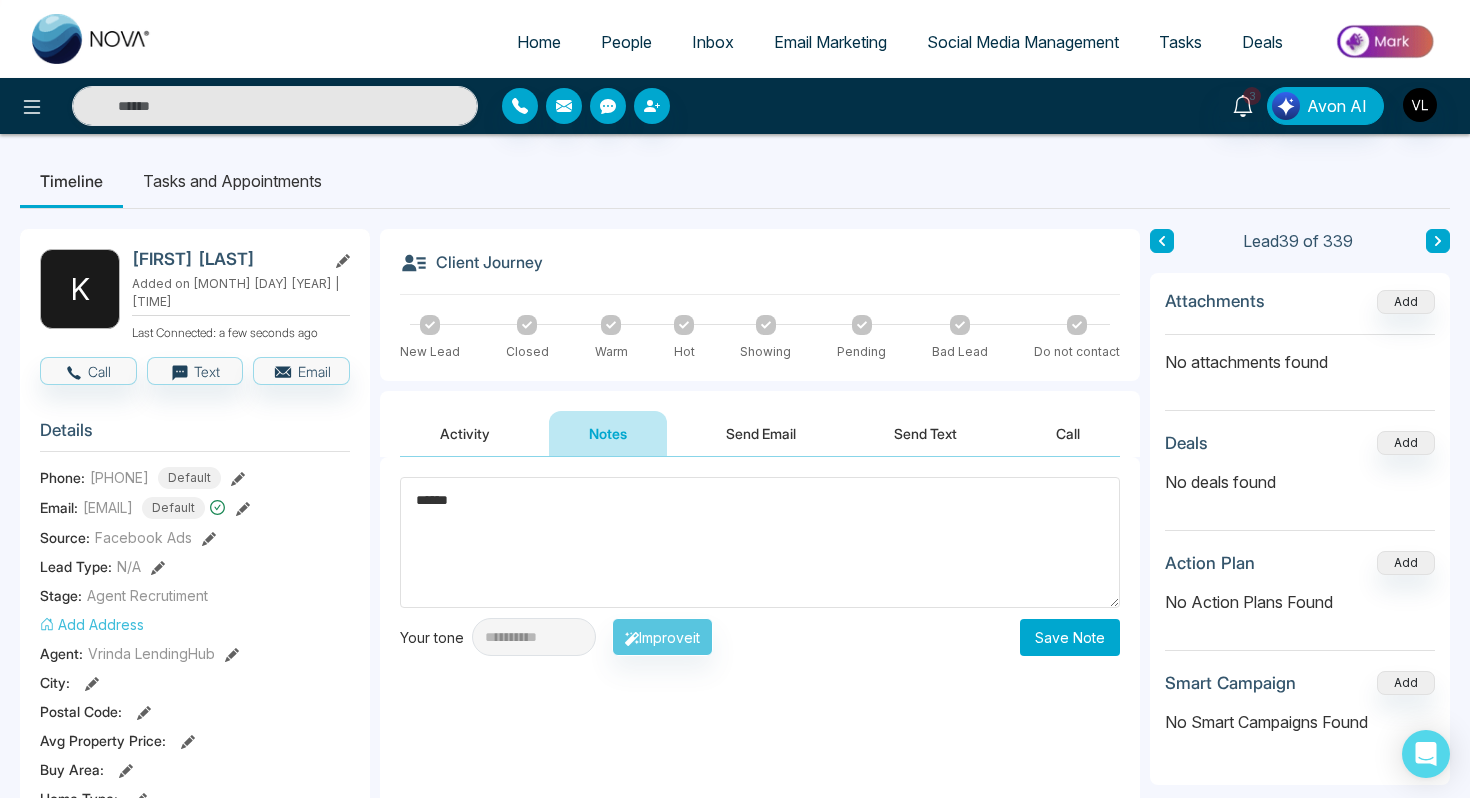 click on "Save Note" at bounding box center (1070, 637) 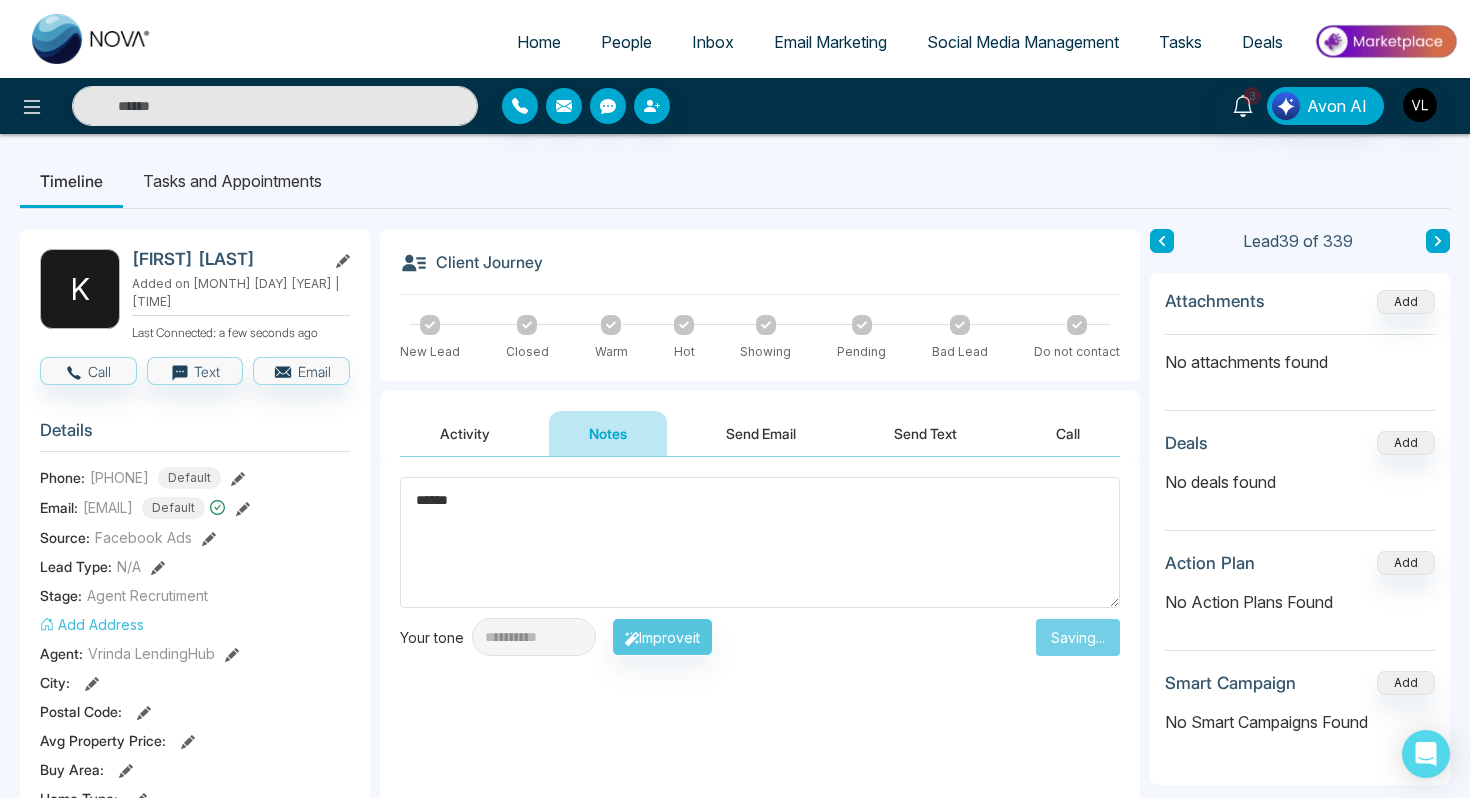 type 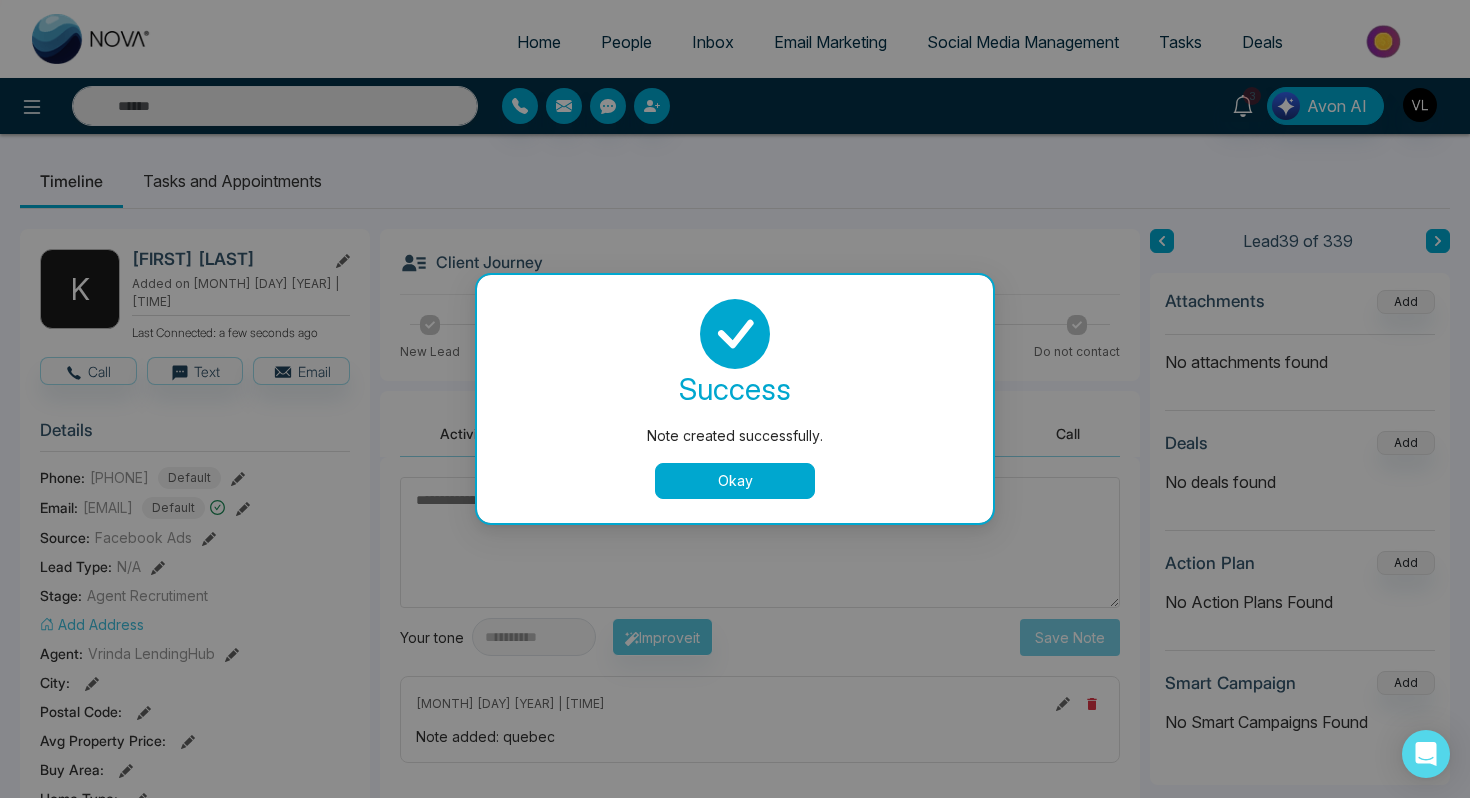 click on "Okay" at bounding box center (735, 481) 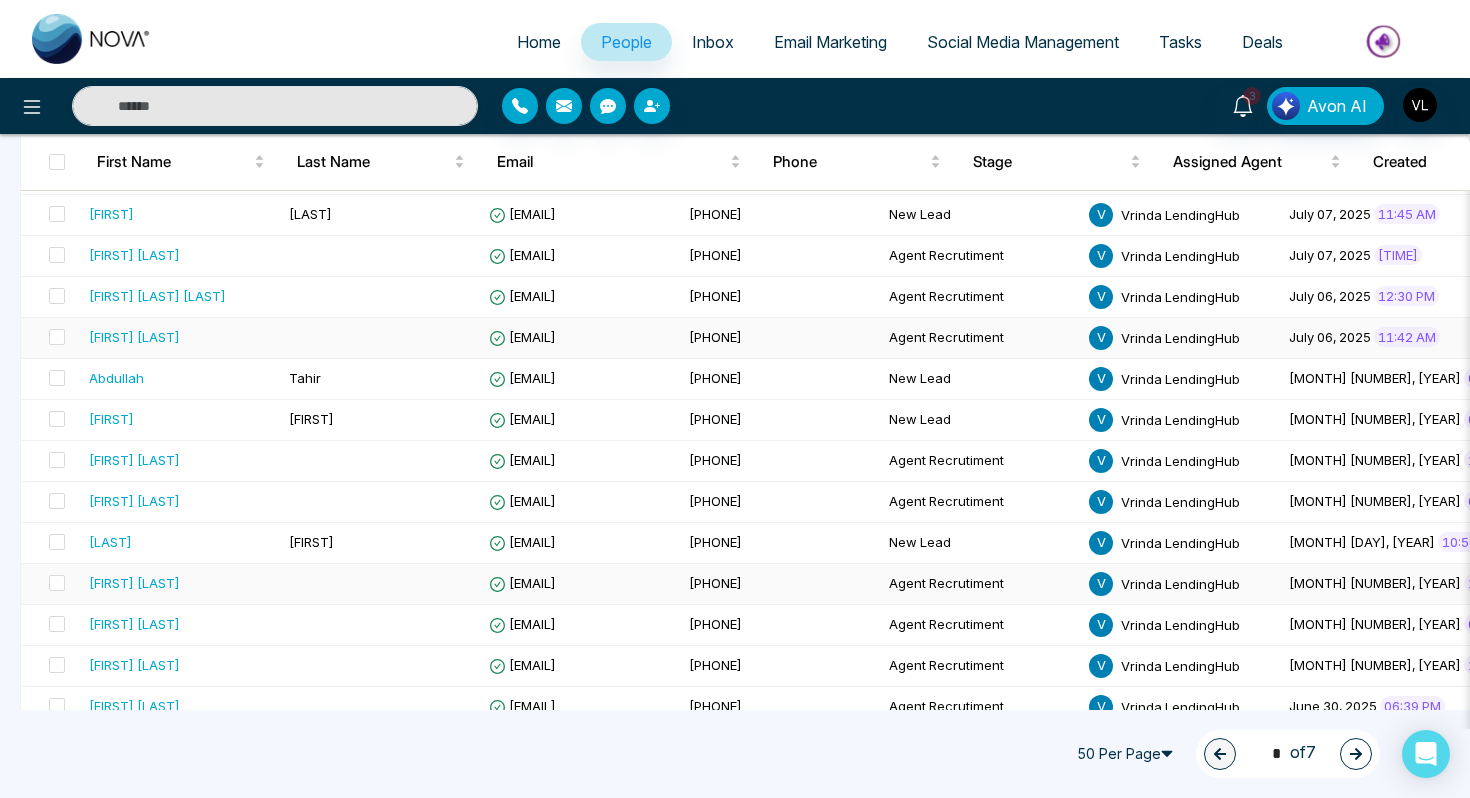 scroll, scrollTop: 1744, scrollLeft: 0, axis: vertical 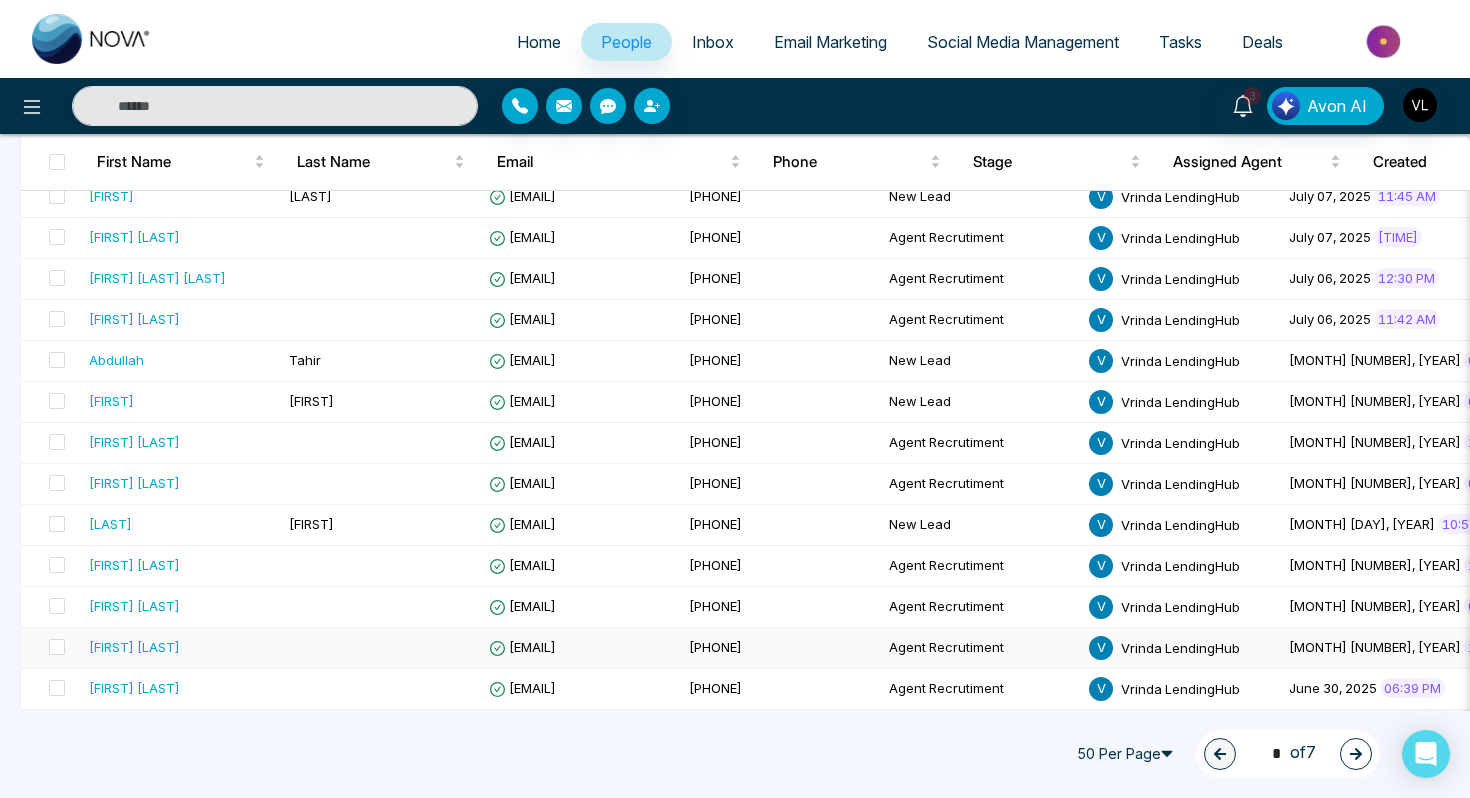 click on "[FIRST] [LAST]" at bounding box center [181, 647] 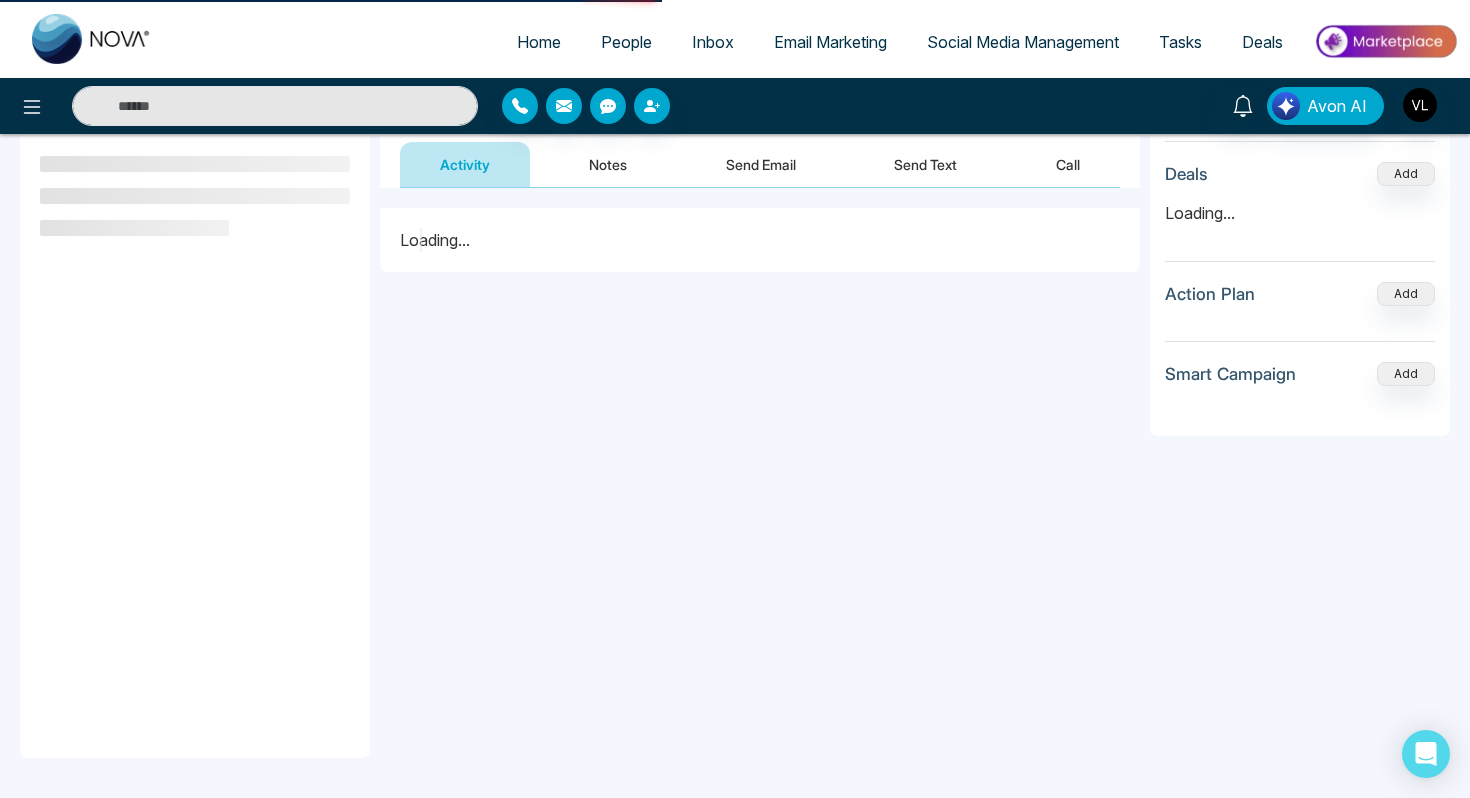 scroll, scrollTop: 0, scrollLeft: 0, axis: both 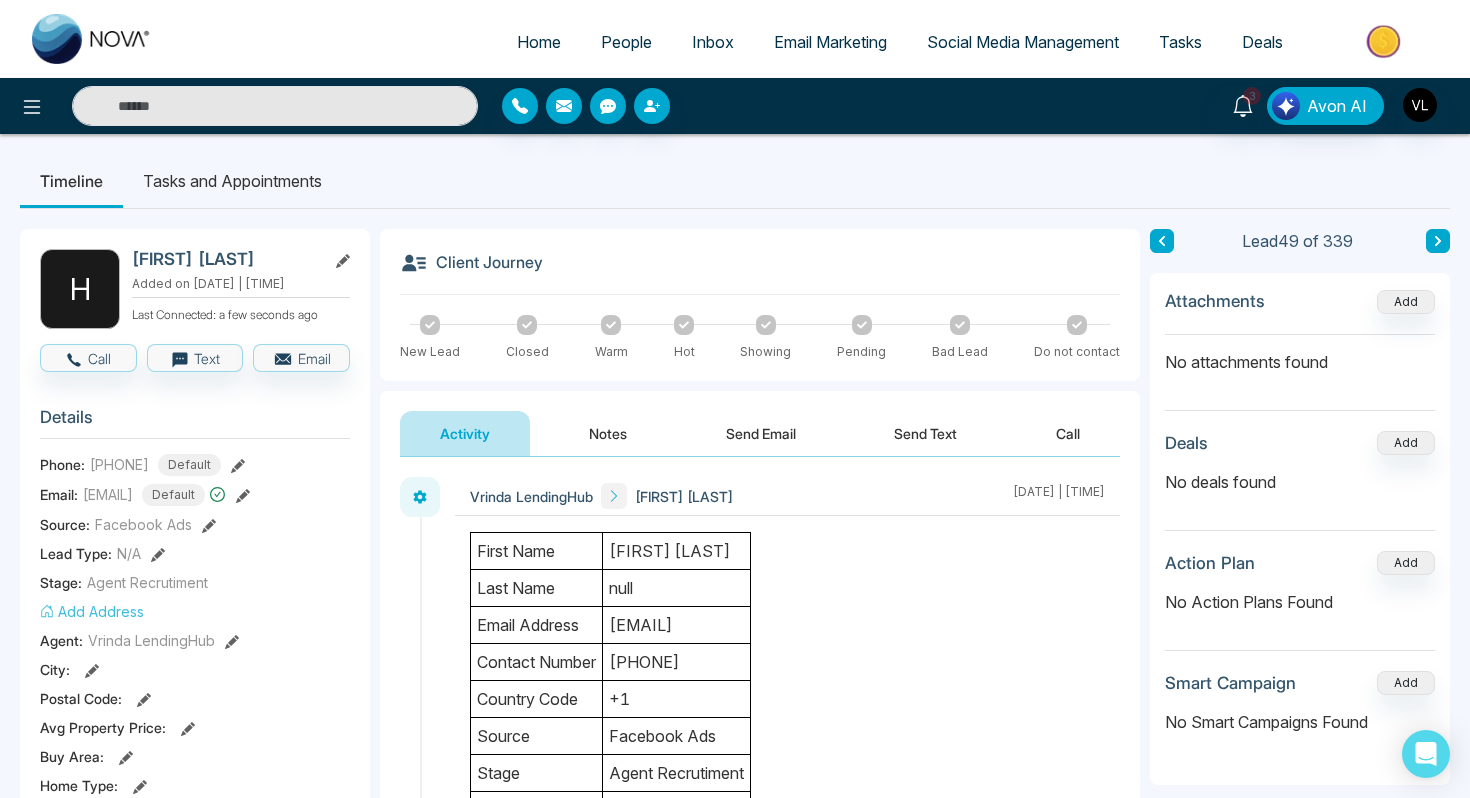 click on "People" at bounding box center [626, 42] 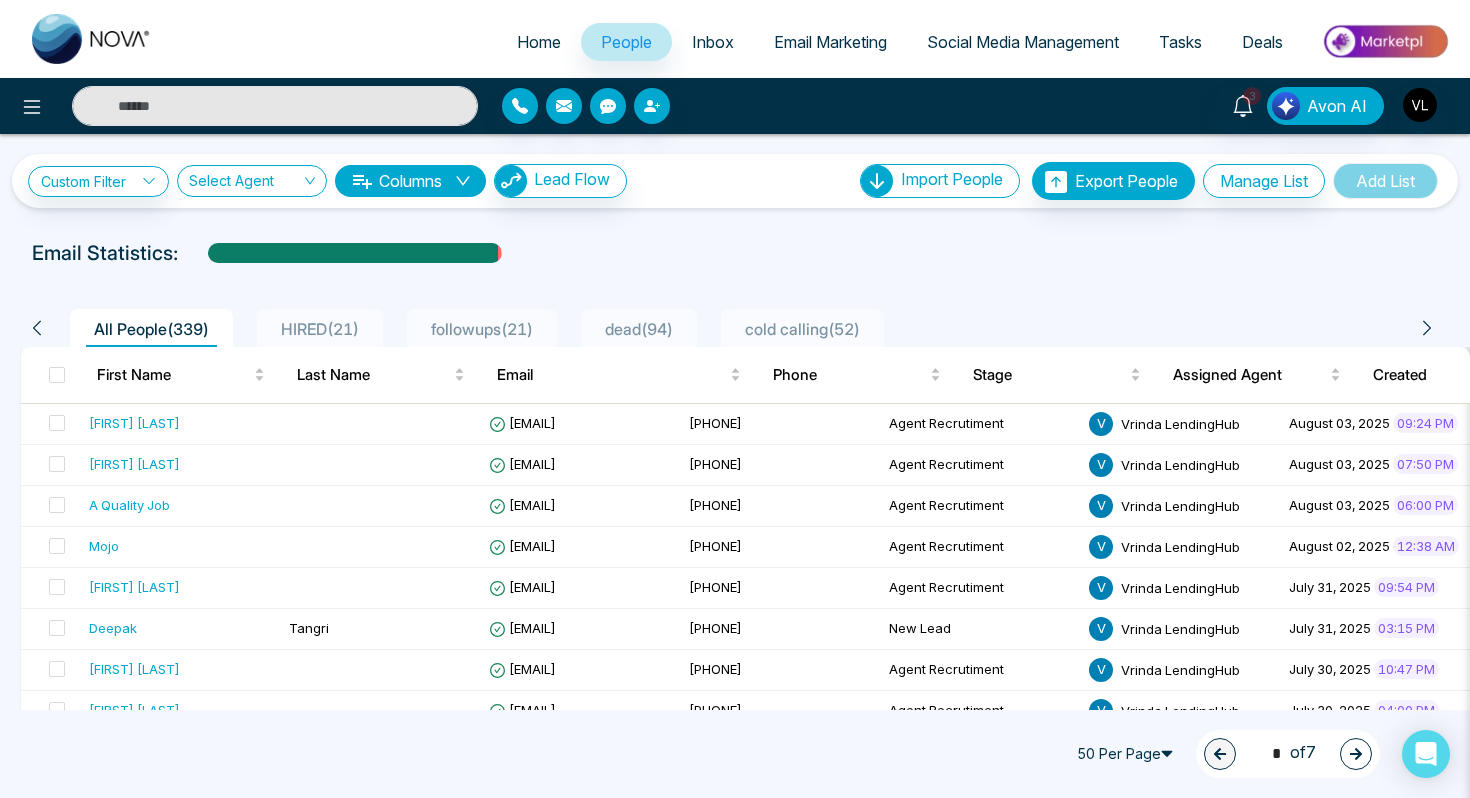 click on "Tasks" at bounding box center (1180, 42) 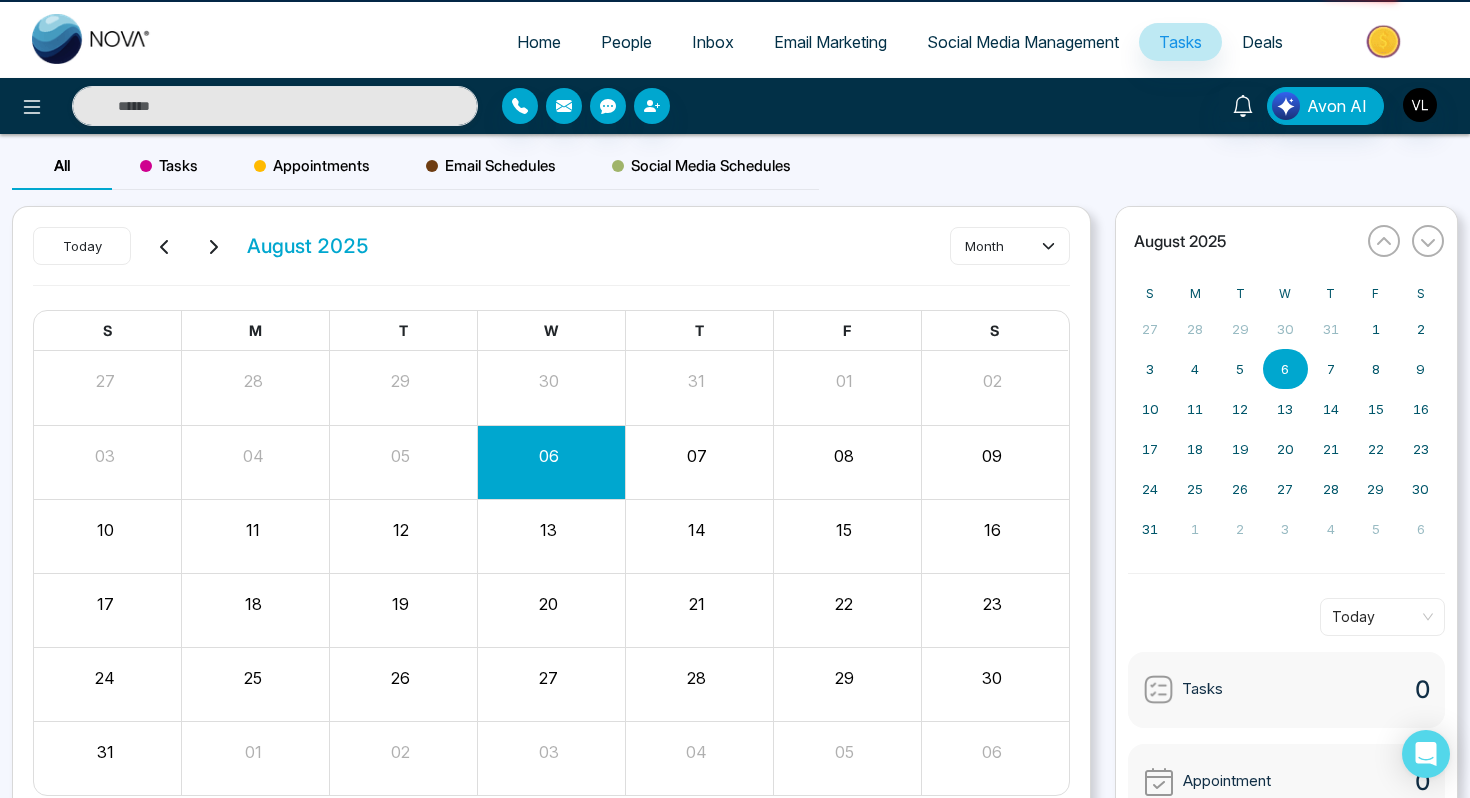 click on "Tasks" at bounding box center (1180, 42) 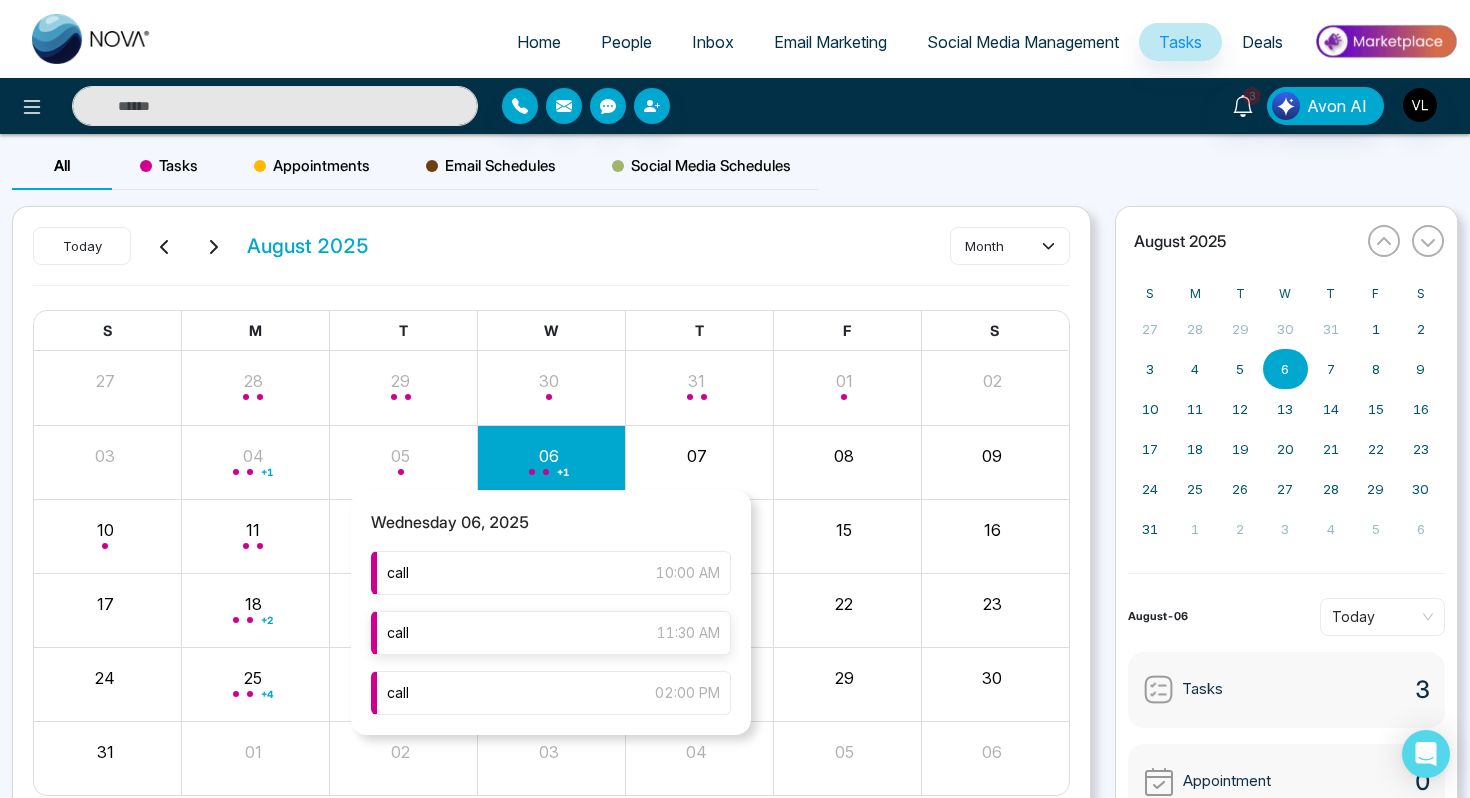 click on "call [TIME]" at bounding box center (551, 633) 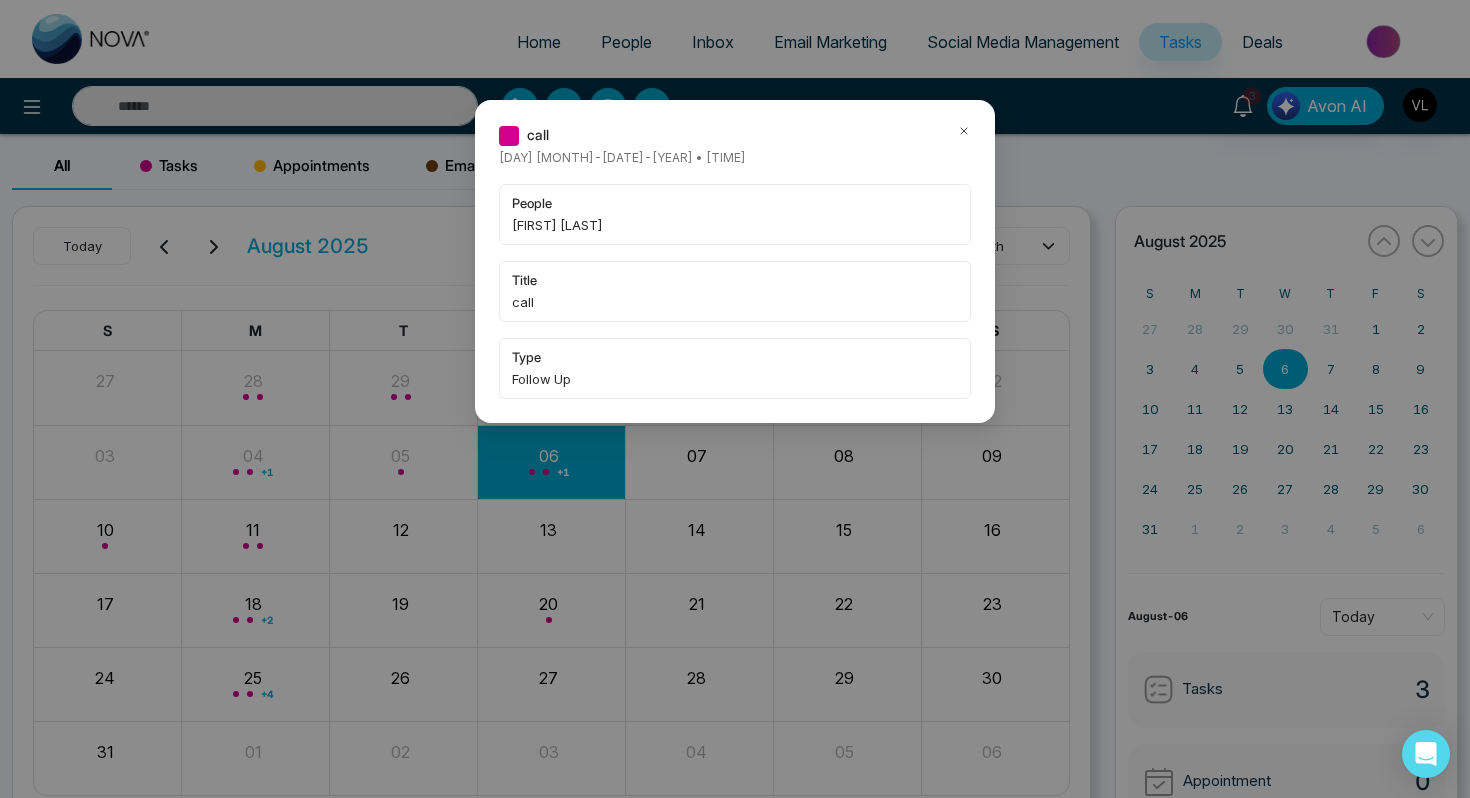 click 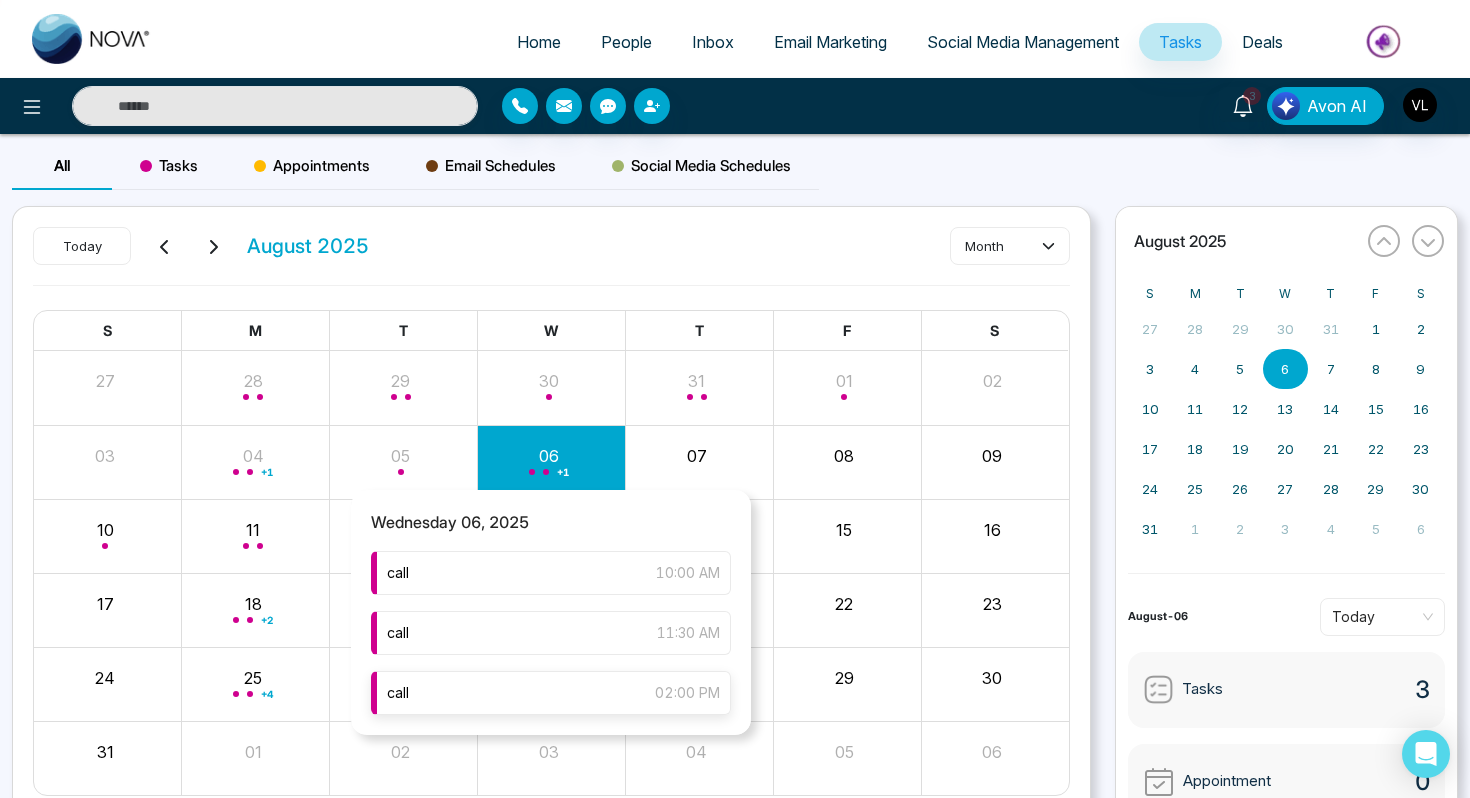 click on "call [TIME]" at bounding box center [551, 693] 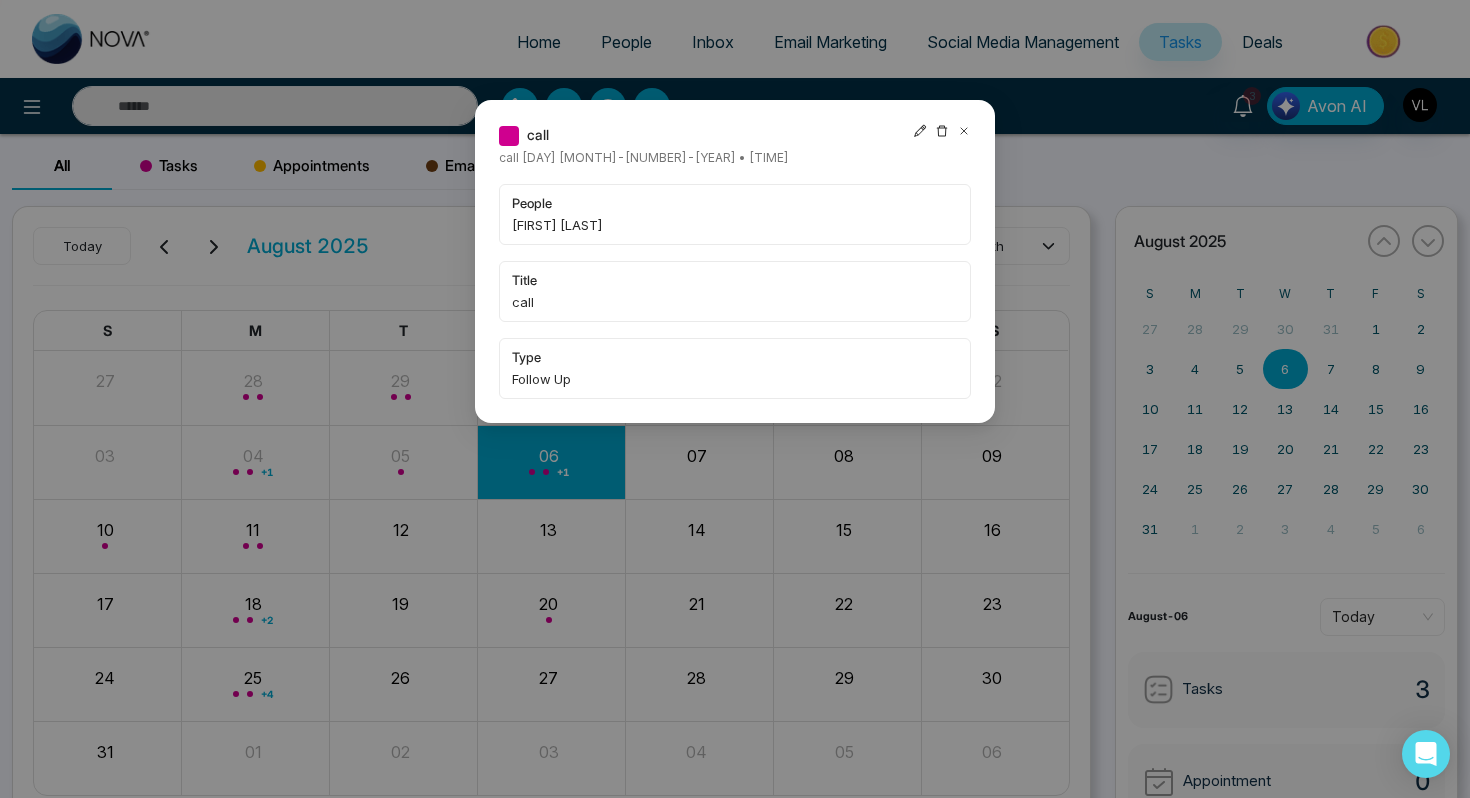 click 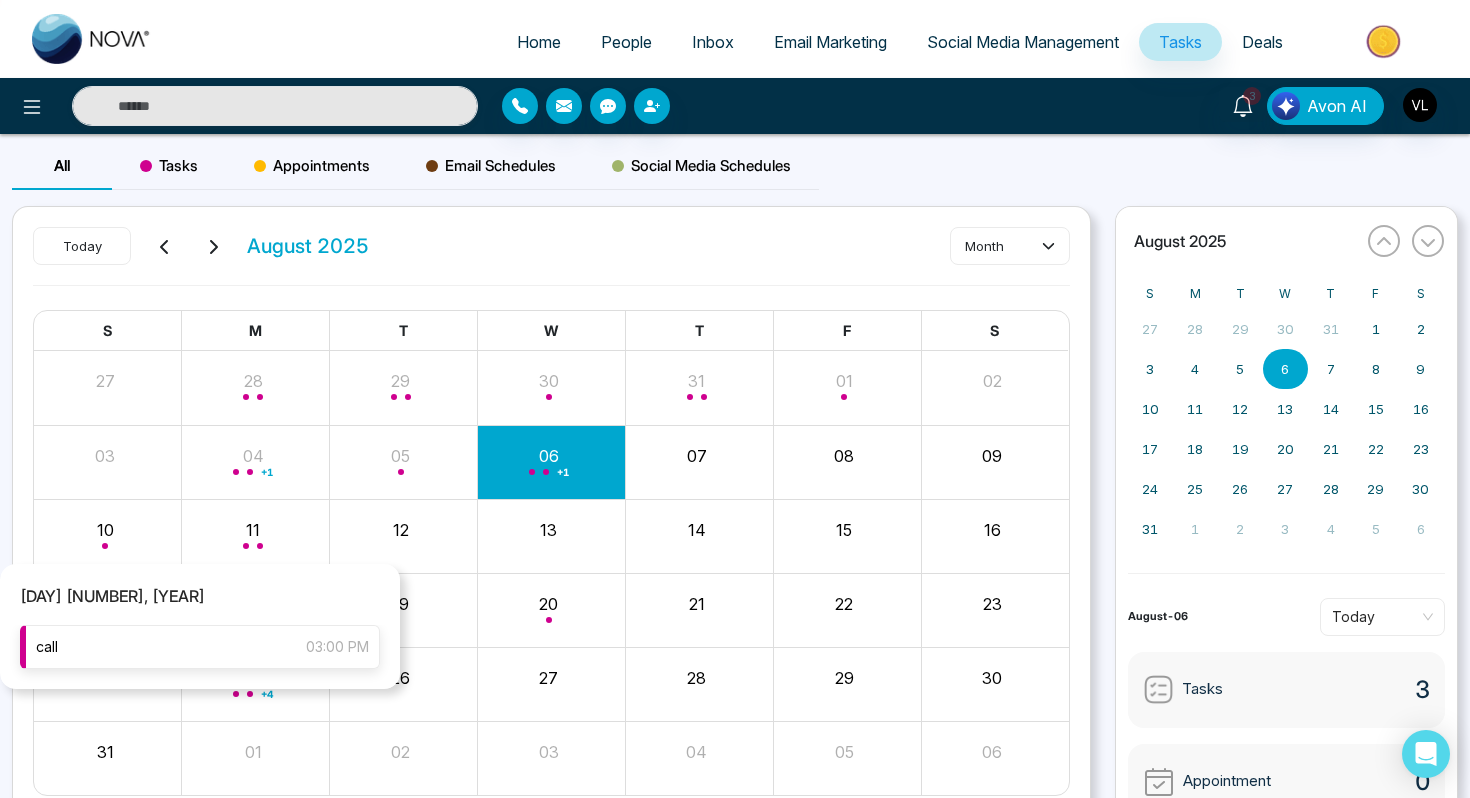 click on "call 03:00 PM" at bounding box center [200, 647] 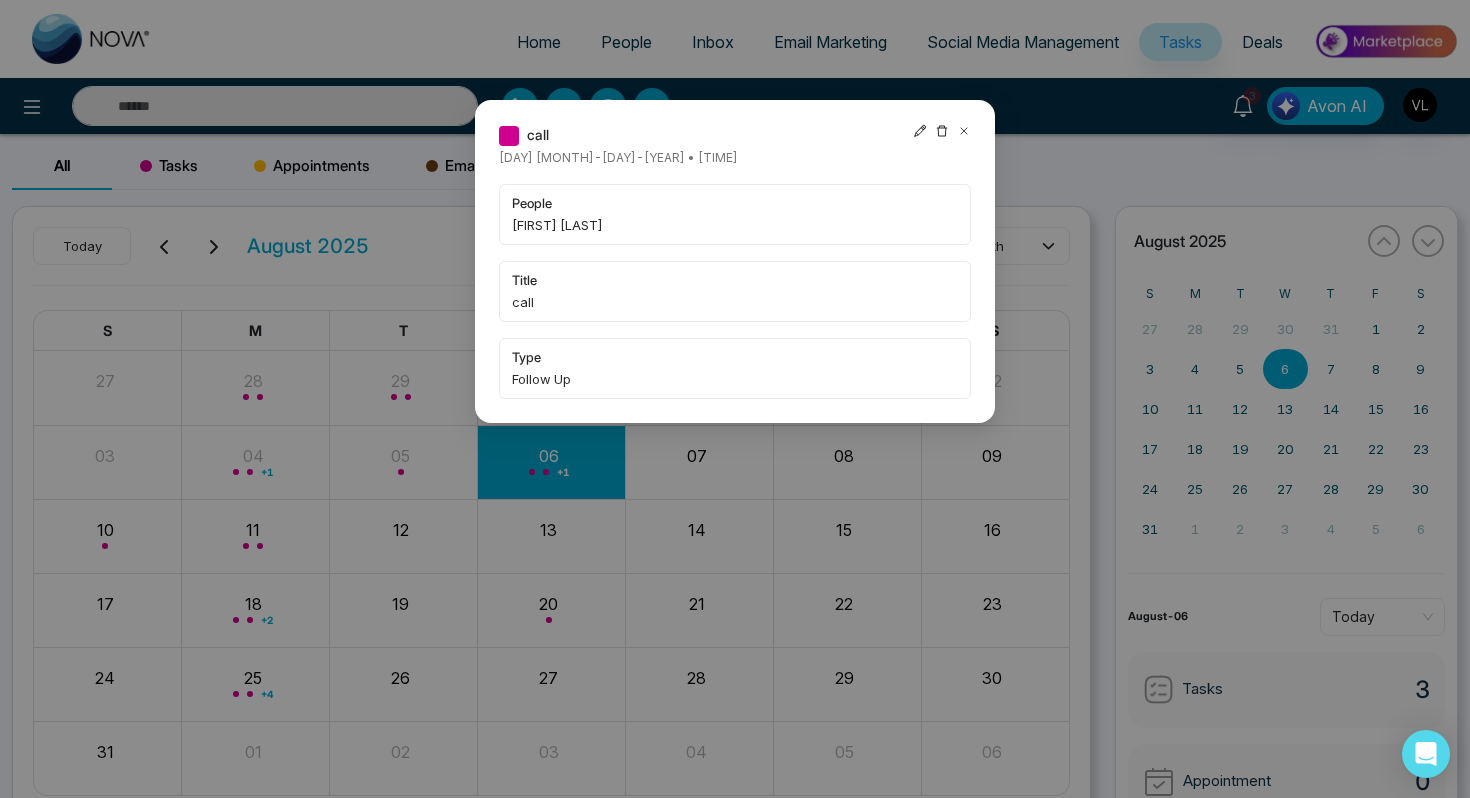 click 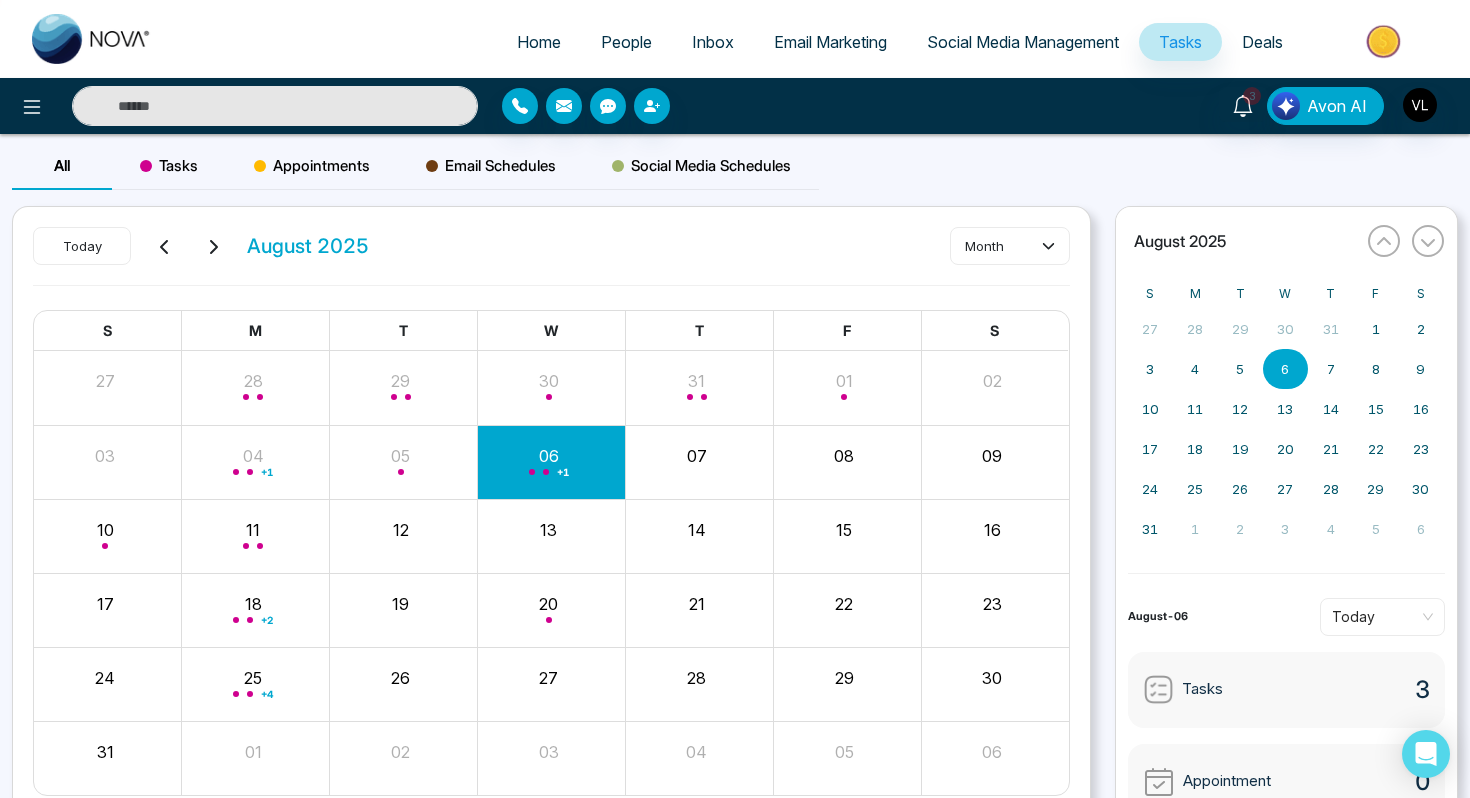 click at bounding box center [275, 106] 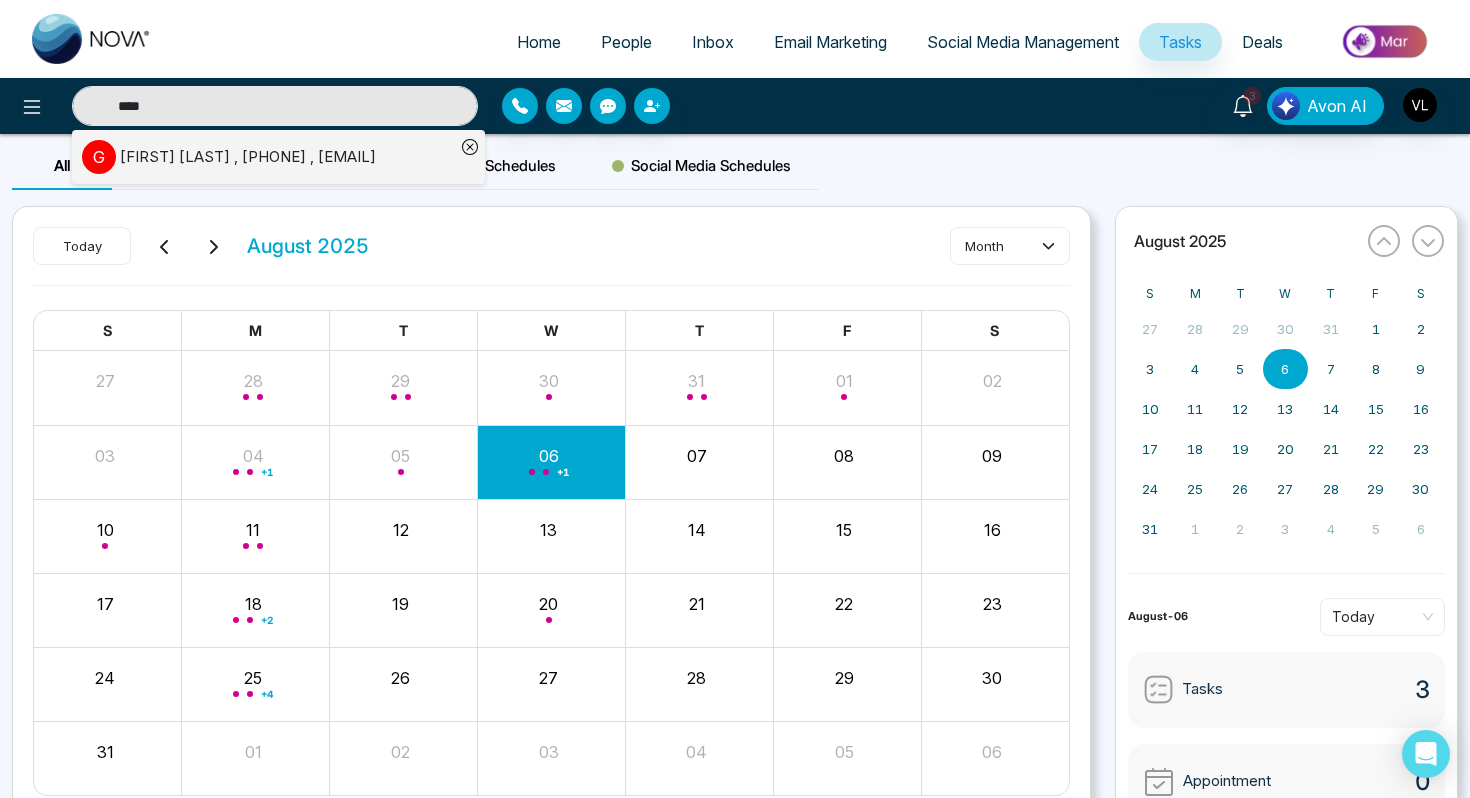 type on "****" 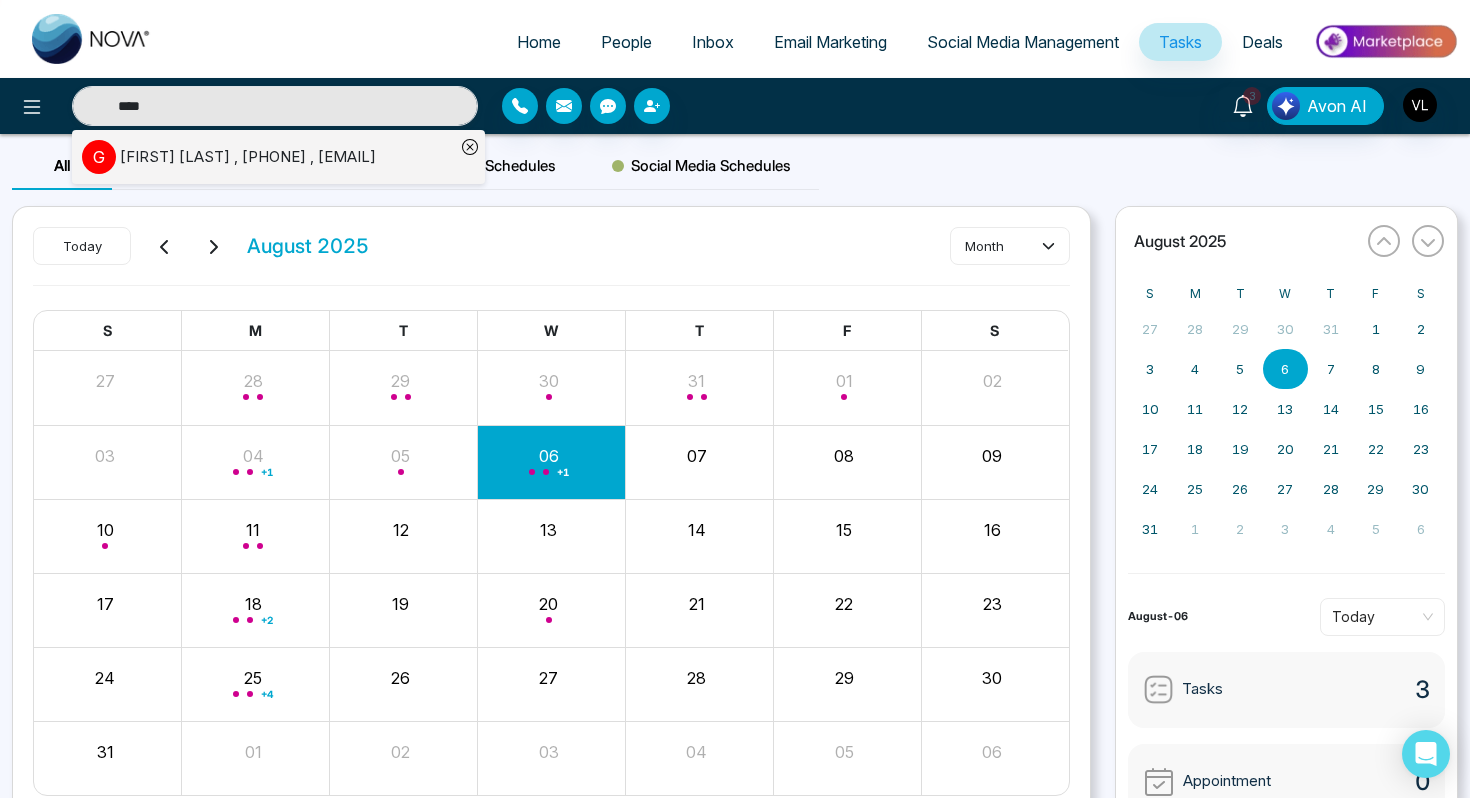click on "G" at bounding box center (99, 157) 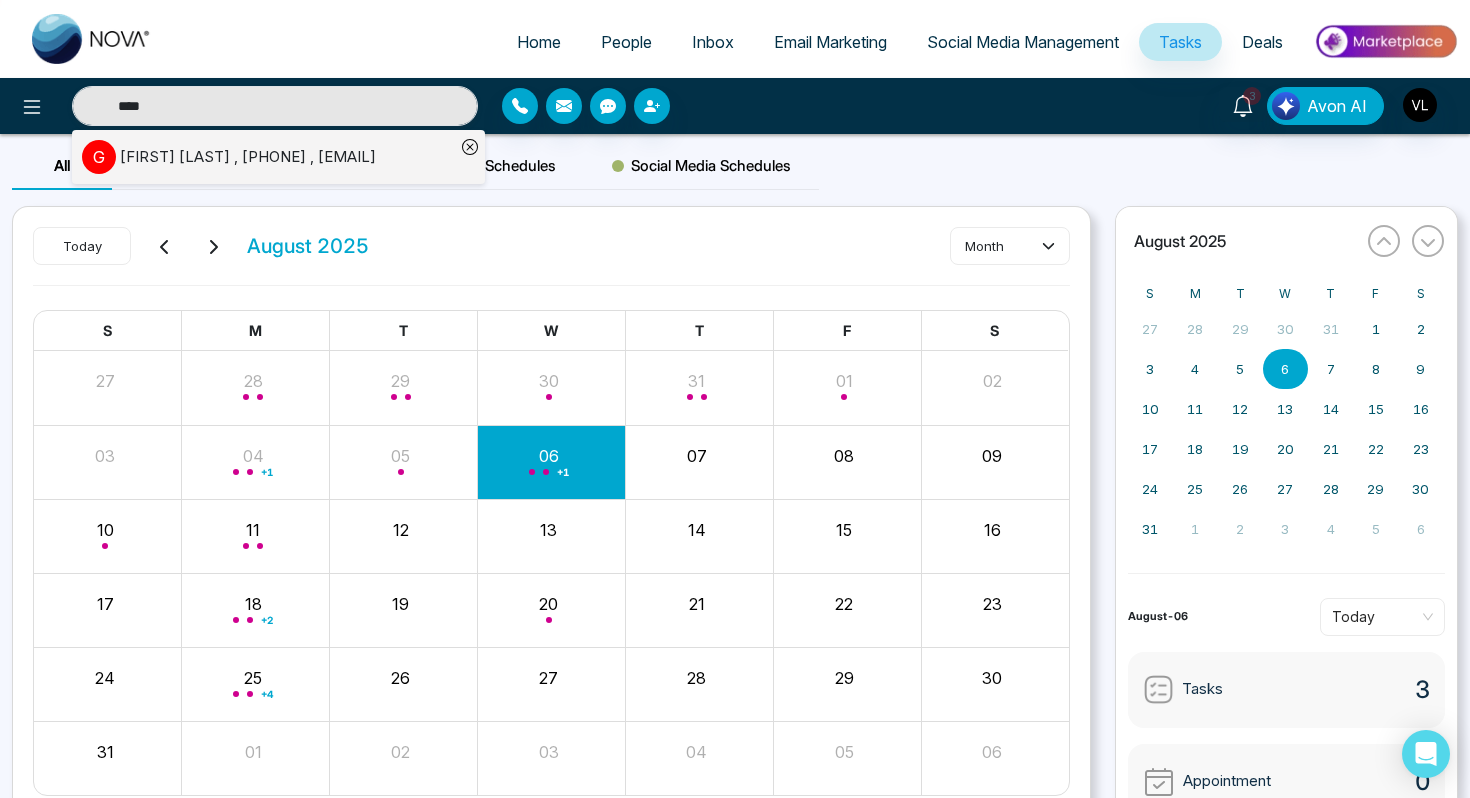 type 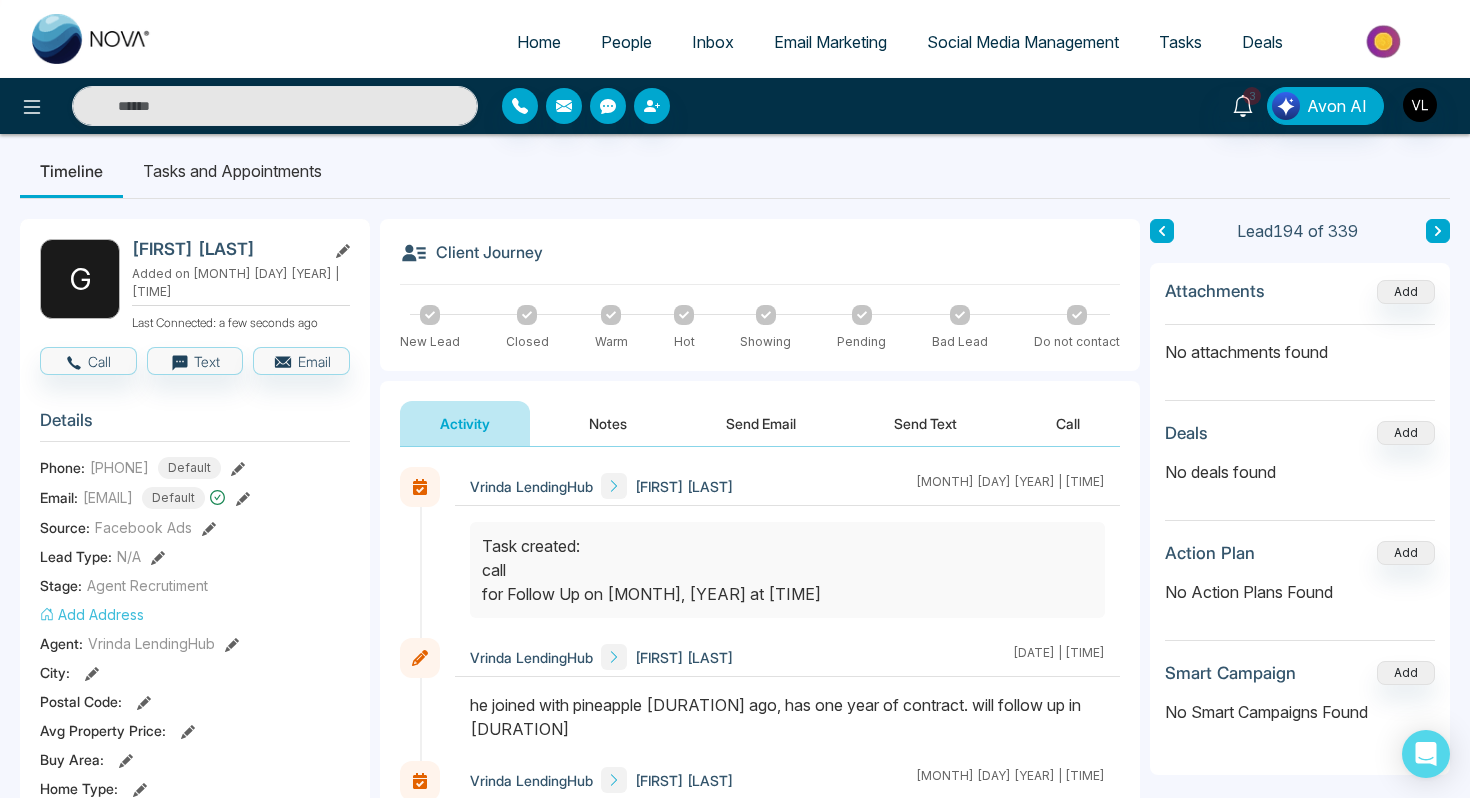 scroll, scrollTop: 0, scrollLeft: 0, axis: both 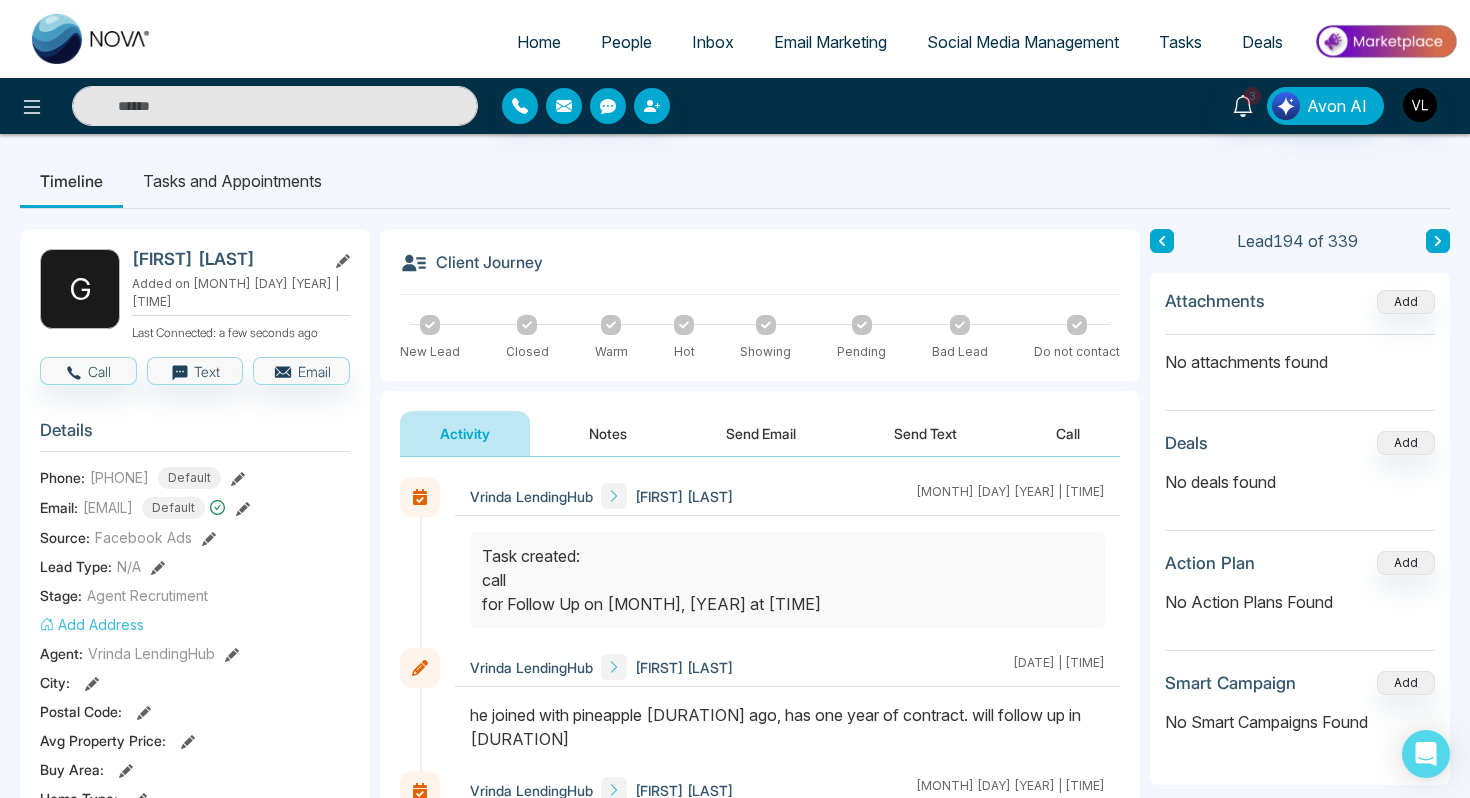 click on "3 Avon AI" at bounding box center (735, 106) 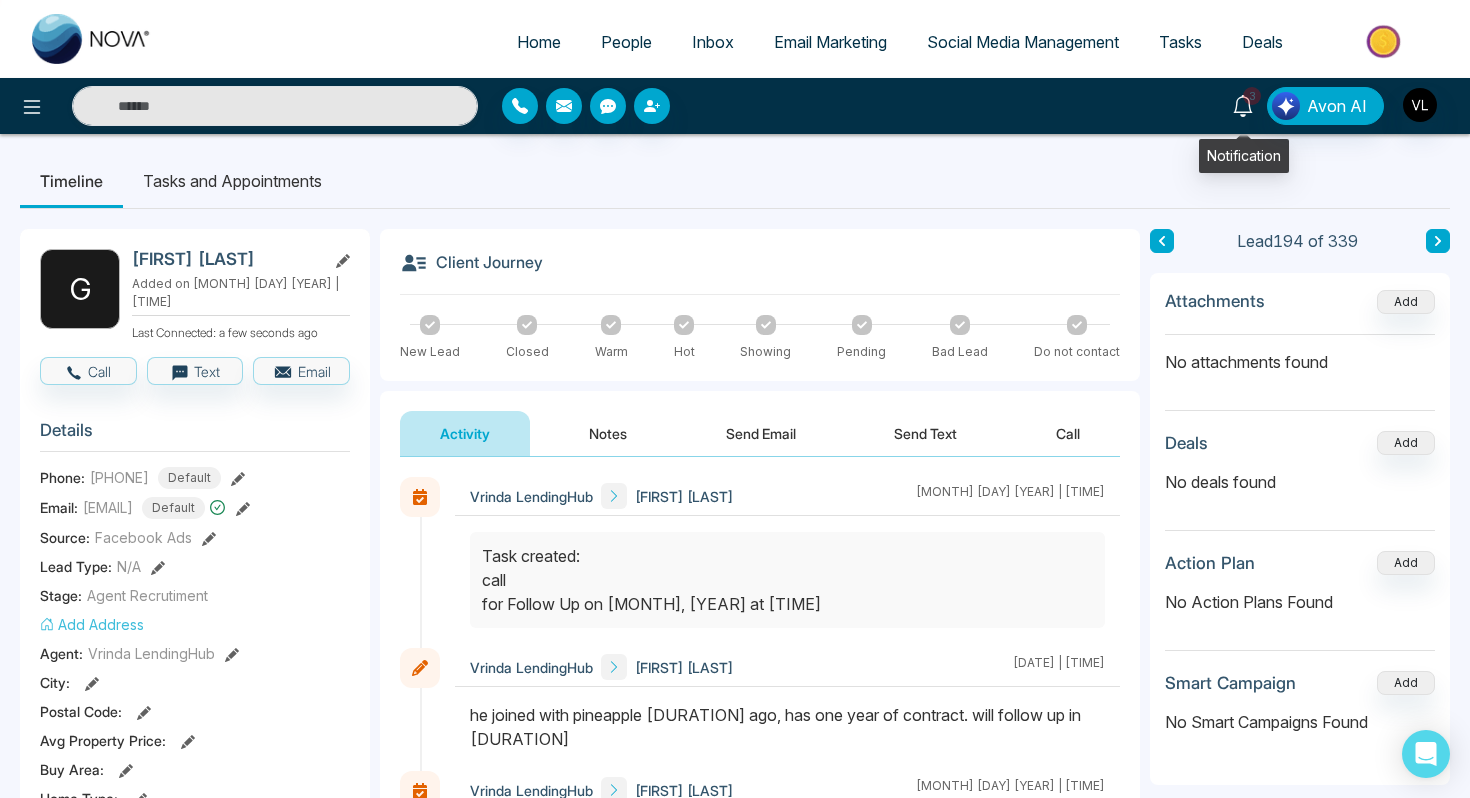 click 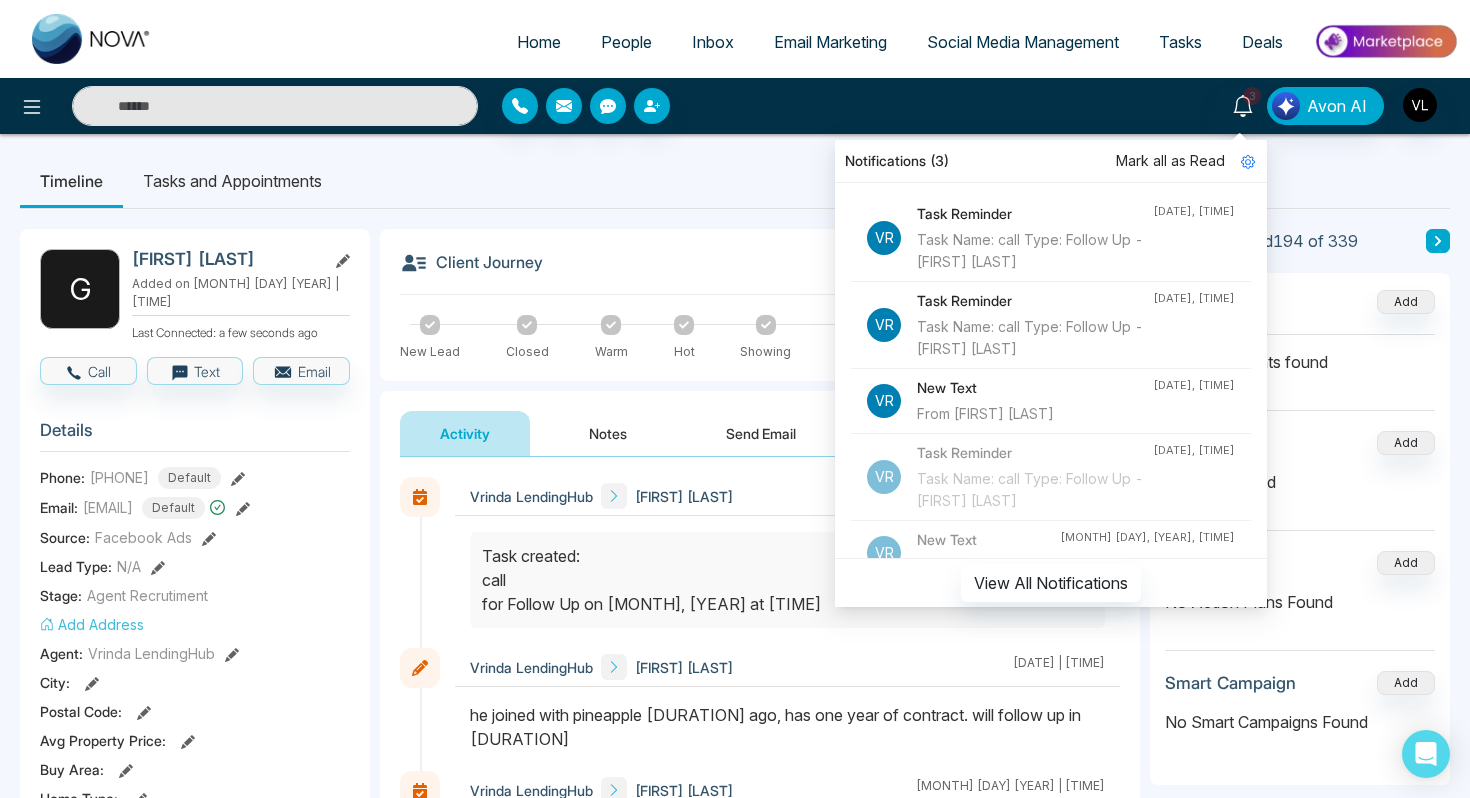 click on "People" at bounding box center (626, 42) 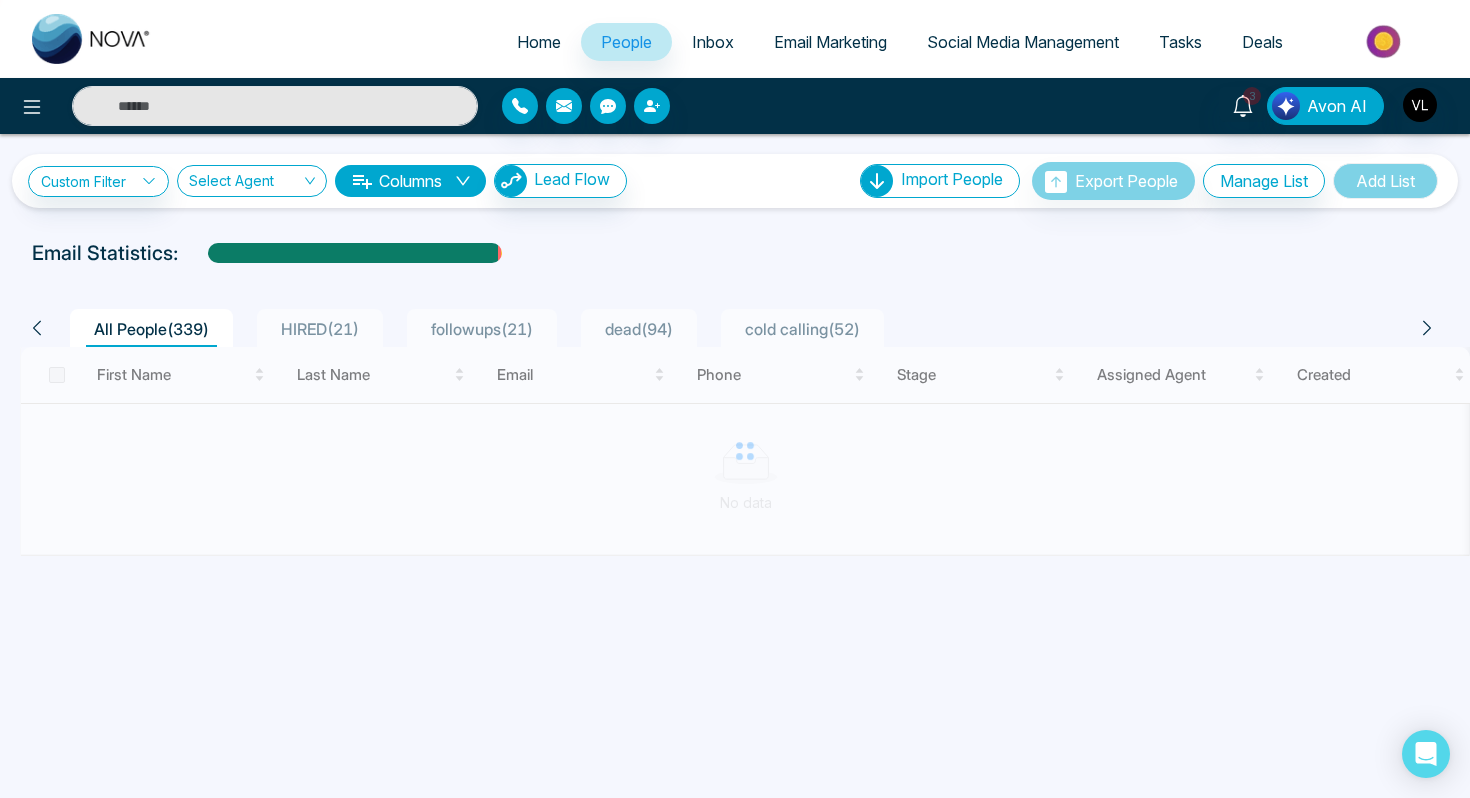click on "Tasks" at bounding box center [1180, 42] 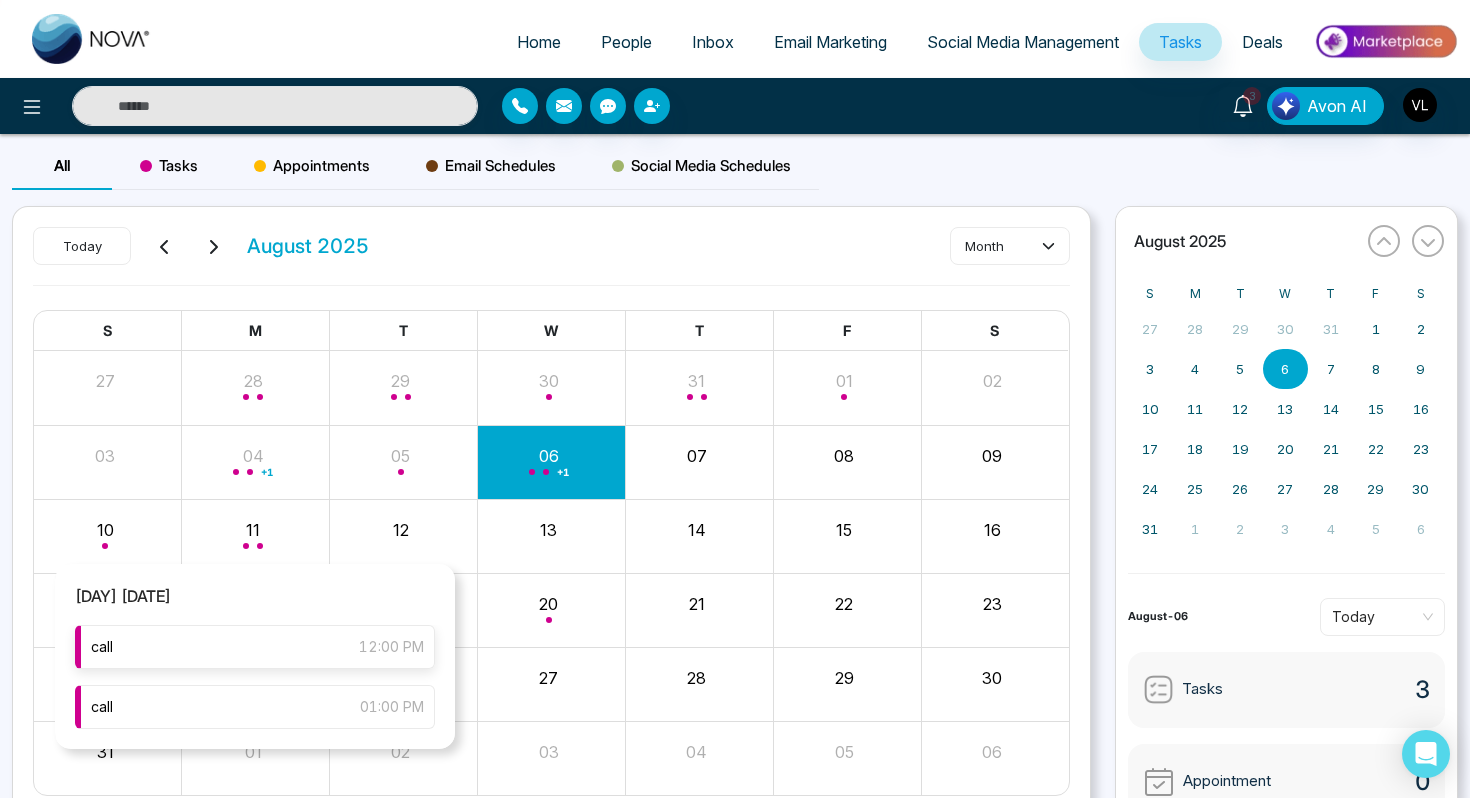 click on "call [TIME]" at bounding box center (255, 647) 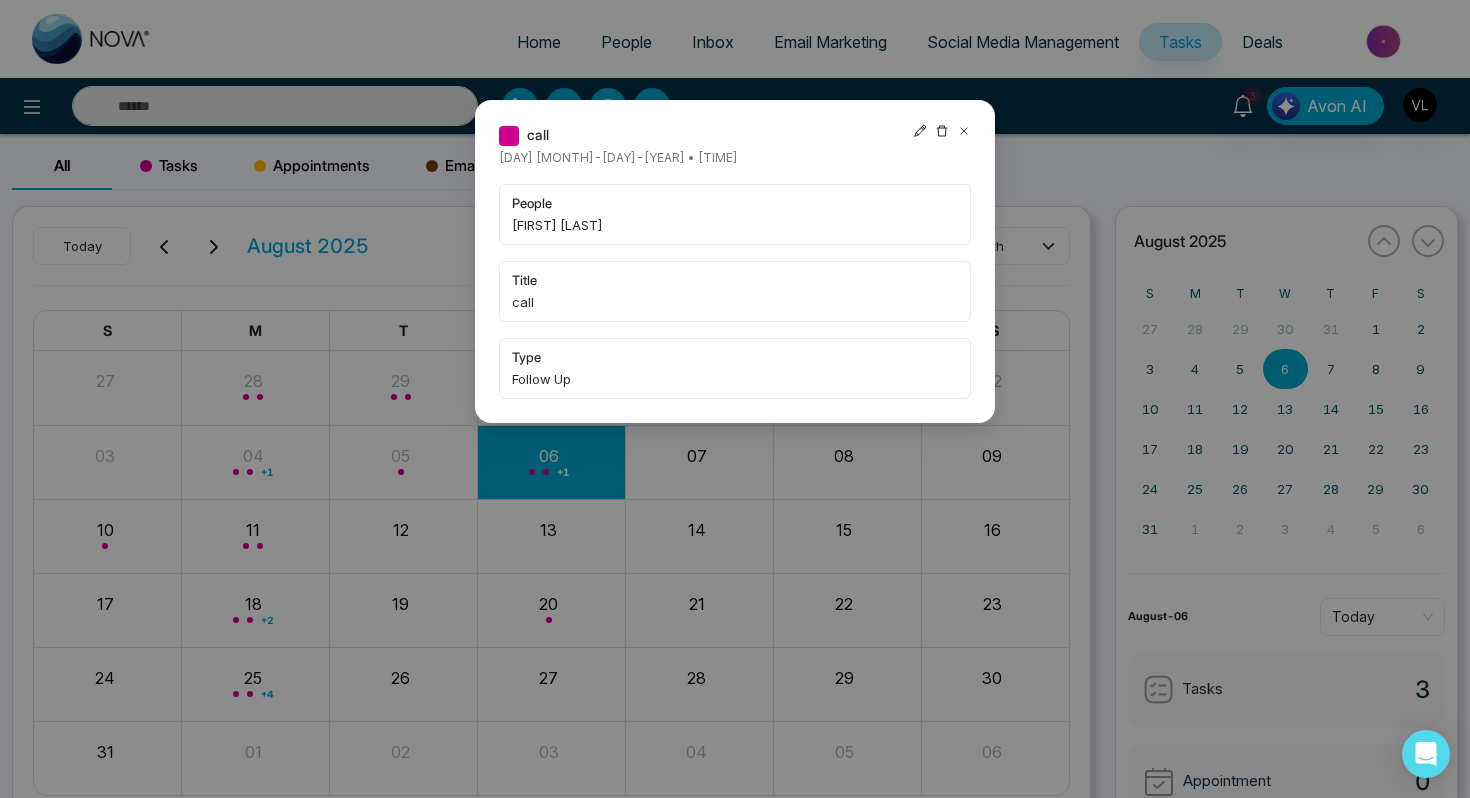 click at bounding box center (942, 135) 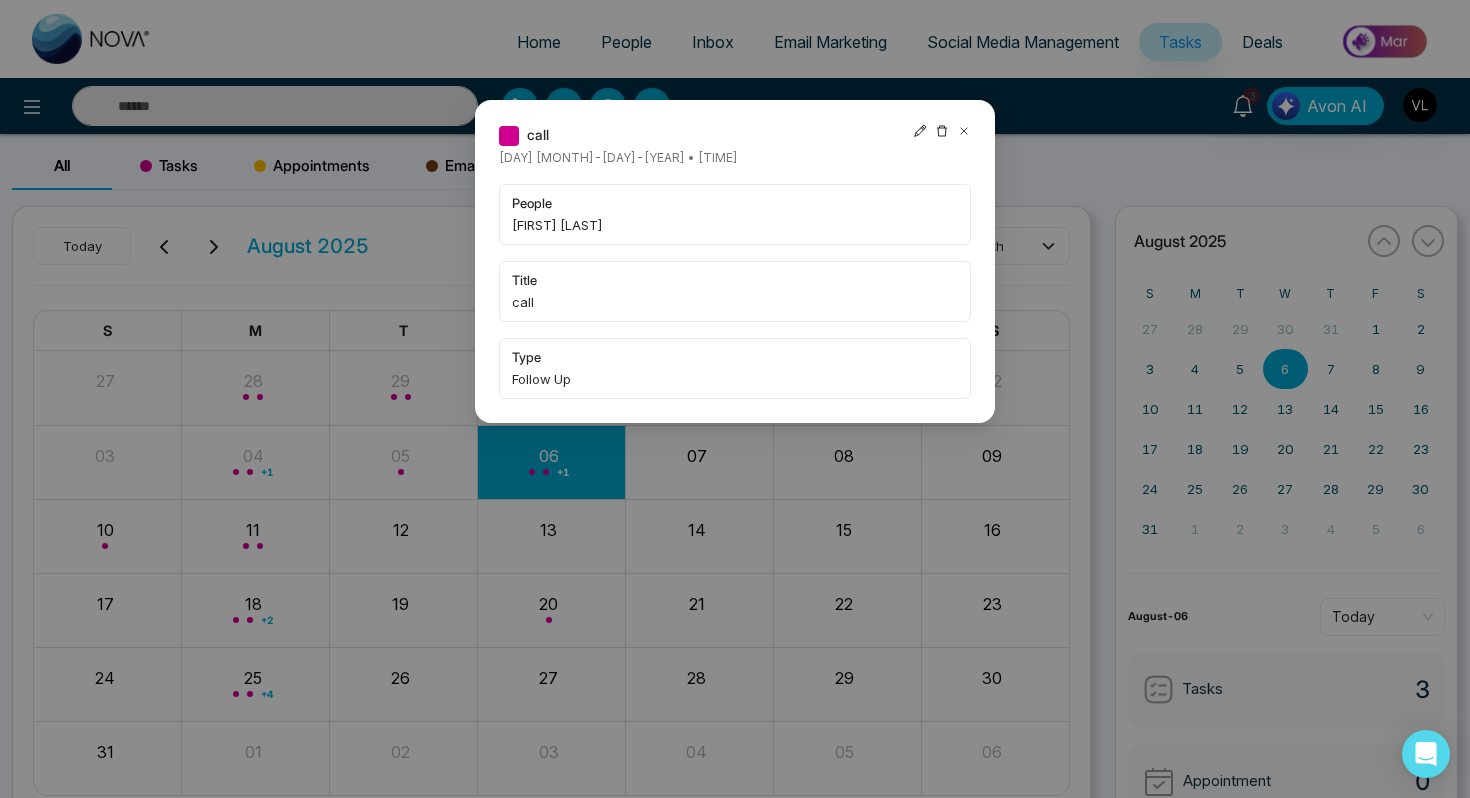 click 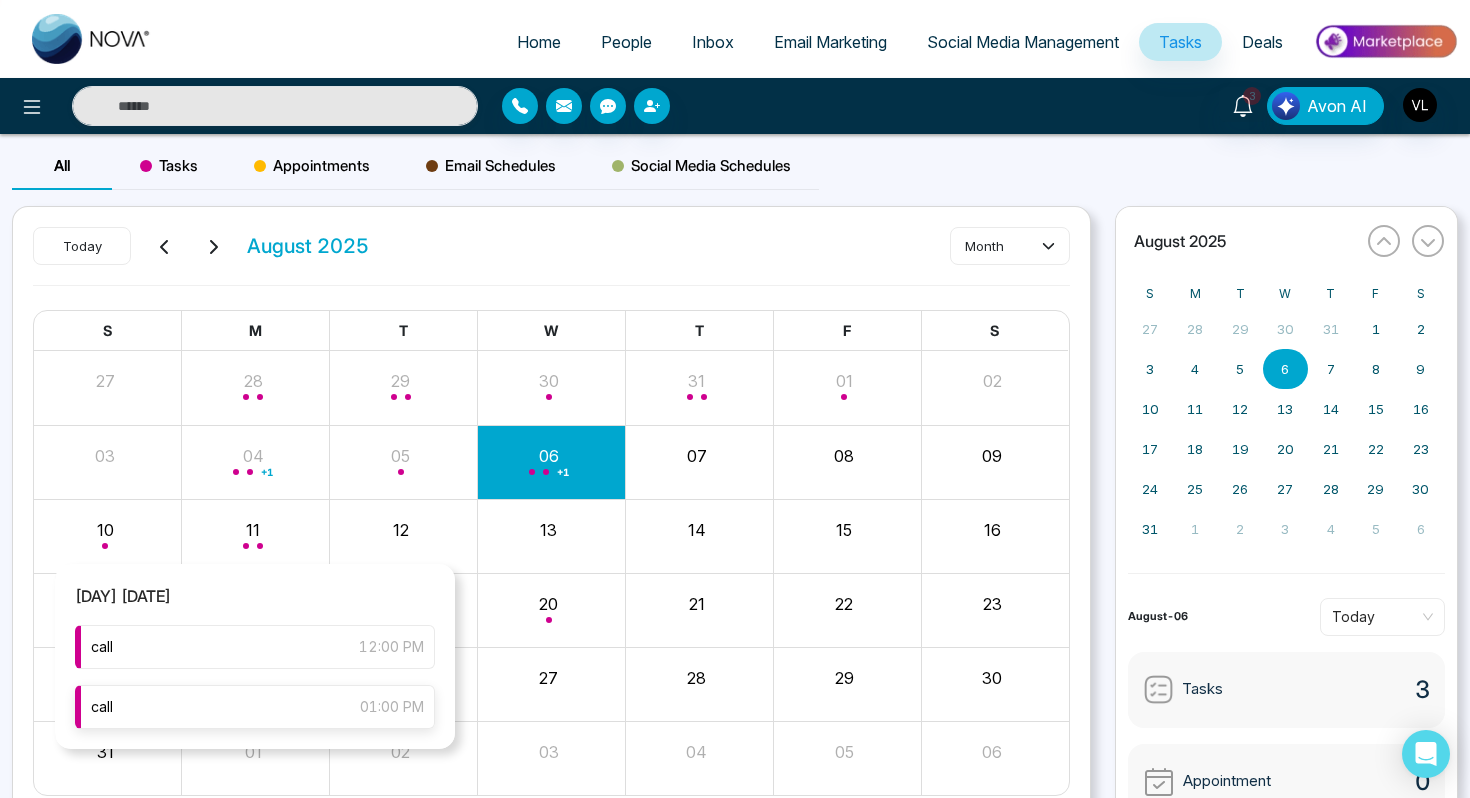 click on "call [TIME]" at bounding box center [255, 707] 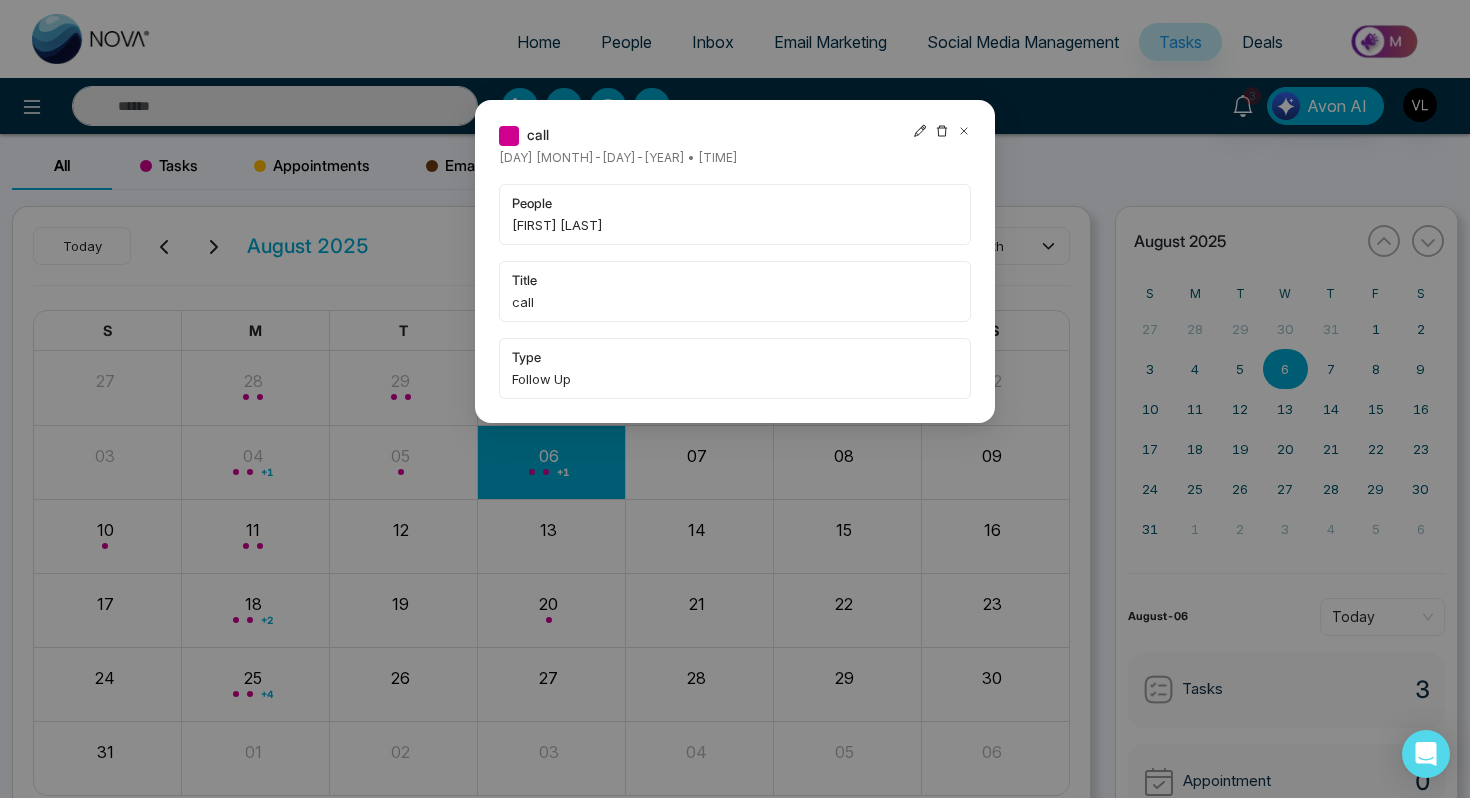 click 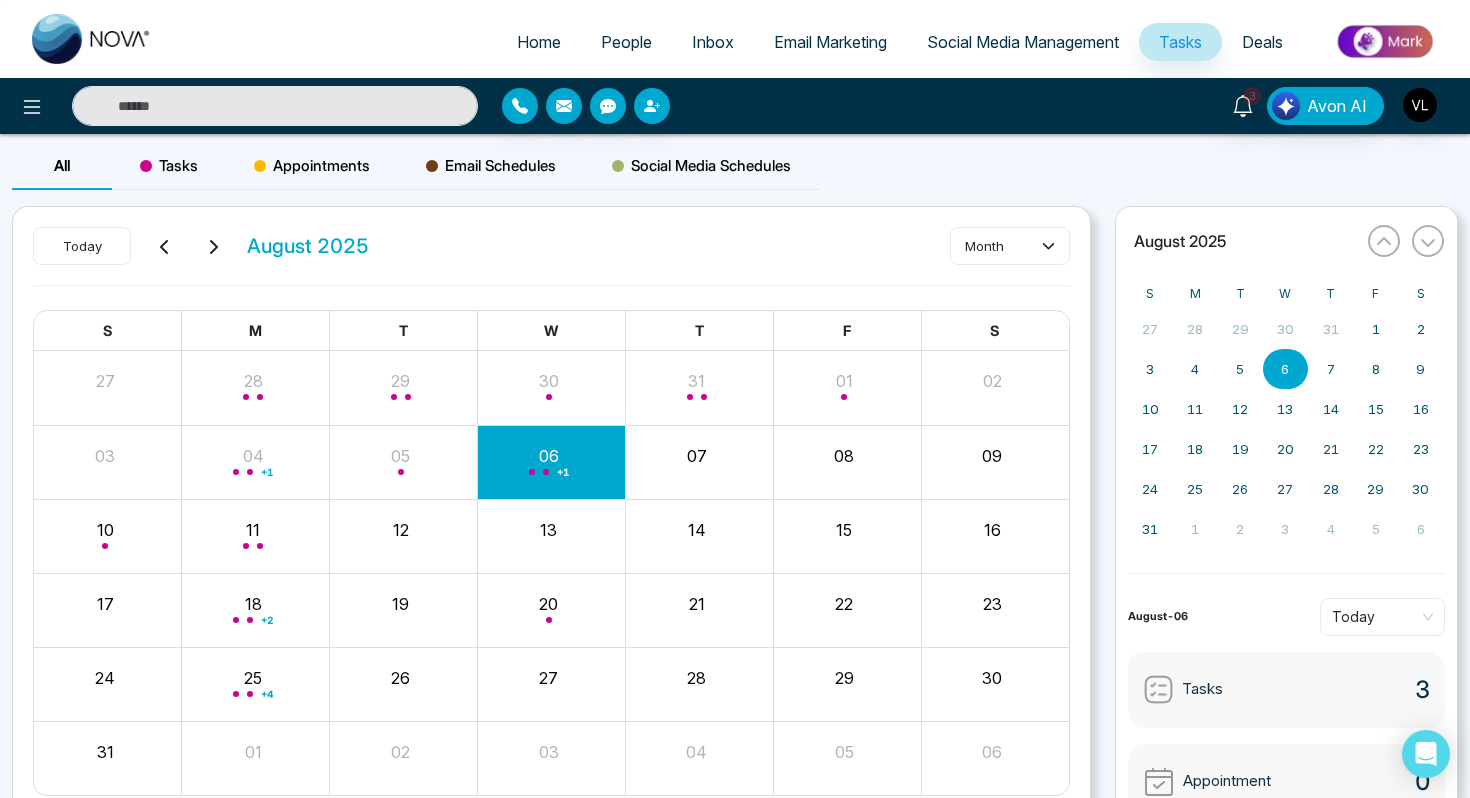 click at bounding box center [275, 106] 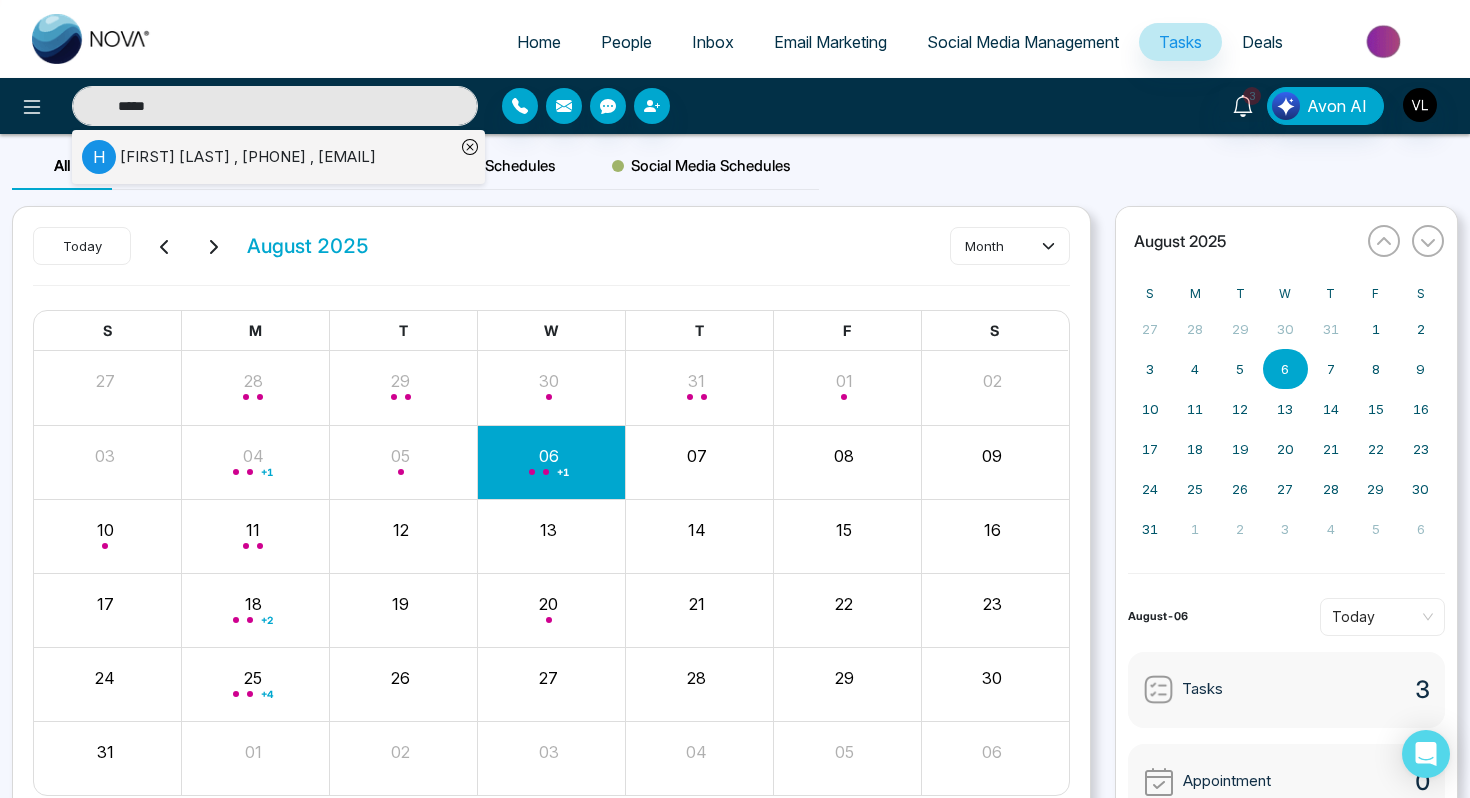 type on "*****" 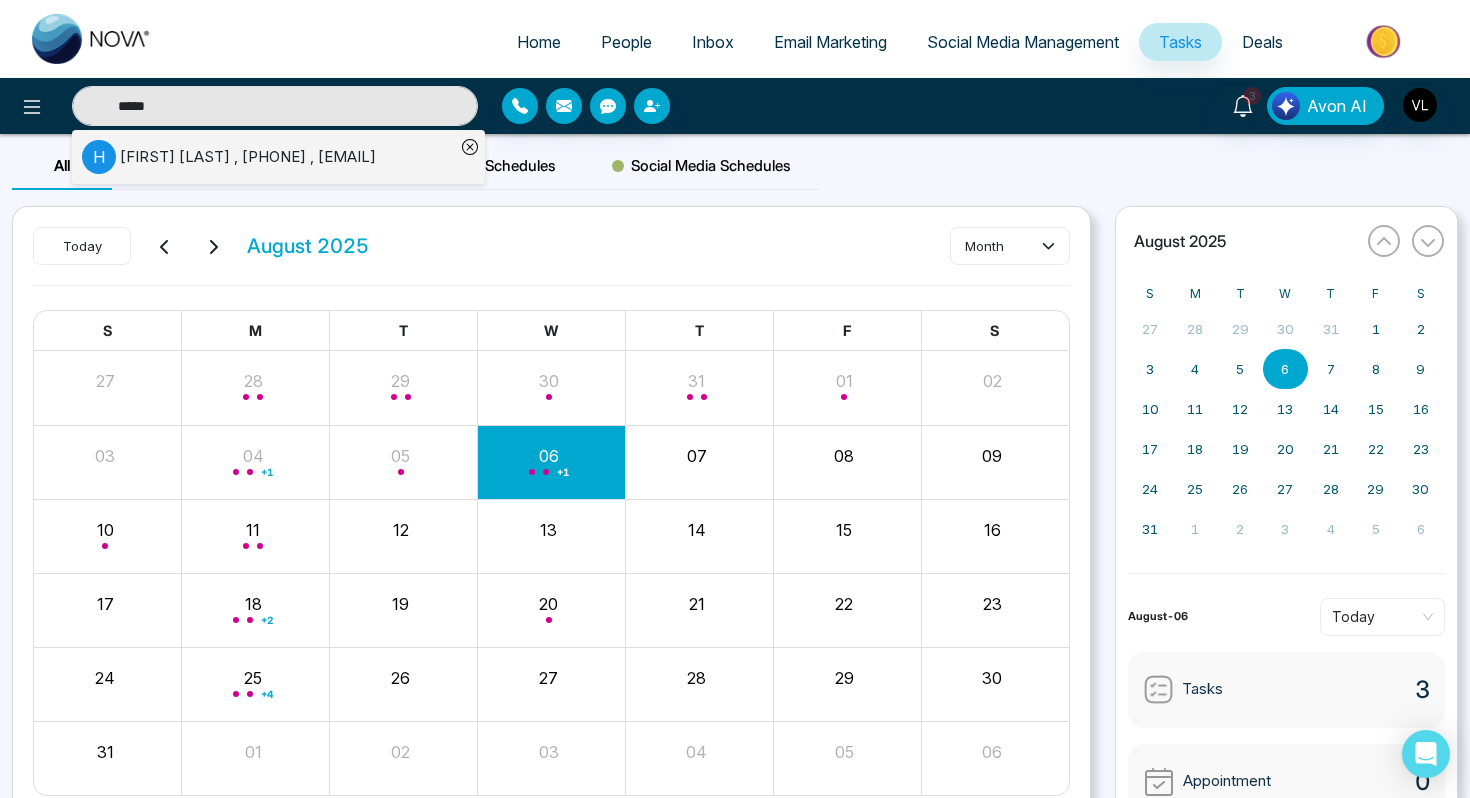 click on "[FIRST] [LAST]     , [PHONE]   , [EMAIL]" at bounding box center (248, 157) 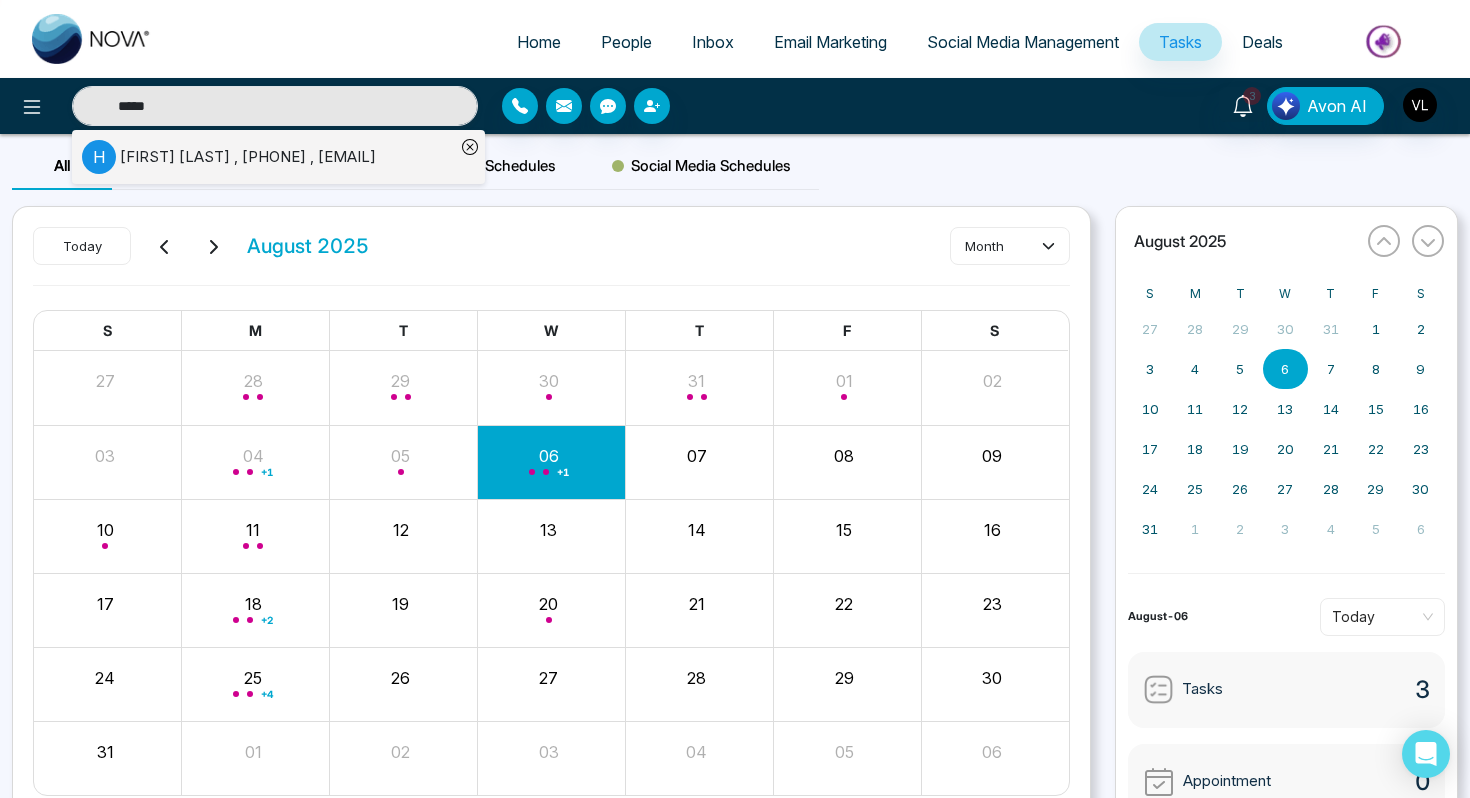 type 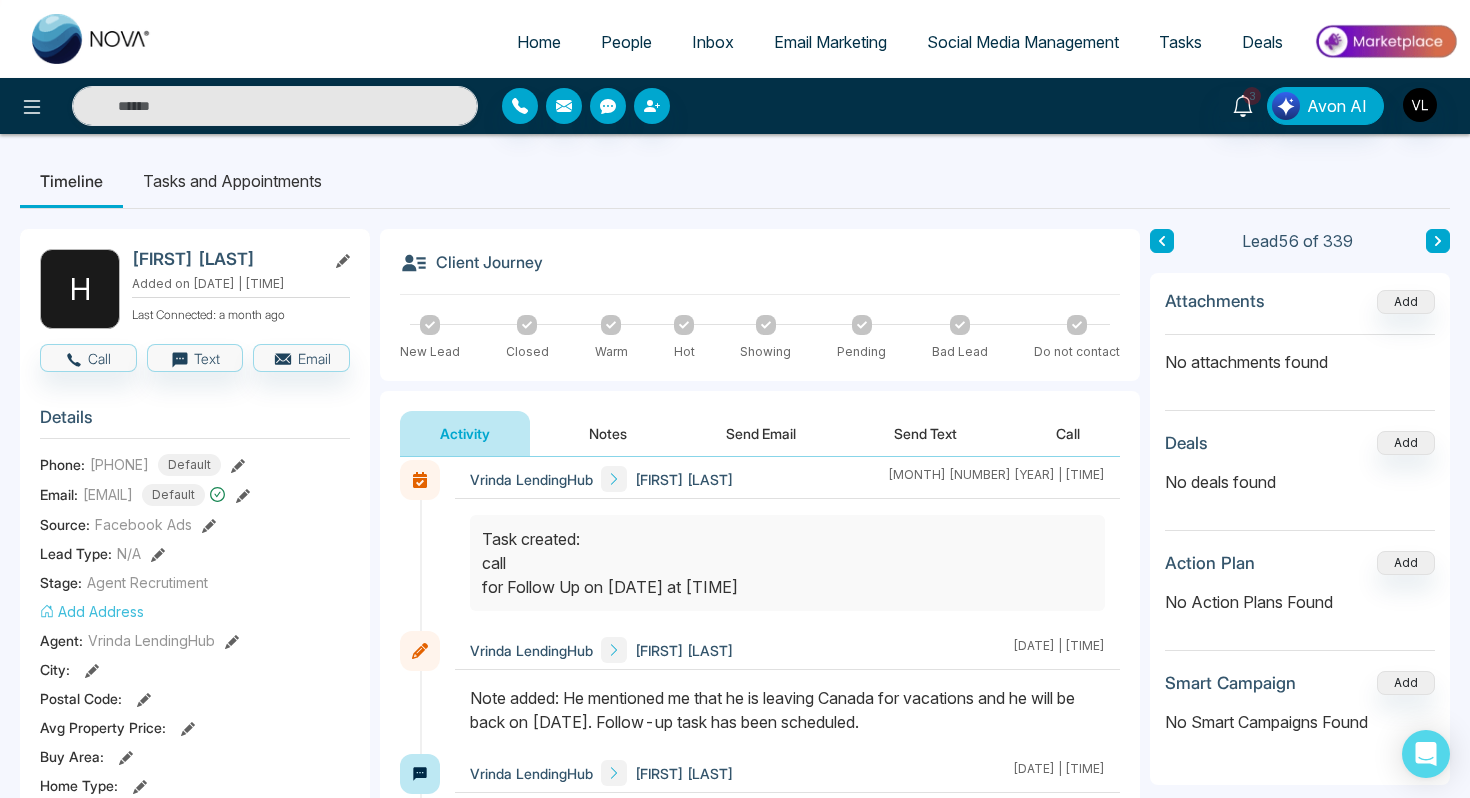 scroll, scrollTop: 0, scrollLeft: 0, axis: both 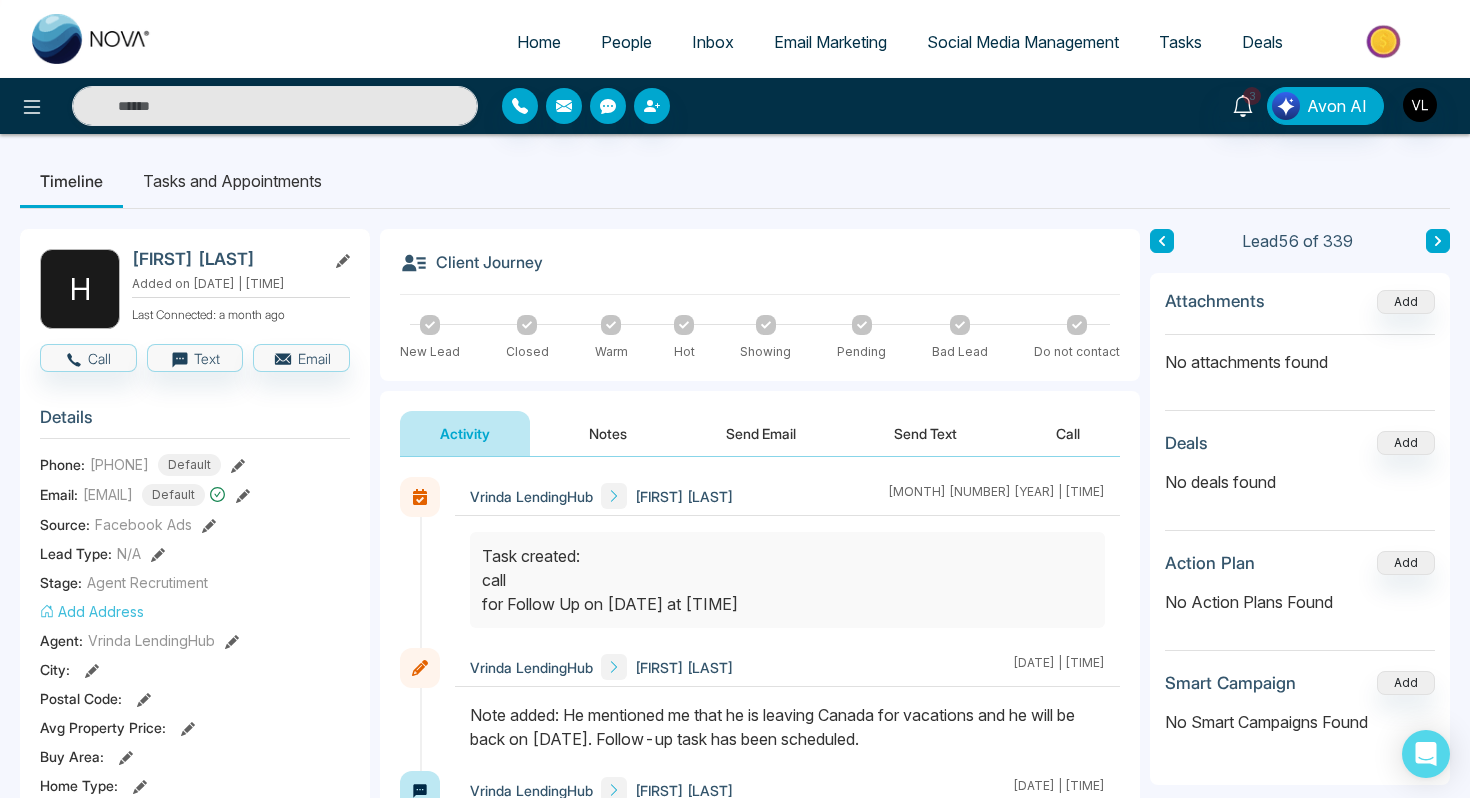 click on "Tasks" at bounding box center [1180, 42] 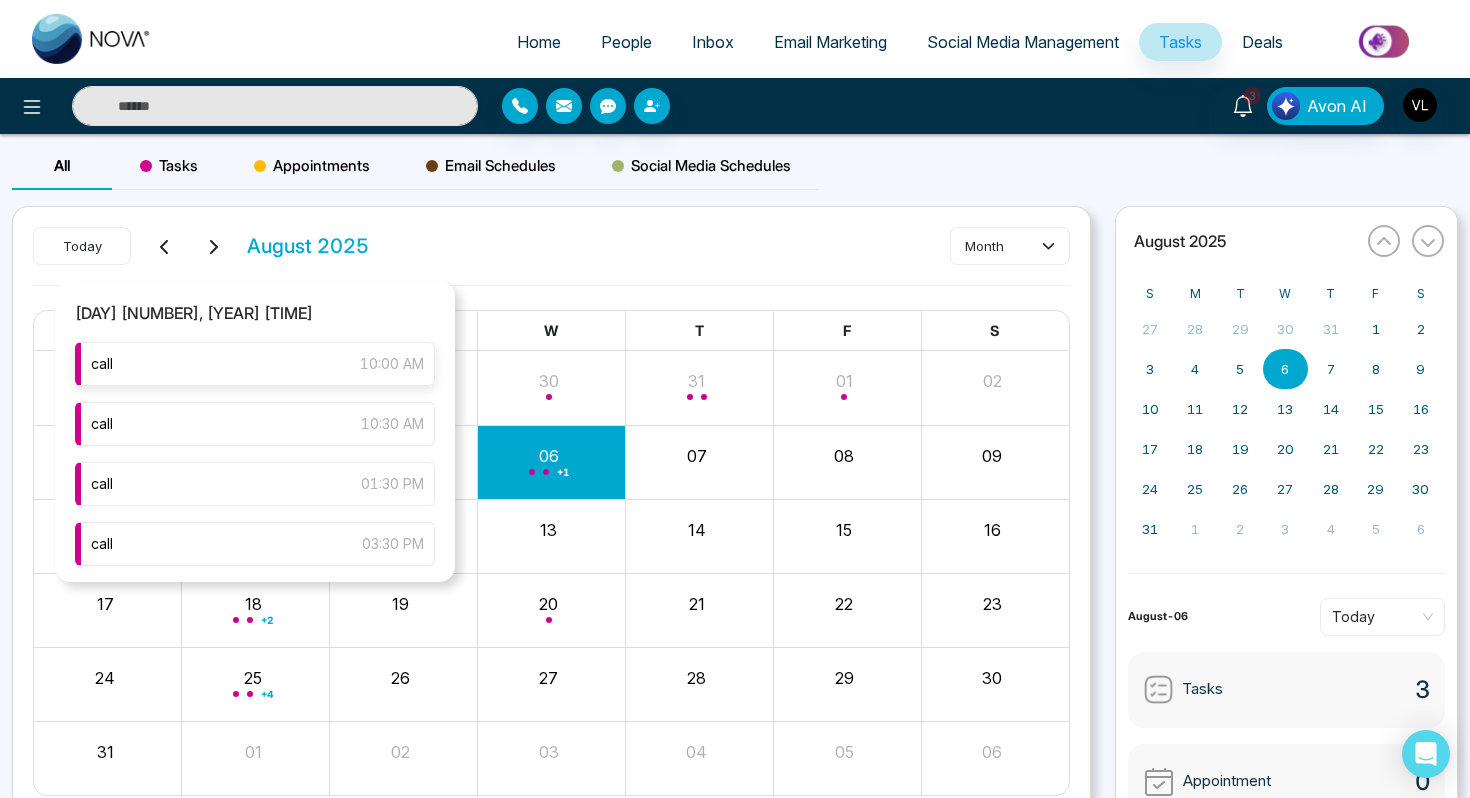 click on "call [TIME]" at bounding box center (255, 364) 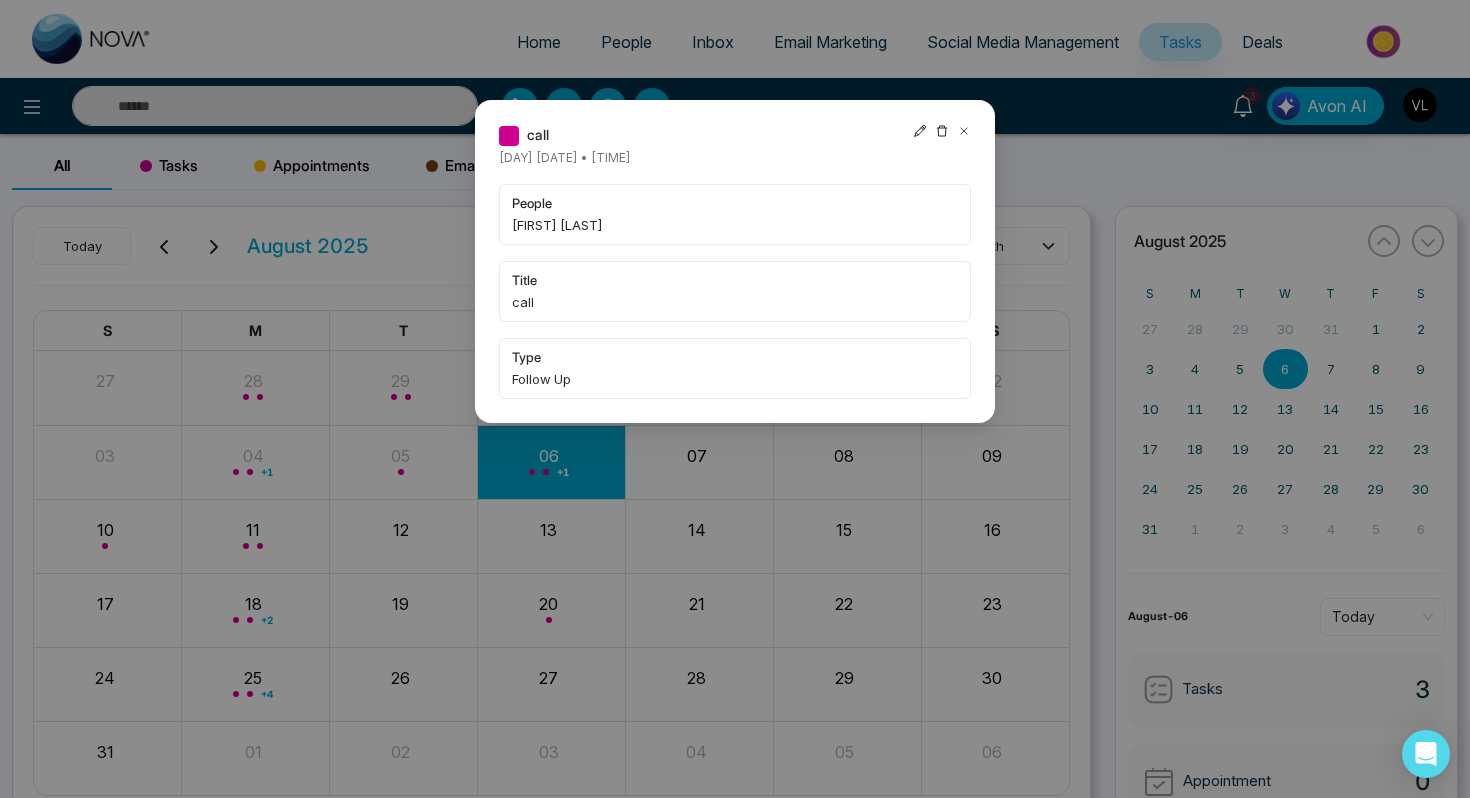 click 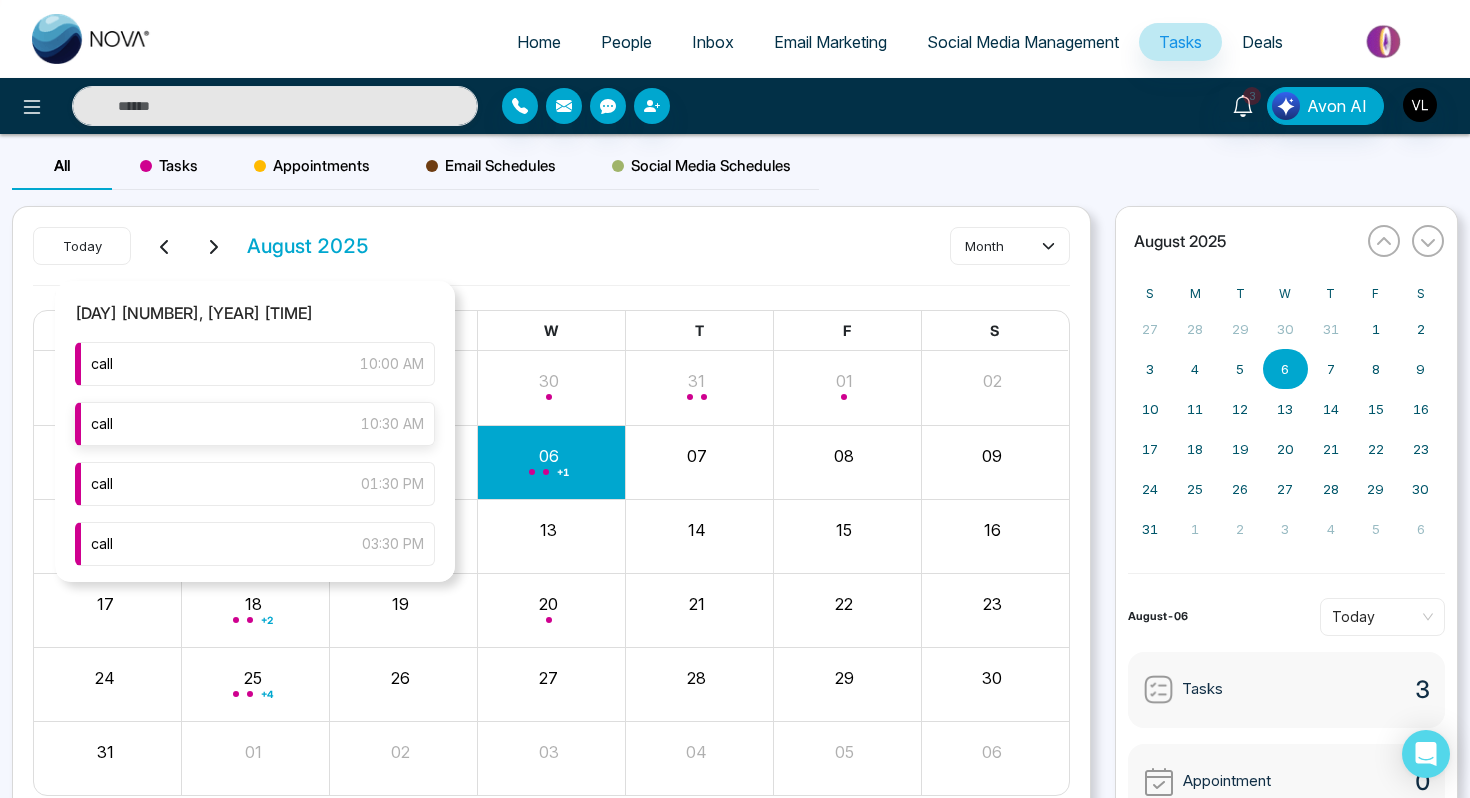 click on "call [TIME]" at bounding box center (255, 424) 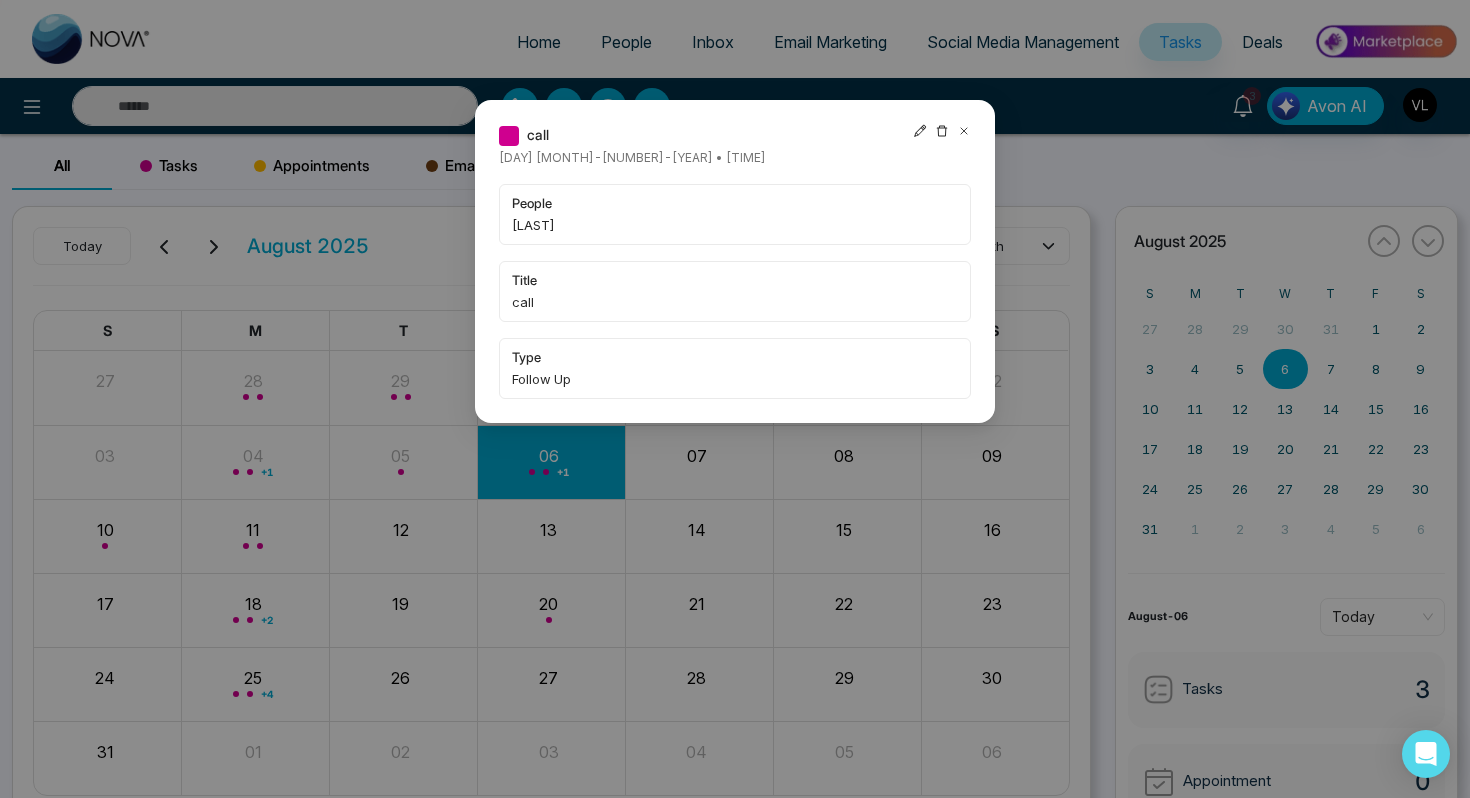 click 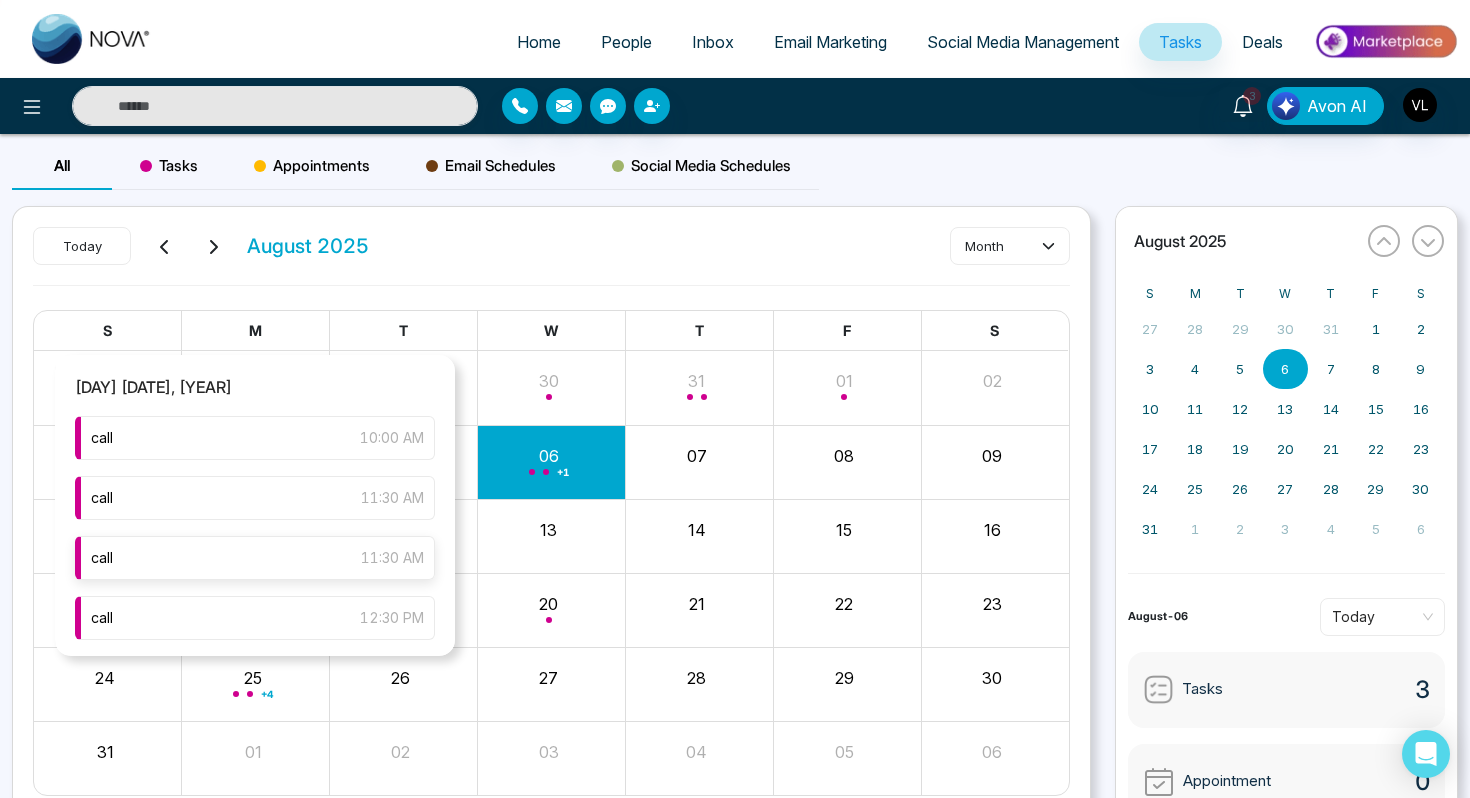 click on "call [TIME]" at bounding box center [255, 558] 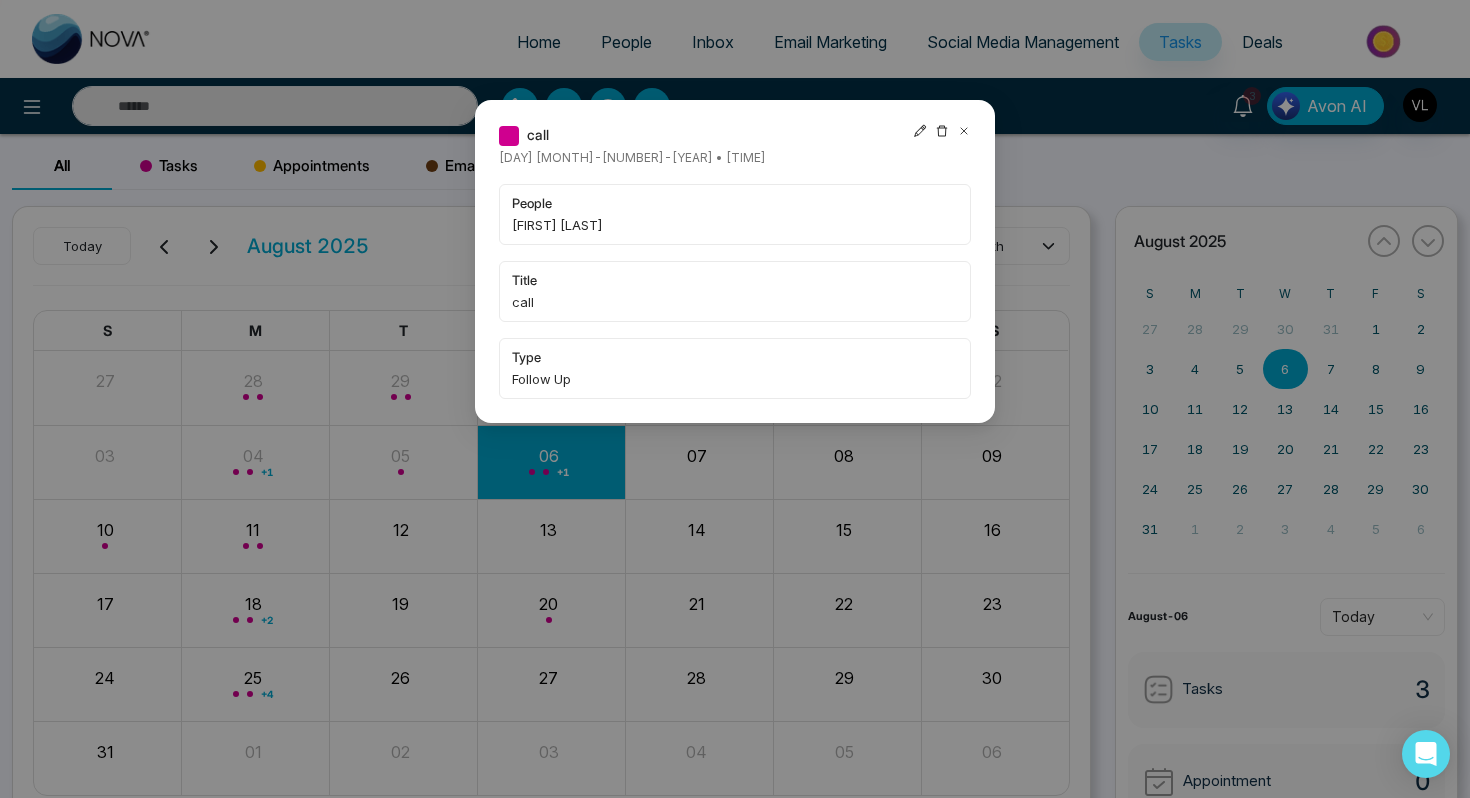 click 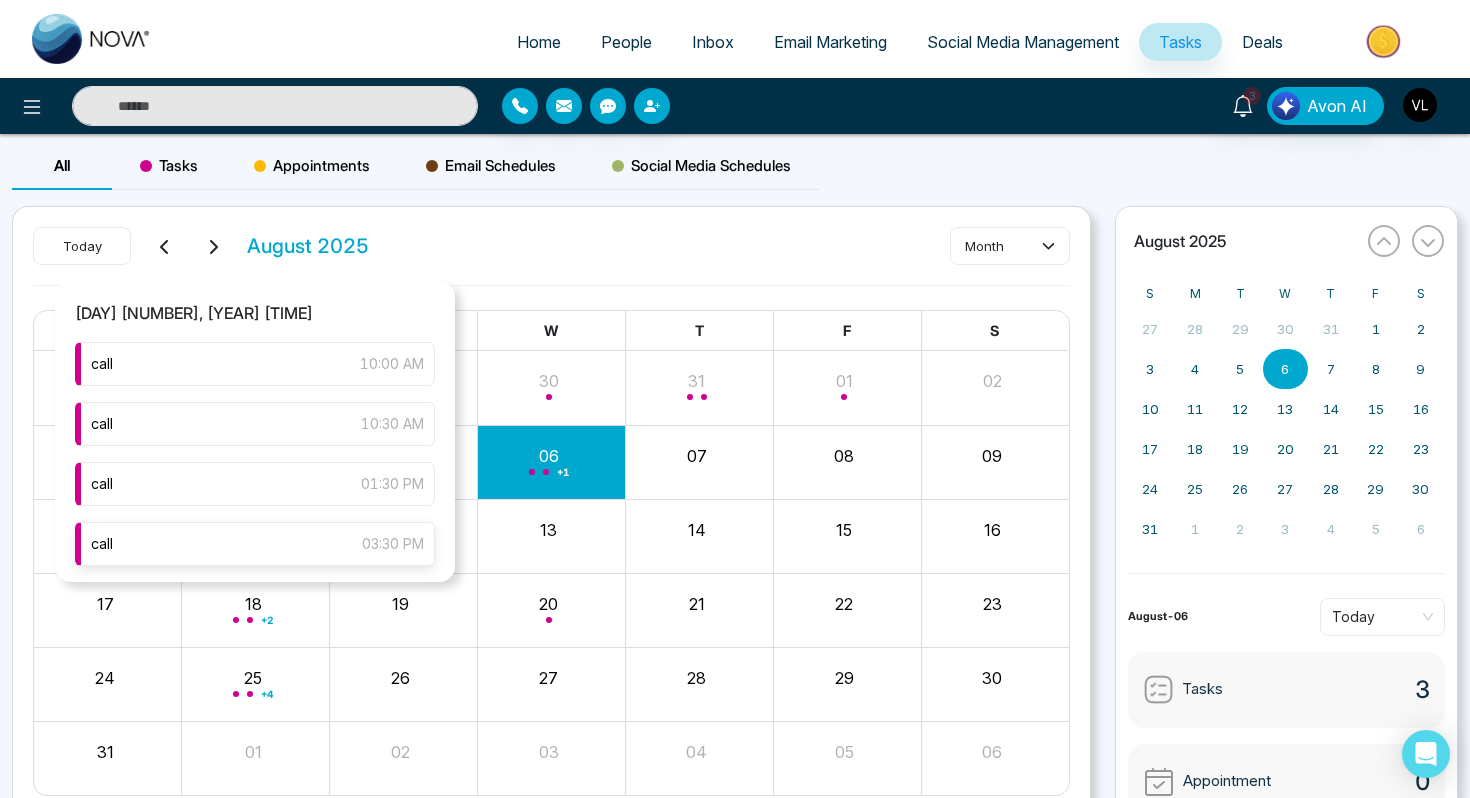 click on "call [TIME]" at bounding box center (255, 544) 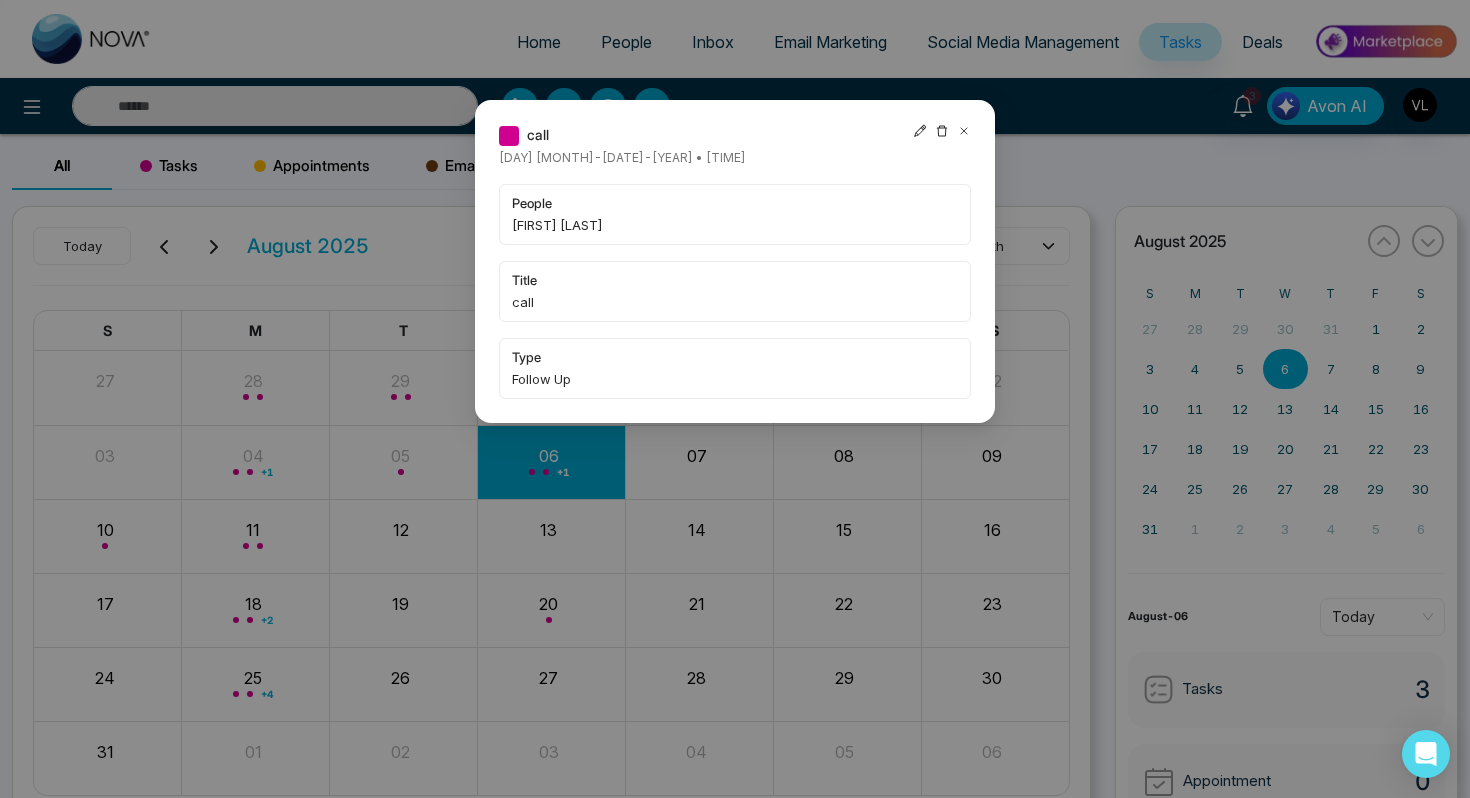 click on "call   [DAY] [DATE] • [TIME] people [FIRST] [LAST]  title call type Follow Up" at bounding box center (735, 261) 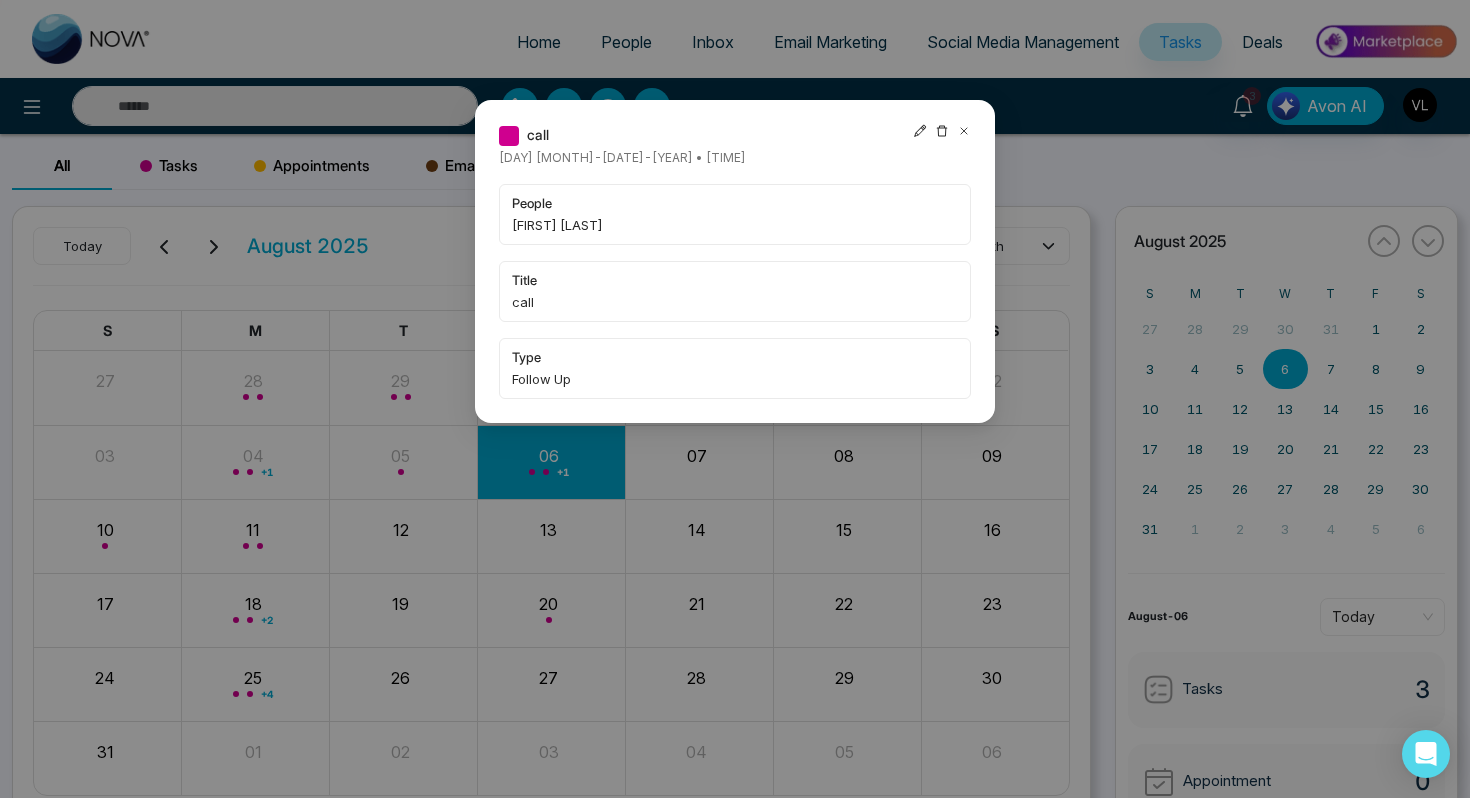 click 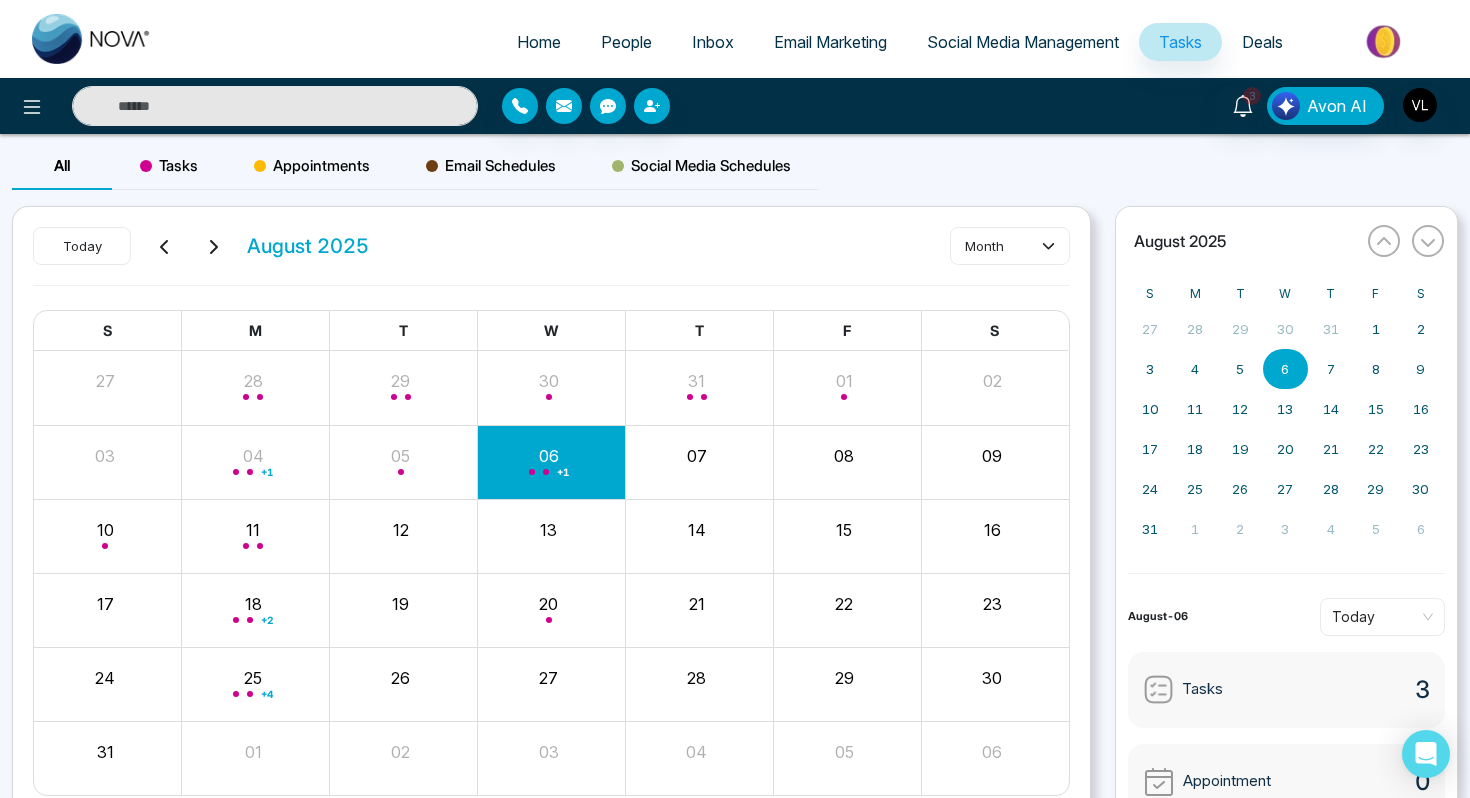 click at bounding box center (213, 246) 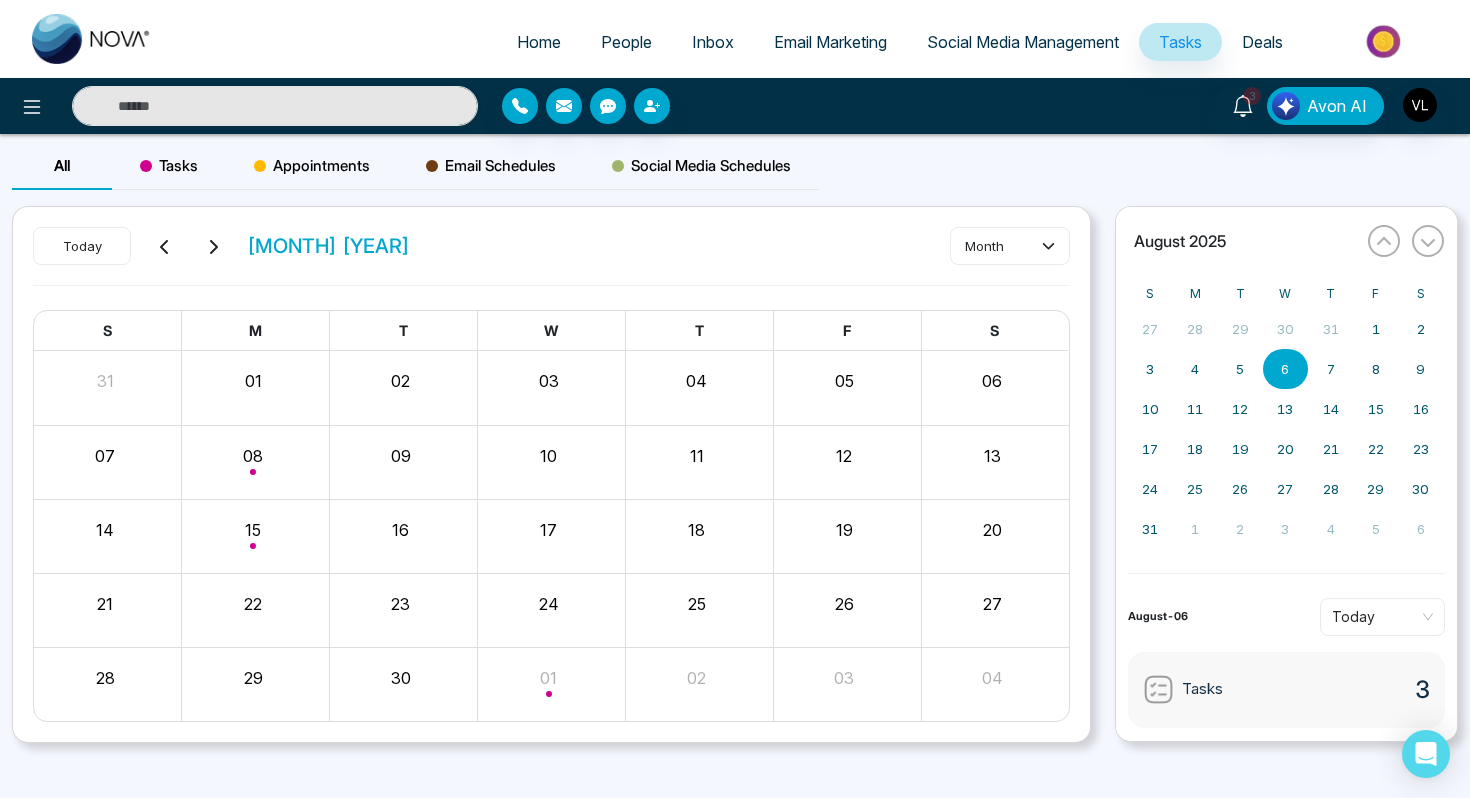 click 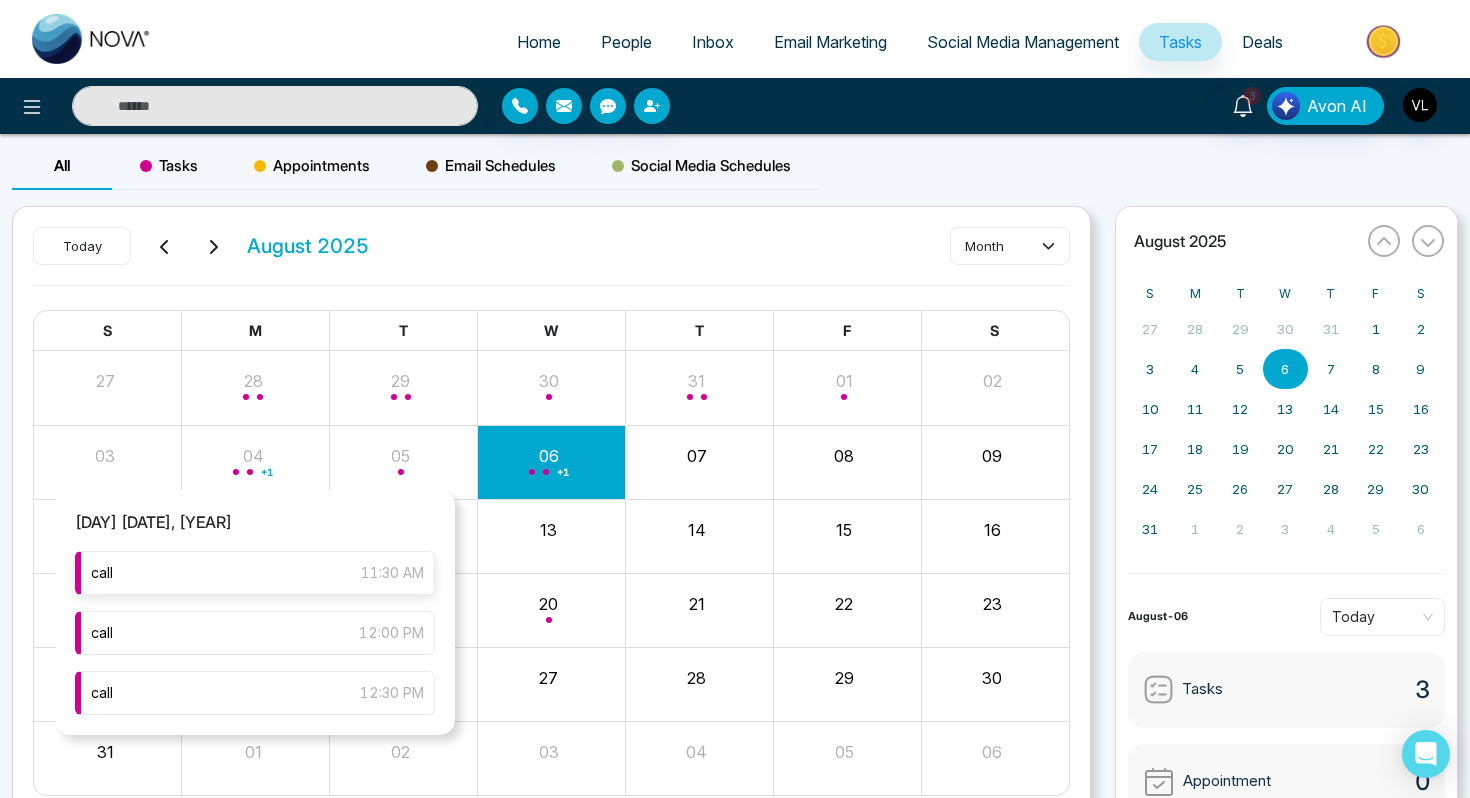 click on "call [TIME]" at bounding box center (255, 573) 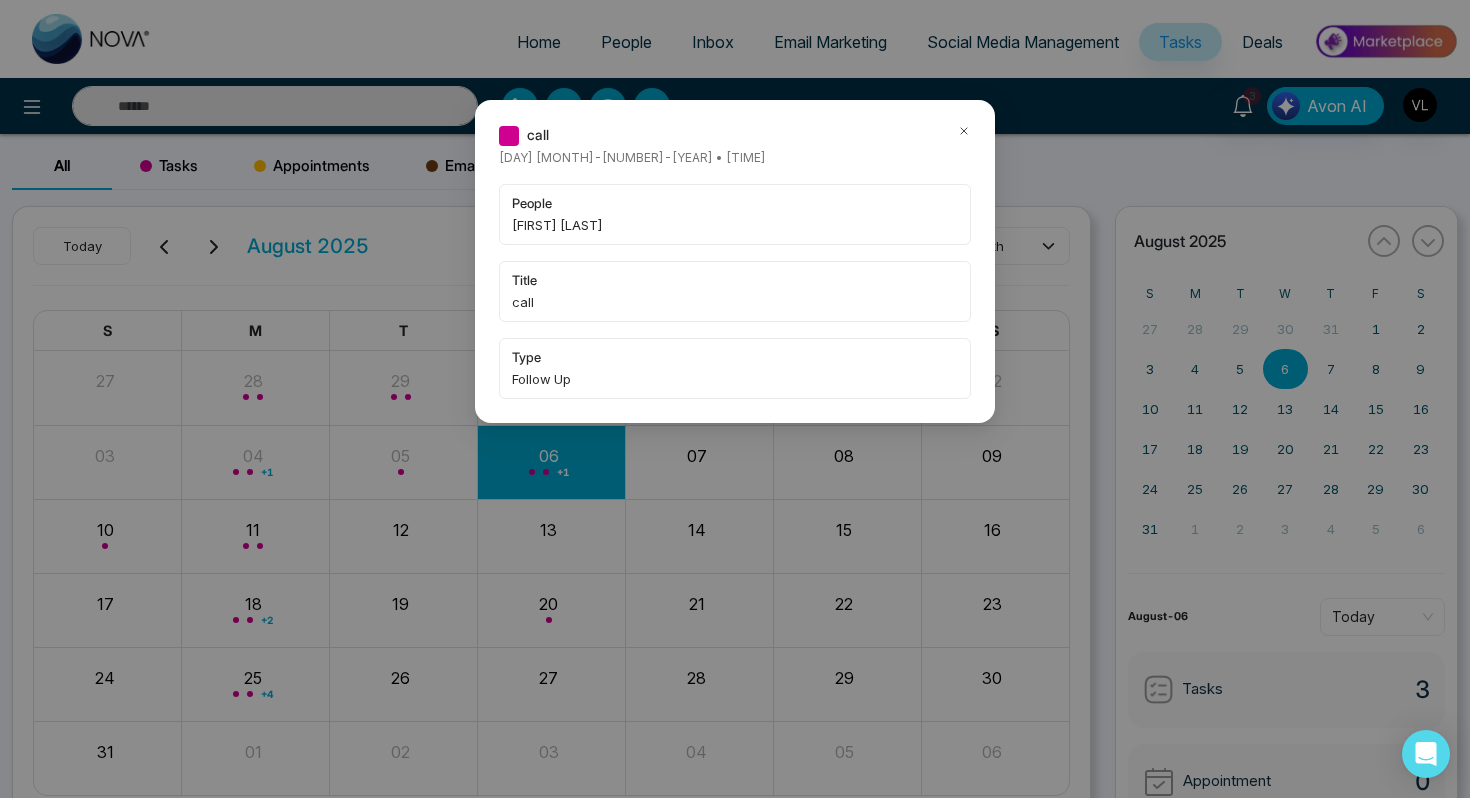 click 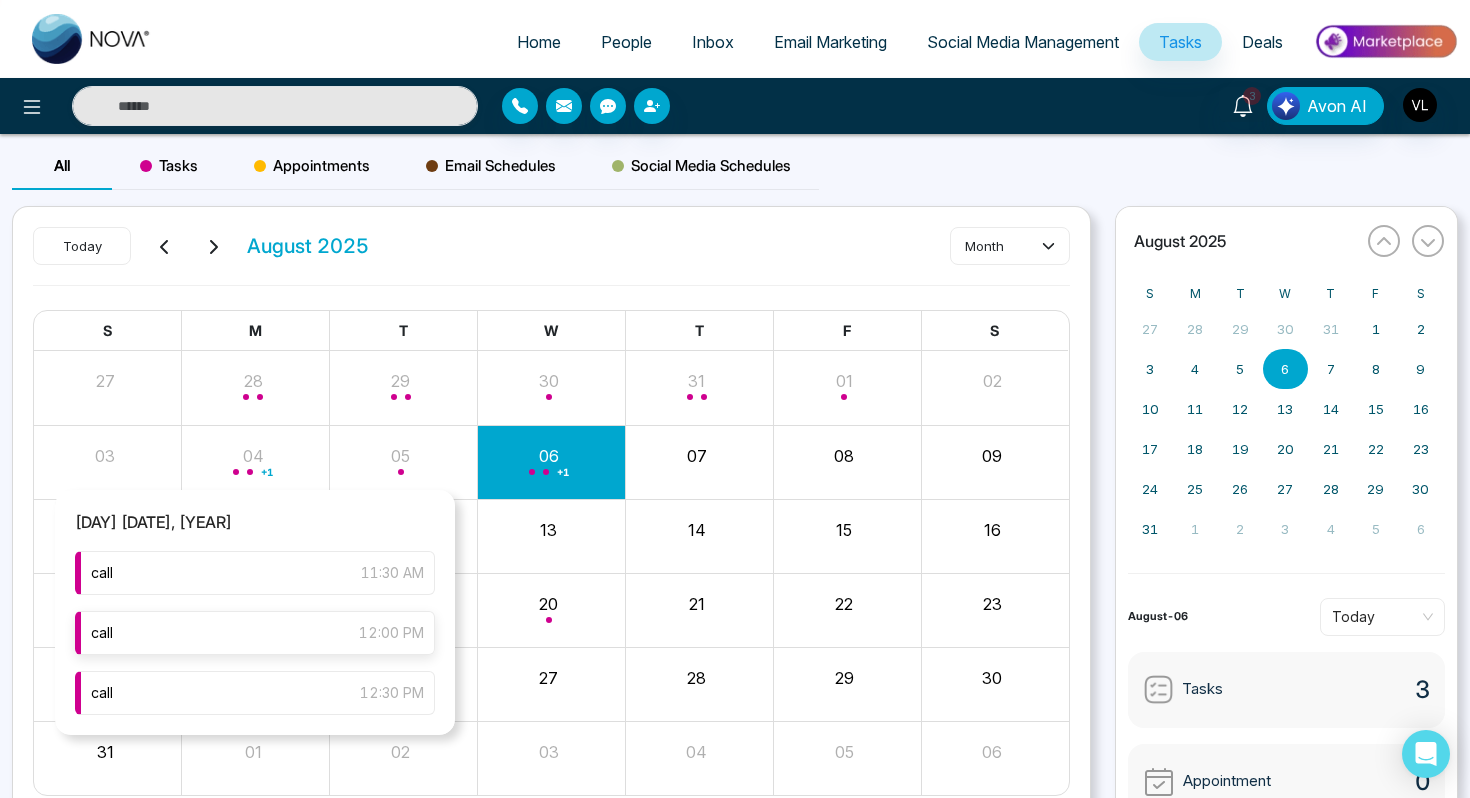 click on "call [TIME]" at bounding box center (255, 633) 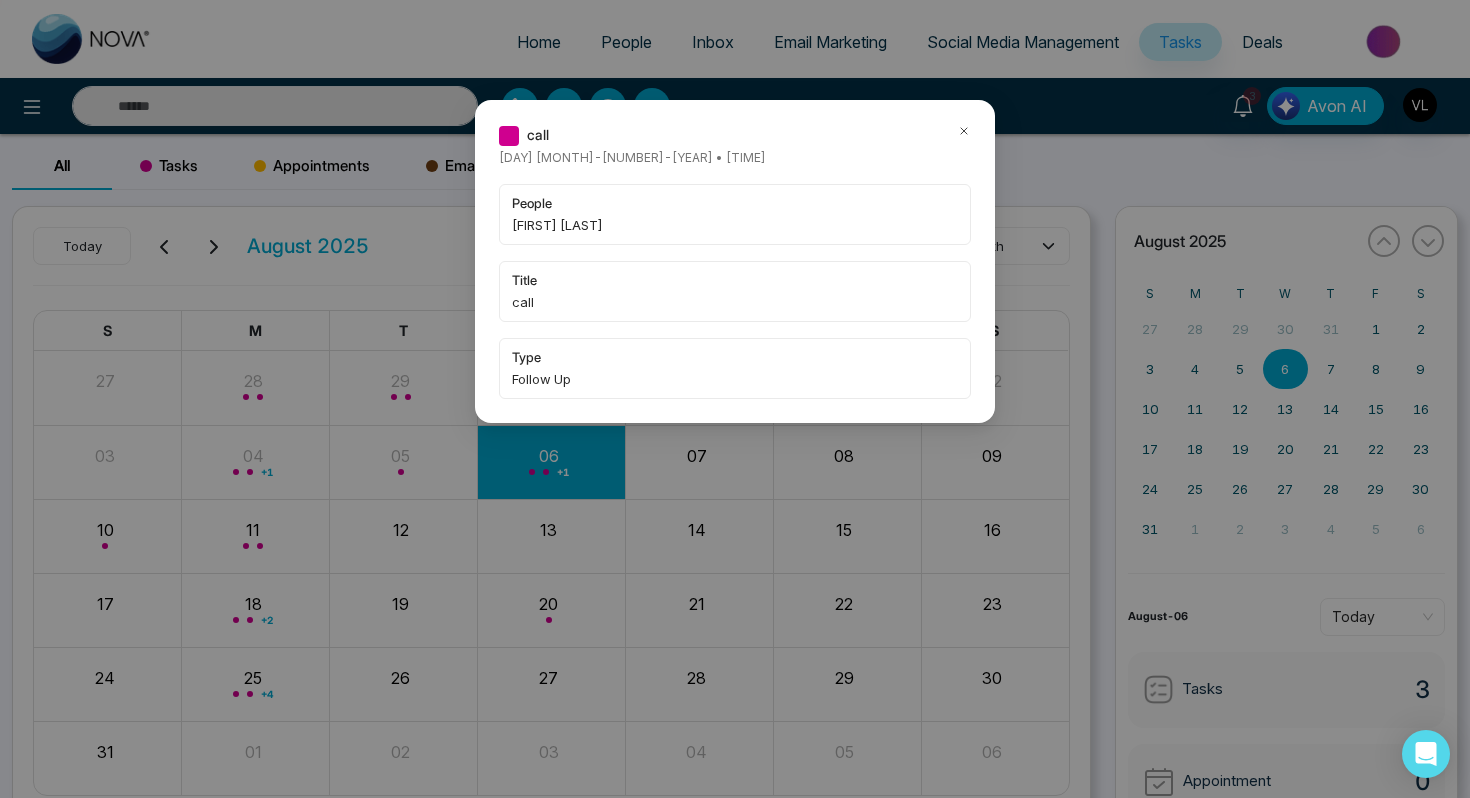 click at bounding box center (964, 135) 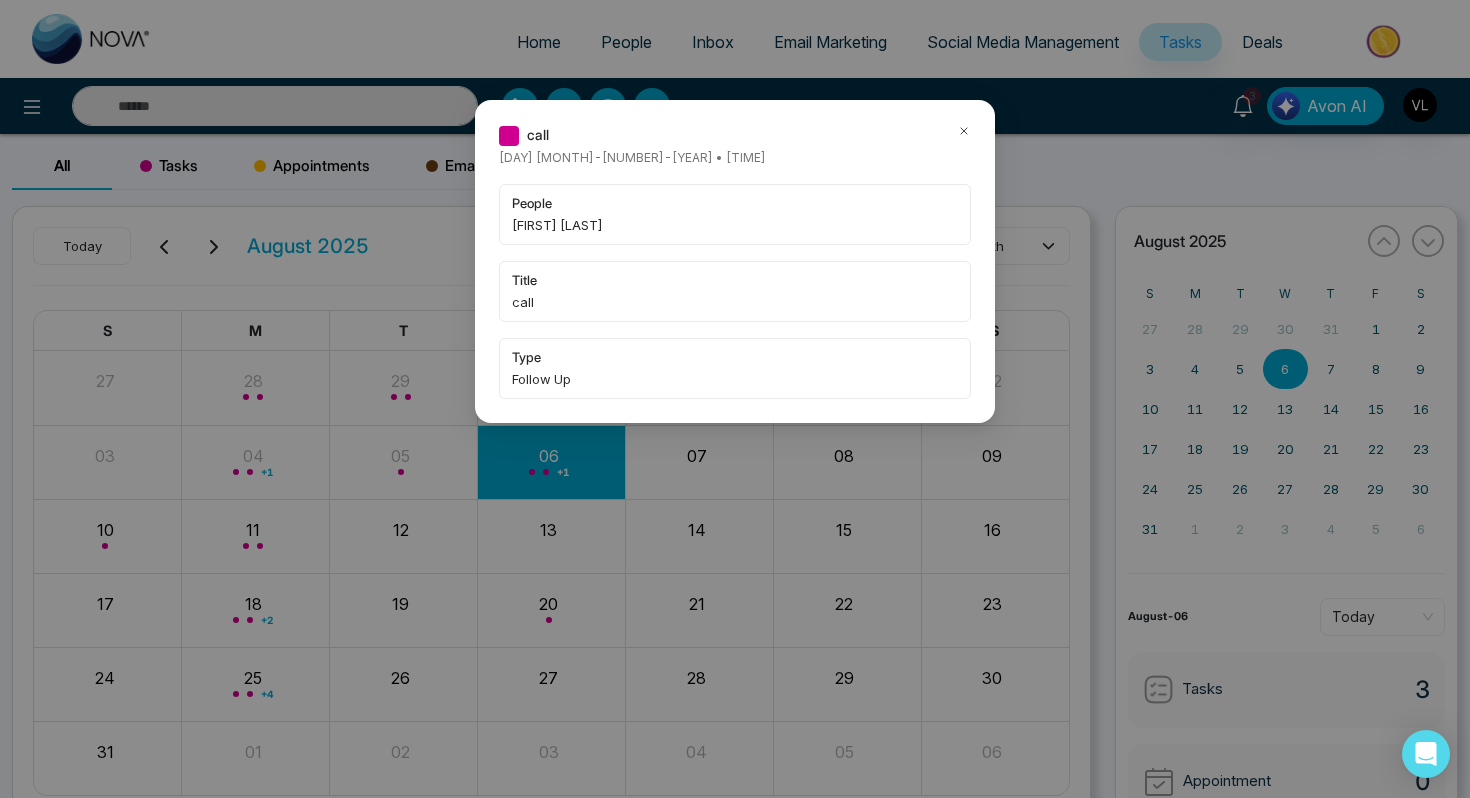 click 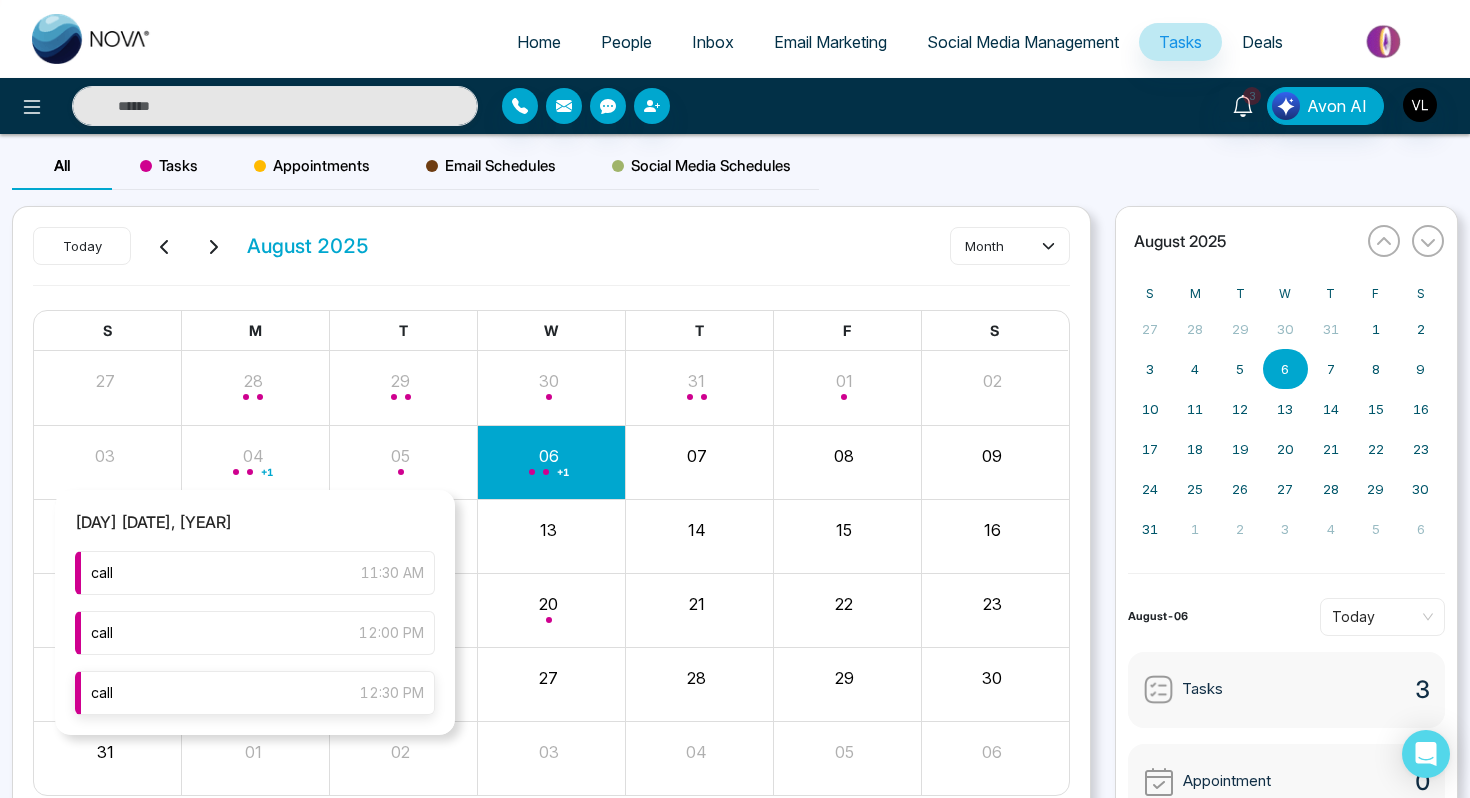 click on "call [TIME]" at bounding box center [255, 693] 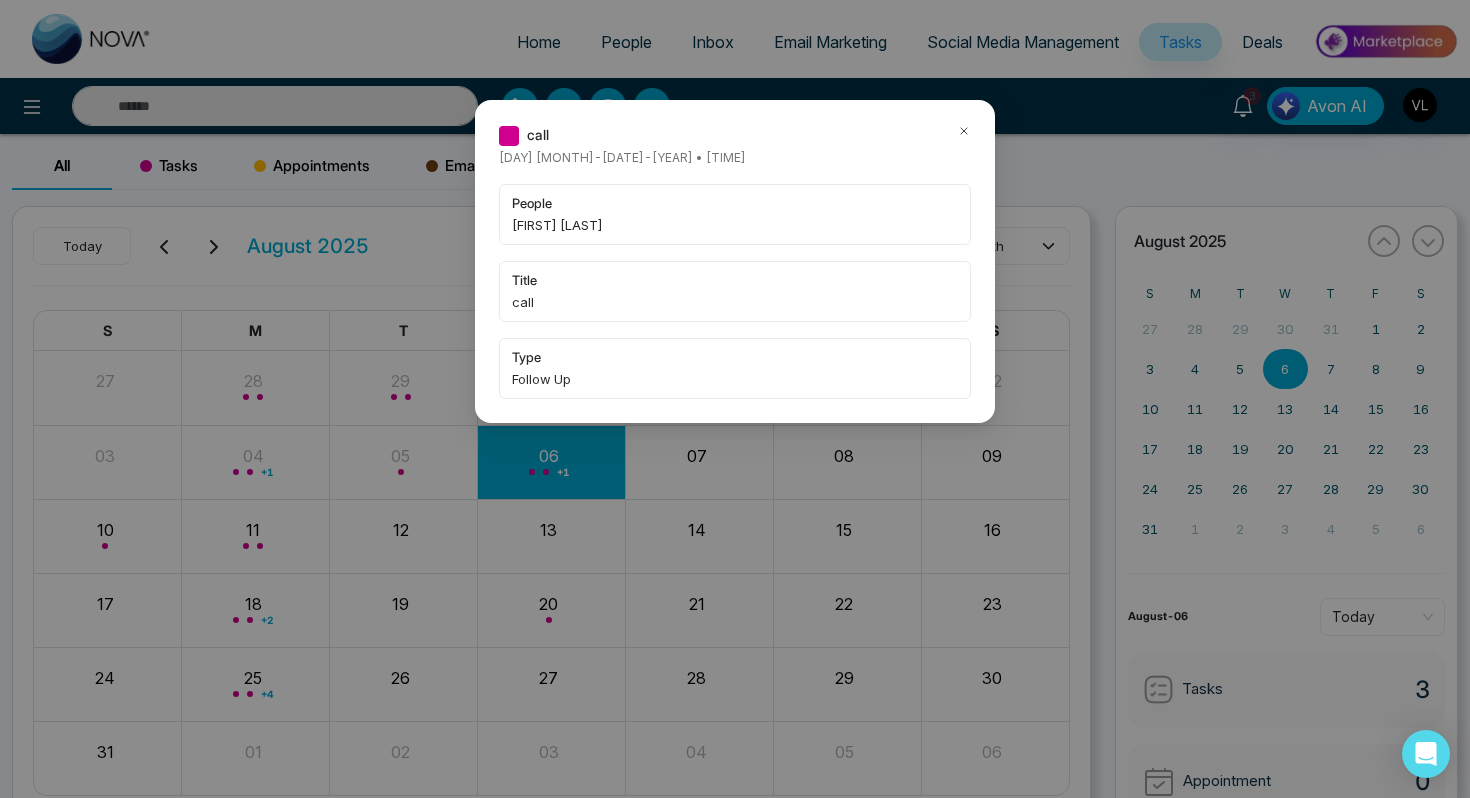 click on "call" at bounding box center [735, 135] 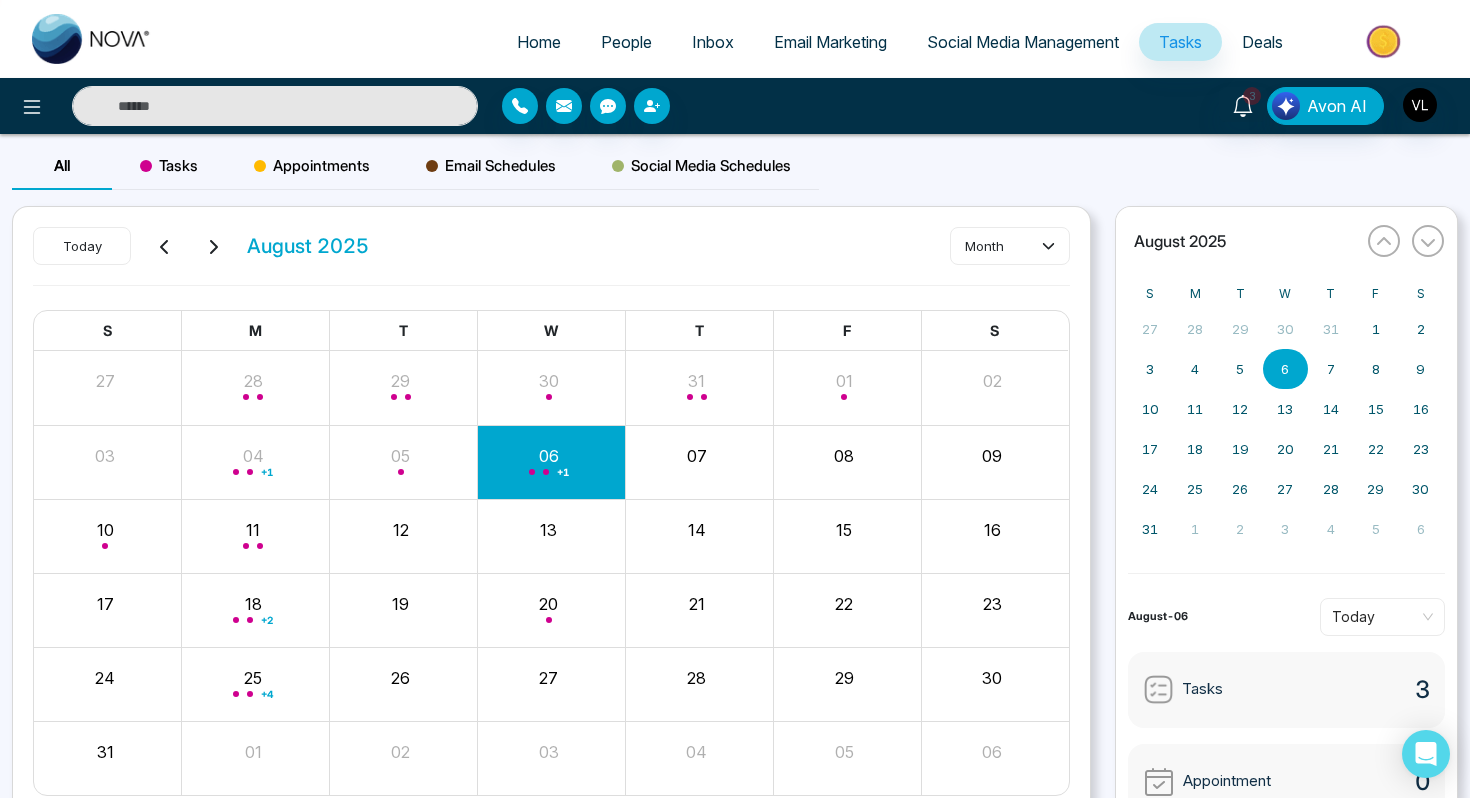 click at bounding box center [275, 106] 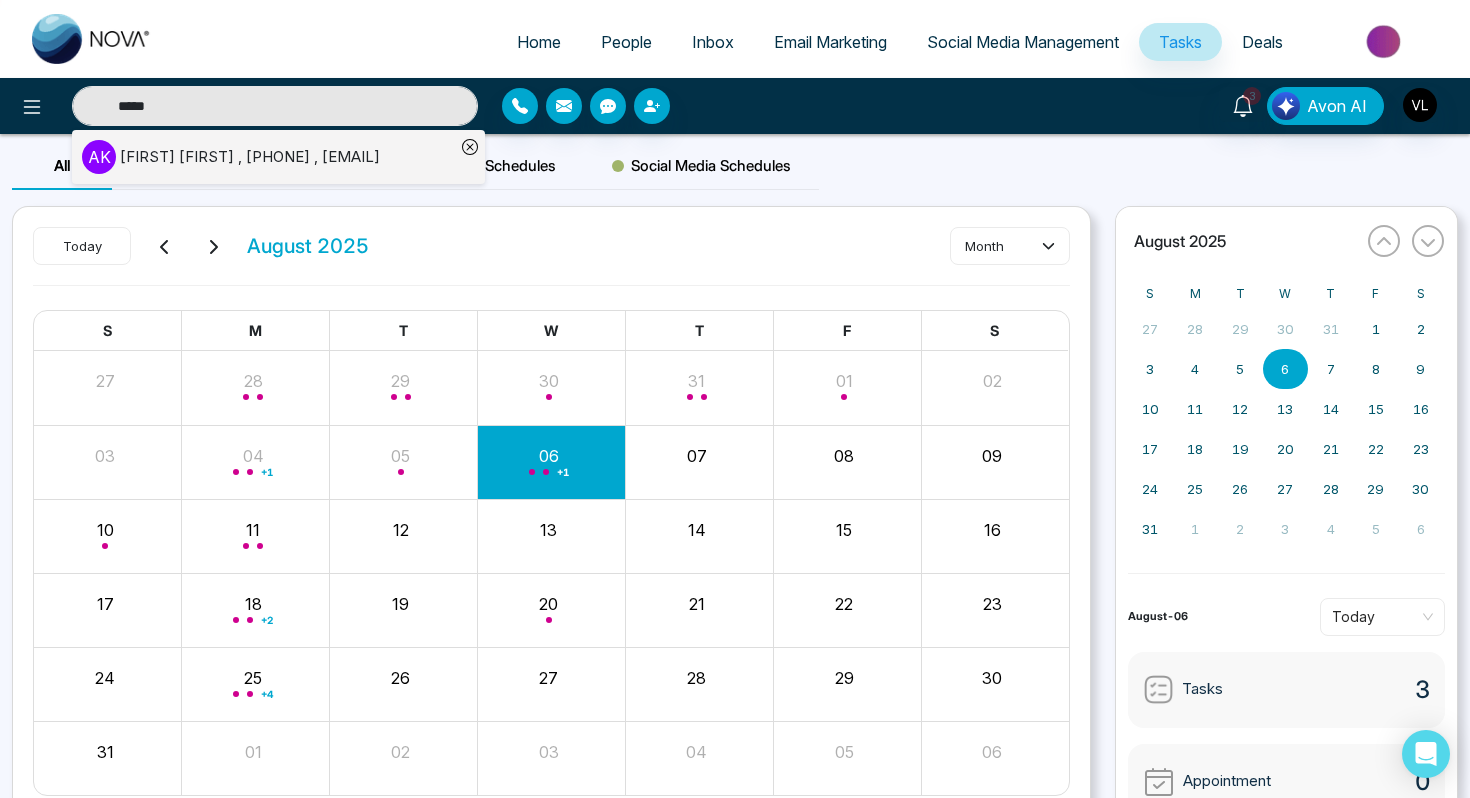 type on "*****" 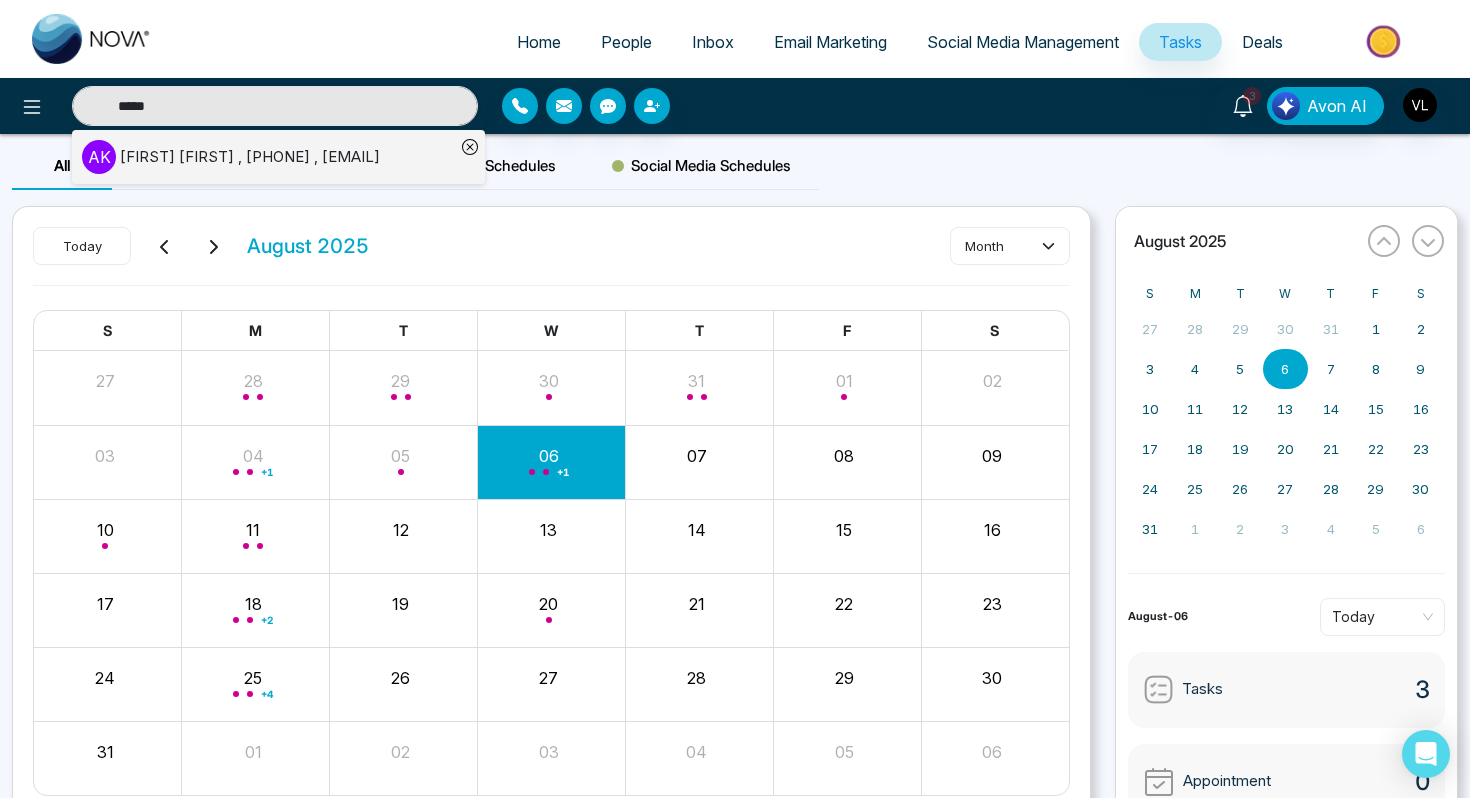 click on "[FIRST] [LAST] , [PHONE] , [EMAIL]" at bounding box center (250, 157) 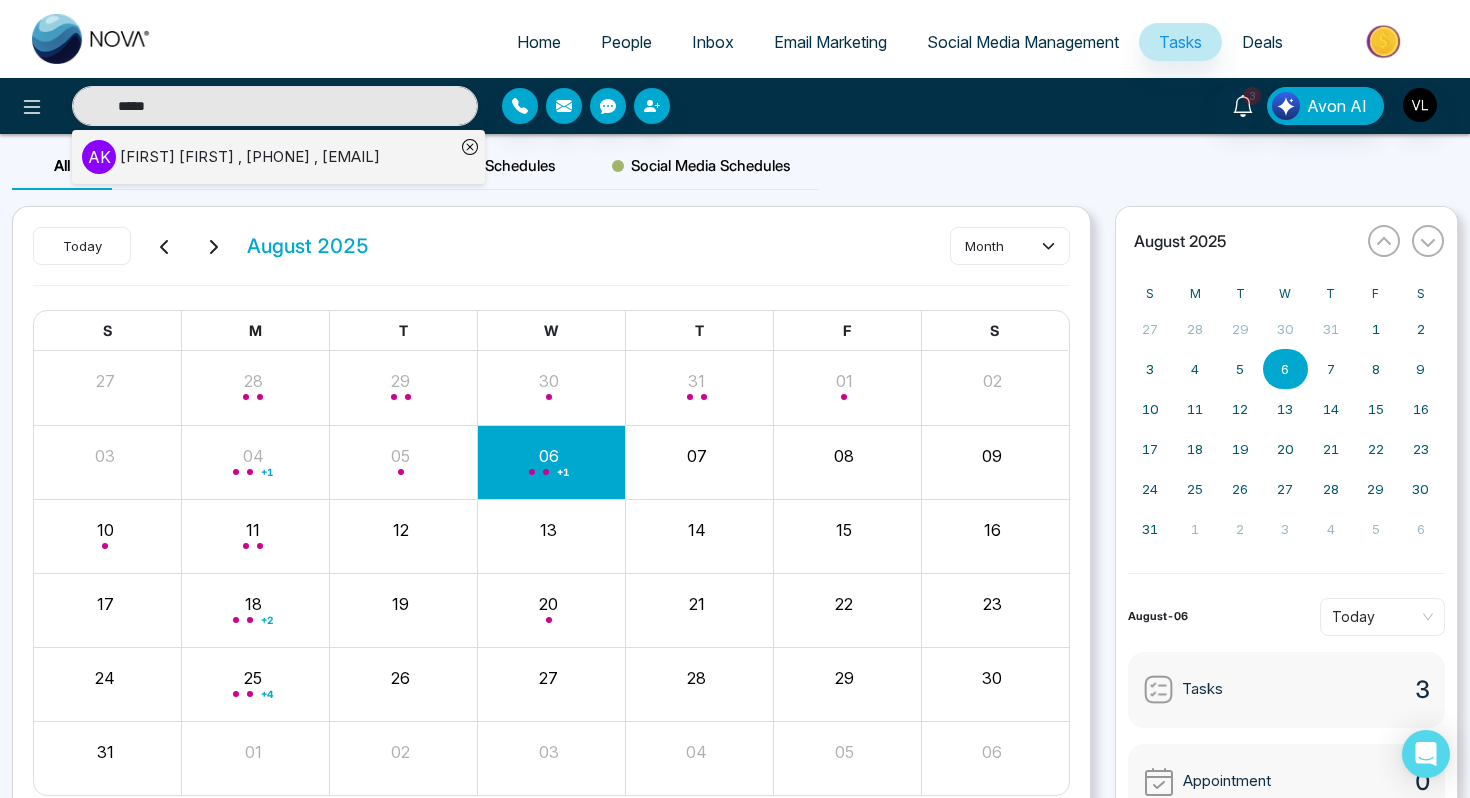 type 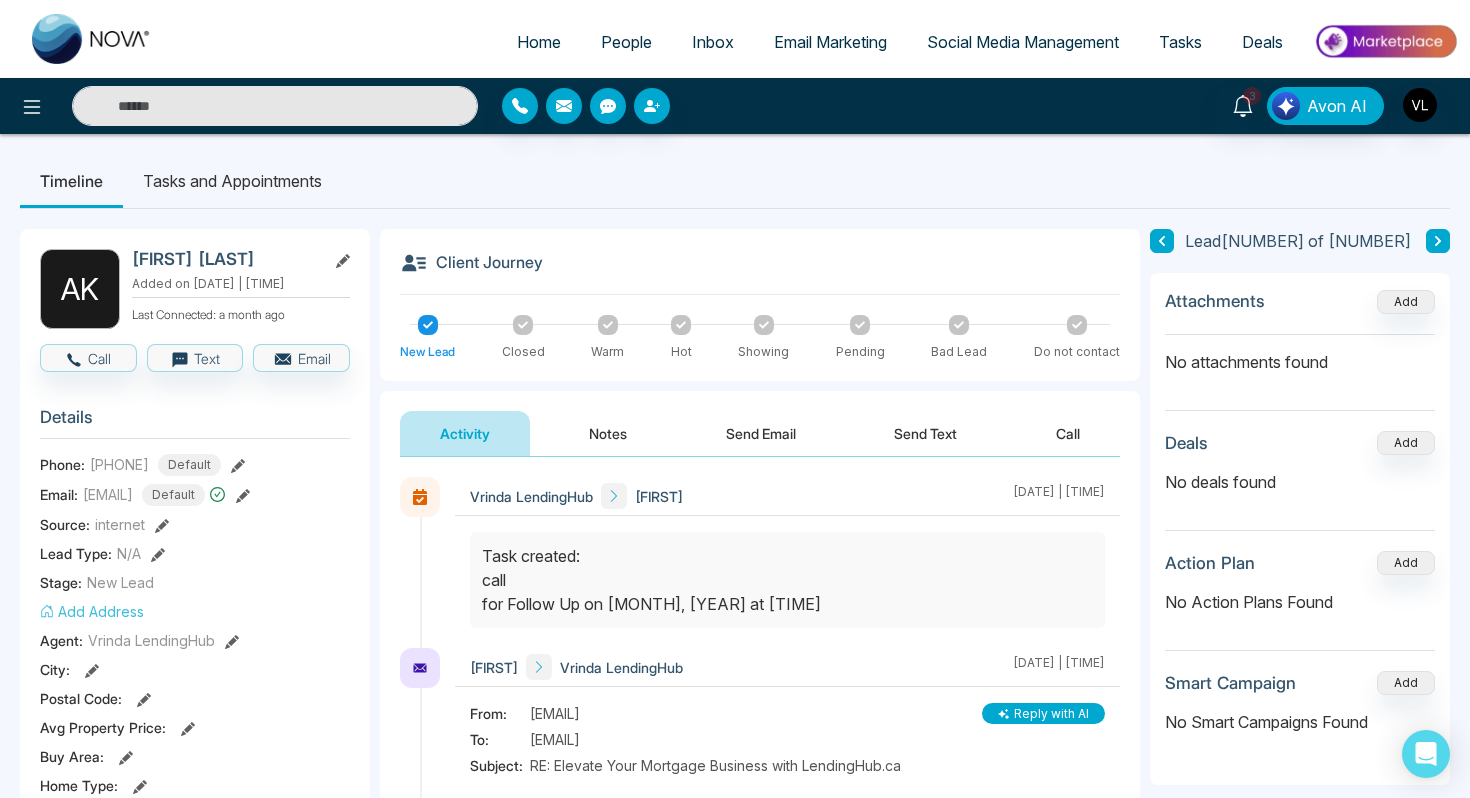 click at bounding box center (275, 106) 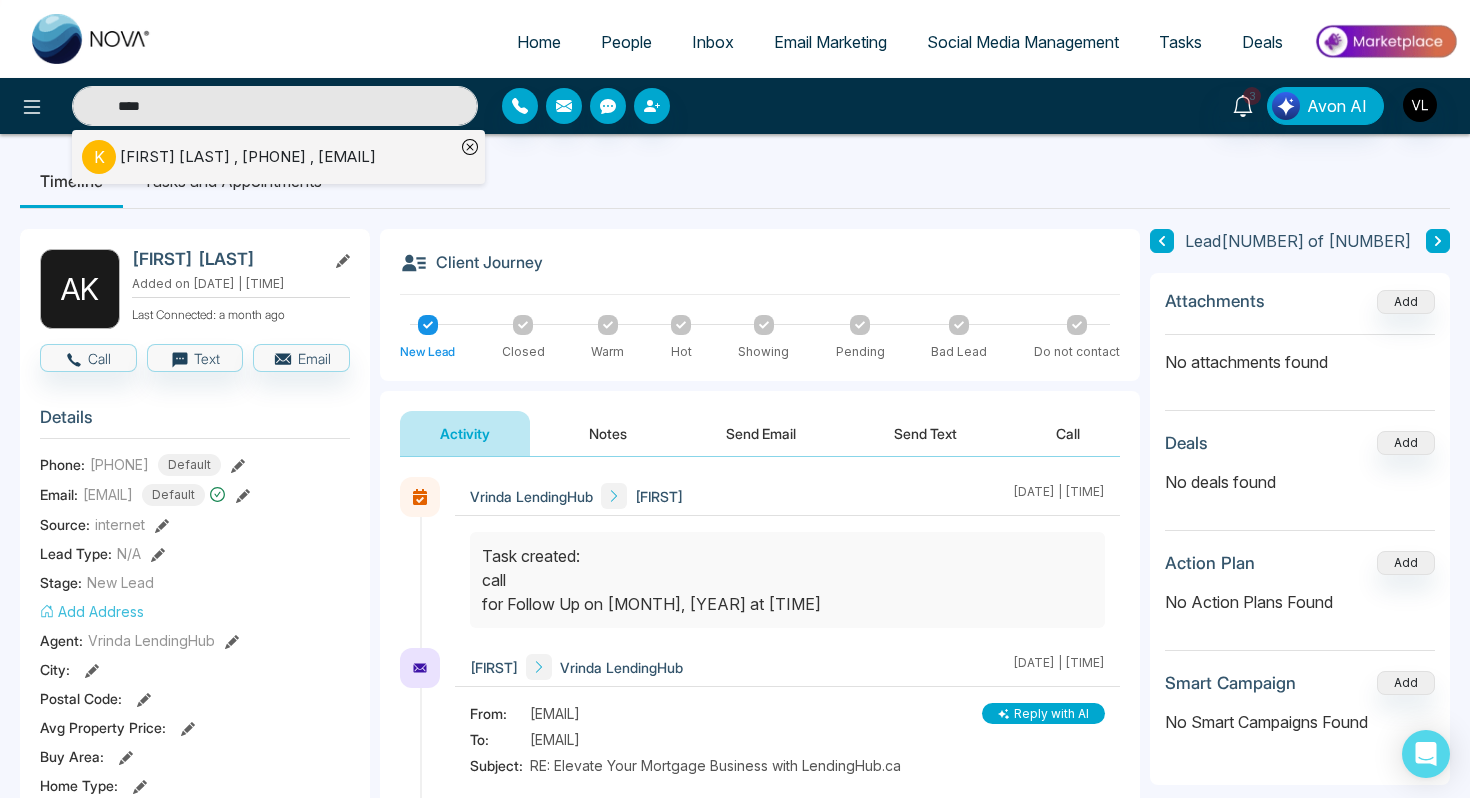 type on "****" 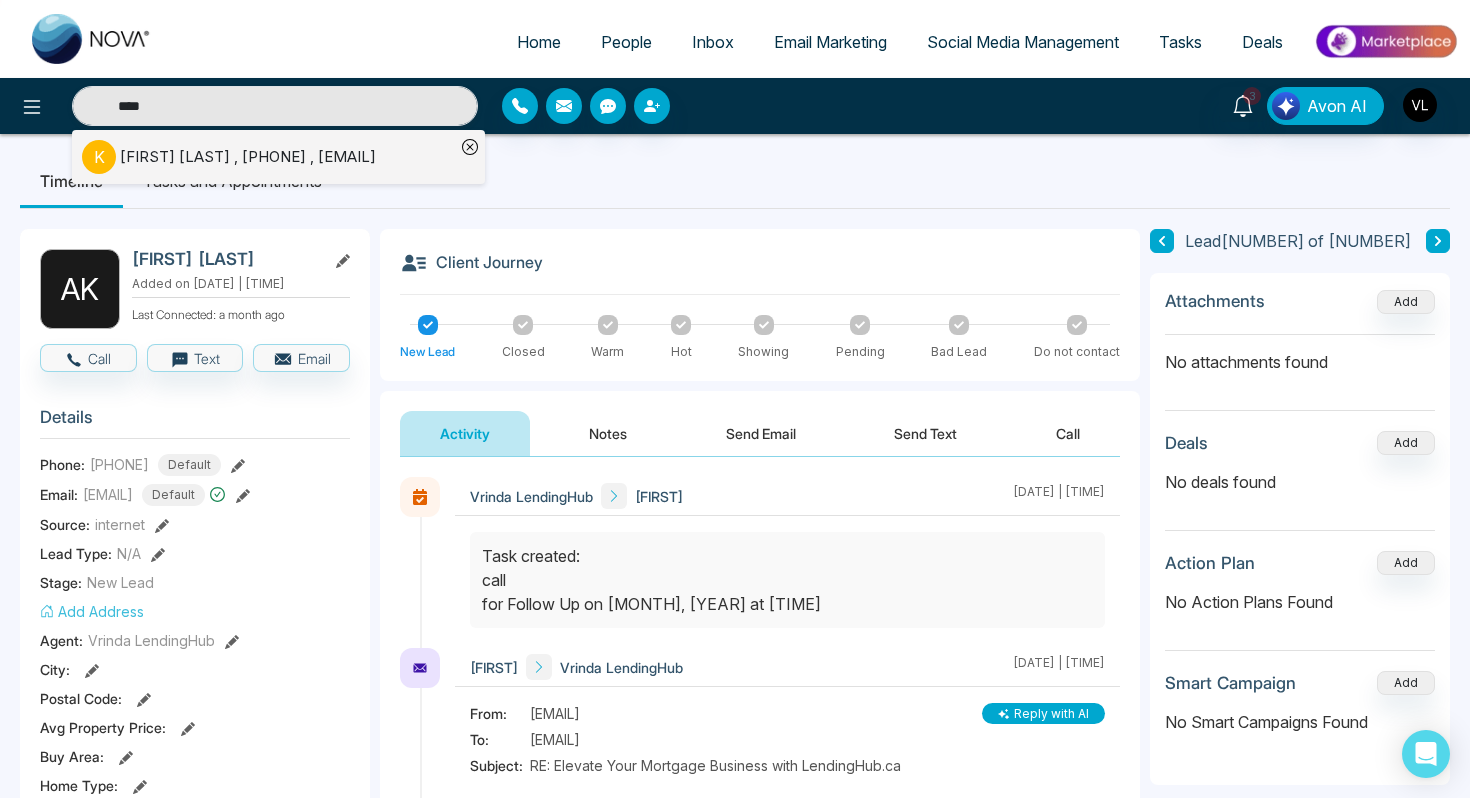 click on "[FIRST] [LAST] , [PHONE] , [EMAIL]" at bounding box center [268, 157] 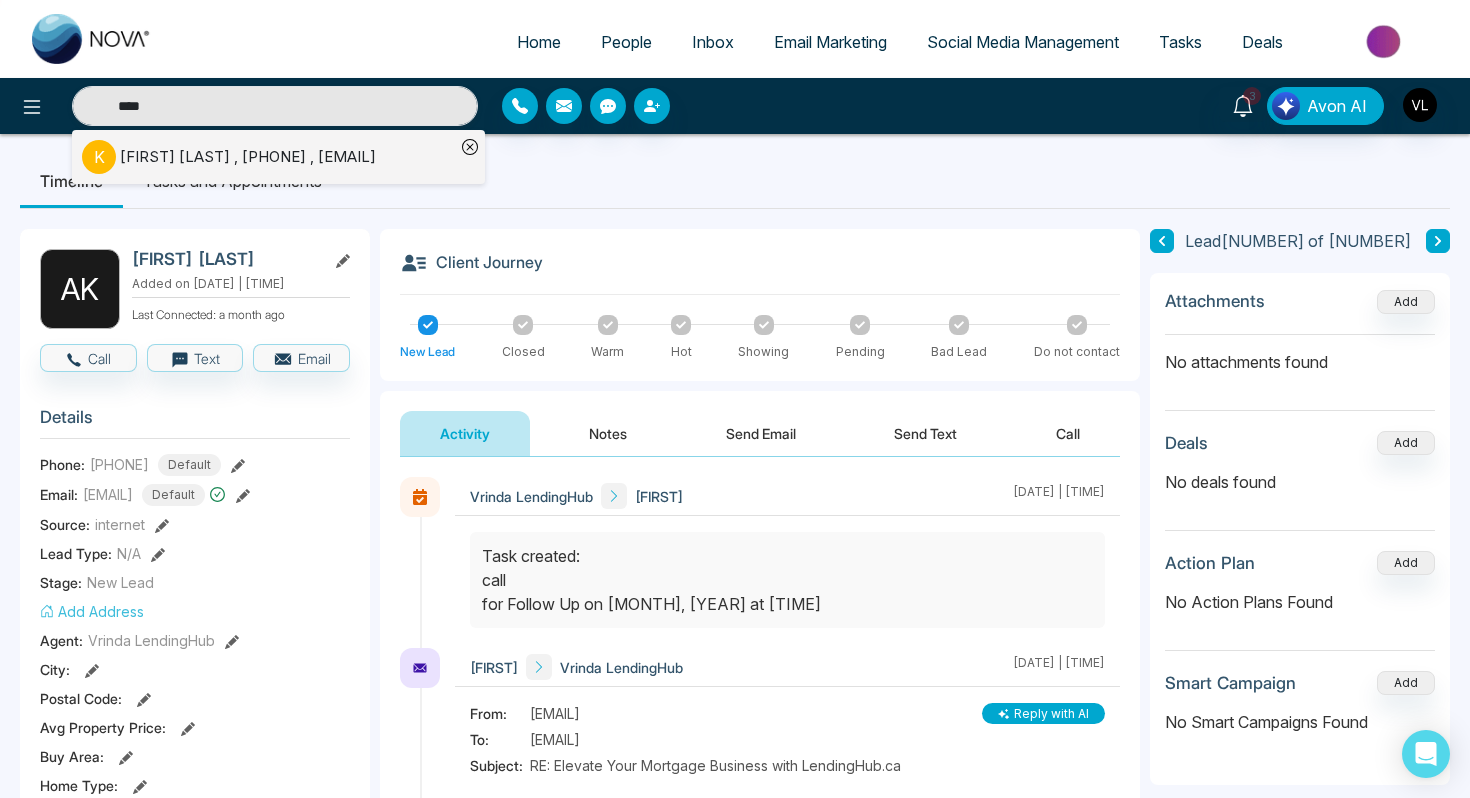 type 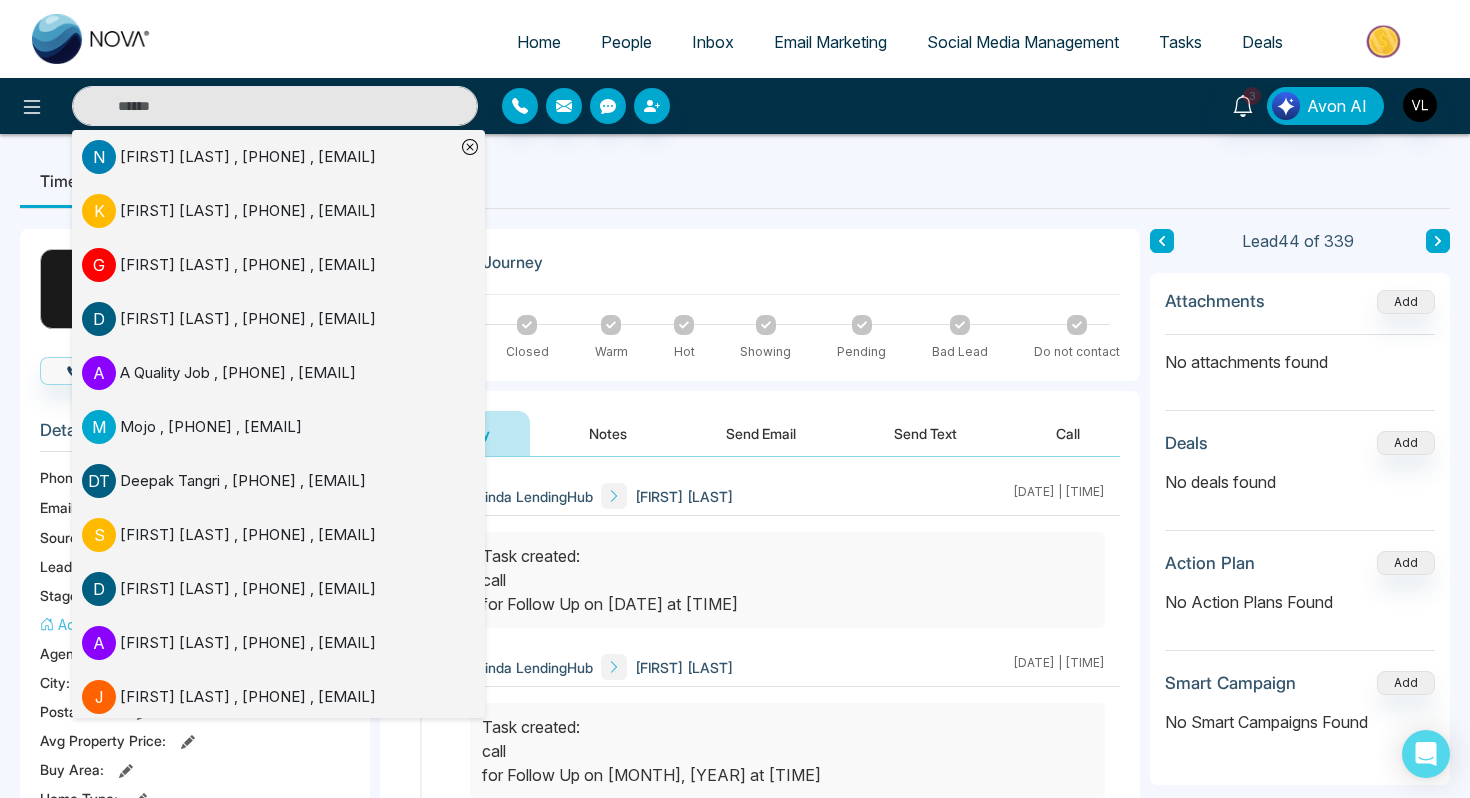 click on ", [EMAIL] Added on [DATE] | [TIME] Last Connected: a few seconds ago Call Text Email Details Phone: [PHONE] Default Email: [EMAIL] Default Source: Facebook Ads Lead Type: N/A Stage: Agent Recrutiment Add Address Agent: Vrinda LendingHub City : Postal Code : Avg Property Price : Buy Area : Home Type : Start Date : Last Contact Date : Province : Timeframe : Urgency : Tags Agent Recrutiment × Is this lead a Realtor? Lead Summary 0 Calls 0 Texts 0 Emails Social Profile Not found Not found Not found Custom Lead Data Delete lead Client Journey New Lead Closed Warm Hot Showing Pending Bad Lead Do not contact Activity Notes Send Email Send Text Call Vrinda LendingHub [FIRST] [LAST] [DATE] | [TIME] Vrinda LendingHub [FIRST] [LAST] [DATE] | [TIME] Vrinda LendingHub [FIRST] [LAST] [DATE] | [TIME] Vrinda LendingHub [FIRST] [LAST] [DATE] | [TIME] Nova AI : Email Generator Create Engaging Emails with Our AI Technology. Nova AI Email Generator ******" at bounding box center [735, 930] 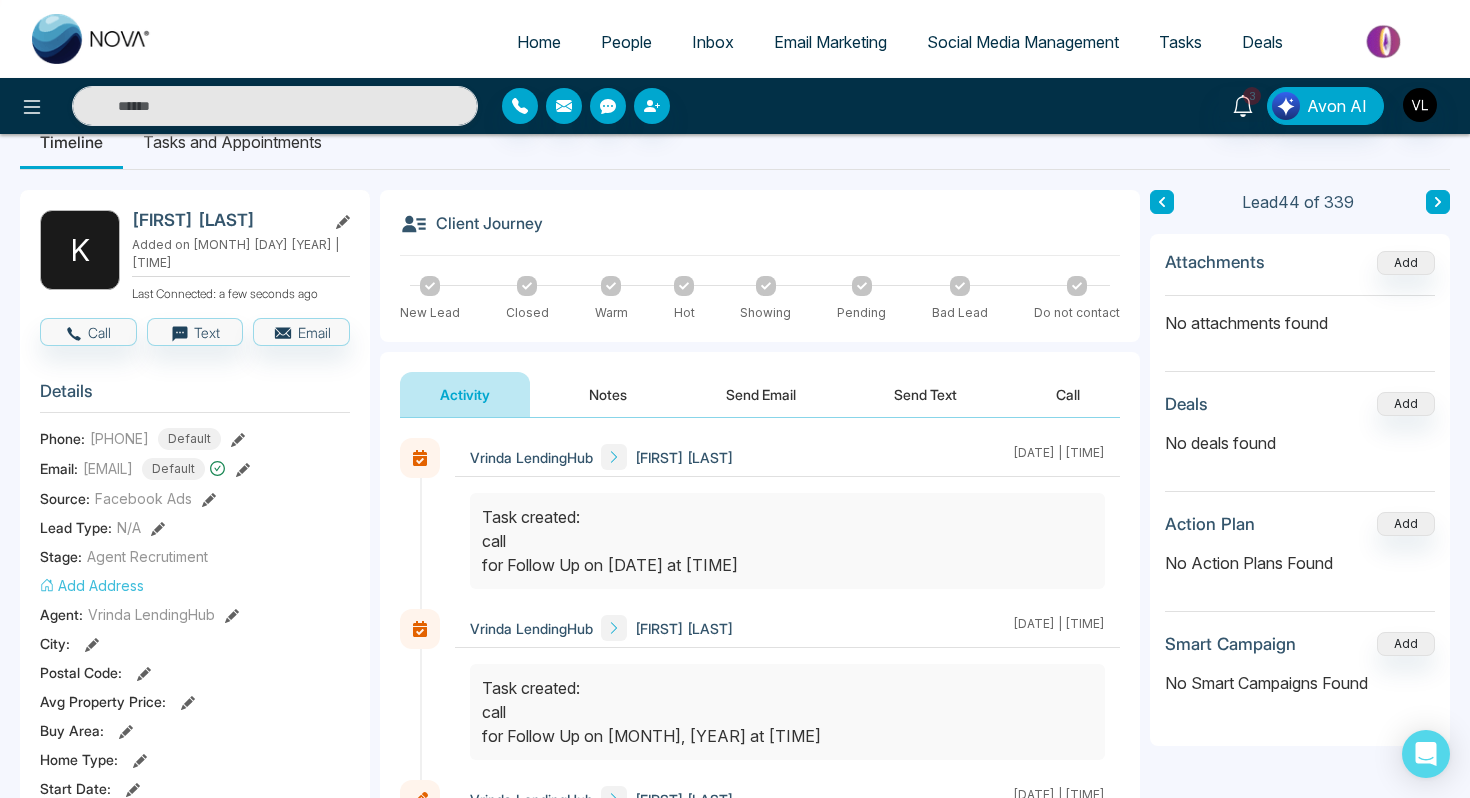scroll, scrollTop: 0, scrollLeft: 0, axis: both 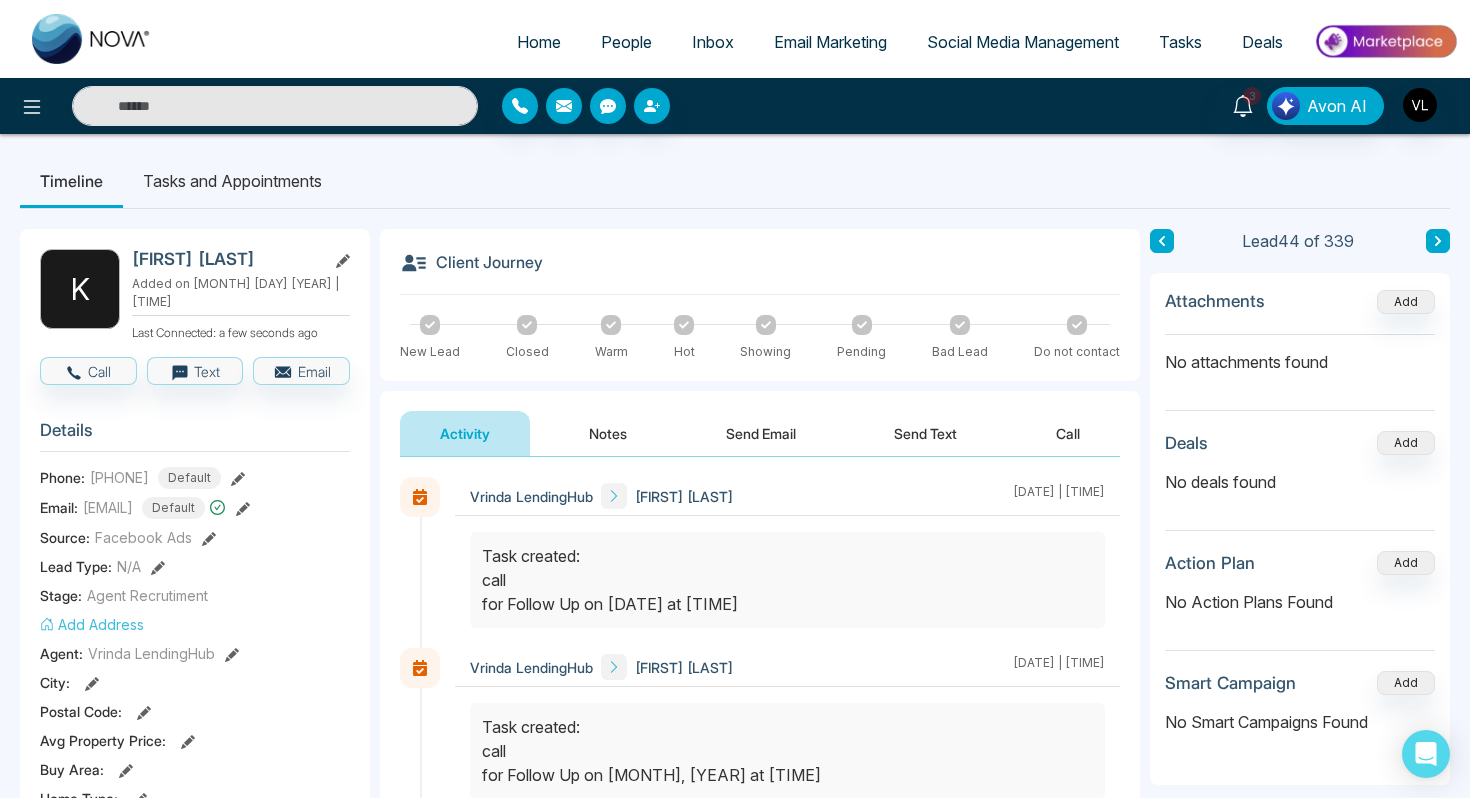 click on "Tasks and Appointments" at bounding box center [232, 181] 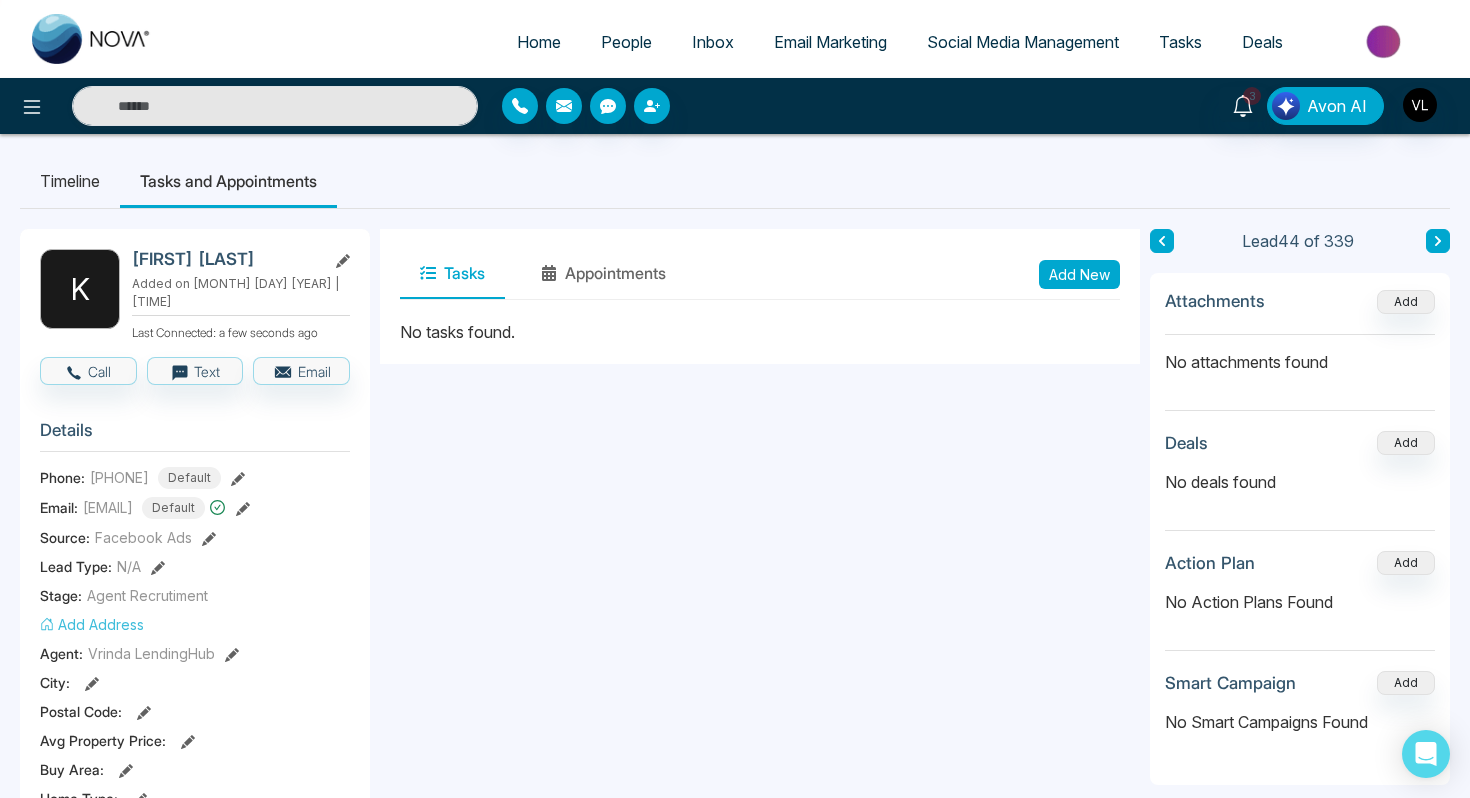 click on "Add New" at bounding box center (1079, 274) 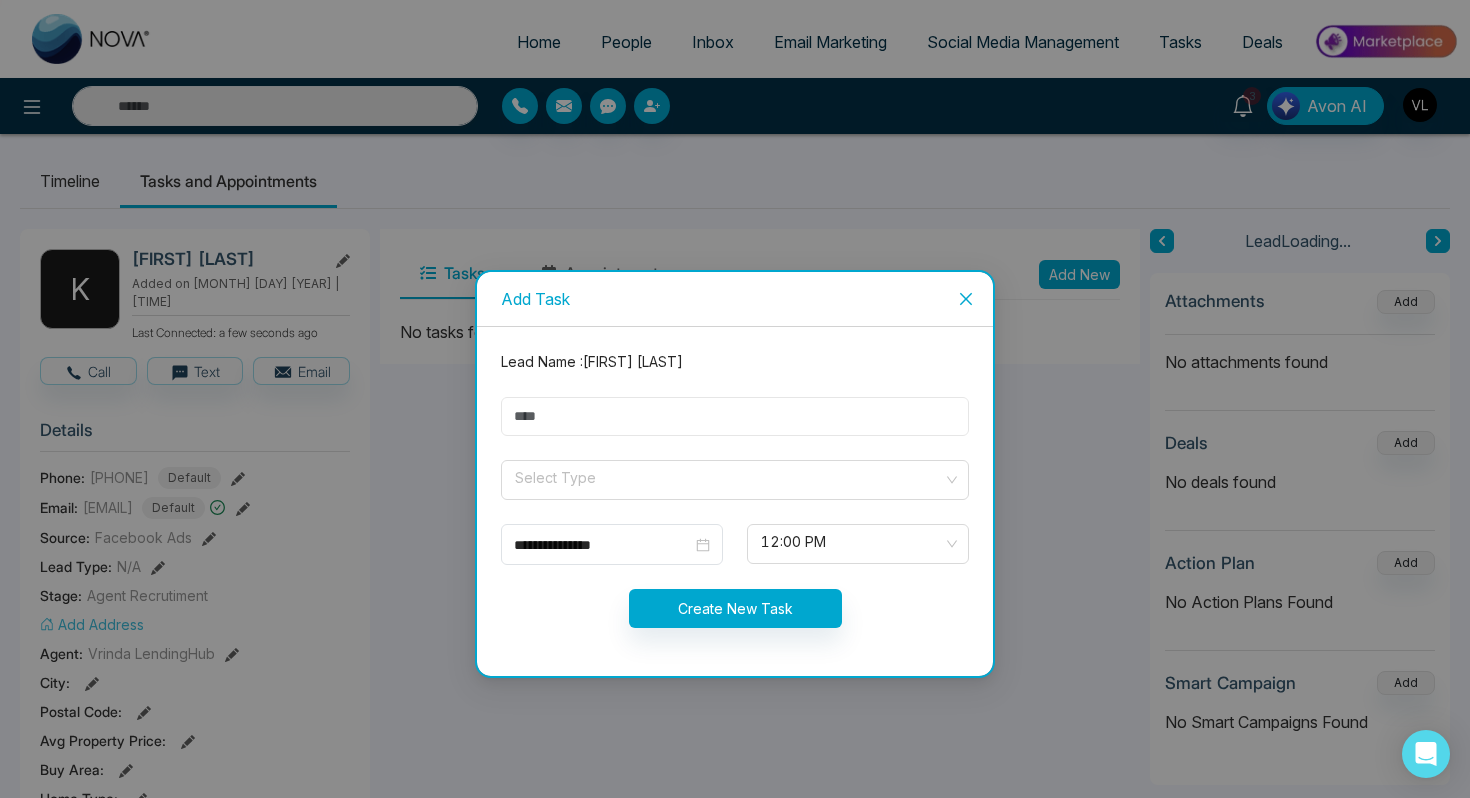 click at bounding box center [735, 416] 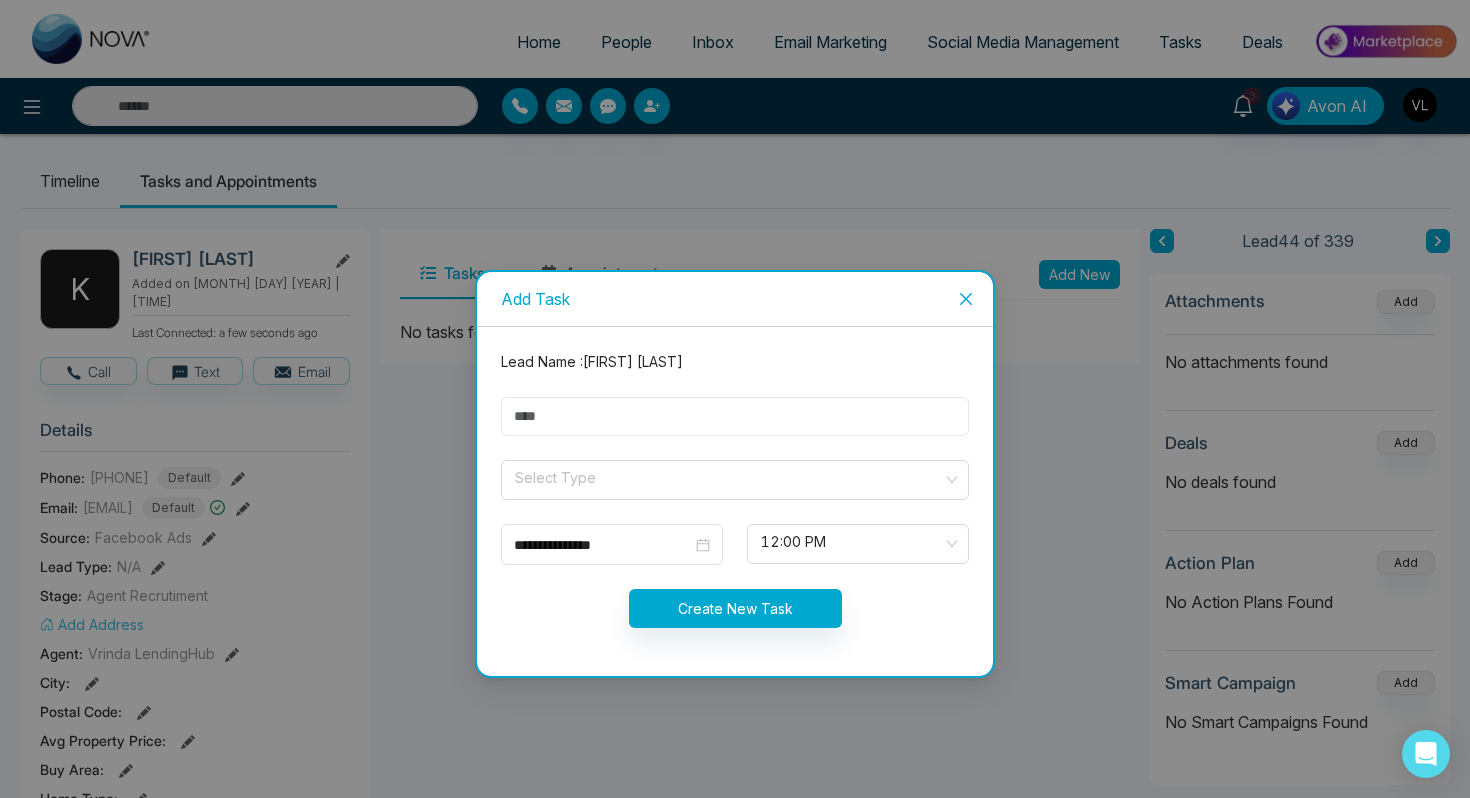 type on "****" 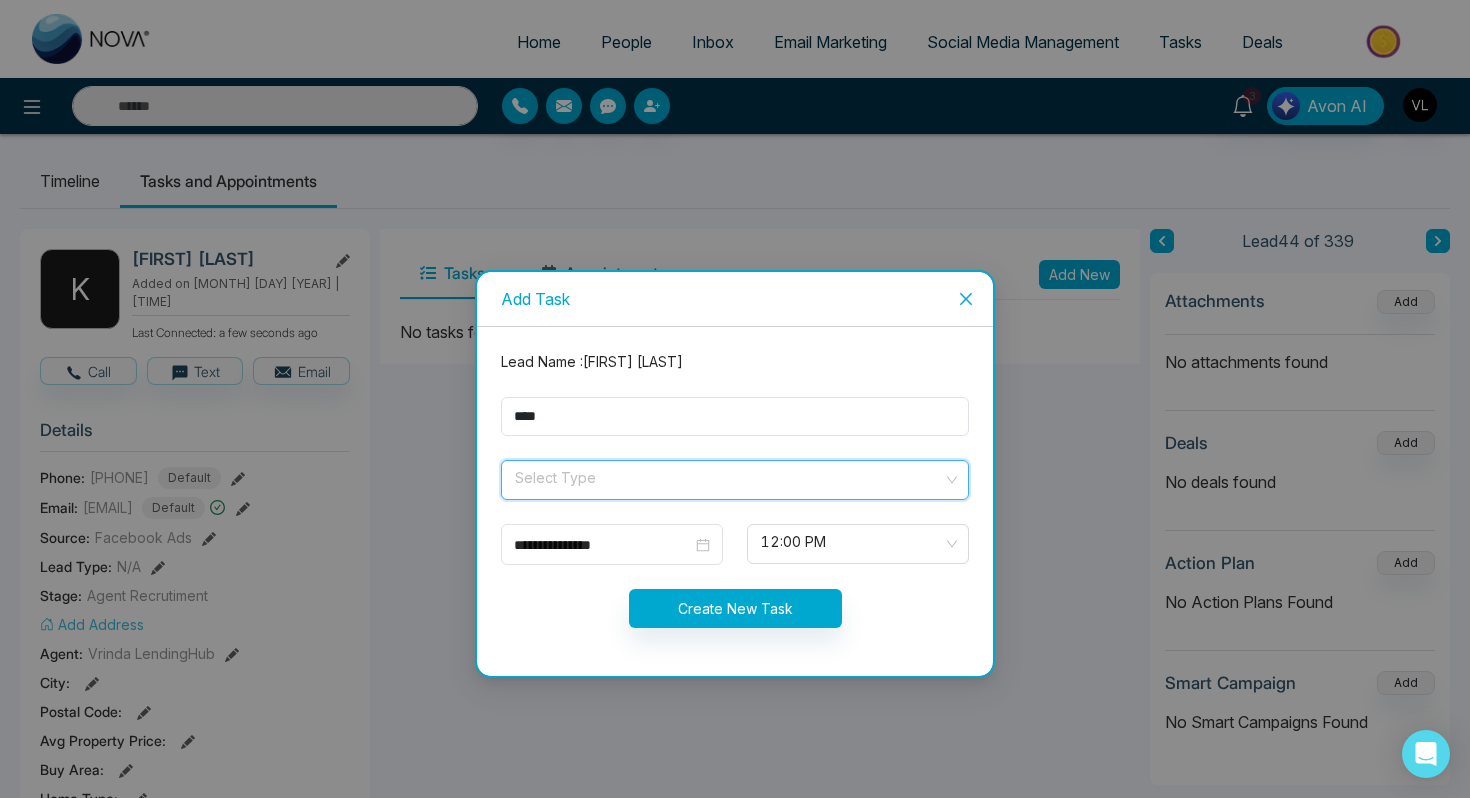 click at bounding box center (728, 476) 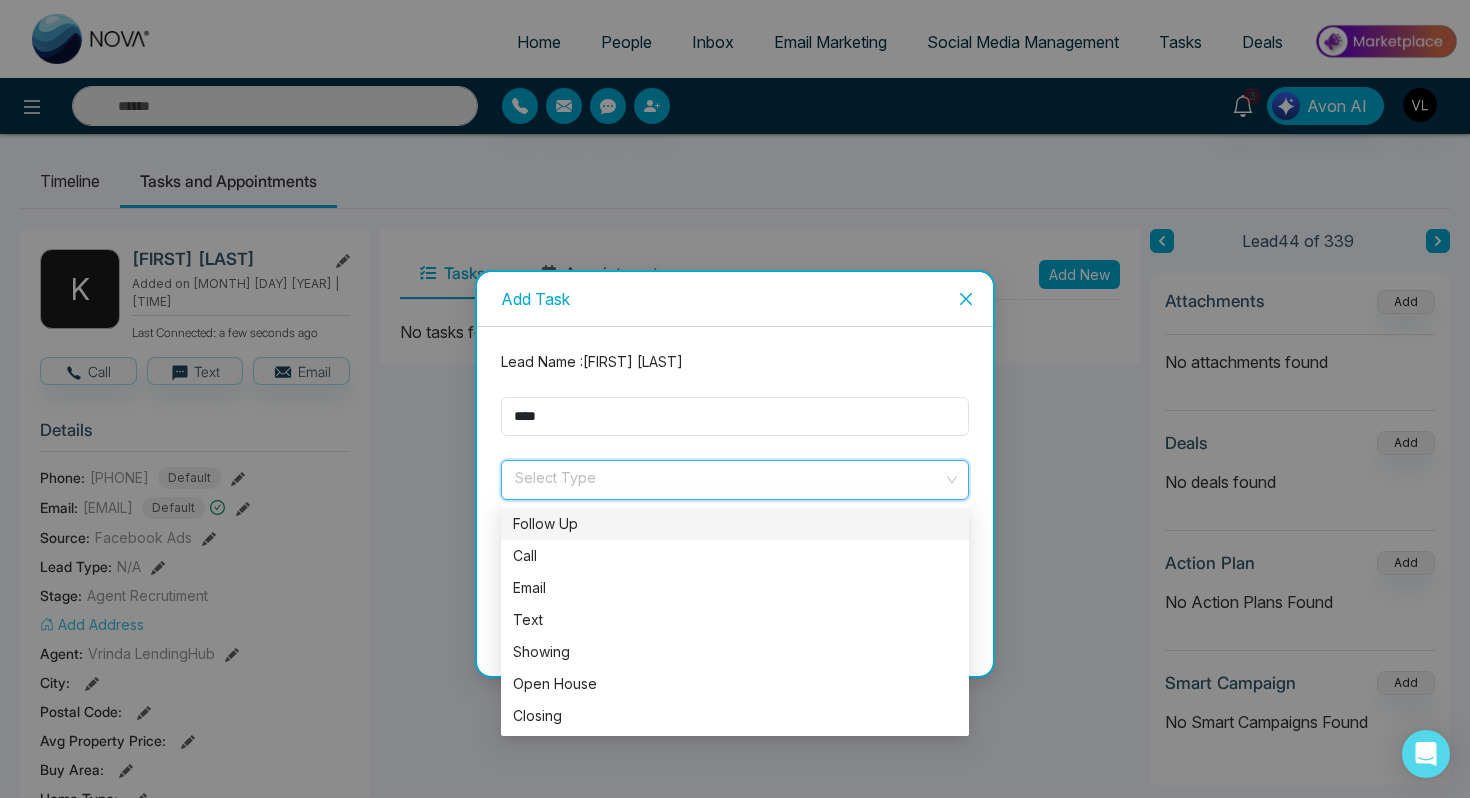 click on "Follow Up" at bounding box center (735, 524) 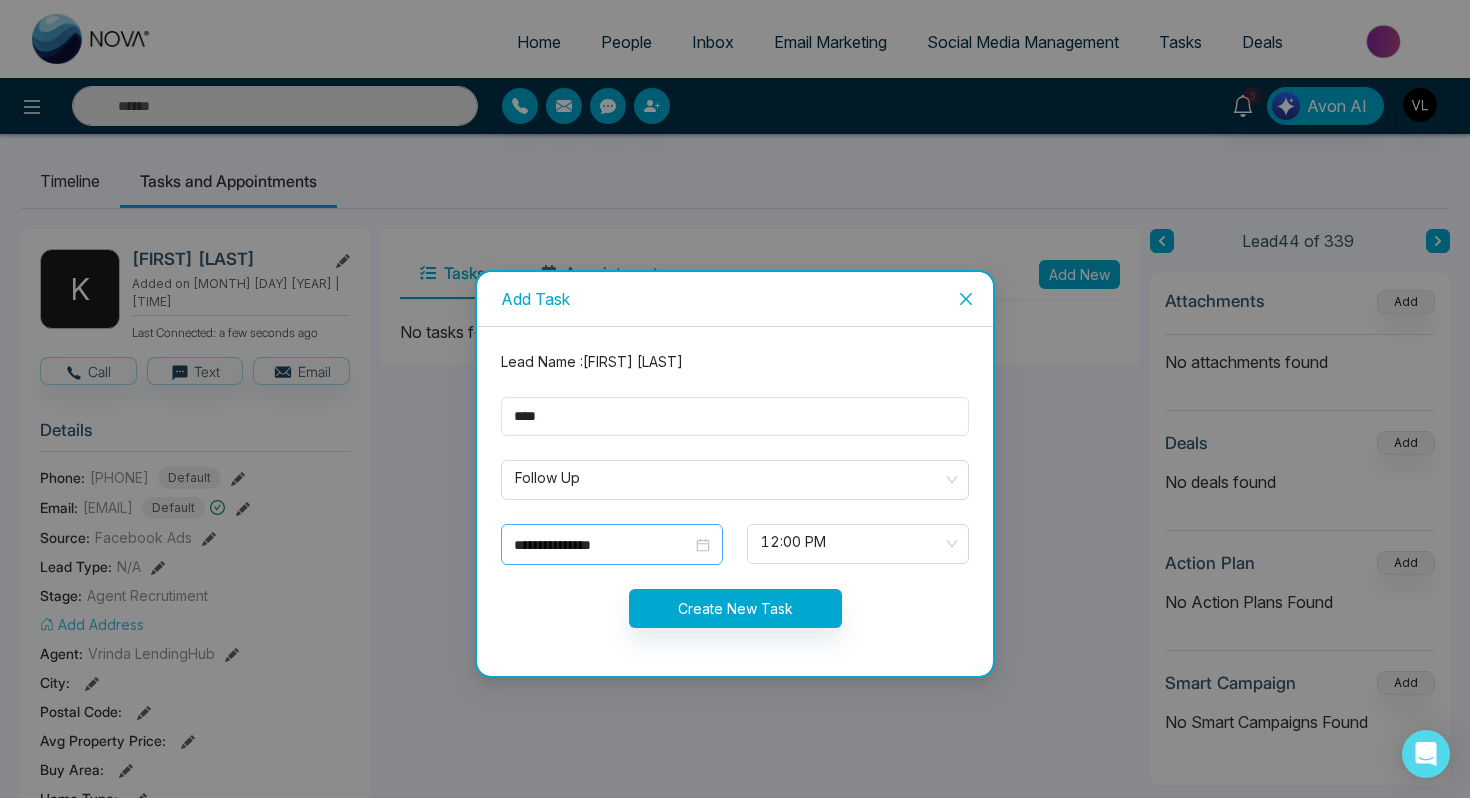 click on "**********" at bounding box center (612, 545) 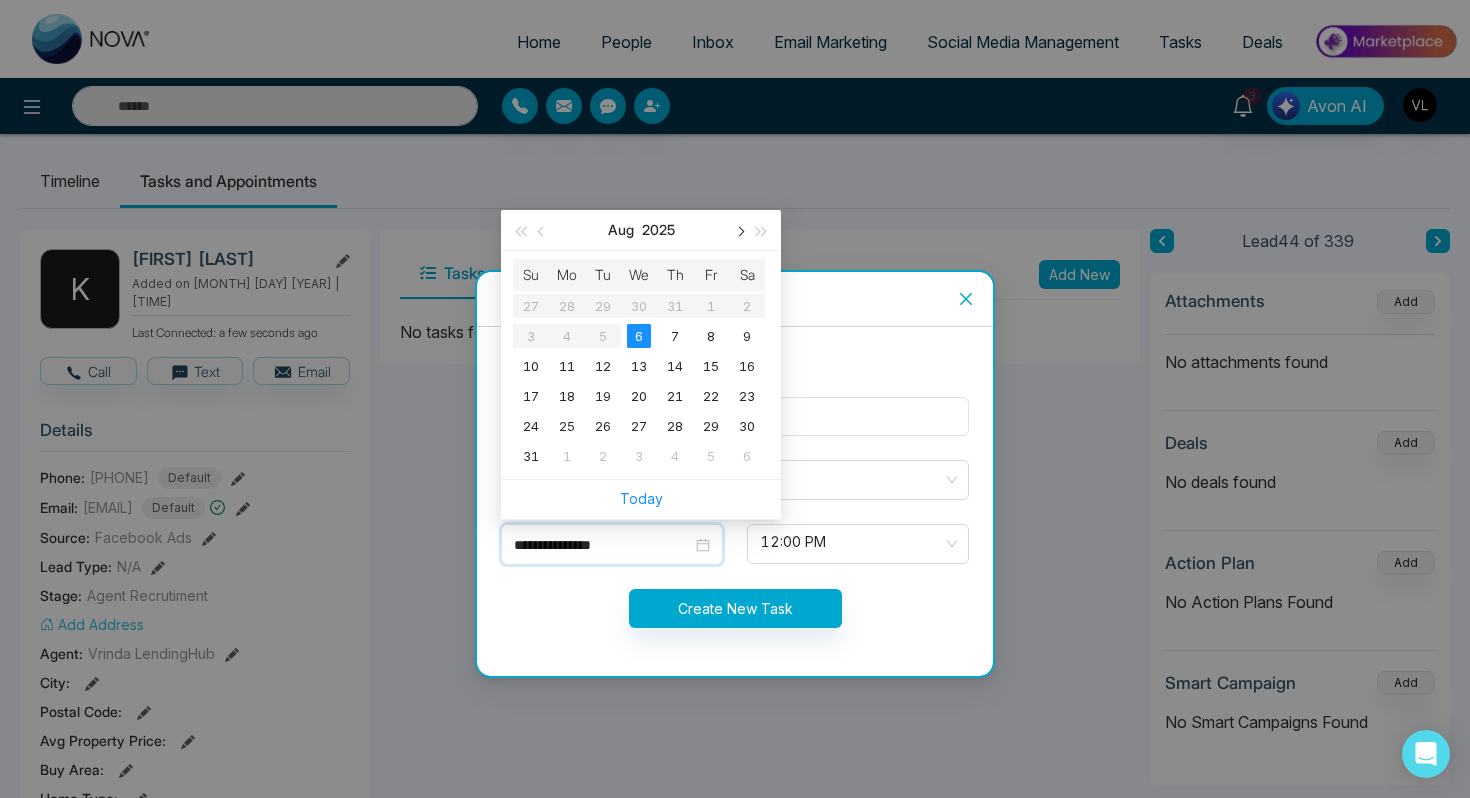 click at bounding box center [739, 230] 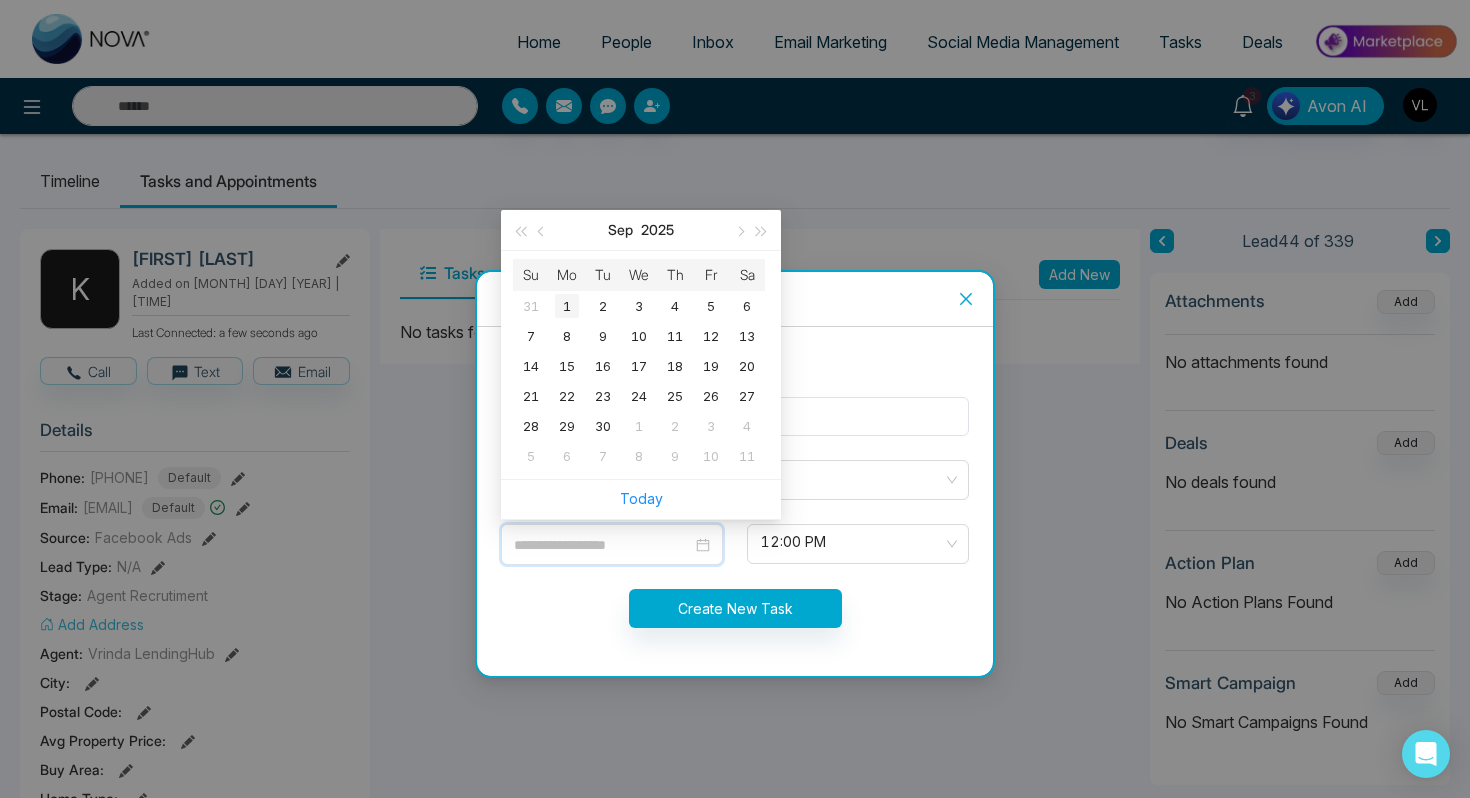 type on "**********" 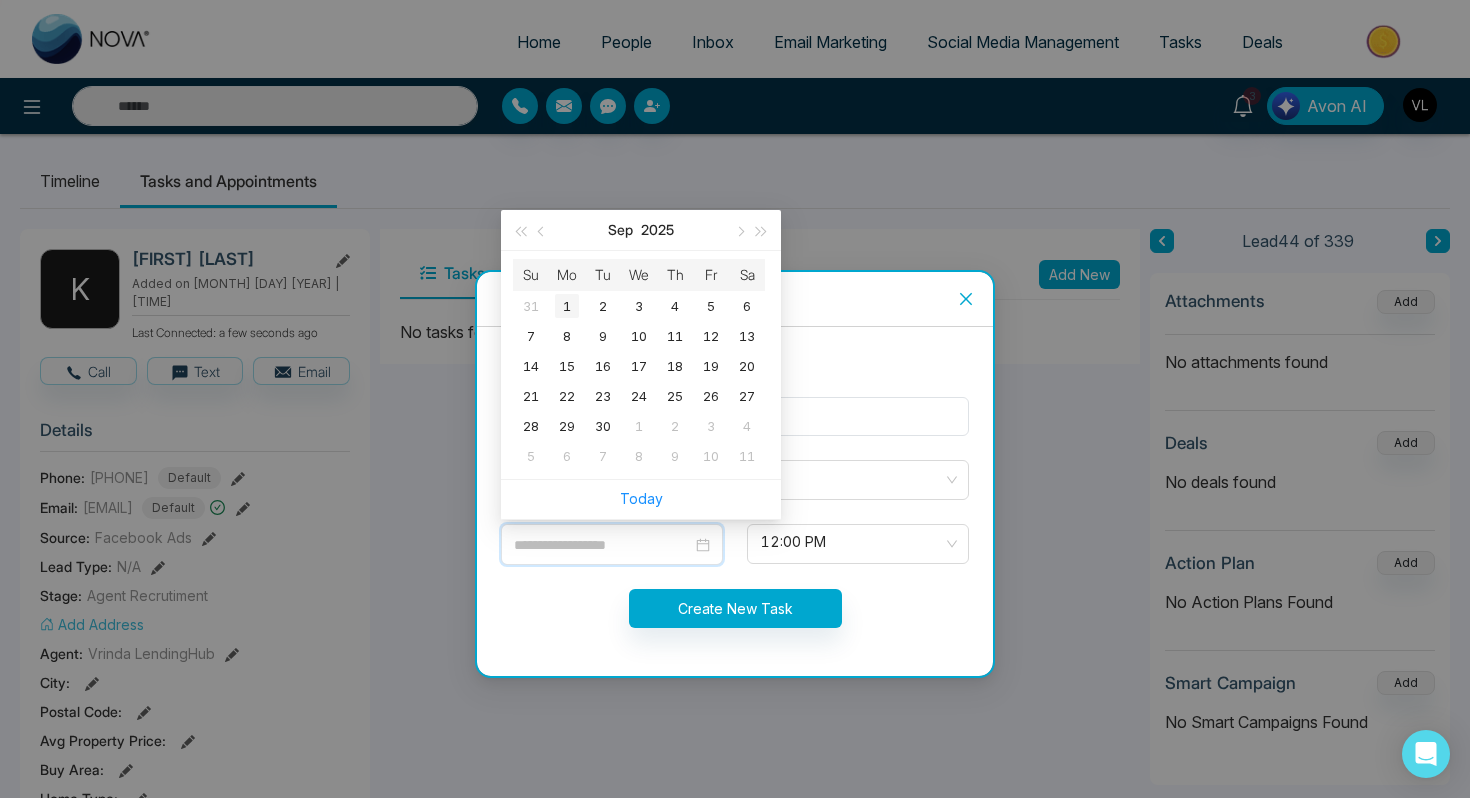 click on "1" at bounding box center (567, 306) 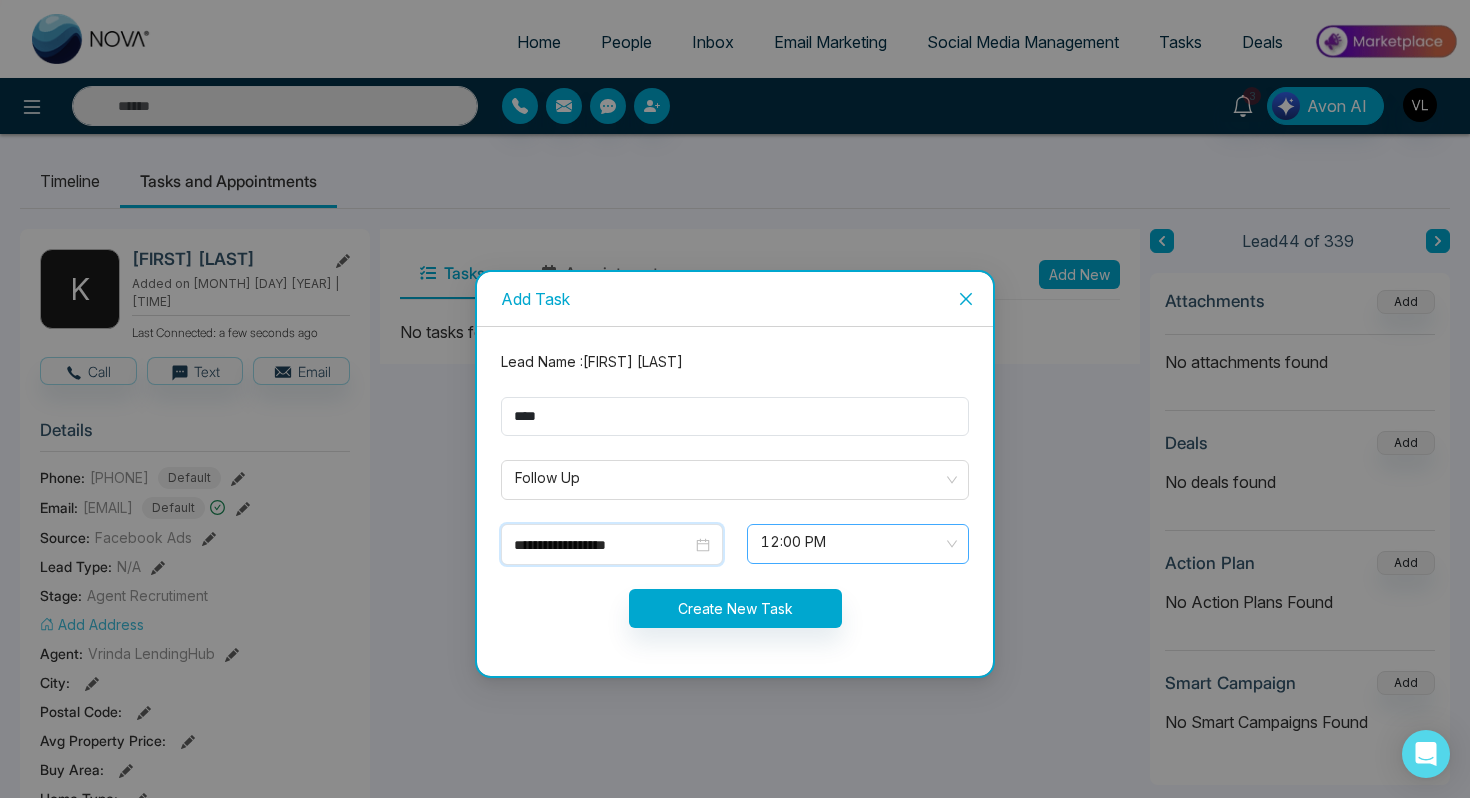 click on "12:00 PM" at bounding box center (858, 544) 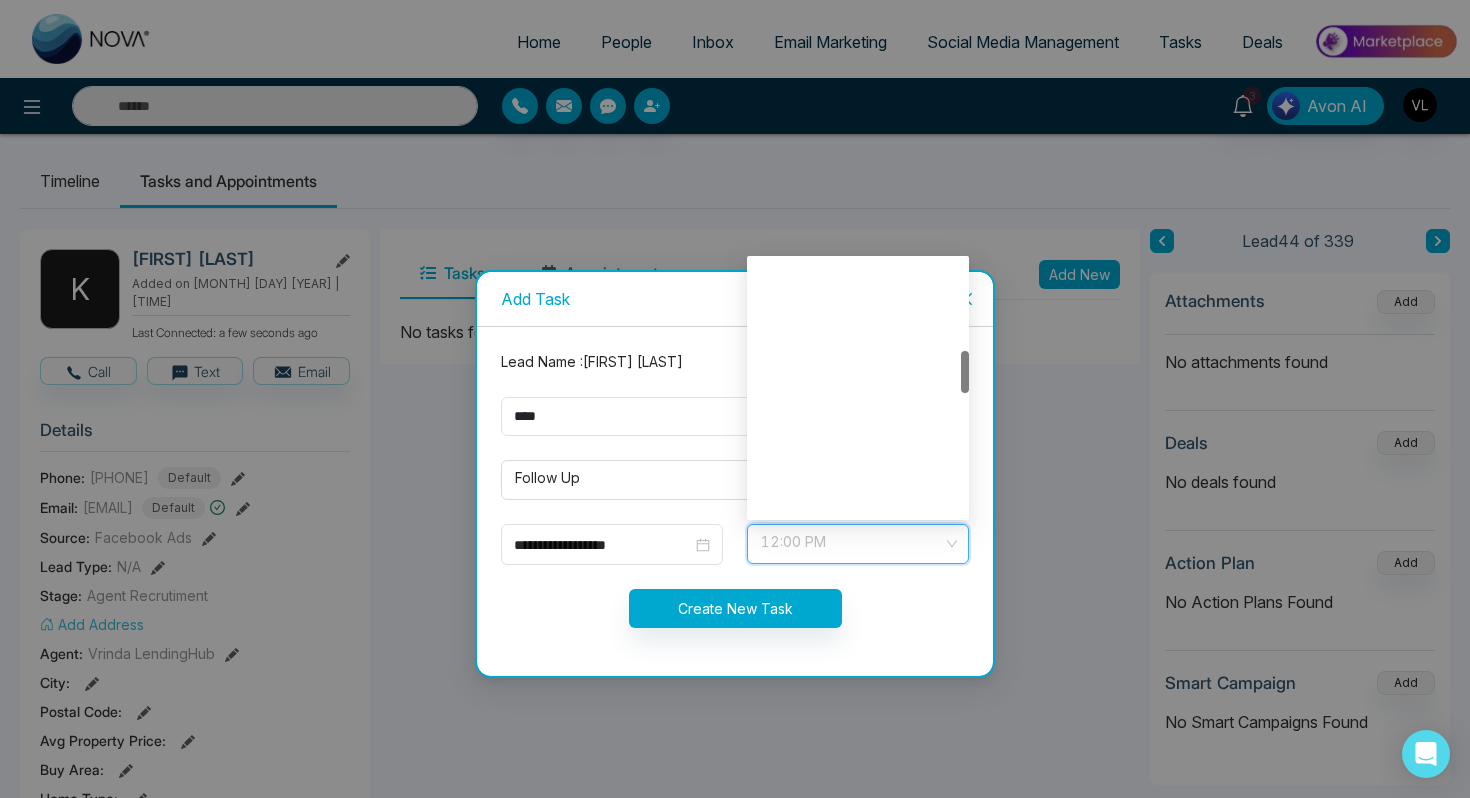 scroll, scrollTop: 544, scrollLeft: 0, axis: vertical 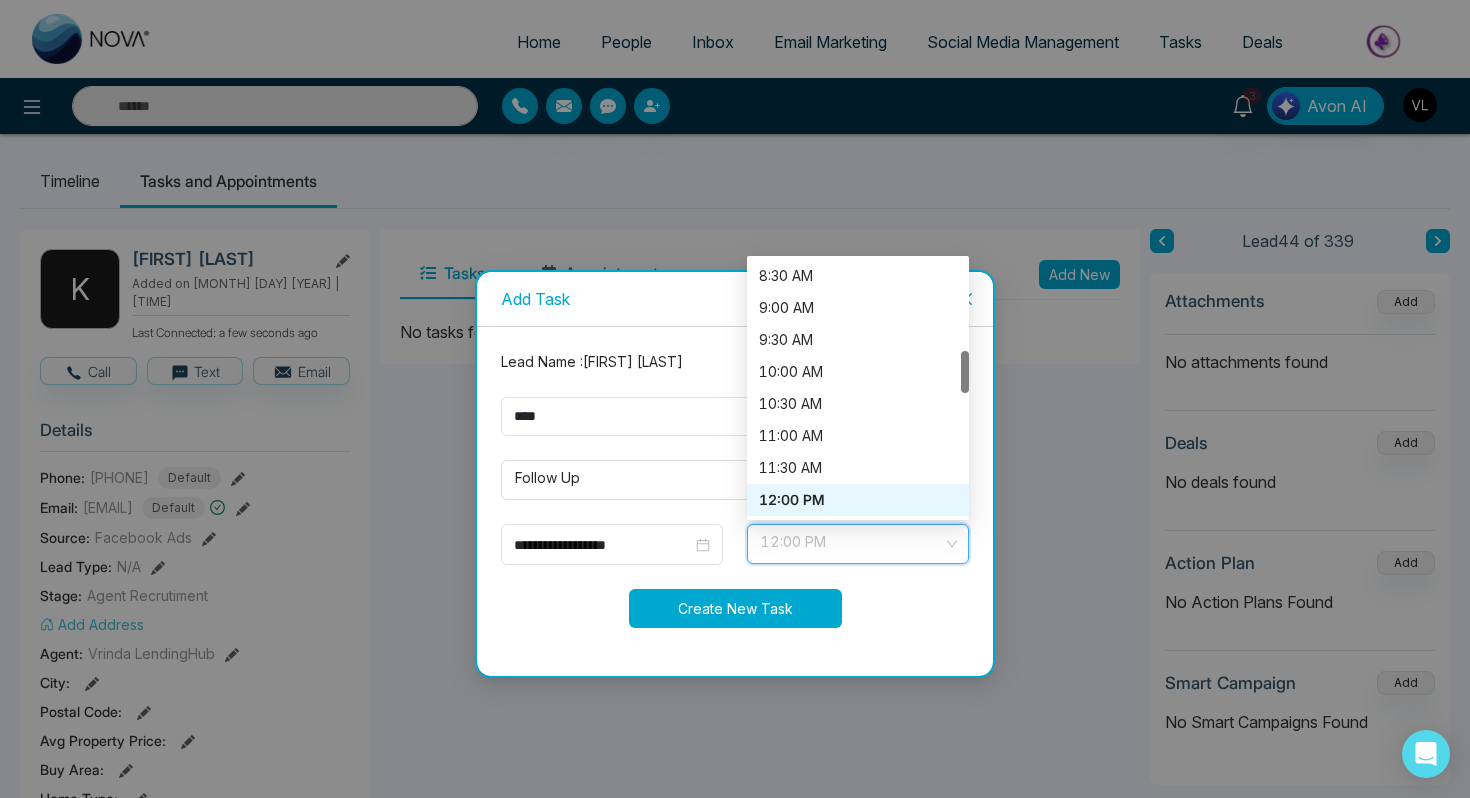 click on "Create New Task" at bounding box center [735, 608] 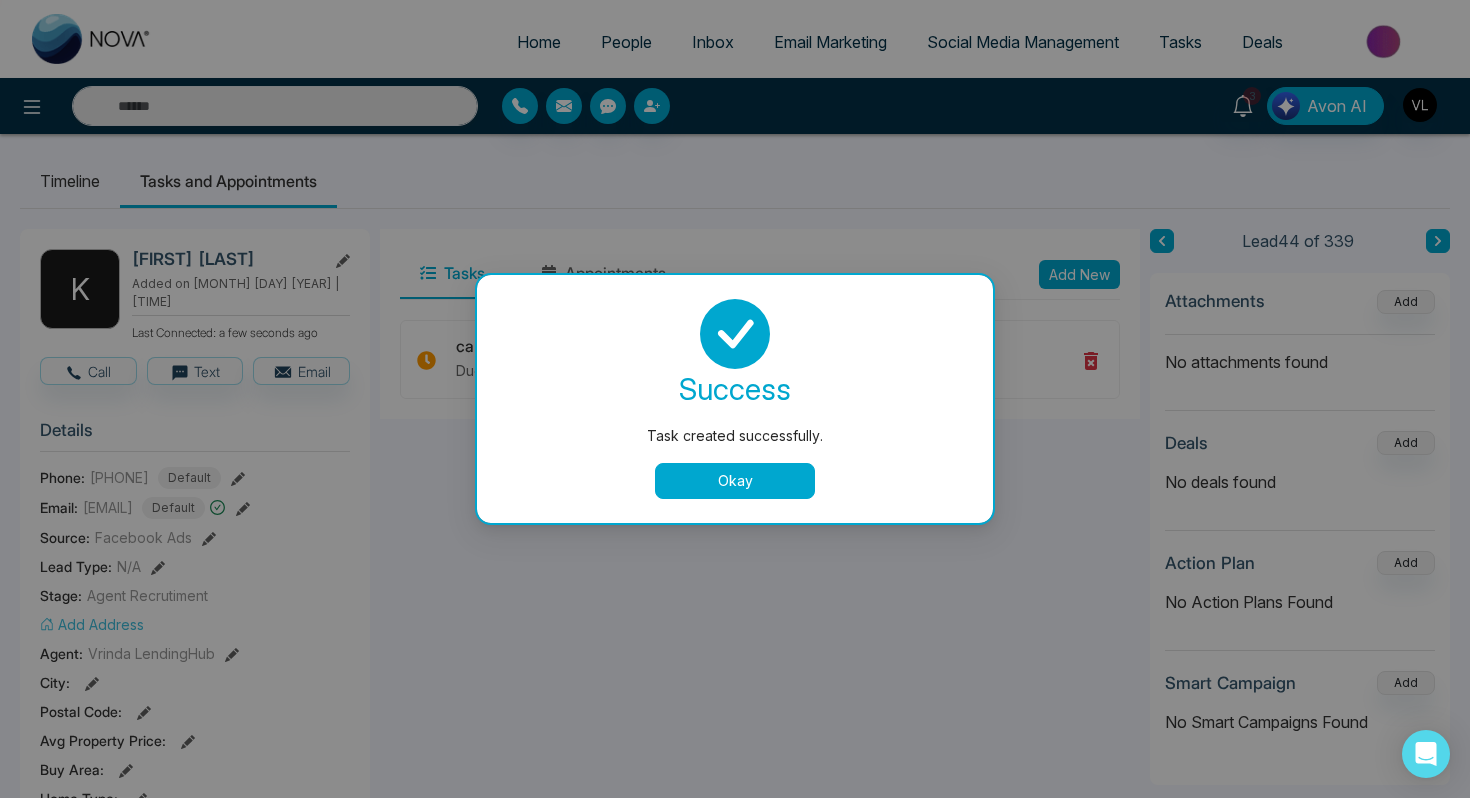 click on "Okay" at bounding box center (735, 481) 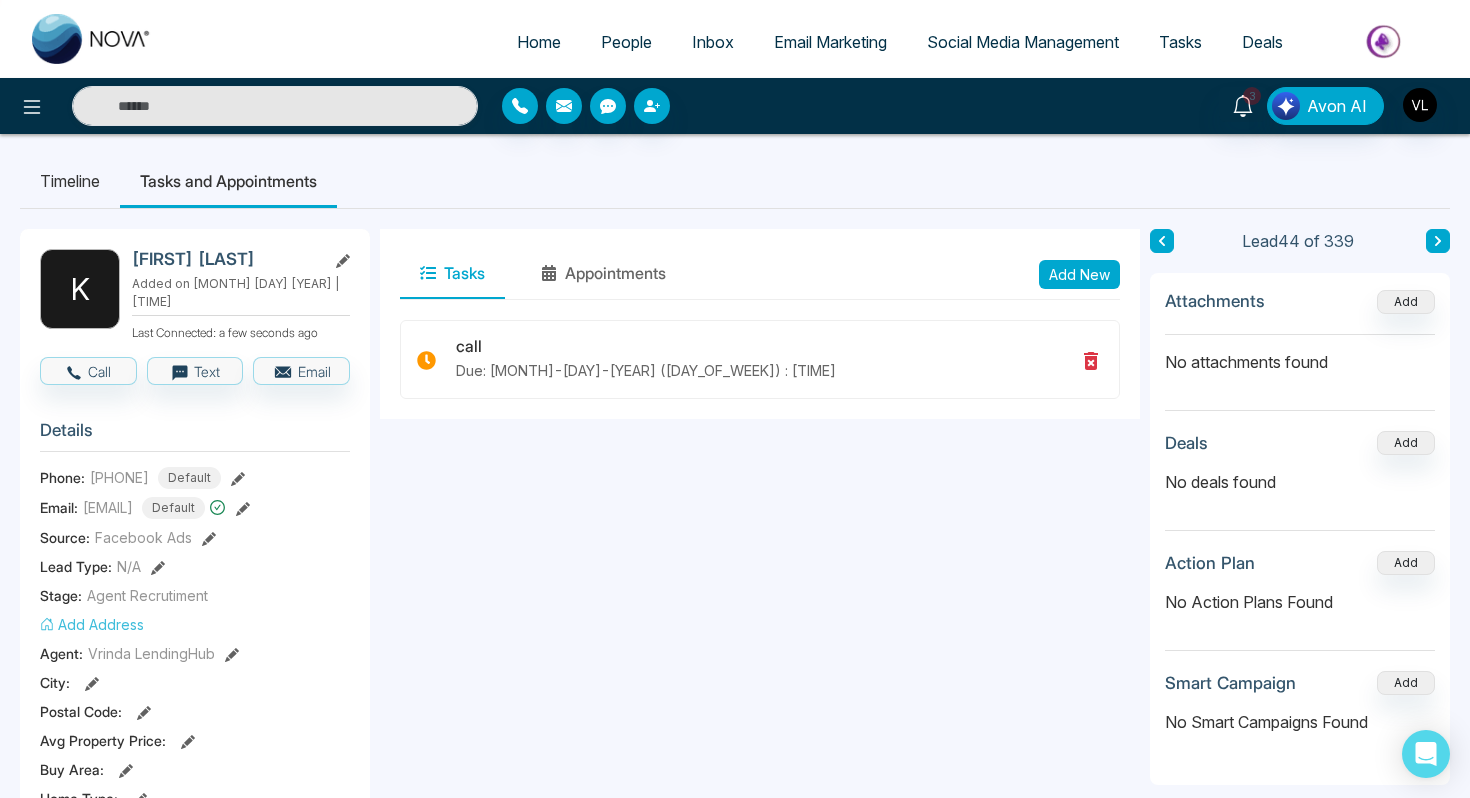 click on "People" at bounding box center (626, 42) 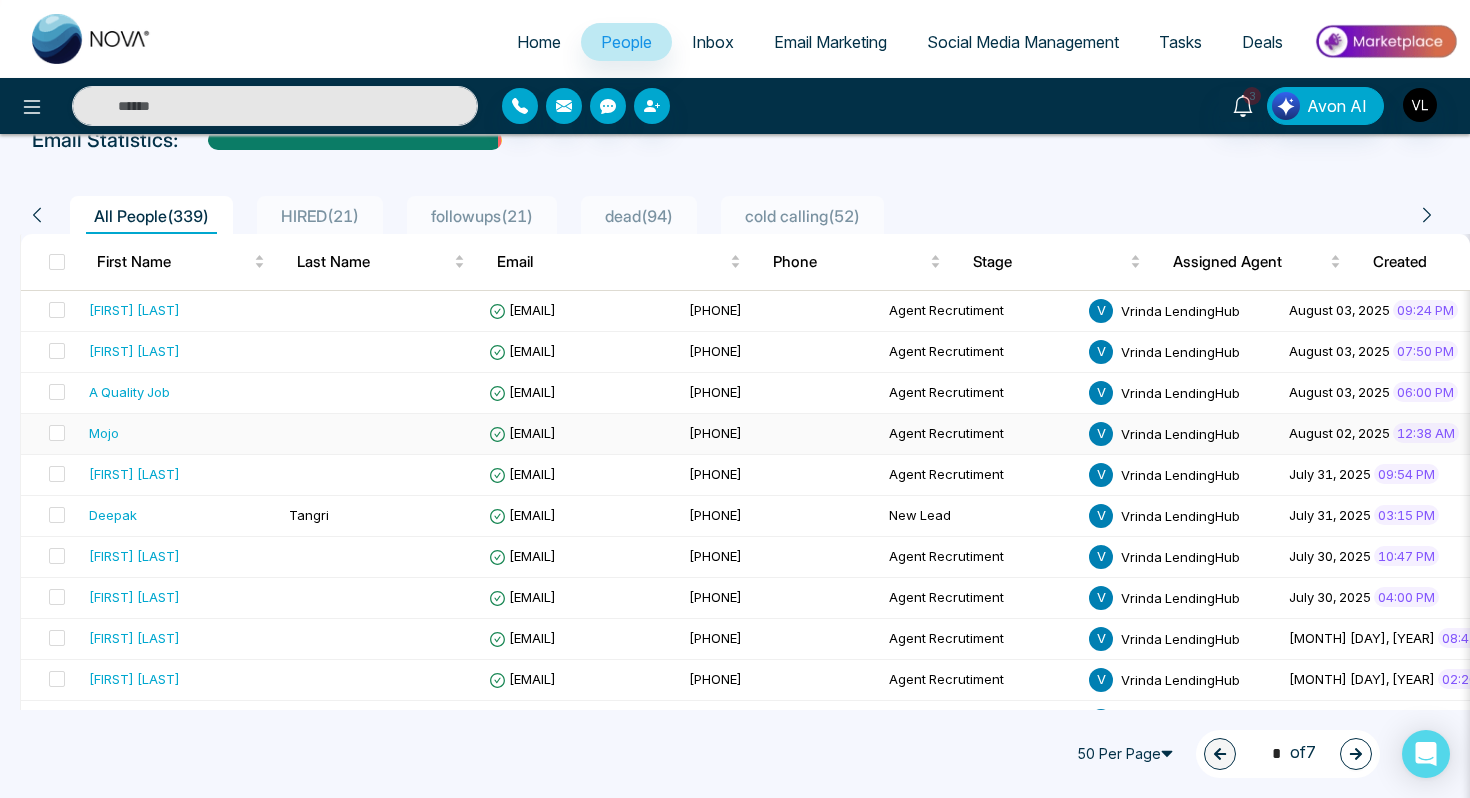 scroll, scrollTop: 117, scrollLeft: 0, axis: vertical 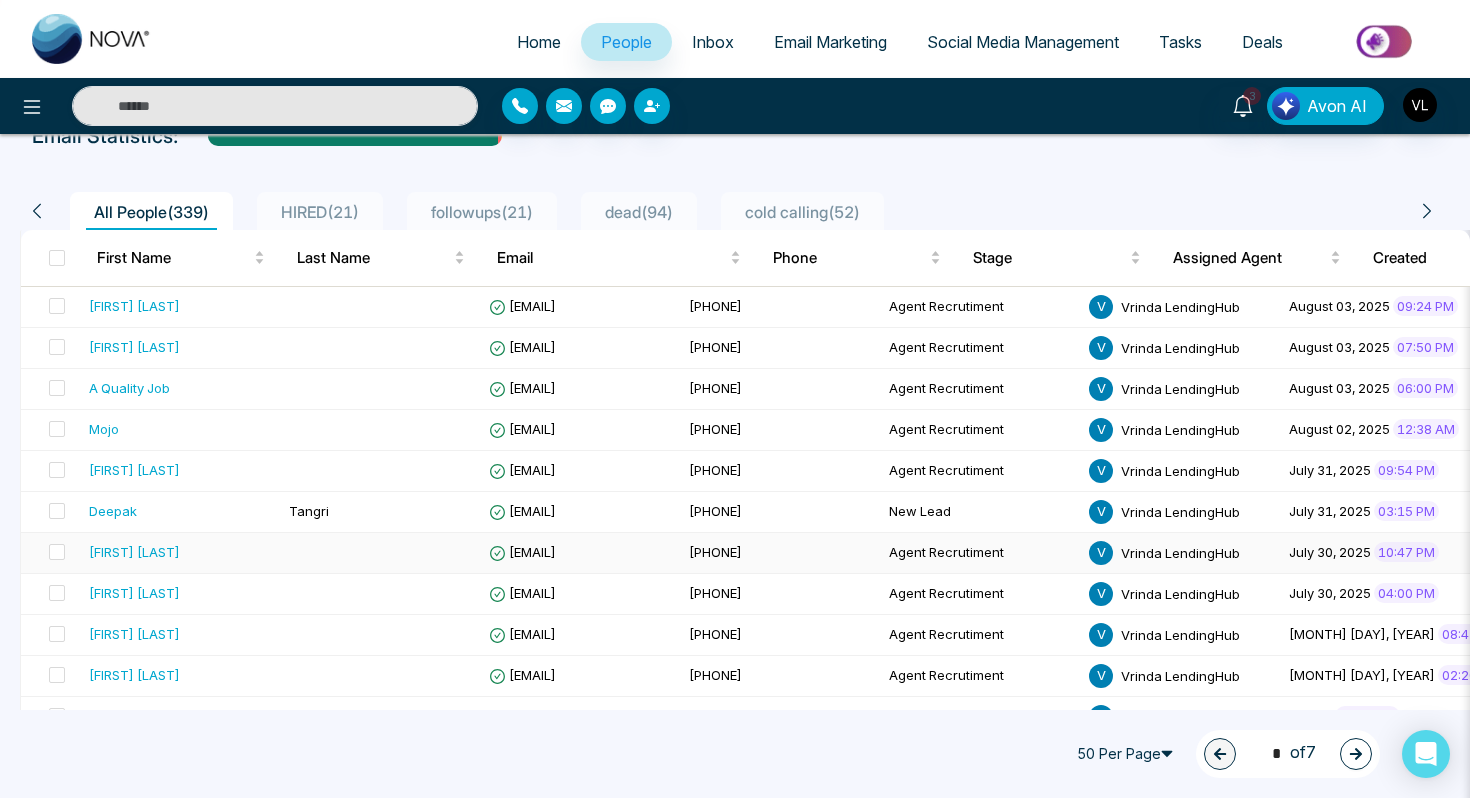 click on "[EMAIL]" at bounding box center (522, 552) 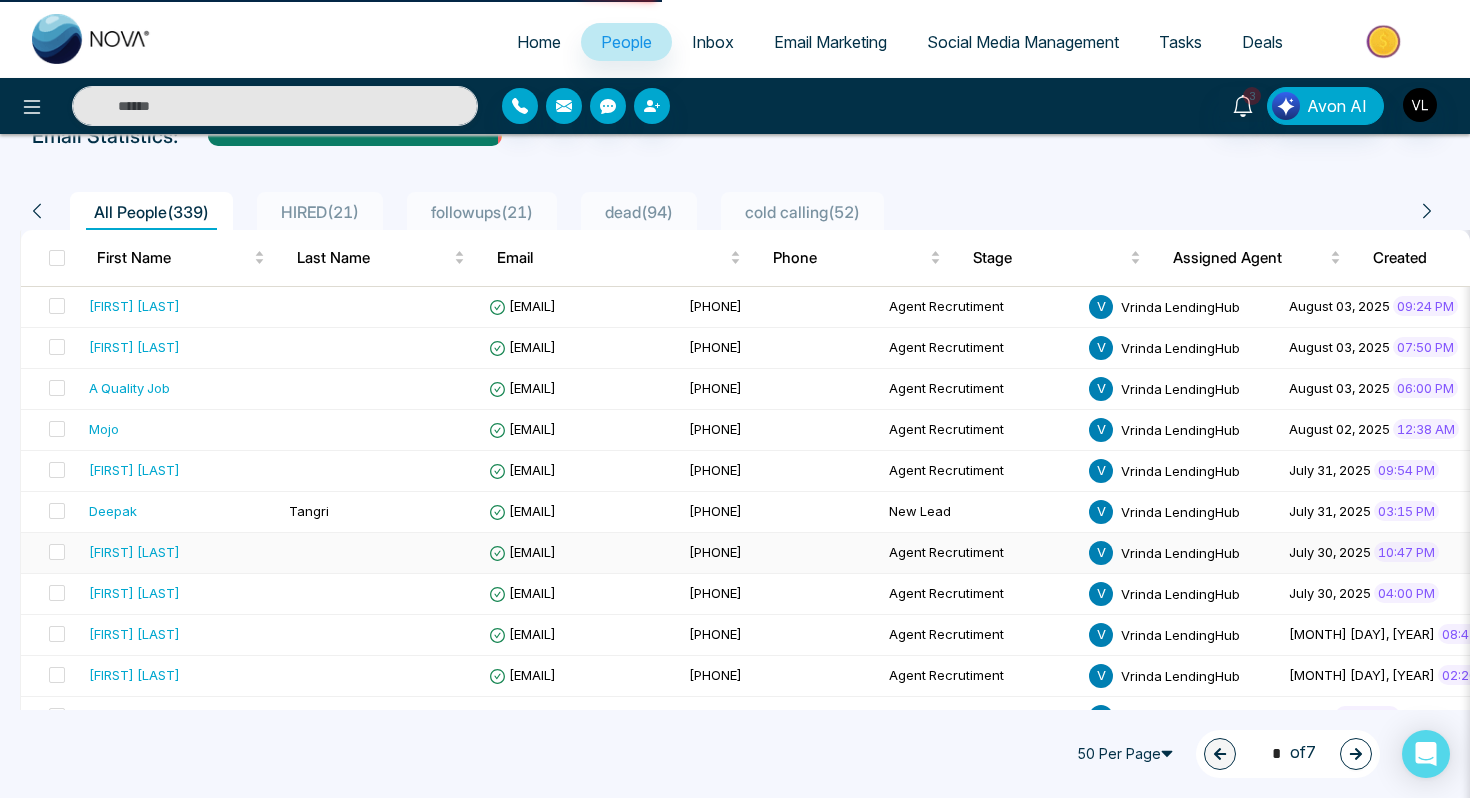 scroll, scrollTop: 0, scrollLeft: 0, axis: both 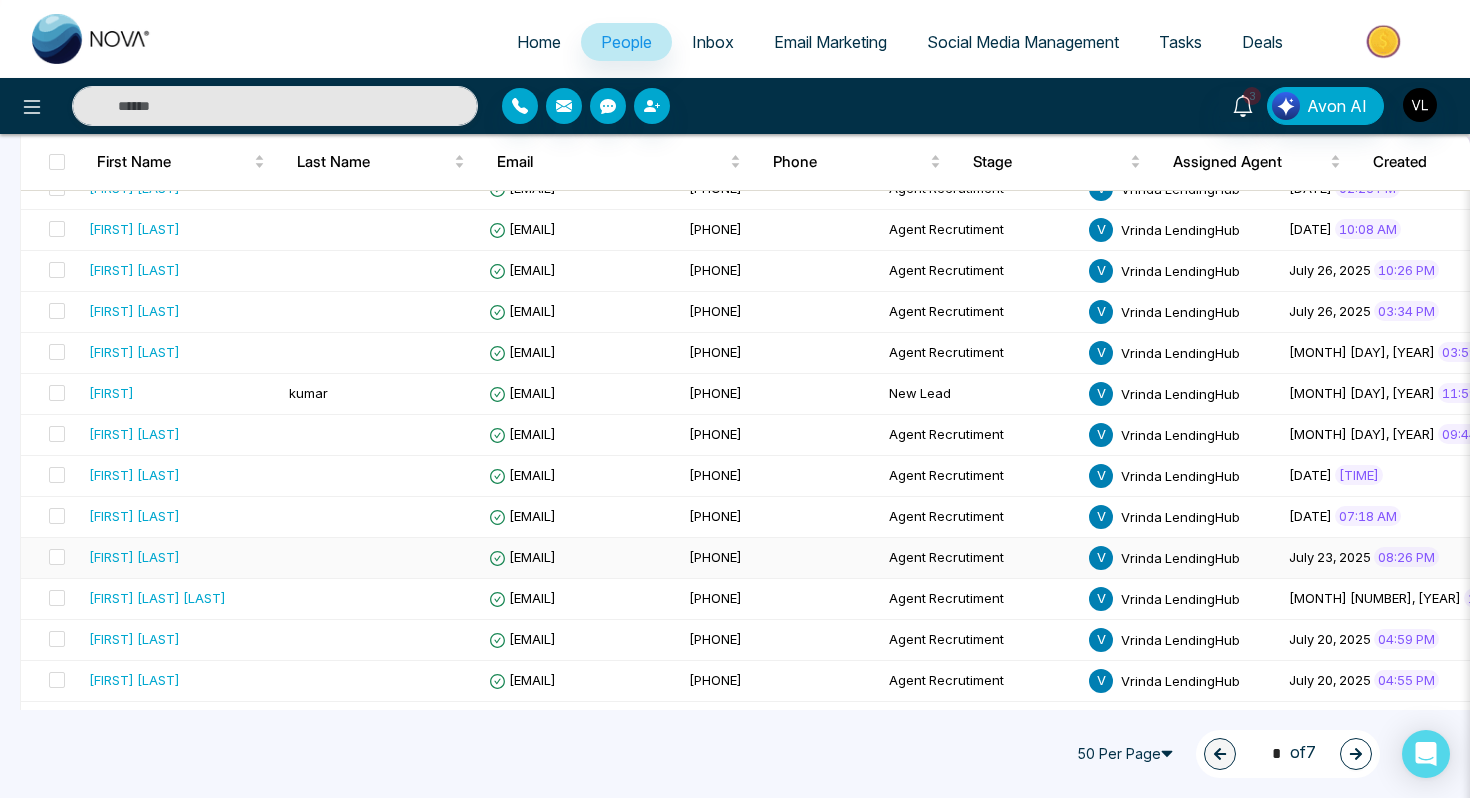 click on "[FIRST] [LAST]" at bounding box center (181, 557) 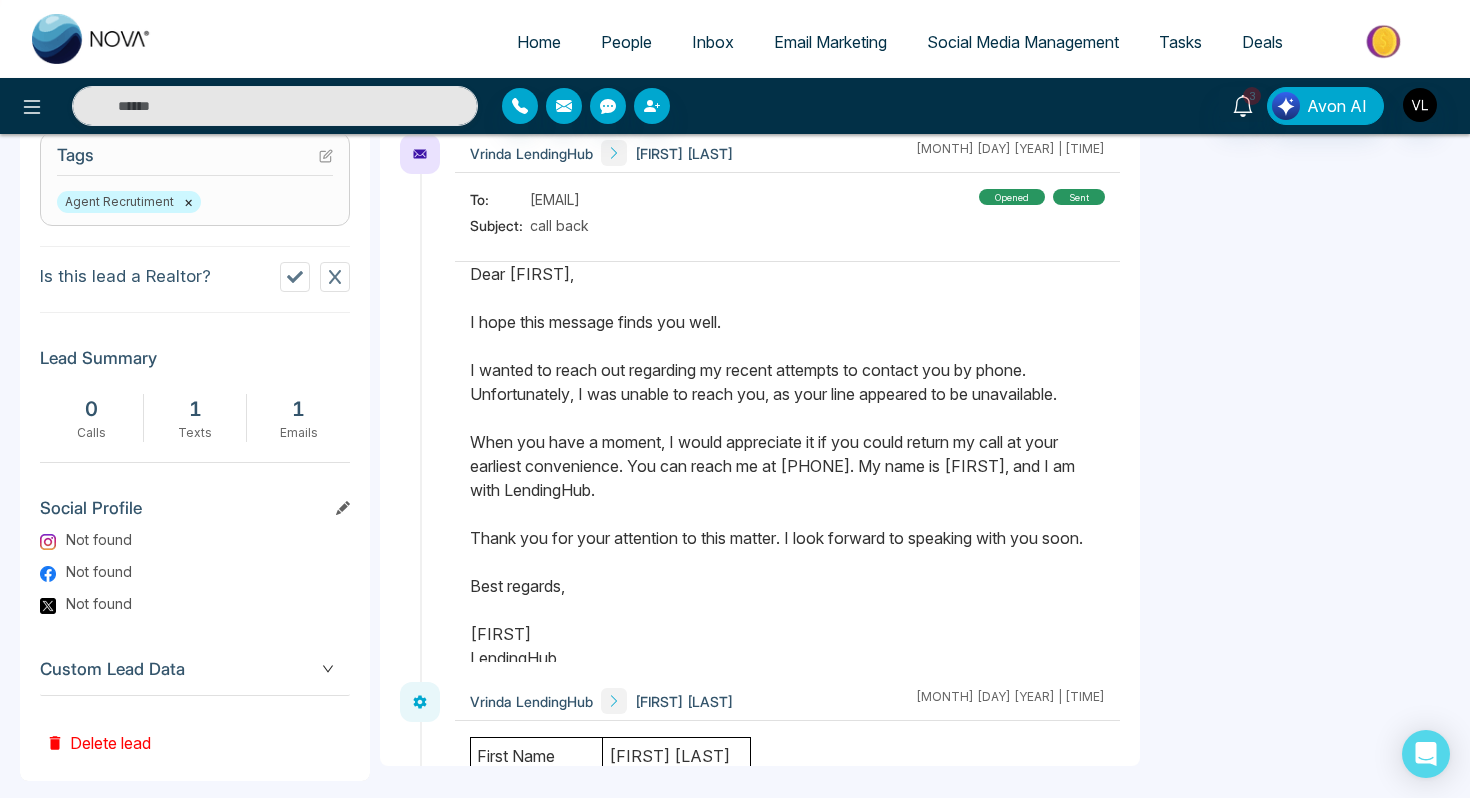 scroll, scrollTop: 858, scrollLeft: 0, axis: vertical 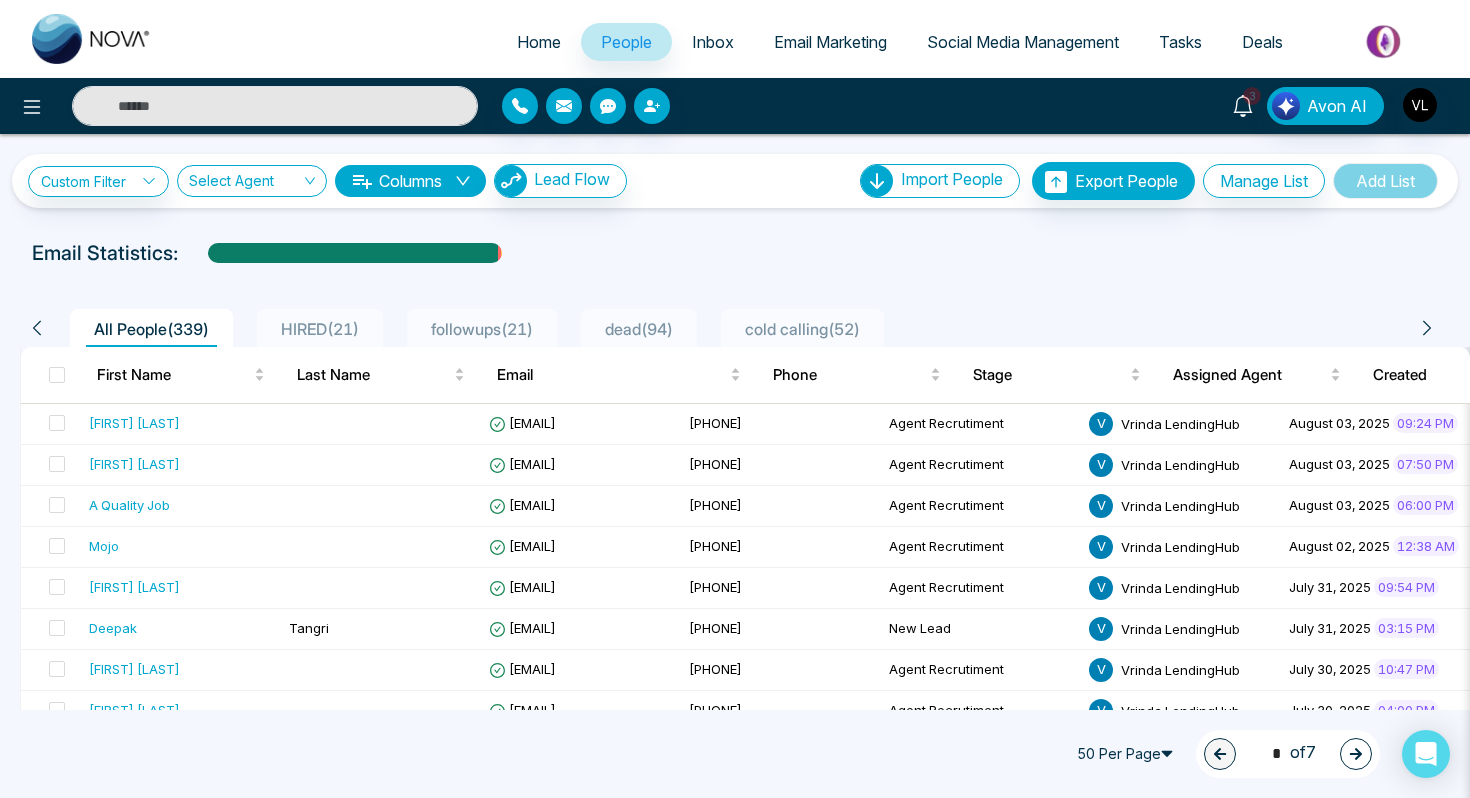 click on "3" at bounding box center (1252, 96) 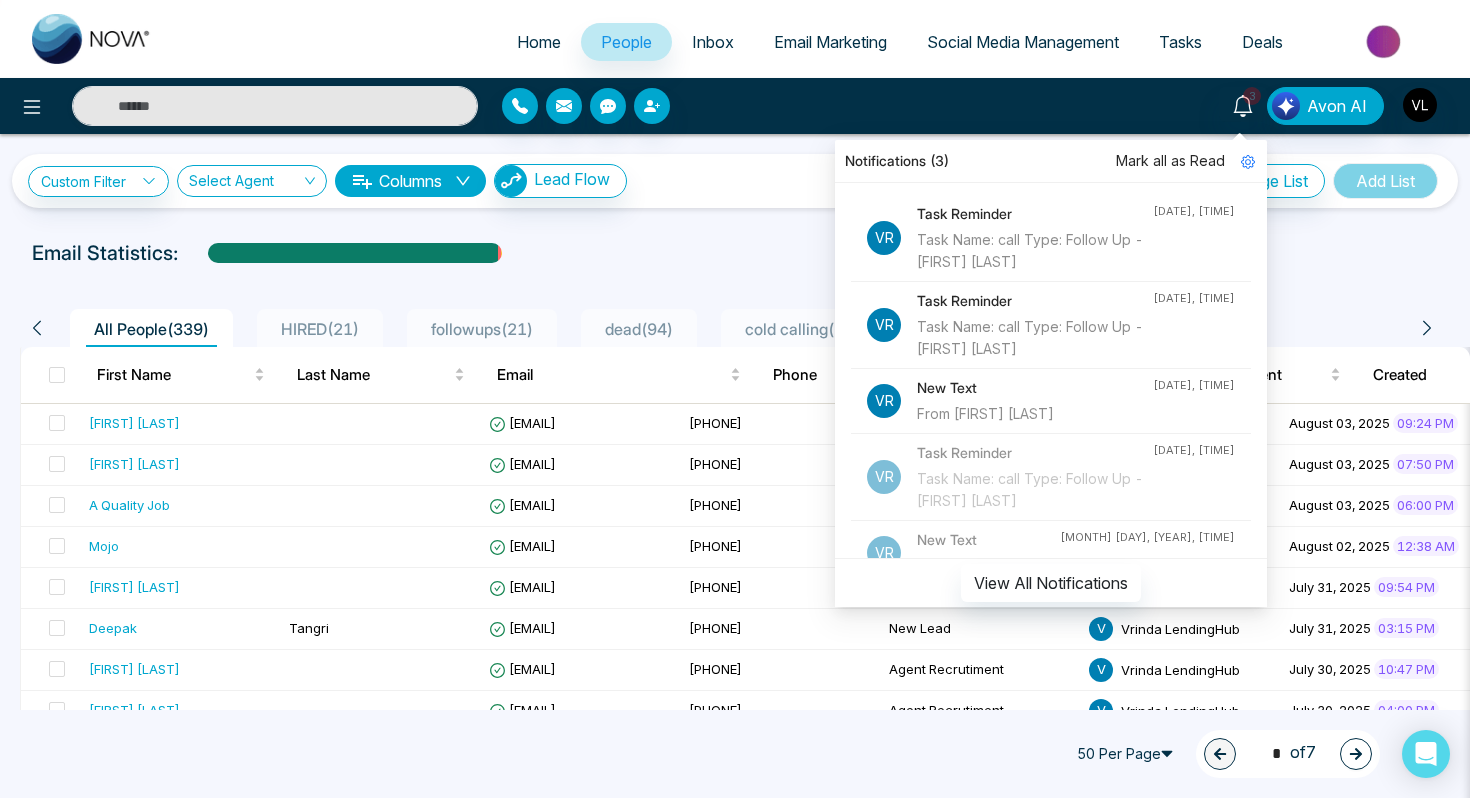 click on "Mark all as Read" at bounding box center (1170, 161) 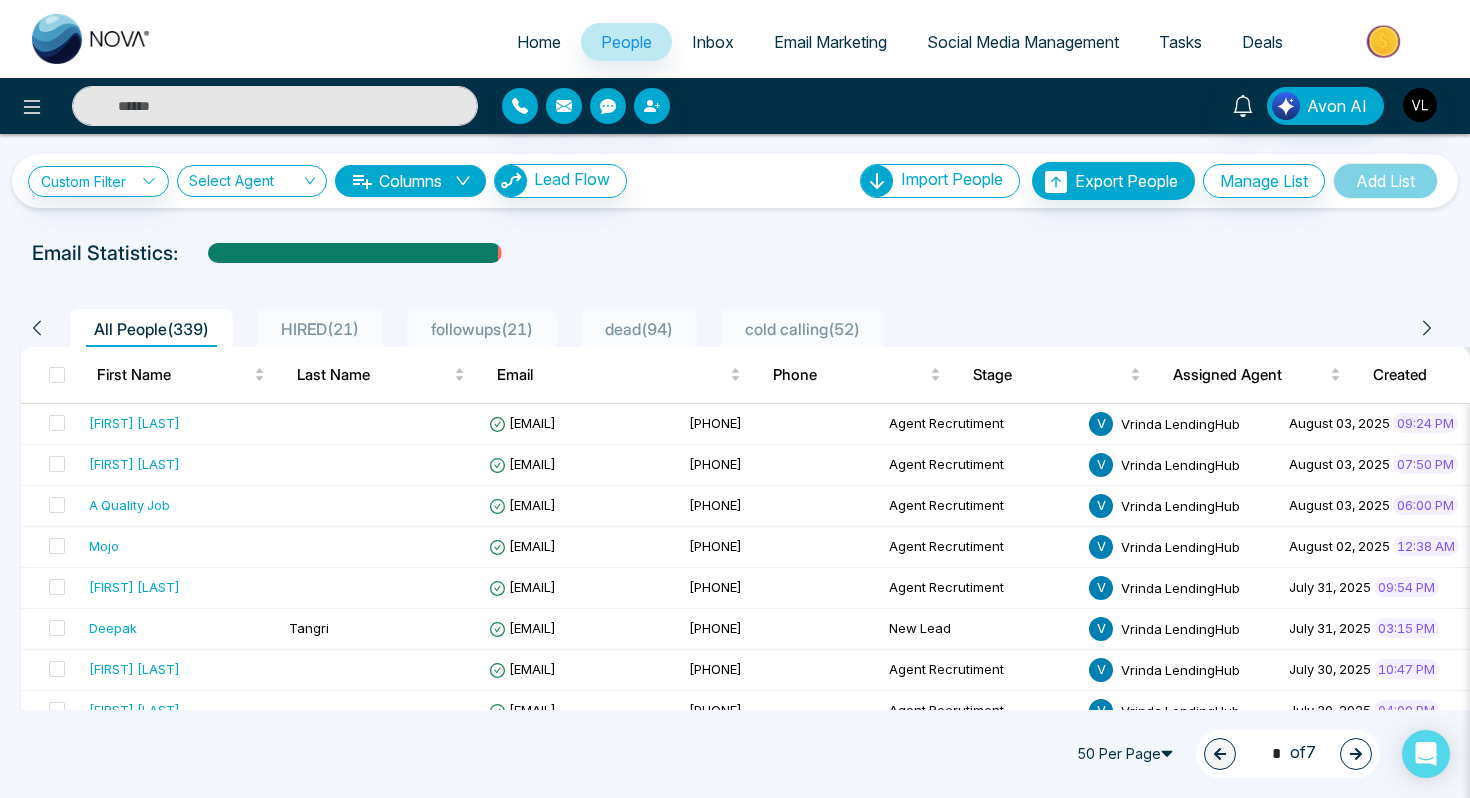 click on "Notifications  Mark all as Read Vr Task Reminder Task Name: call
Type: Follow Up - [FIRST] [LAST]  [MONTH] [NUMBER], [TIME] Vr Task Reminder Task Name: call
Type: Follow Up - [FIRST] [LAST]  [MONTH] [NUMBER], [TIME] Vr New Text From [FIRST] [LAST]  [MONTH] [NUMBER], [TIME] Vr Task Reminder Task Name: call
Type: Follow Up - [FIRST] [LAST]  [MONTH] [NUMBER], [TIME] Vr New Text From [FIRST] [LAST]  [MONTH] [NUMBER], [TIME] Vr Task Reminder Task Name: call
Type: Follow Up - [FIRST] [LAST] [MONTH] [NUMBER], [TIME] Vr Task Reminder Task Name: call
Type: Follow Up - [FIRST] [LAST]  [MONTH] [NUMBER], [TIME] Vr Task Reminder Task Name: call
Type: Follow Up - [FIRST] [LAST]  [MONTH] [NUMBER], [TIME] Vr New Lead Lead Name: [FIRST] [LAST]
Via: Zapier [MONTH] [NUMBER], [TIME] Vr New Lead Lead Name: [FIRST] [LAST]
Via: Zapier [MONTH] [NUMBER], [TIME] Vr New Lead Lead Name: [COMPANY]
Via: Zapier [MONTH] [NUMBER], [TIME] Vr New Lead Lead Name: [FIRST]
Via: Zapier [MONTH] [NUMBER], [TIME] Vr Task Reminder [MONTH] [NUMBER], [TIME] Vr" at bounding box center [1164, 106] 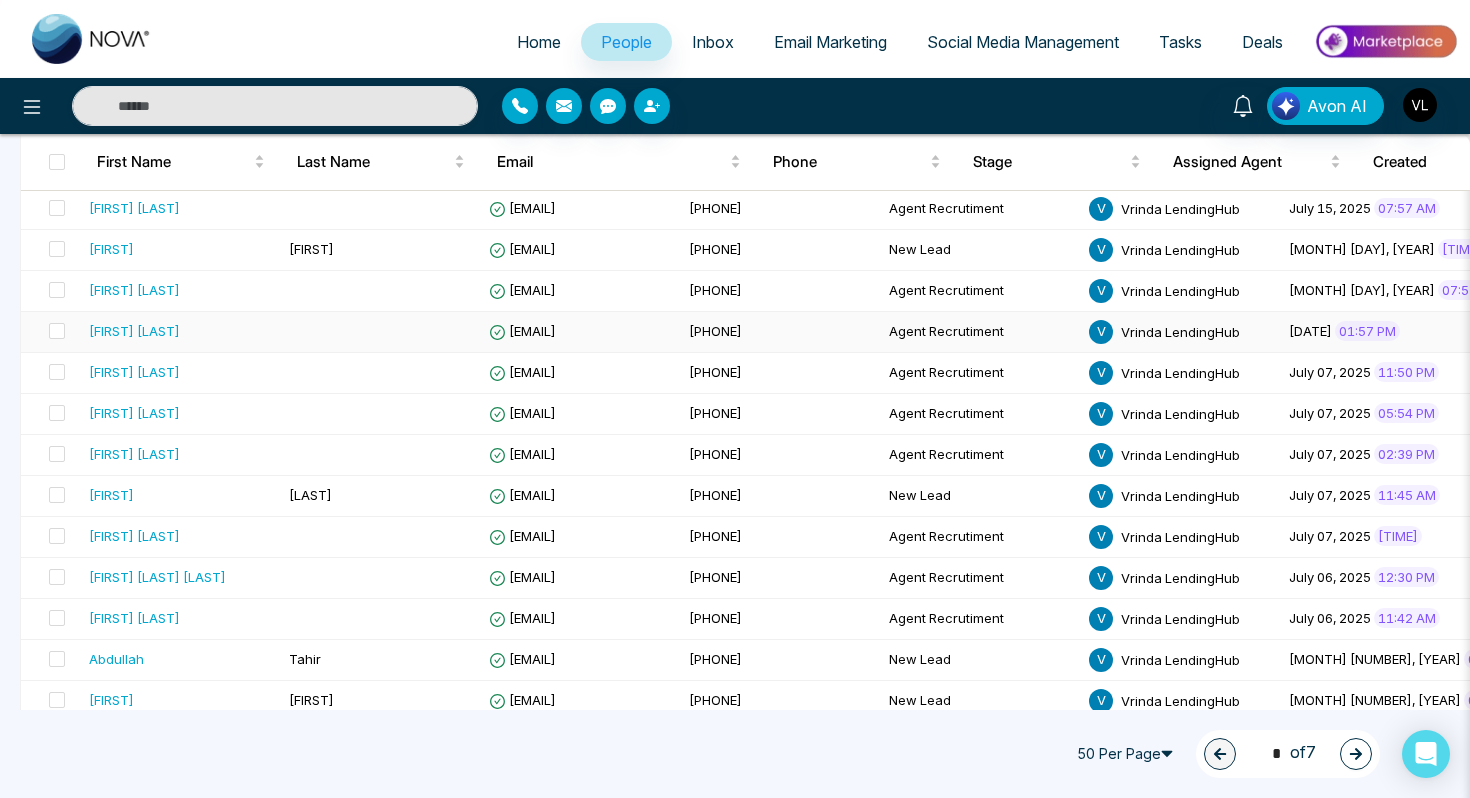 scroll, scrollTop: 1516, scrollLeft: 0, axis: vertical 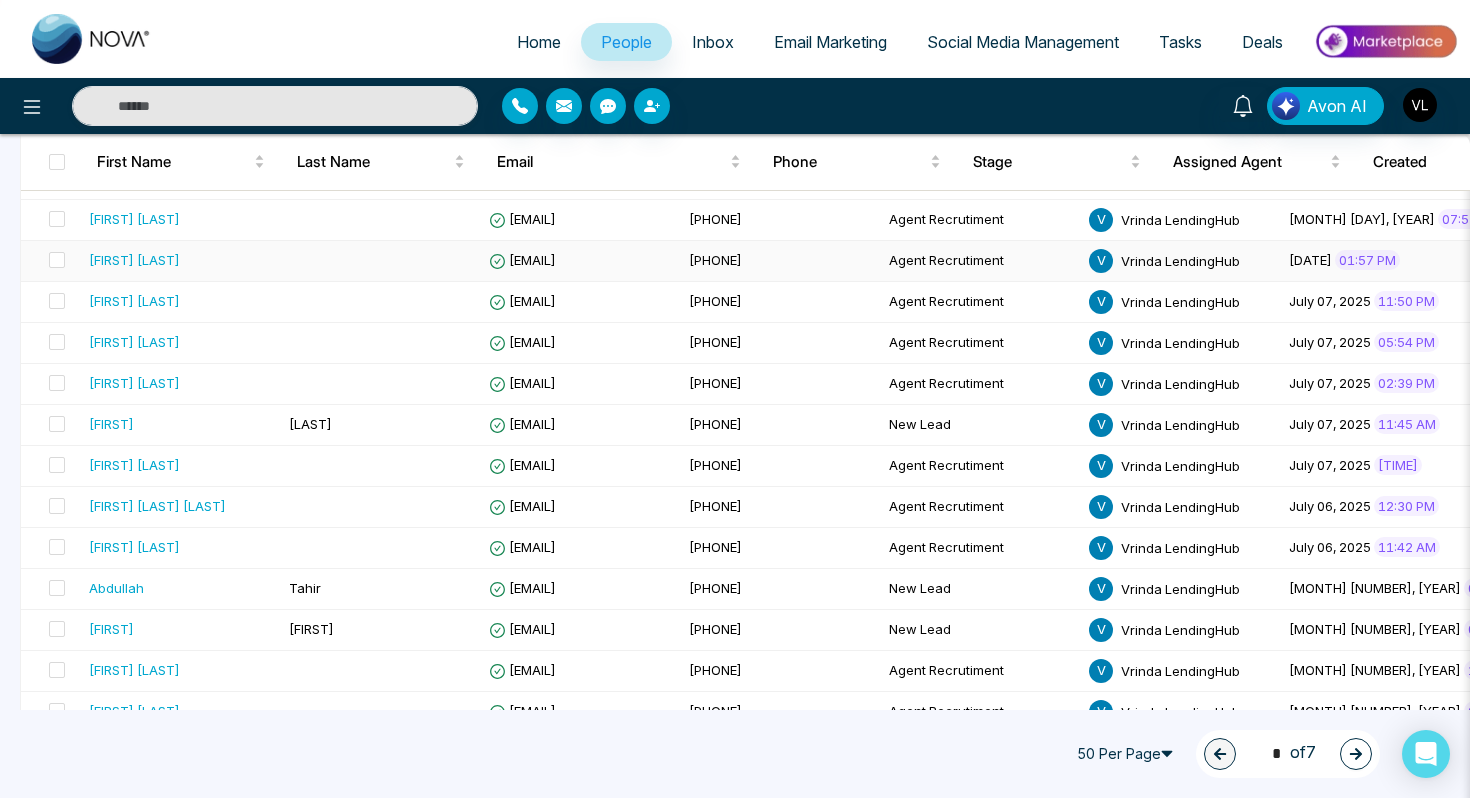 click on "[FIRST] [LAST]" at bounding box center [181, 260] 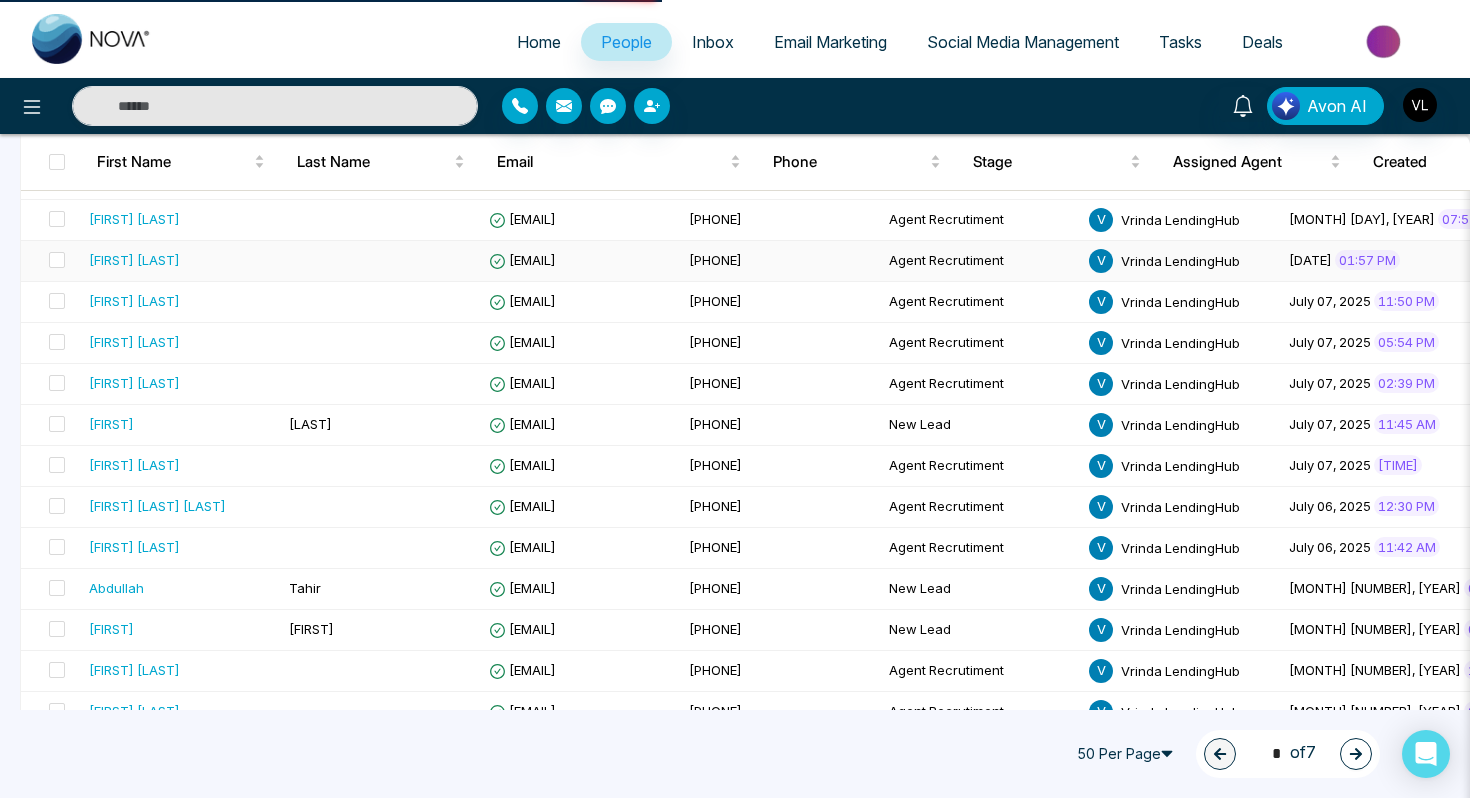 scroll, scrollTop: 0, scrollLeft: 0, axis: both 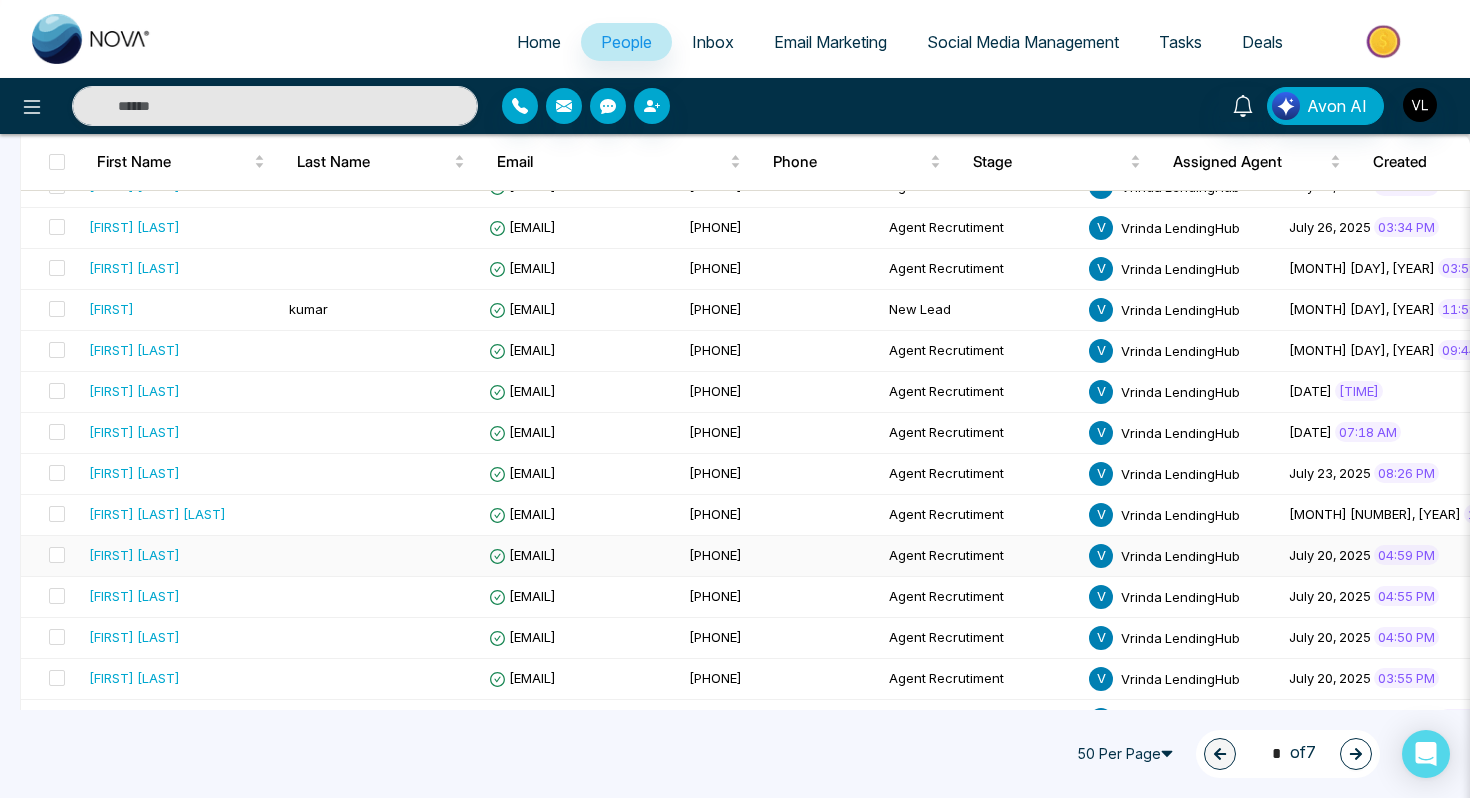 drag, startPoint x: 262, startPoint y: 577, endPoint x: 245, endPoint y: 564, distance: 21.400934 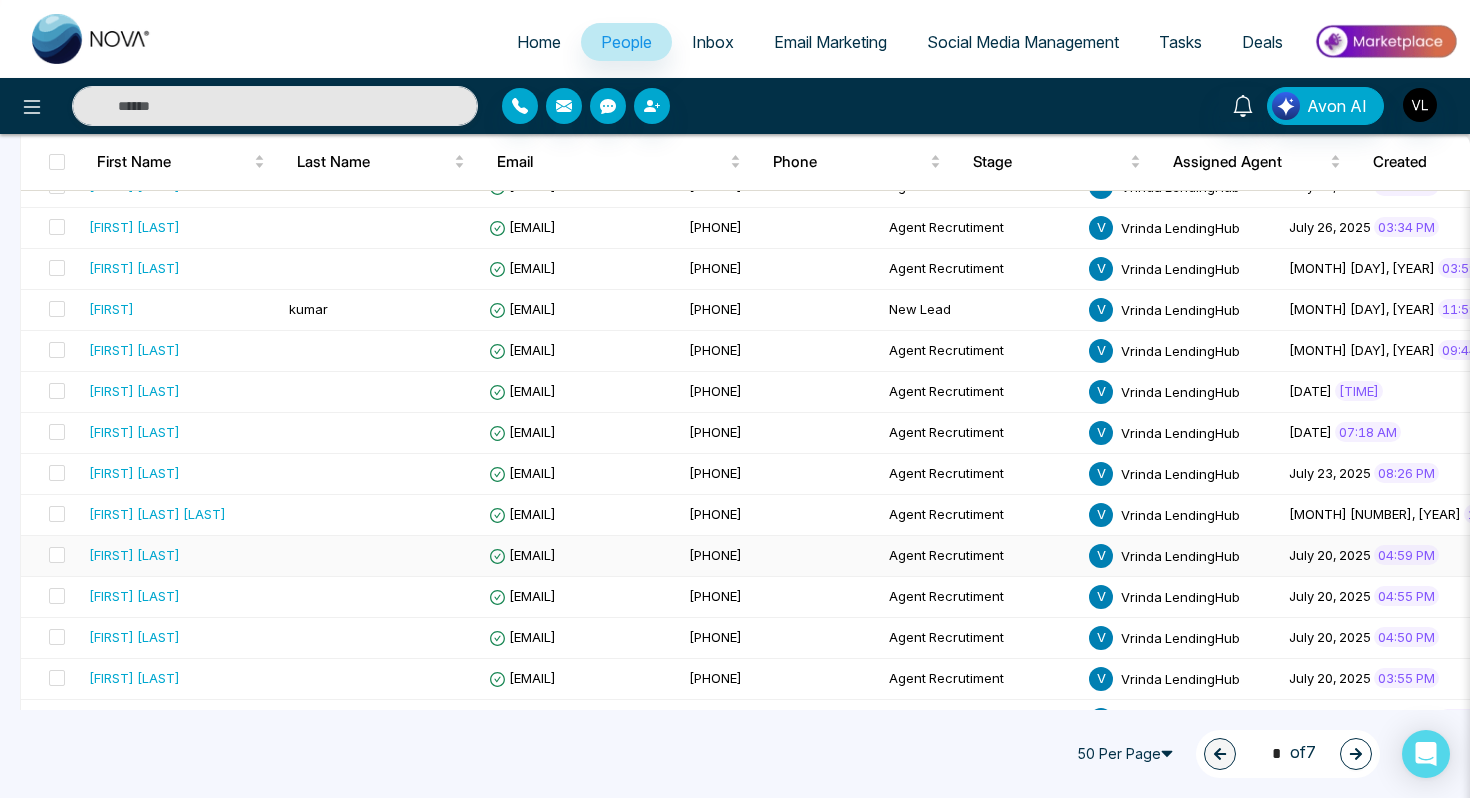 click on "[FIRST] [LAST] [EMAIL] [PHONE] Agent Recrutiment V Vrinda LendingHub [MONTH] [DAY], [YEAR] [TIME] Agent Recrutime... Facebook Ads - - - - - - - - [FIRST] [LAST] [EMAIL] [PHONE] Agent Recrutiment V Vrinda LendingHub [MONTH] [DAY], [YEAR] [TIME] Agent Recrutime... Facebook Ads - - - - - - - - [FIRST] [LAST] [EMAIL] [PHONE] Agent Recrutiment V Vrinda LendingHub [MONTH] [DAY], [YEAR] [TIME] Agent Recrutime... Facebook Ads - - - - - - - - [FIRST] [LAST] [EMAIL] [PHONE] Agent Recrutiment V Vrinda LendingHub [MONTH] [DAY], [YEAR] [TIME] Agent Recrutime... Facebook Ads - - - - - - - - [FIRST] [LAST] [EMAIL] [PHONE] Agent Recrutiment V Vrinda LendingHub [MONTH] [DAY], [YEAR] [TIME] Agent Recrutime... Facebook Ads [DURATION] Message [FIRST] [LAST] [EMAIL] [PHONE] New Lead V" at bounding box center [1779, 700] 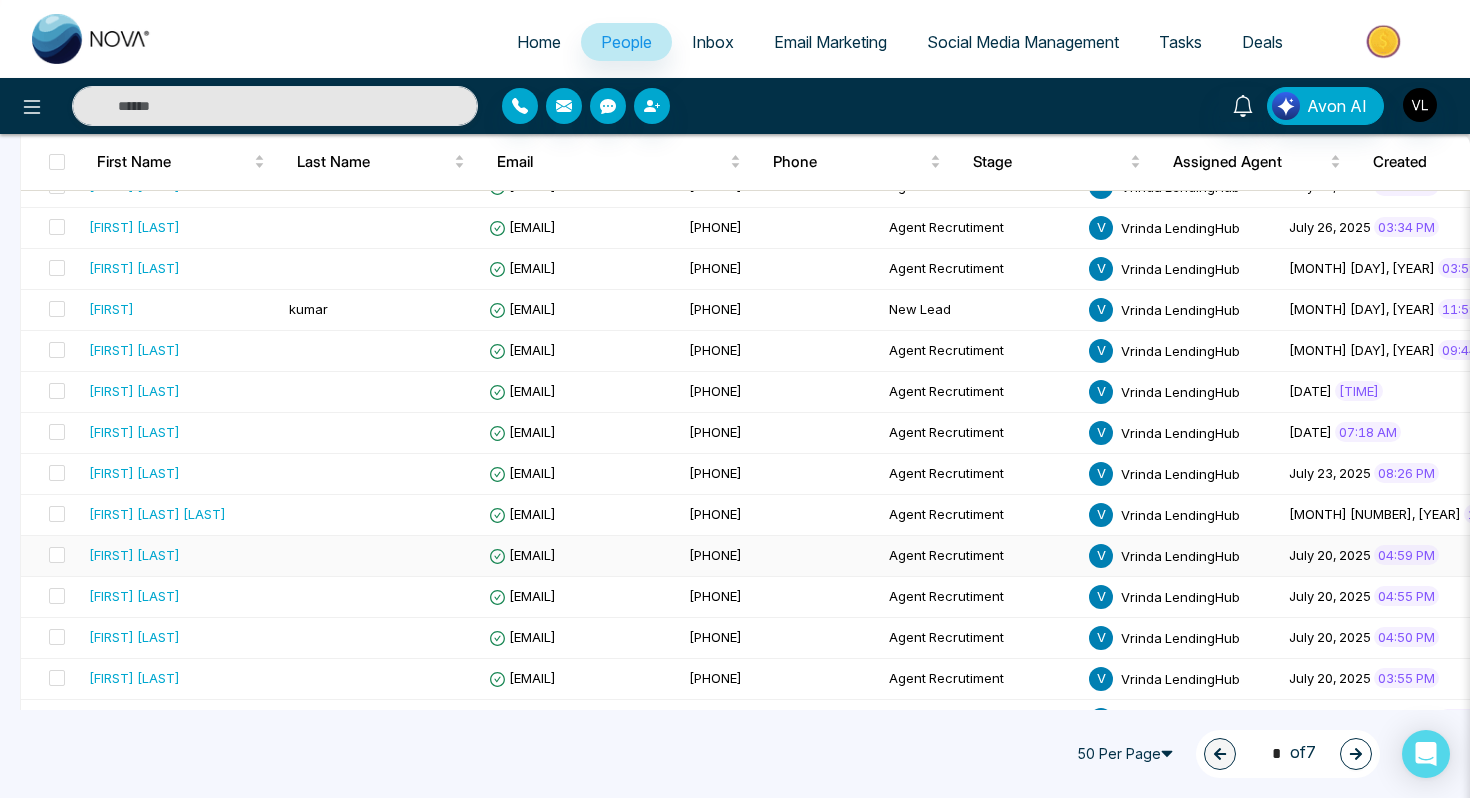 click on "[FIRST] [LAST]" at bounding box center [181, 555] 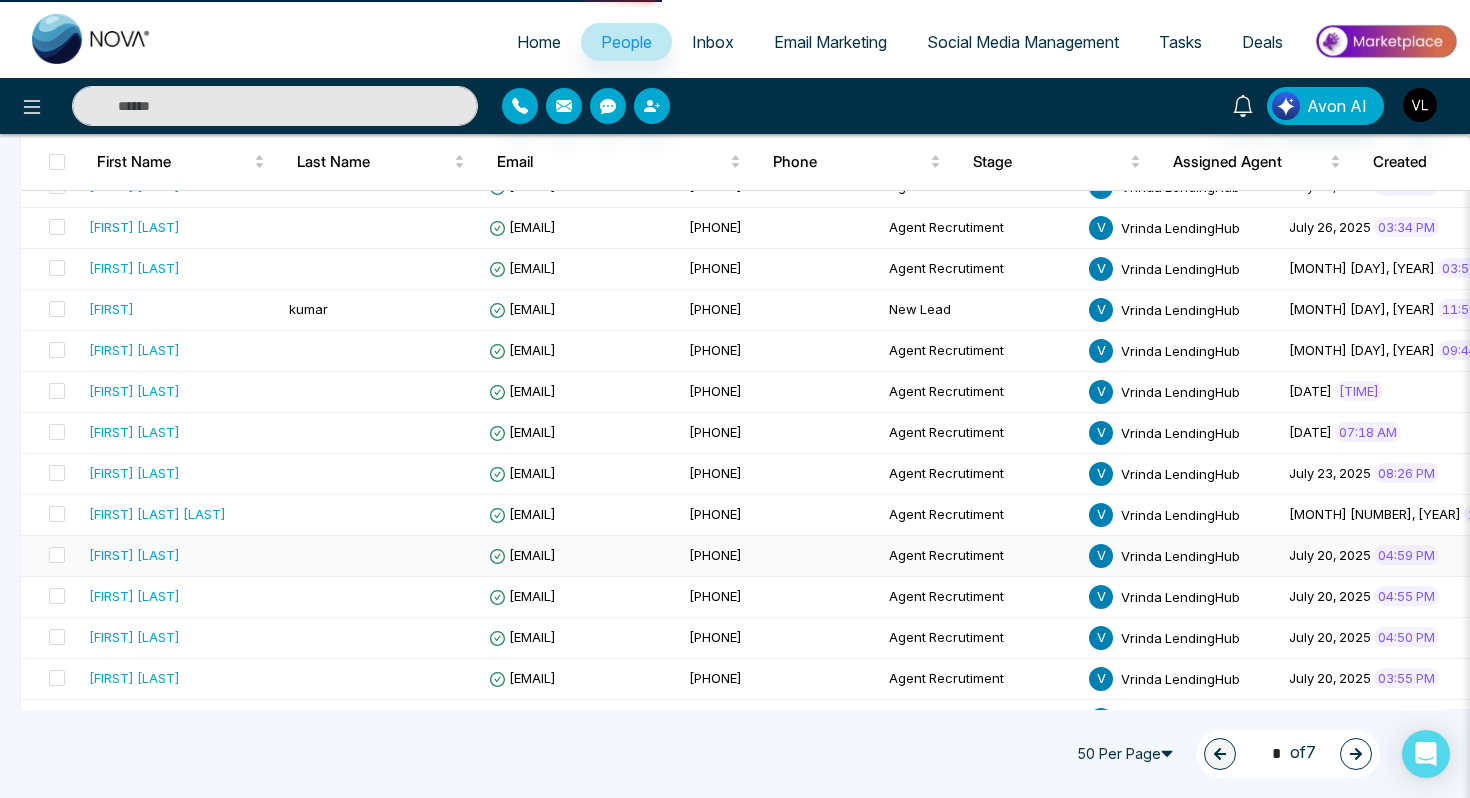 scroll, scrollTop: 0, scrollLeft: 0, axis: both 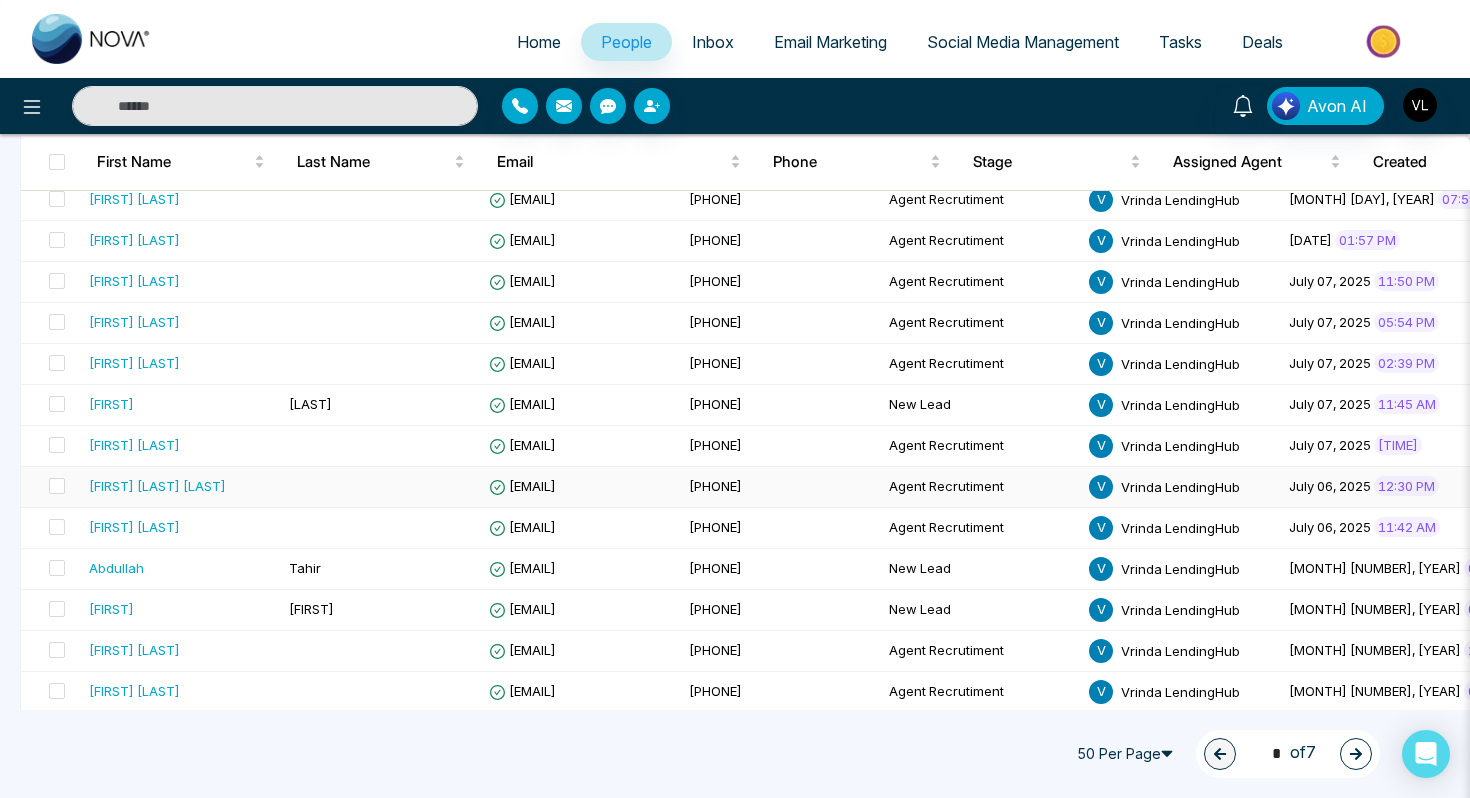 click on "[FIRST] [LAST] [LAST]" at bounding box center [157, 486] 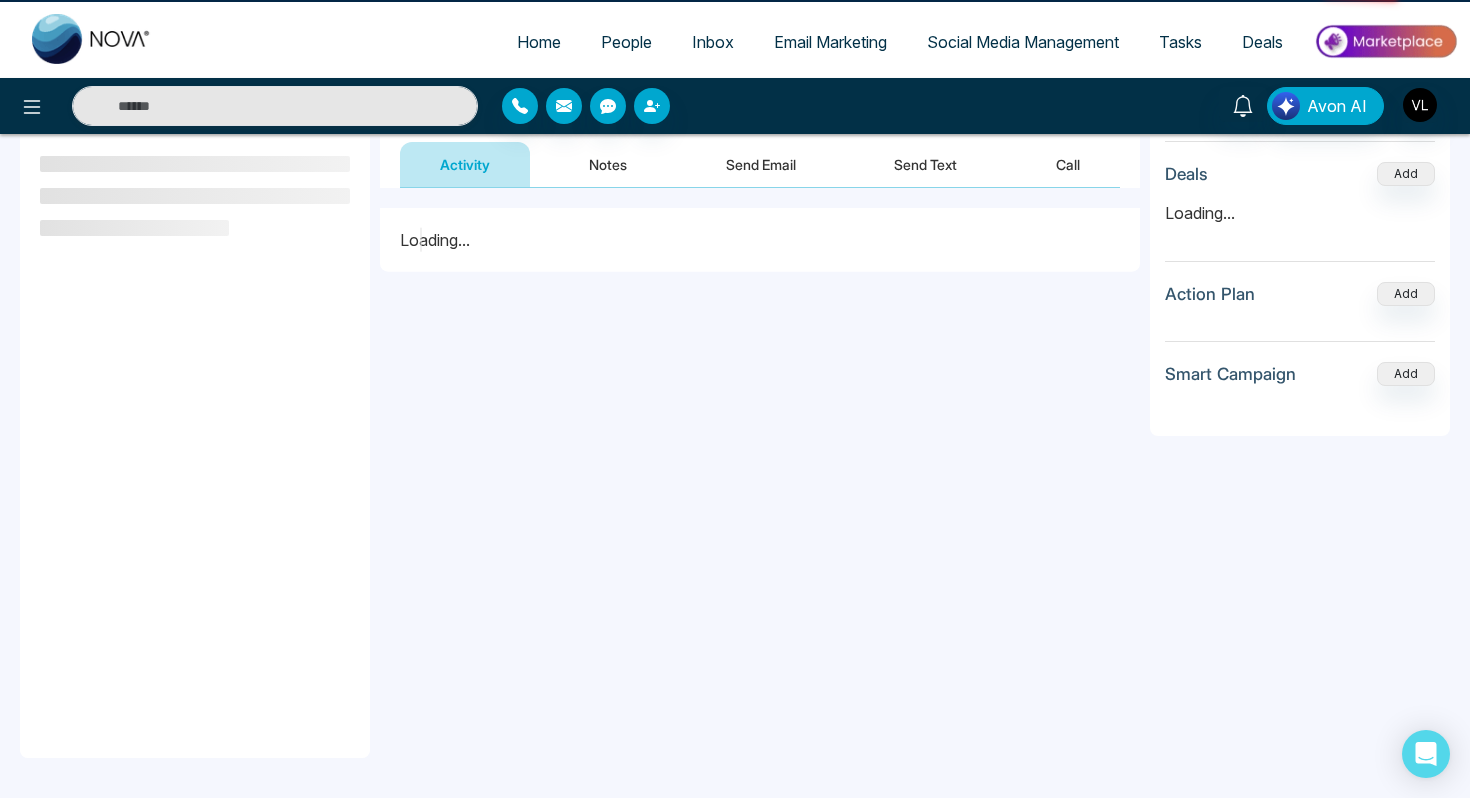 scroll, scrollTop: 0, scrollLeft: 0, axis: both 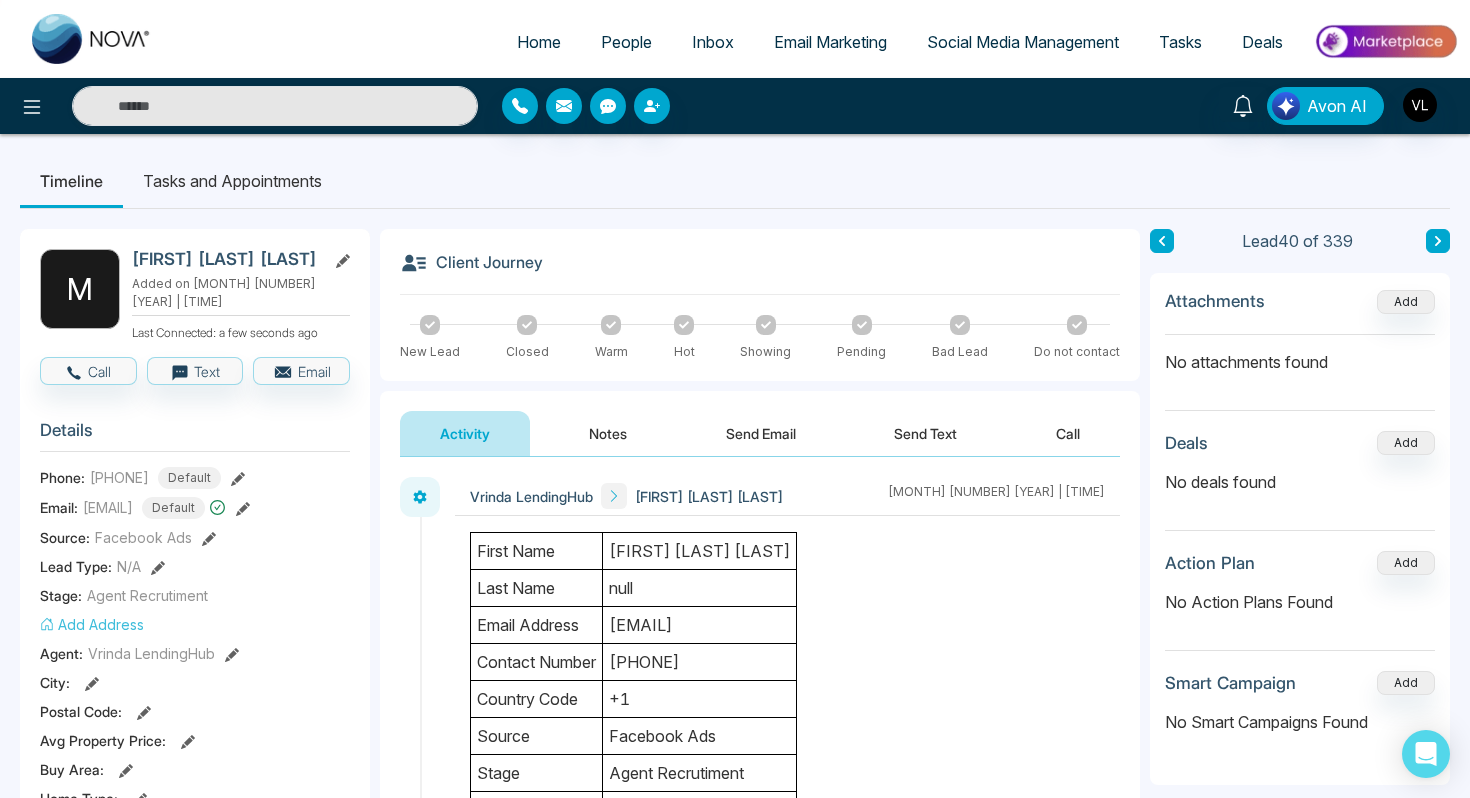click on "Tasks and Appointments" at bounding box center (232, 181) 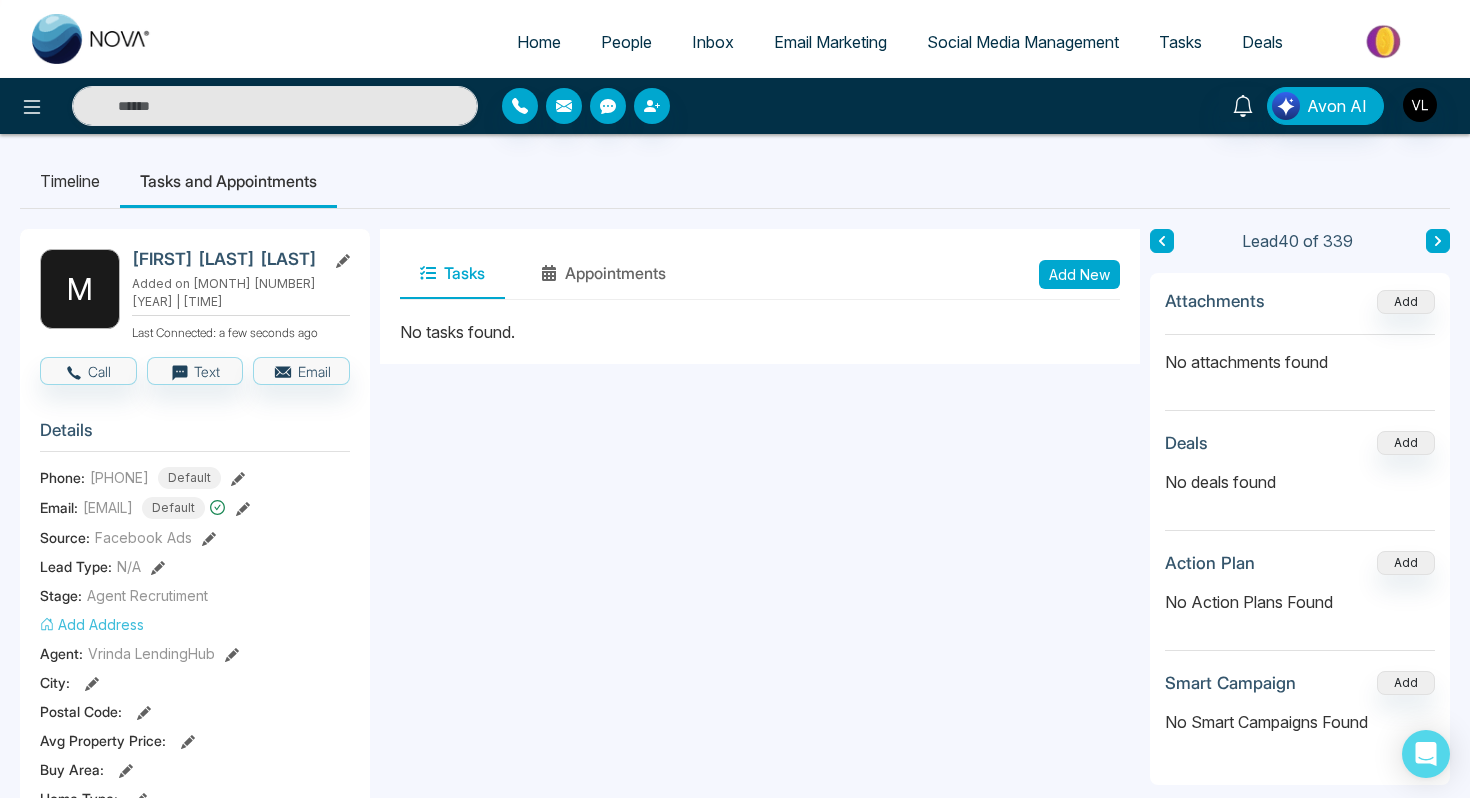 click on "Add New" at bounding box center [1079, 274] 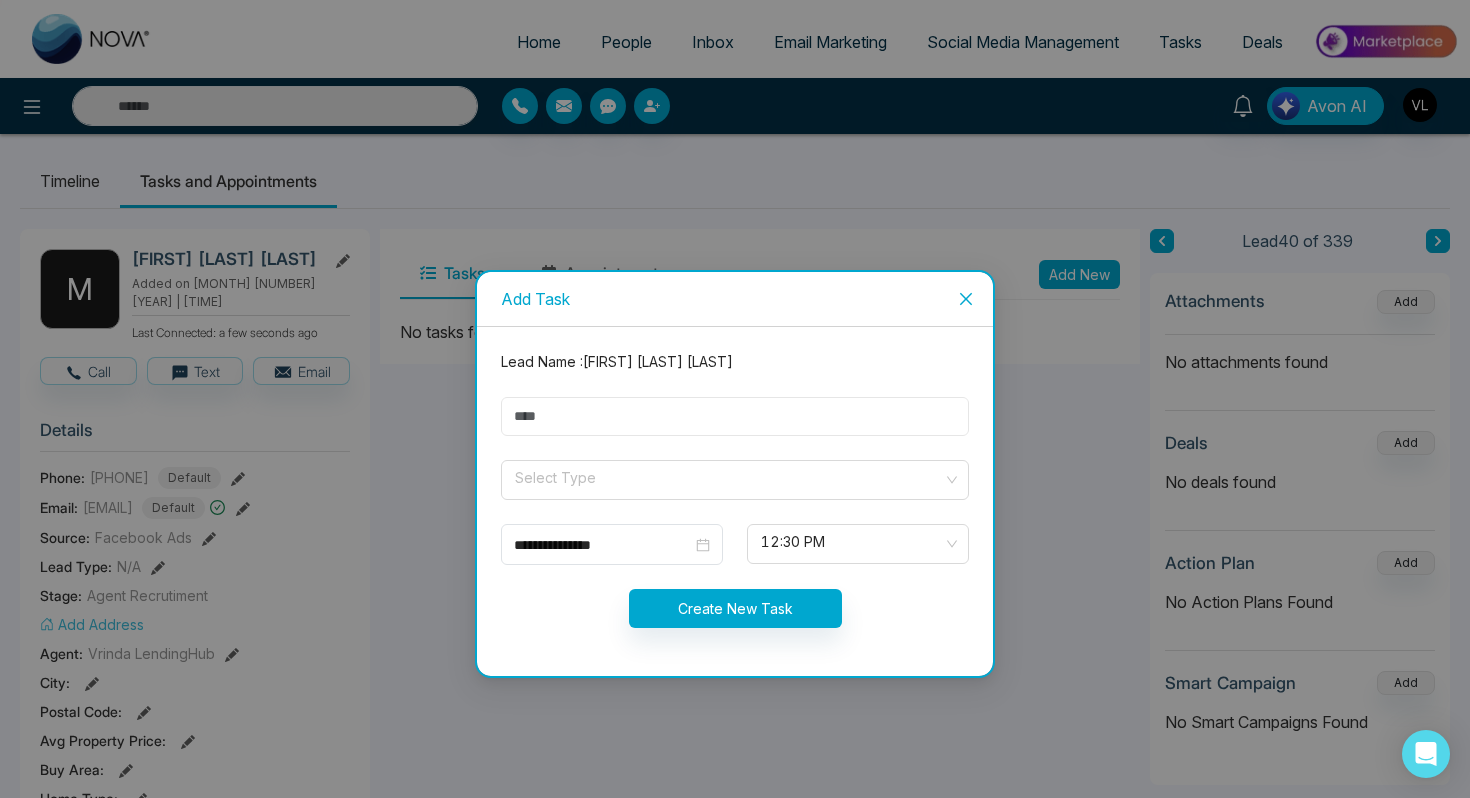 click at bounding box center [735, 416] 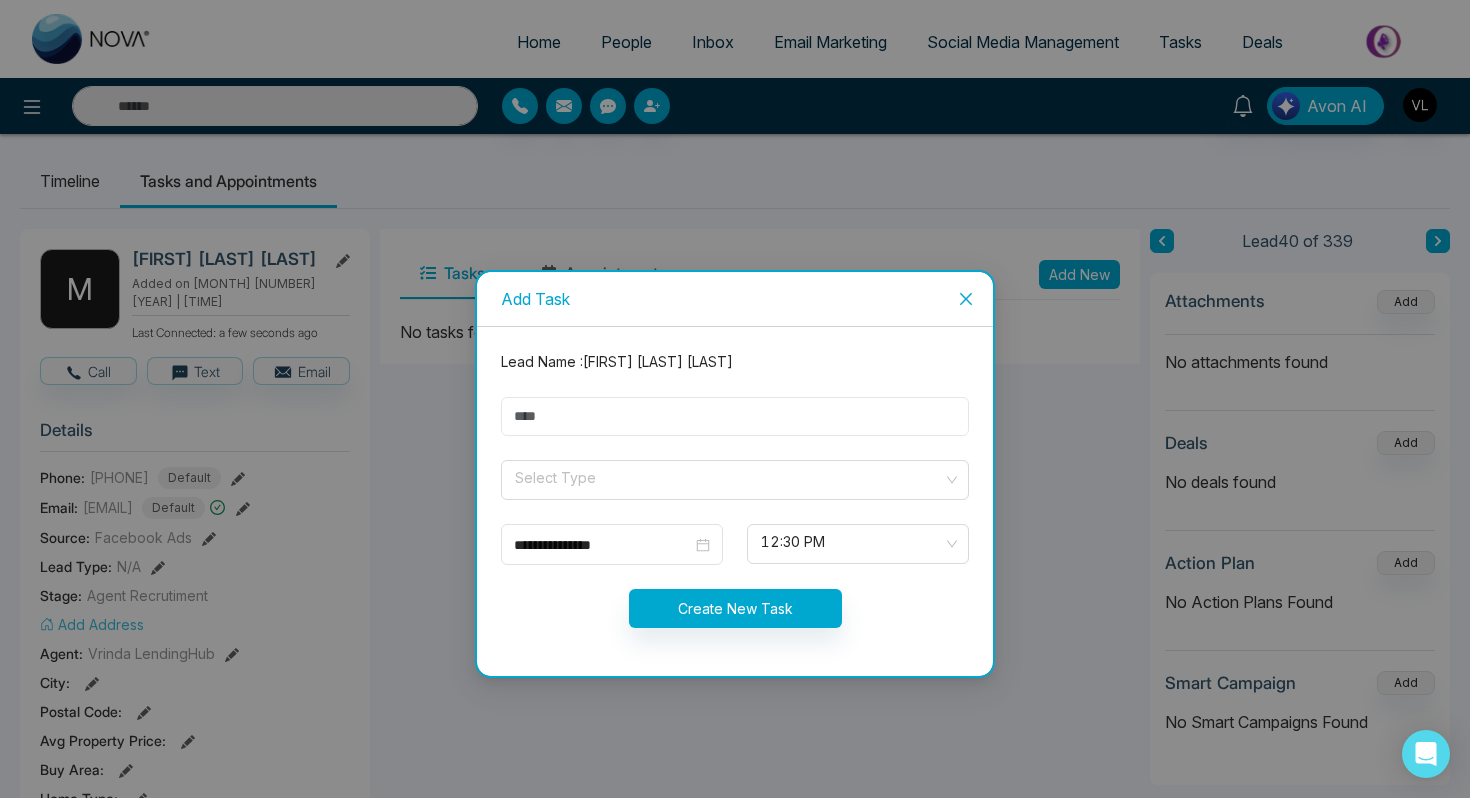 type on "****" 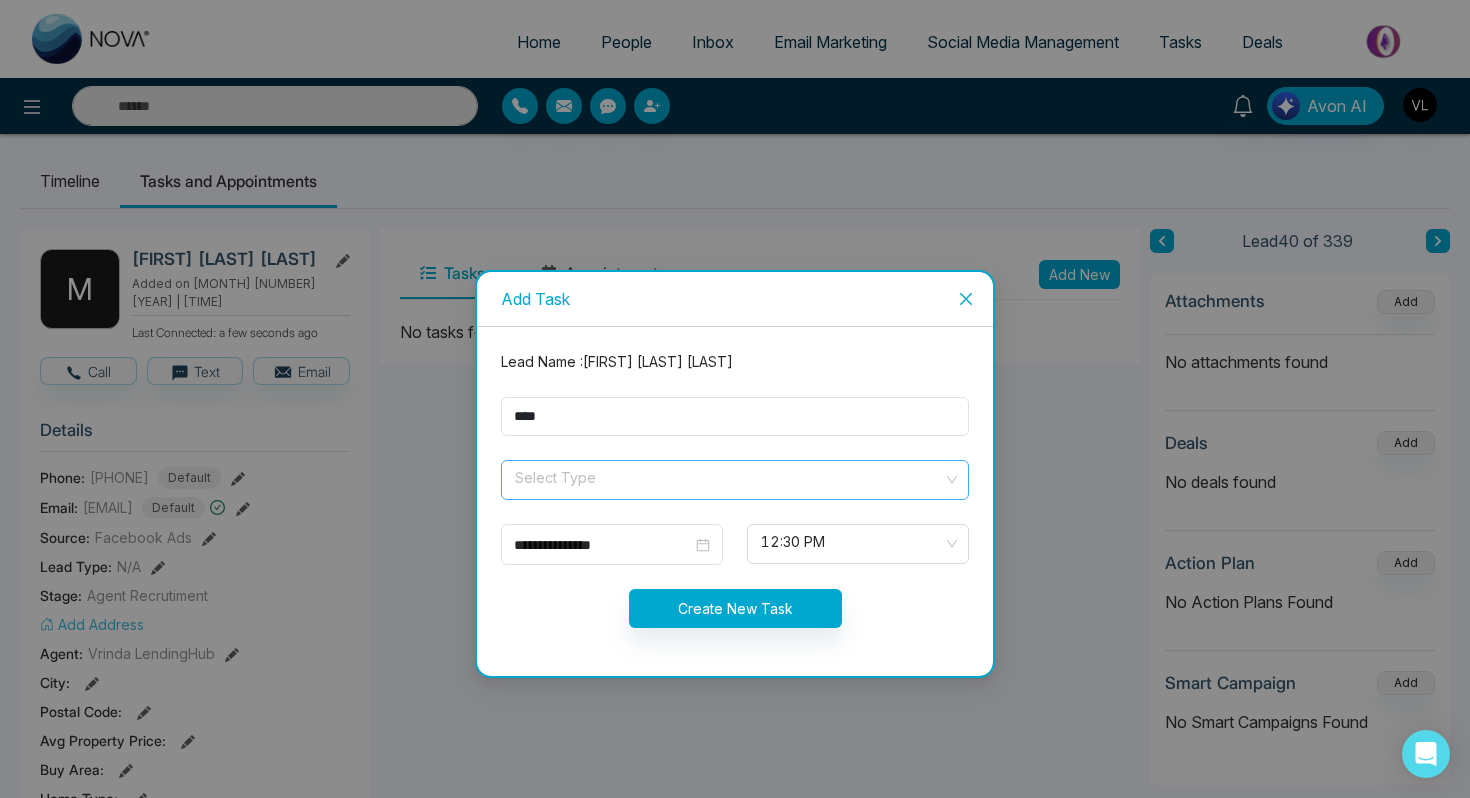 click at bounding box center (728, 476) 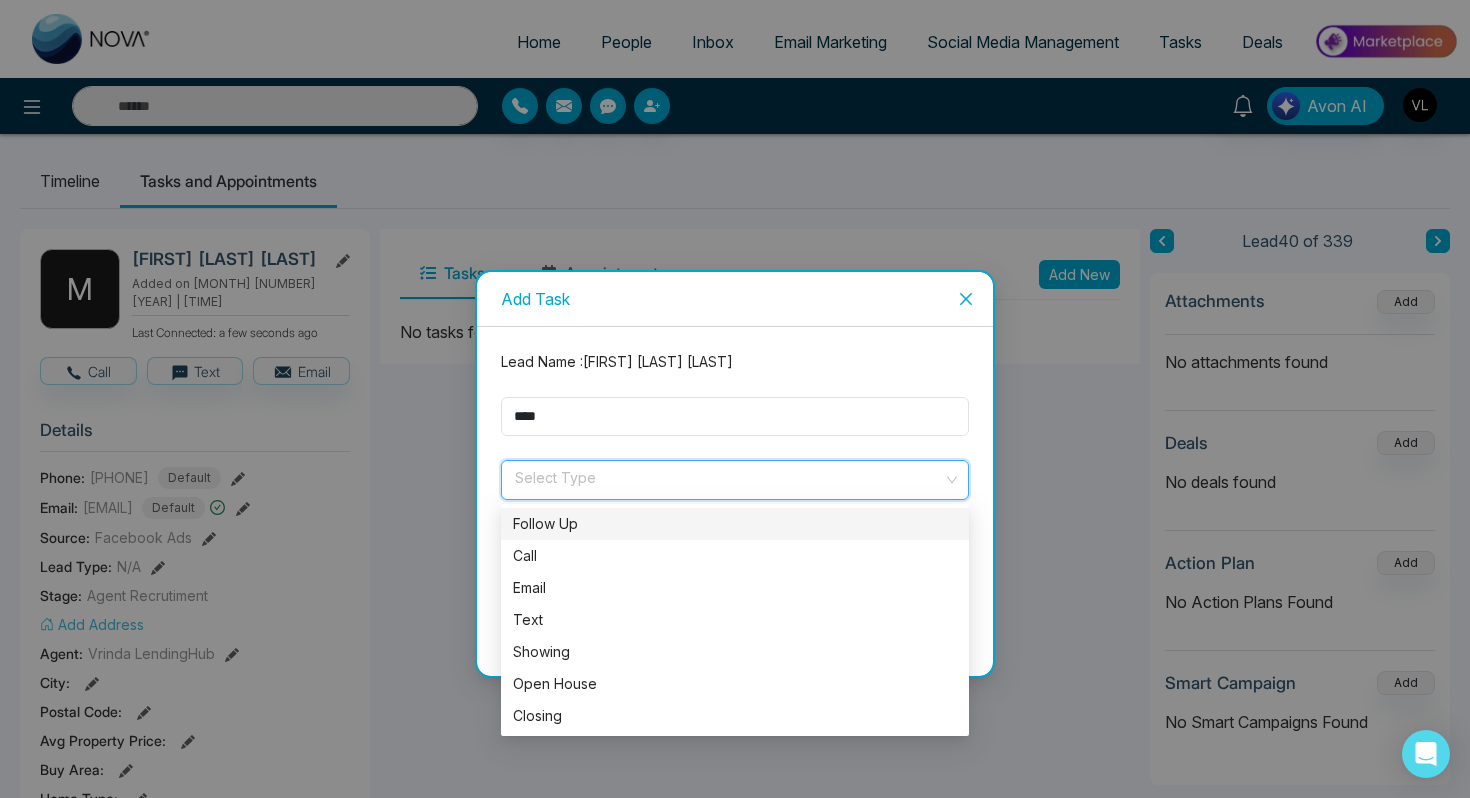 click on "Follow Up" at bounding box center [735, 524] 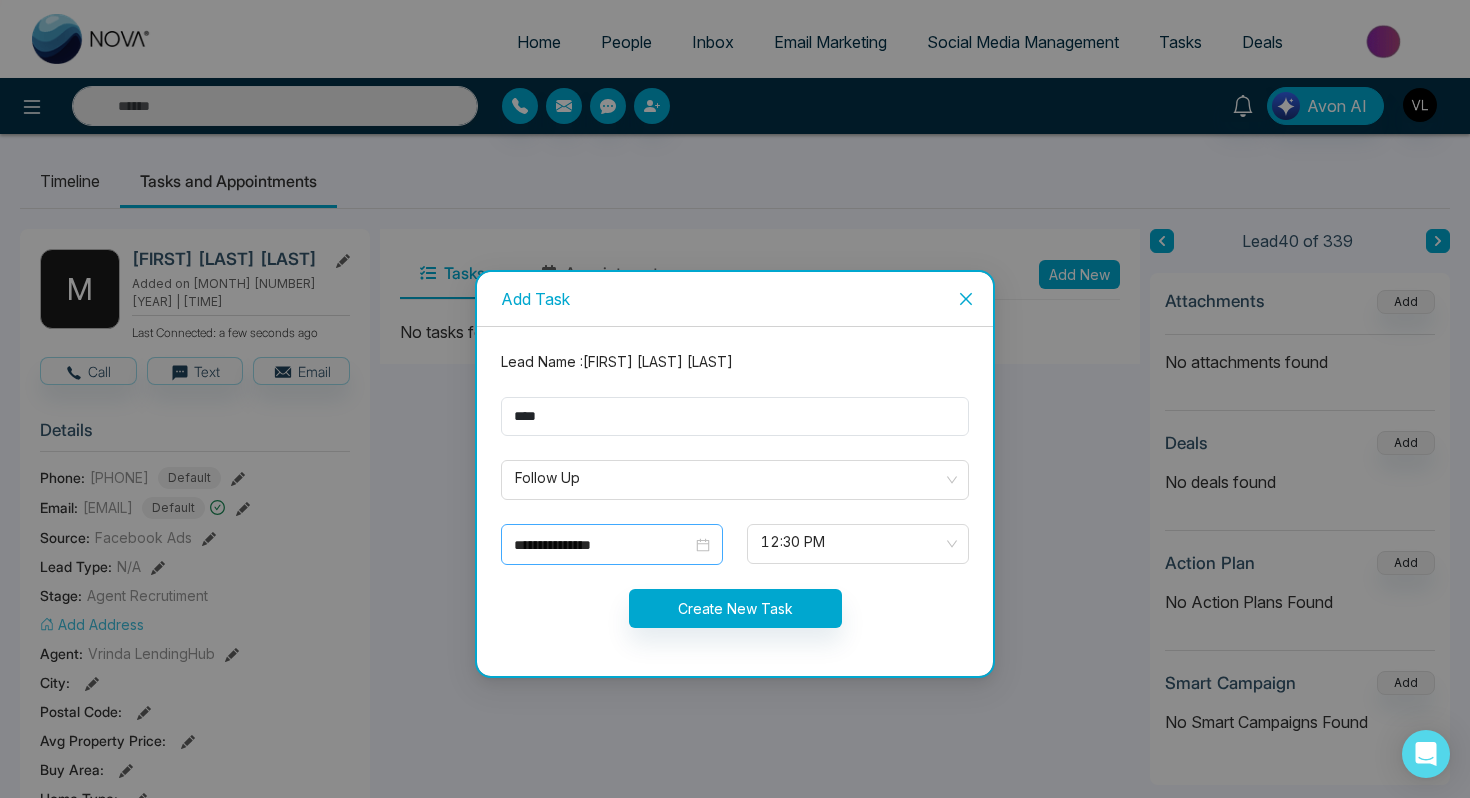 click on "**********" at bounding box center (612, 545) 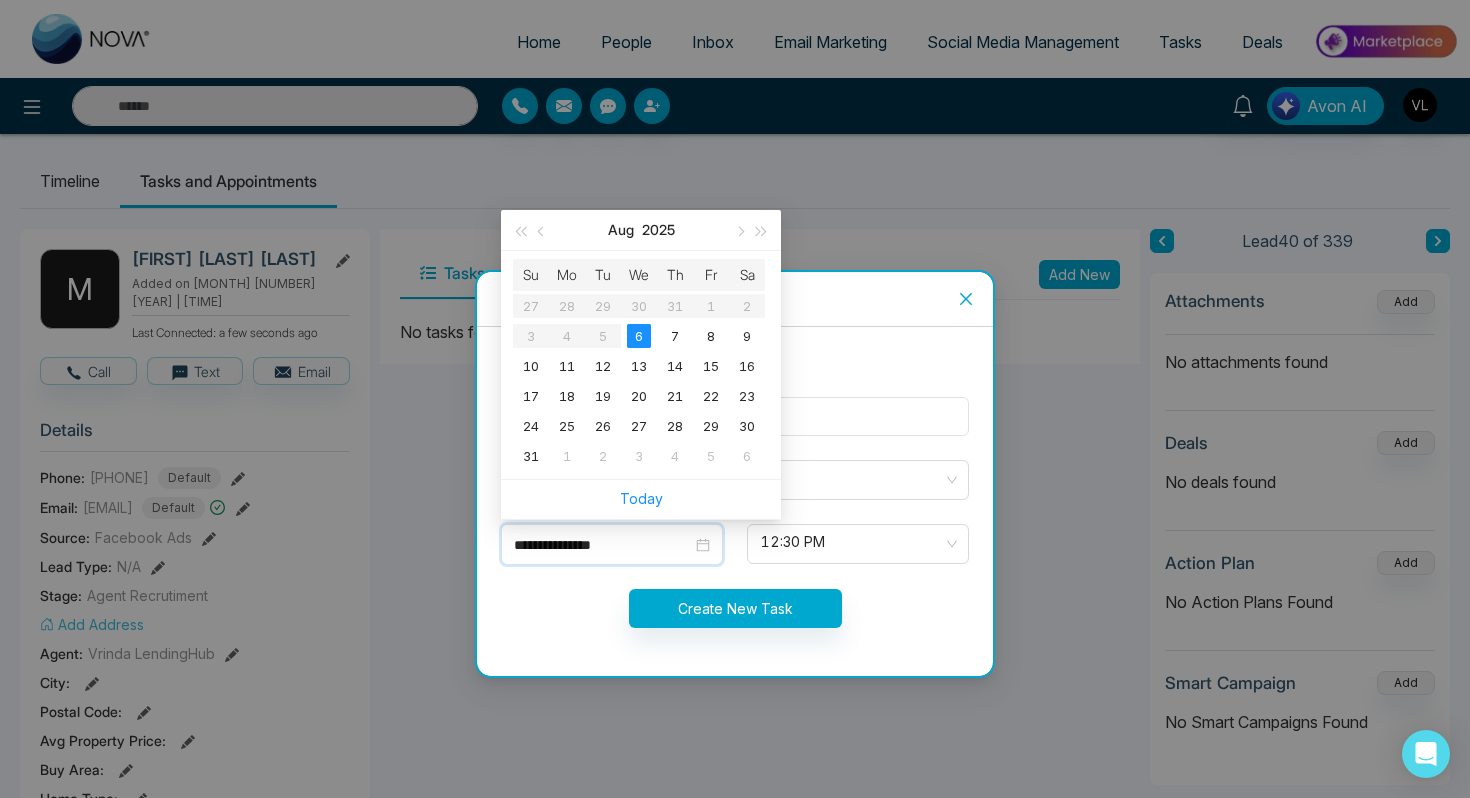 click on "[MONTH] [YEAR]" at bounding box center (641, 230) 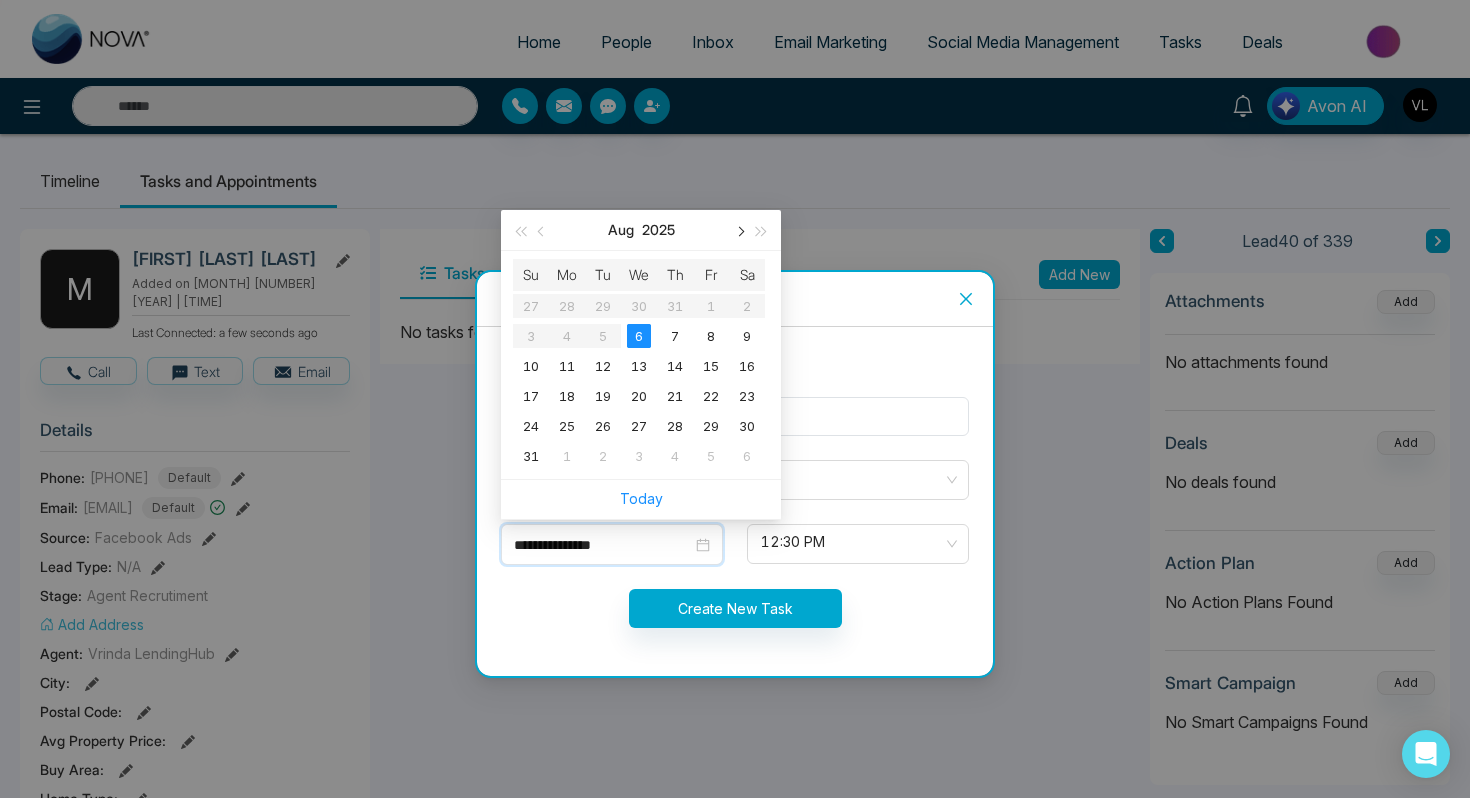 click at bounding box center [739, 230] 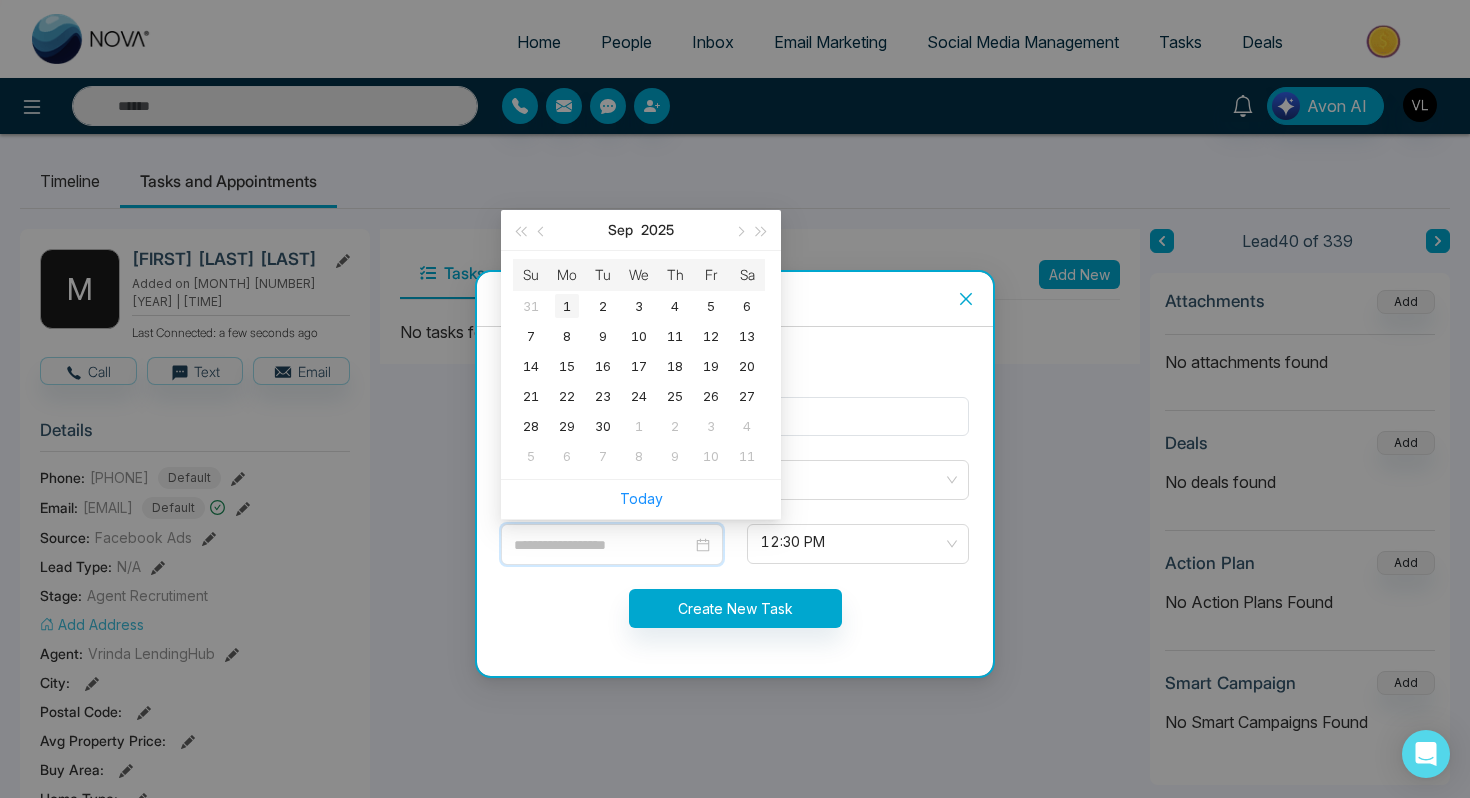 type on "**********" 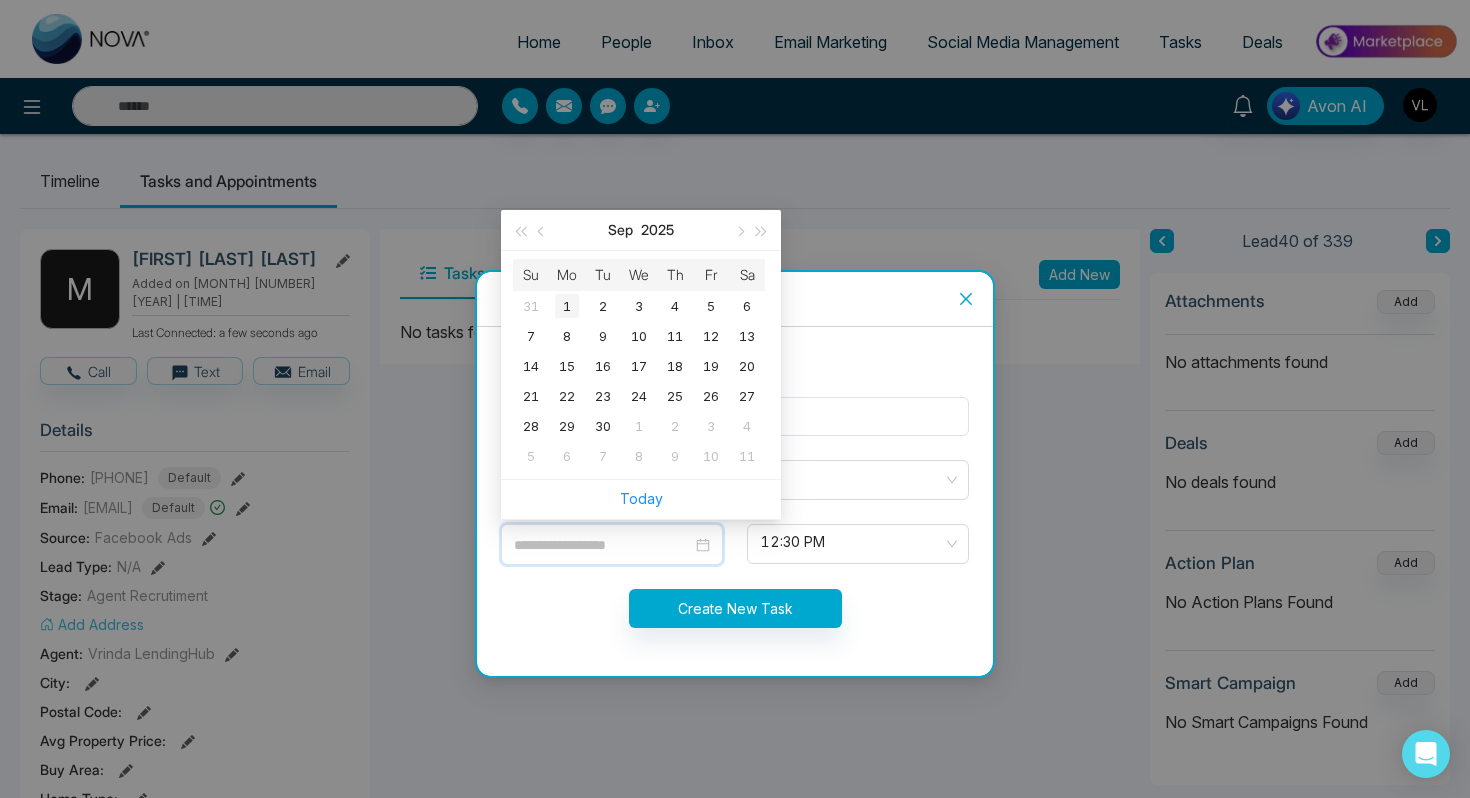 click on "1" at bounding box center [567, 306] 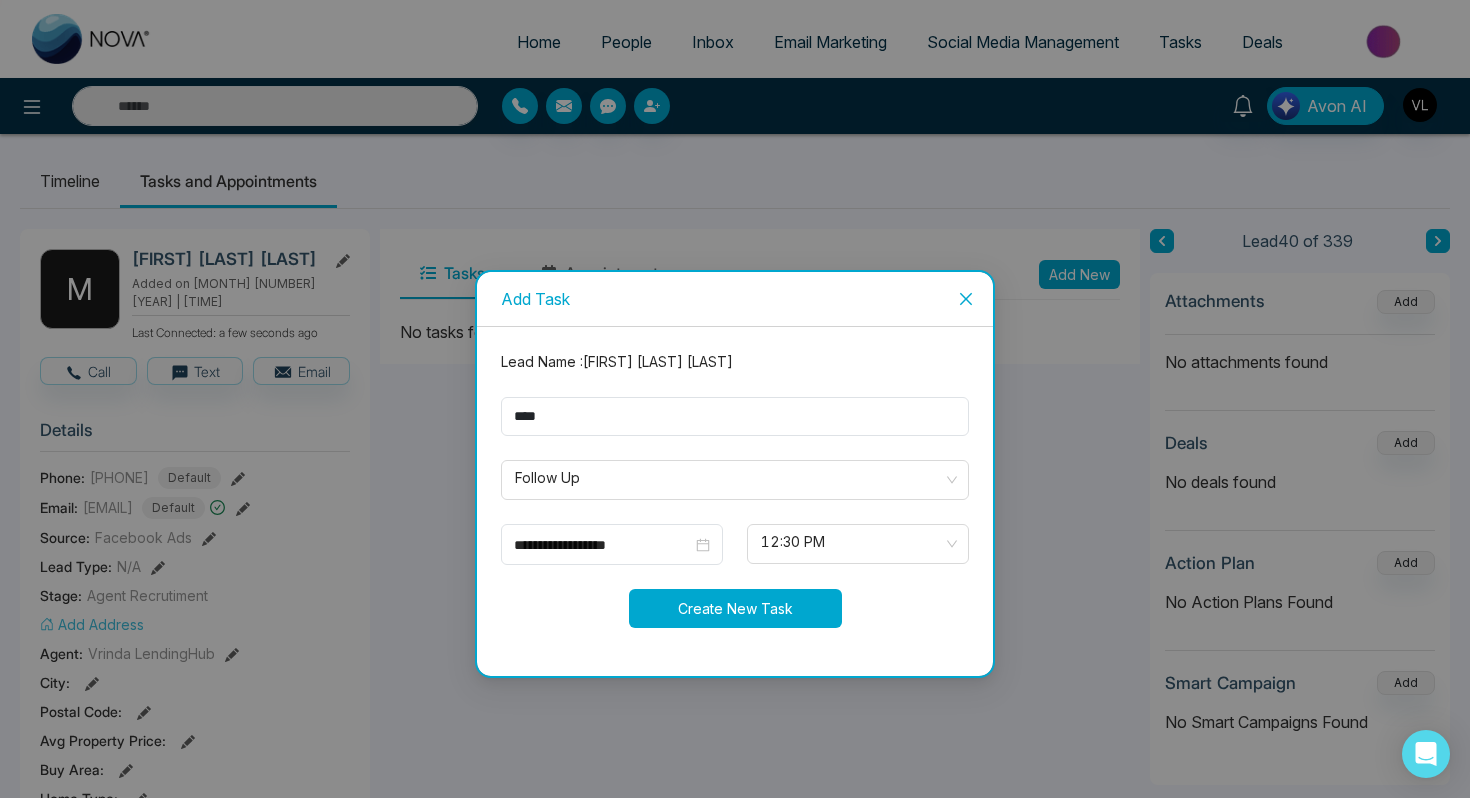 click on "Create New Task" at bounding box center (735, 608) 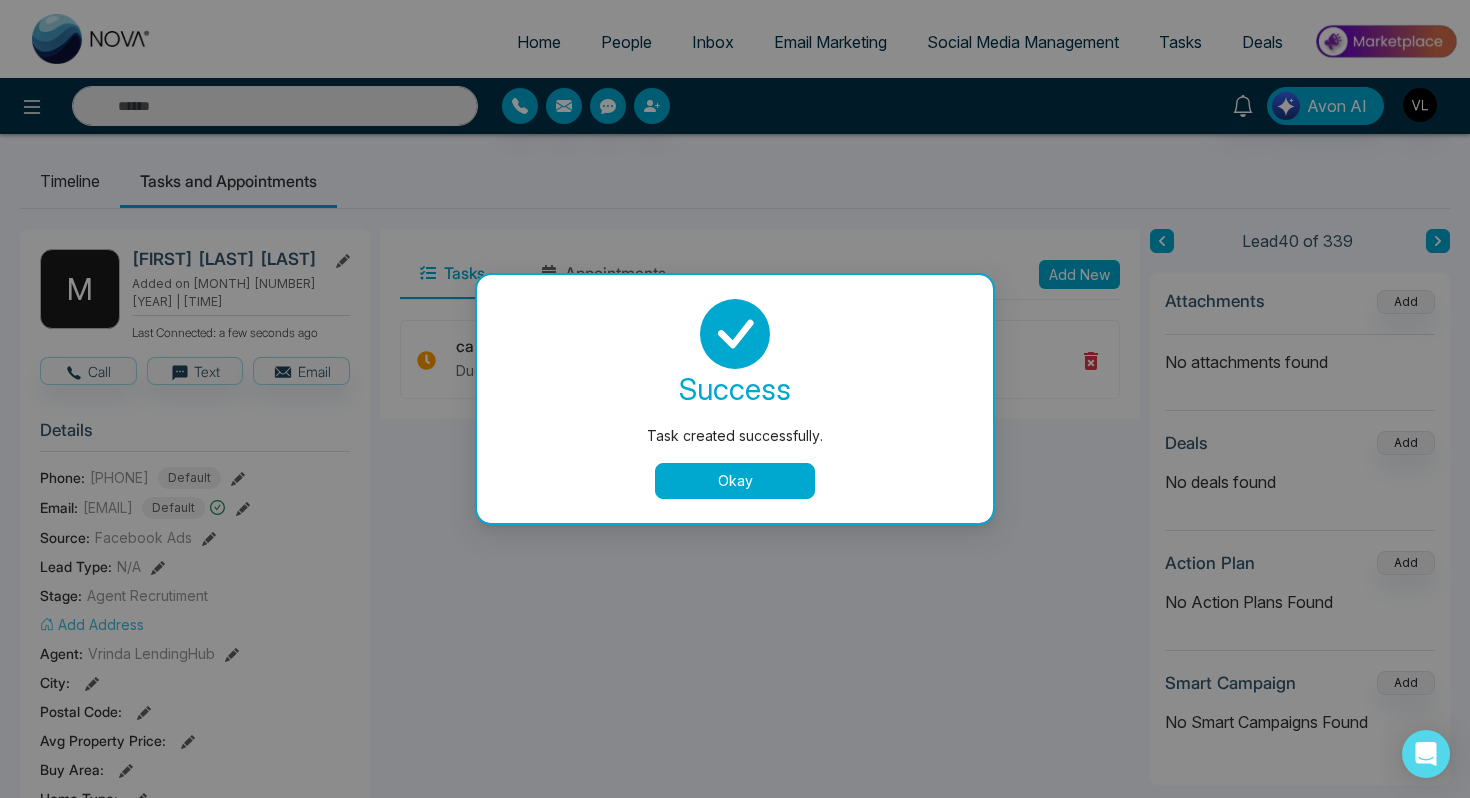 click on "Okay" at bounding box center [735, 481] 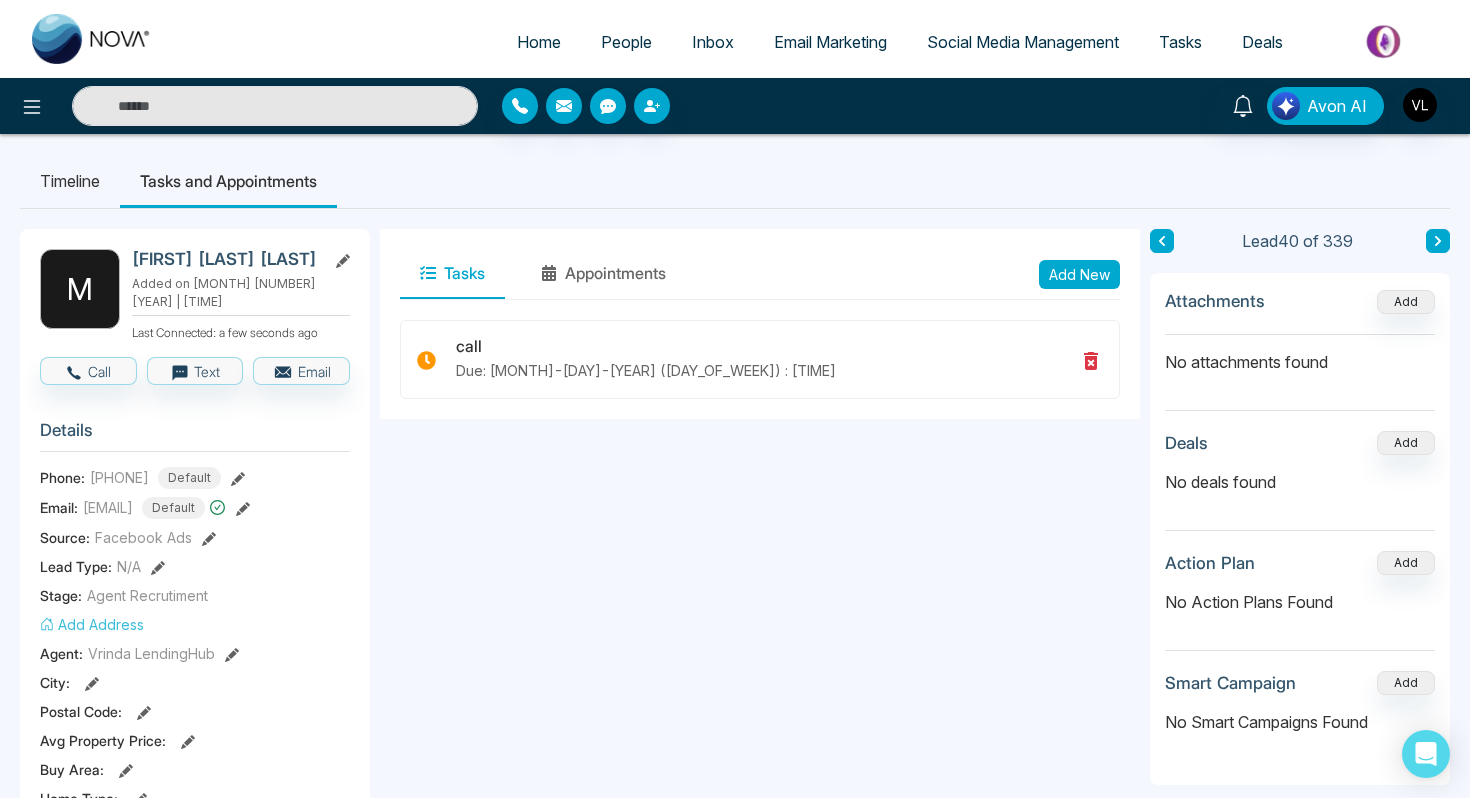 click on "People" at bounding box center [626, 42] 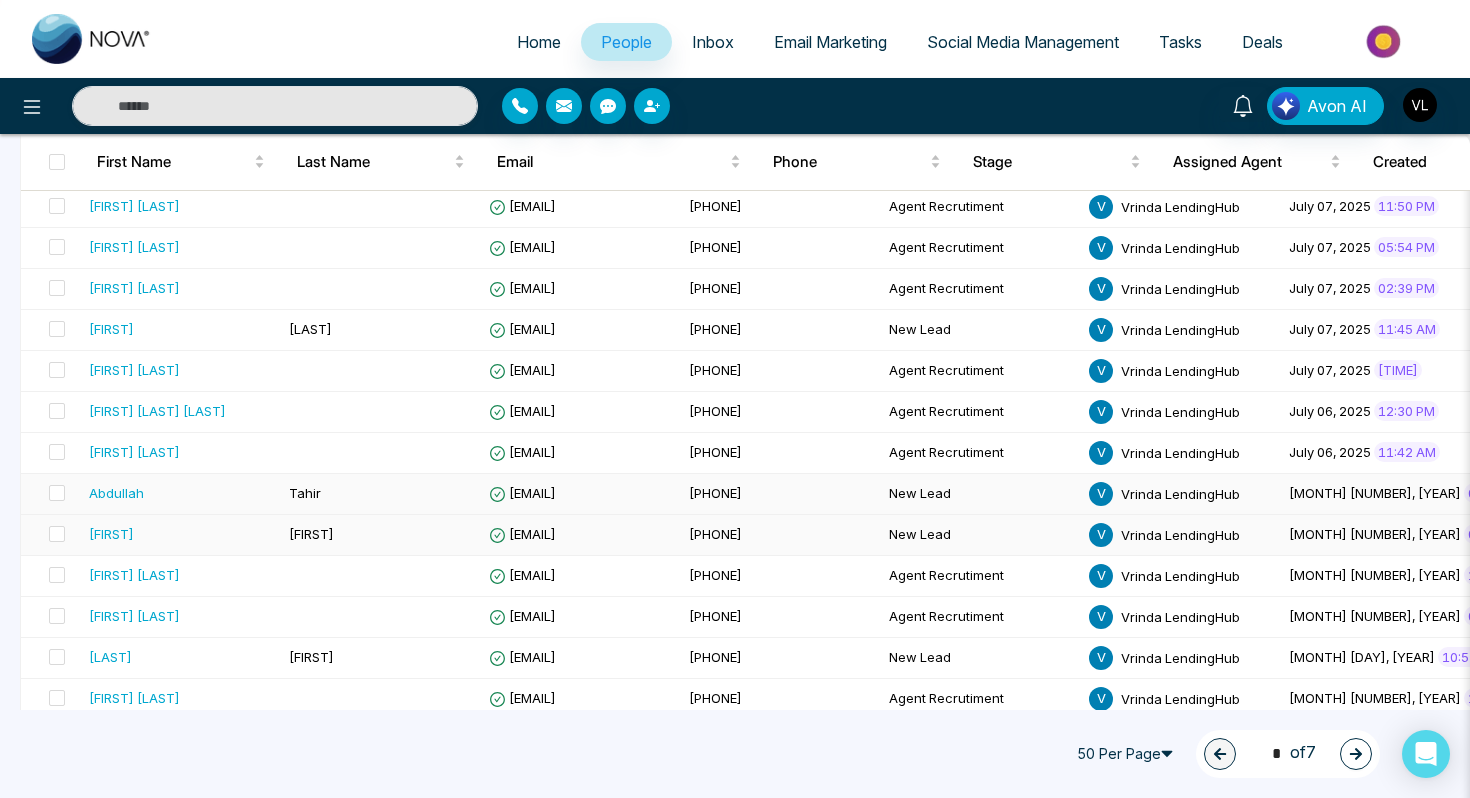 scroll, scrollTop: 1631, scrollLeft: 0, axis: vertical 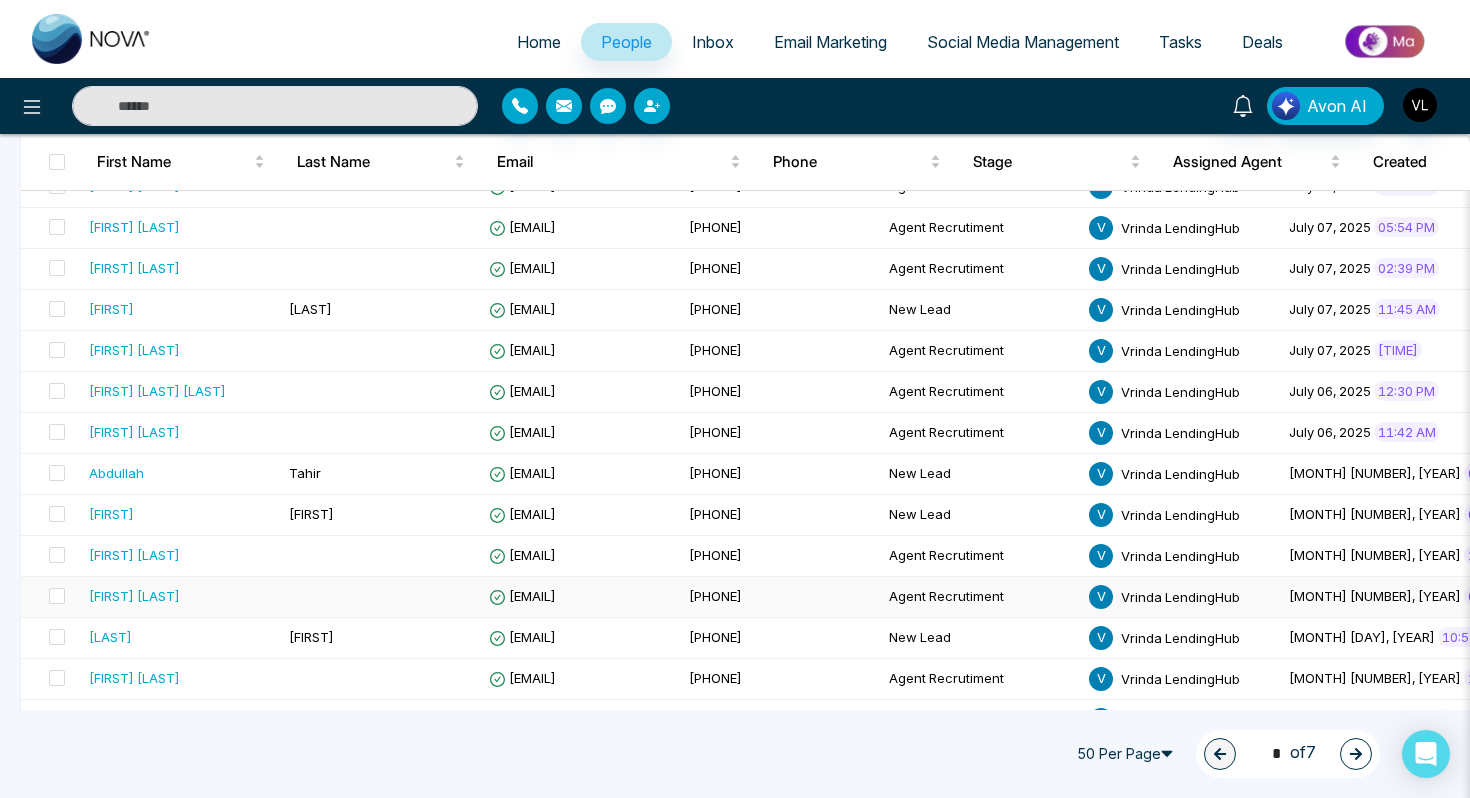click on "[FIRST] [LAST]" at bounding box center (181, 597) 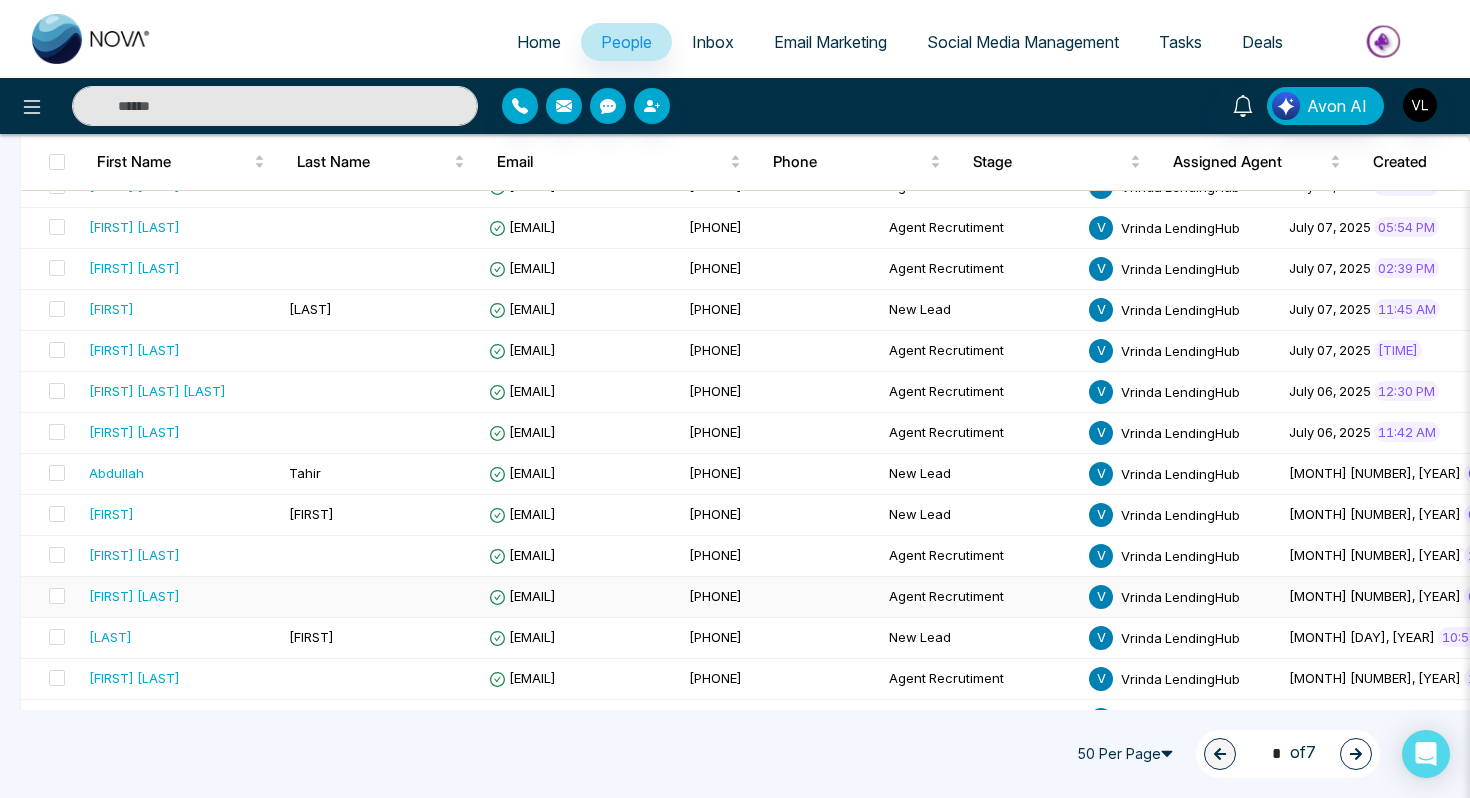scroll, scrollTop: 0, scrollLeft: 0, axis: both 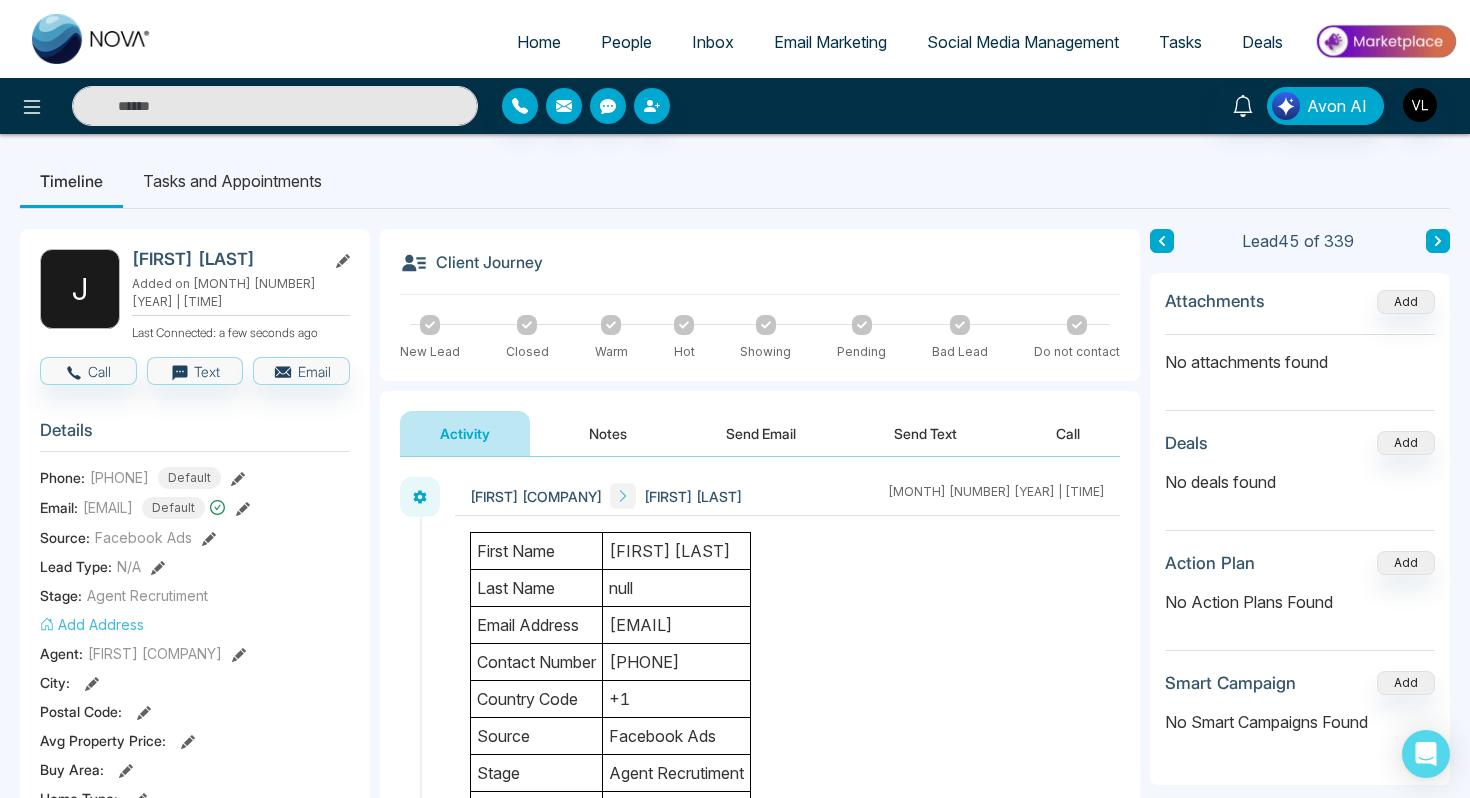 click on "People" at bounding box center [626, 42] 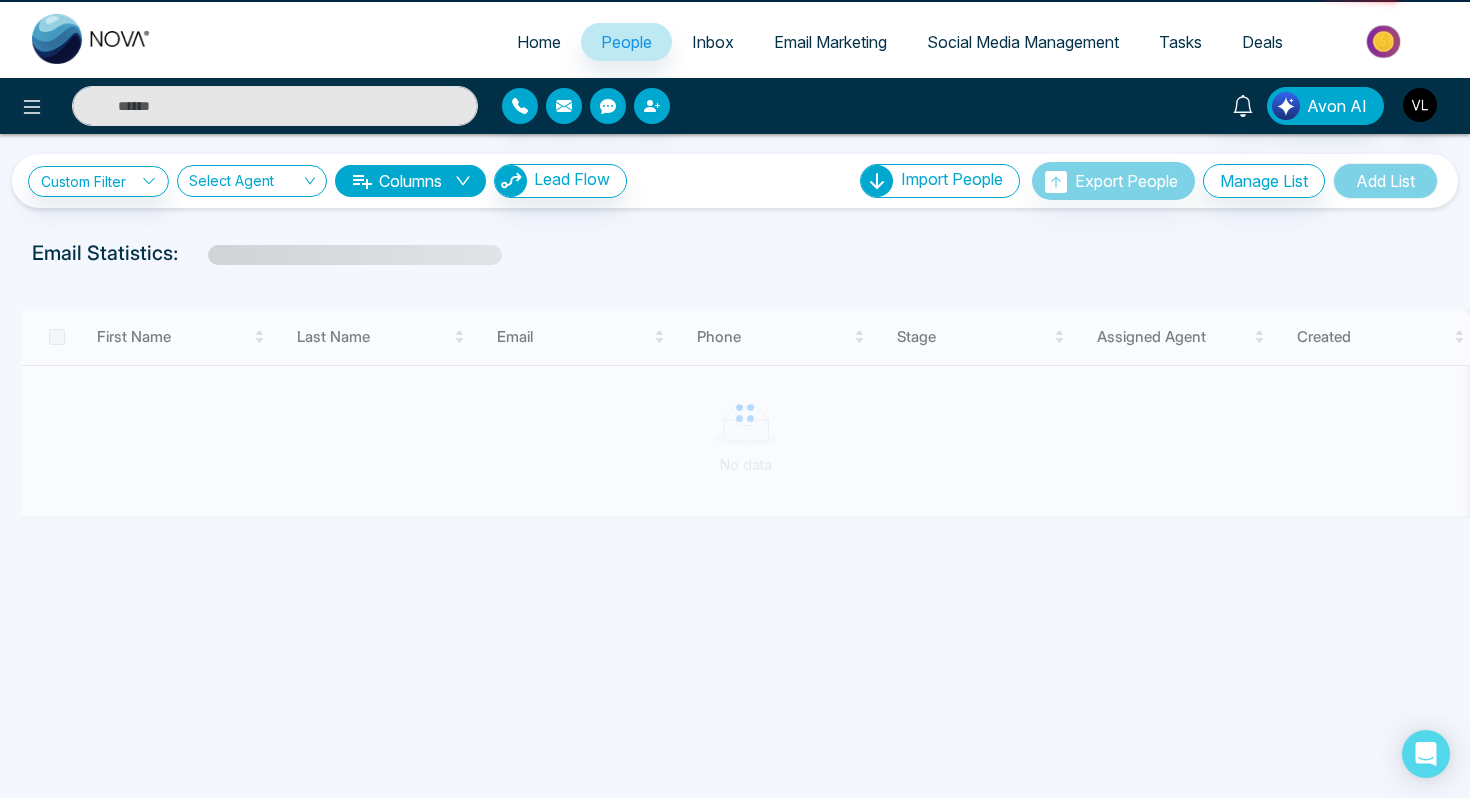 click on "People" at bounding box center (626, 42) 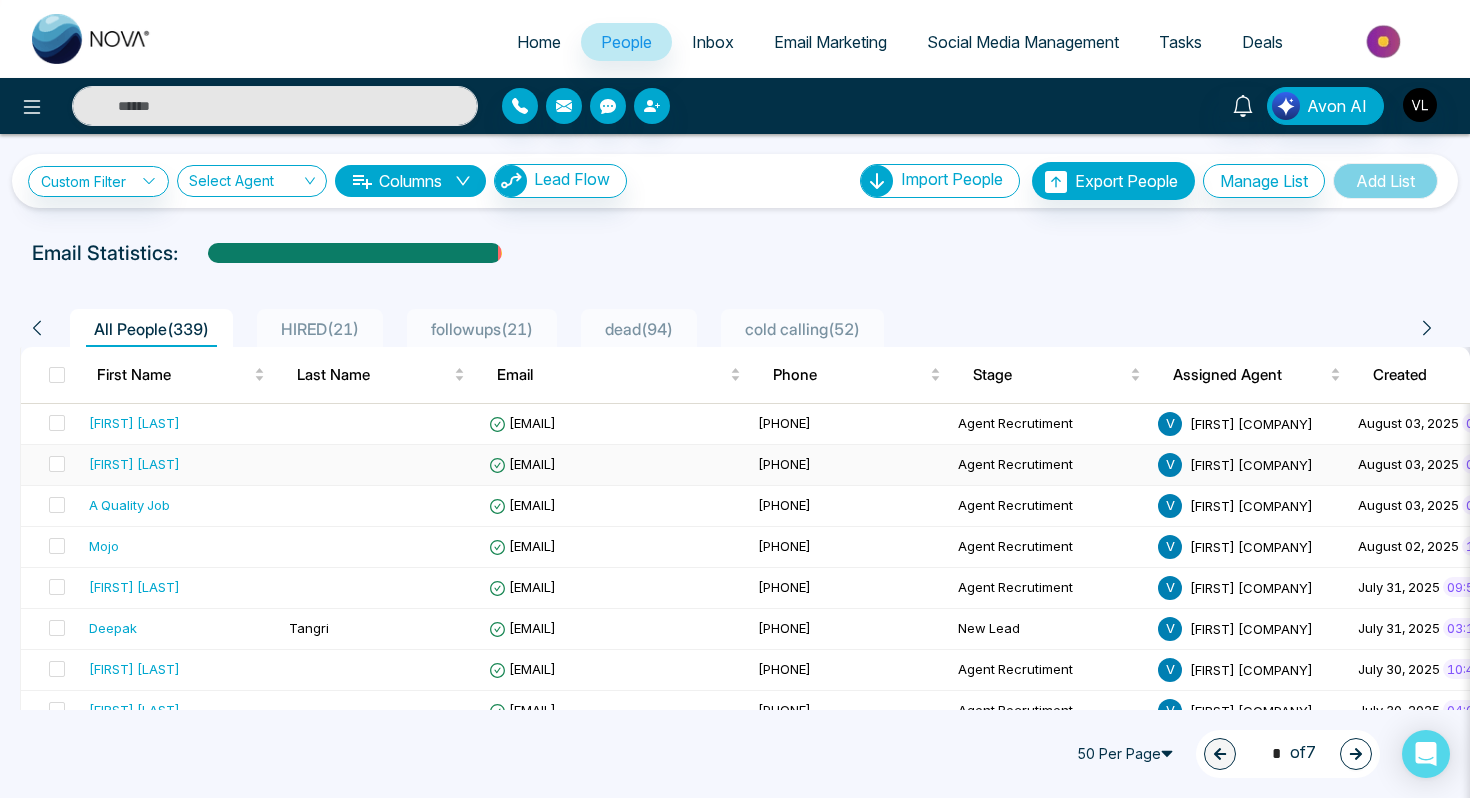 click at bounding box center (381, 465) 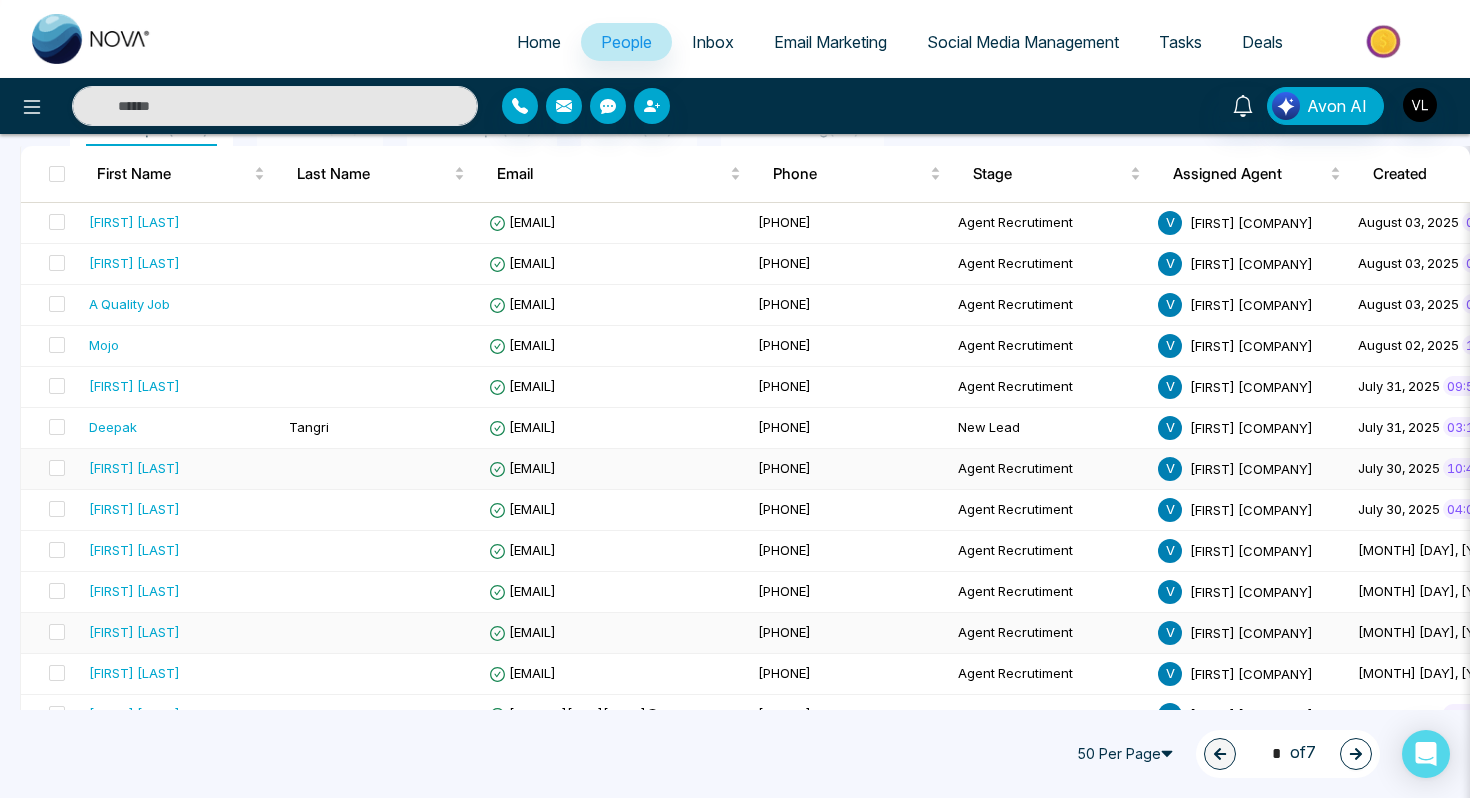 scroll, scrollTop: 199, scrollLeft: 0, axis: vertical 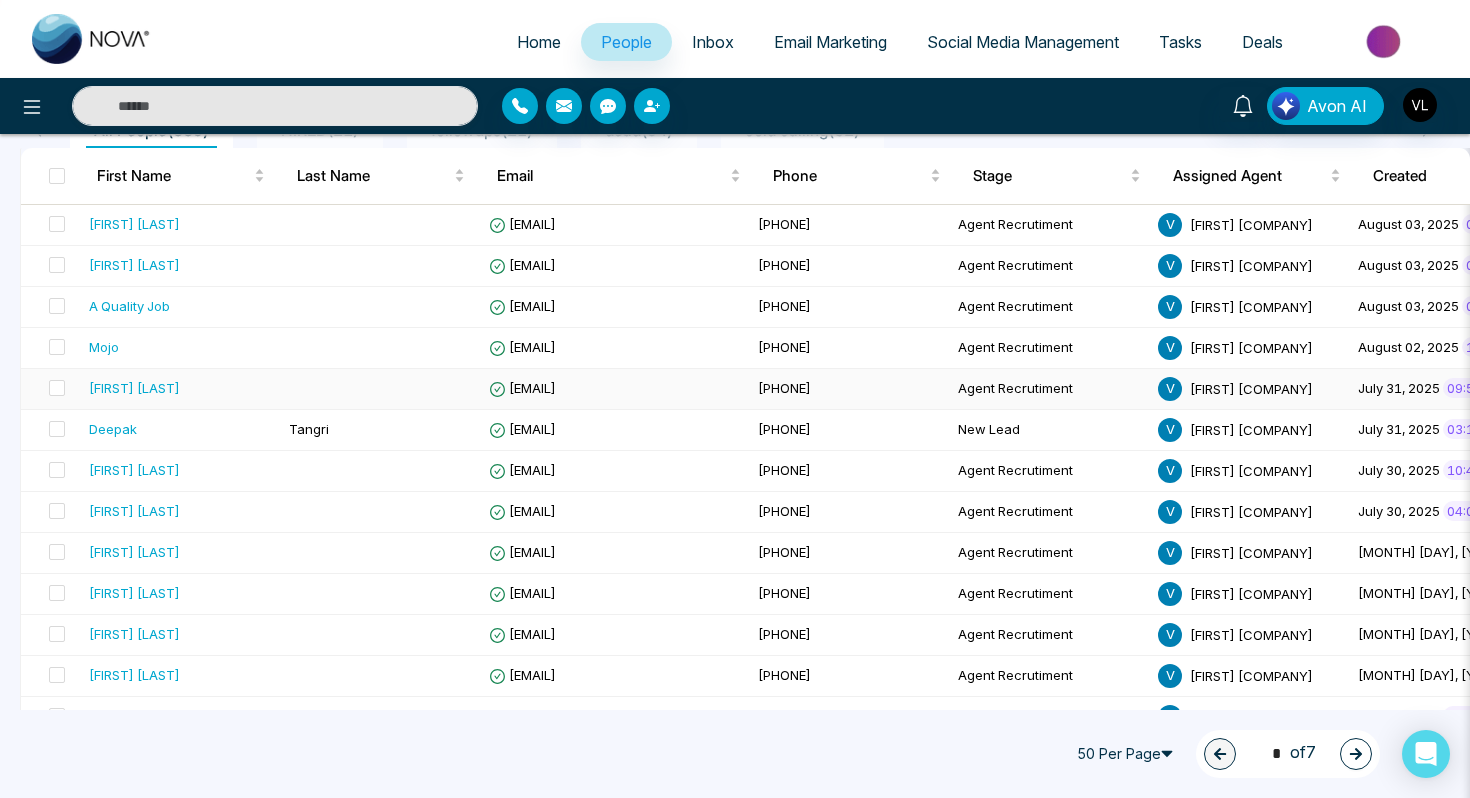 click on "[FIRST] [LAST]" at bounding box center (181, 389) 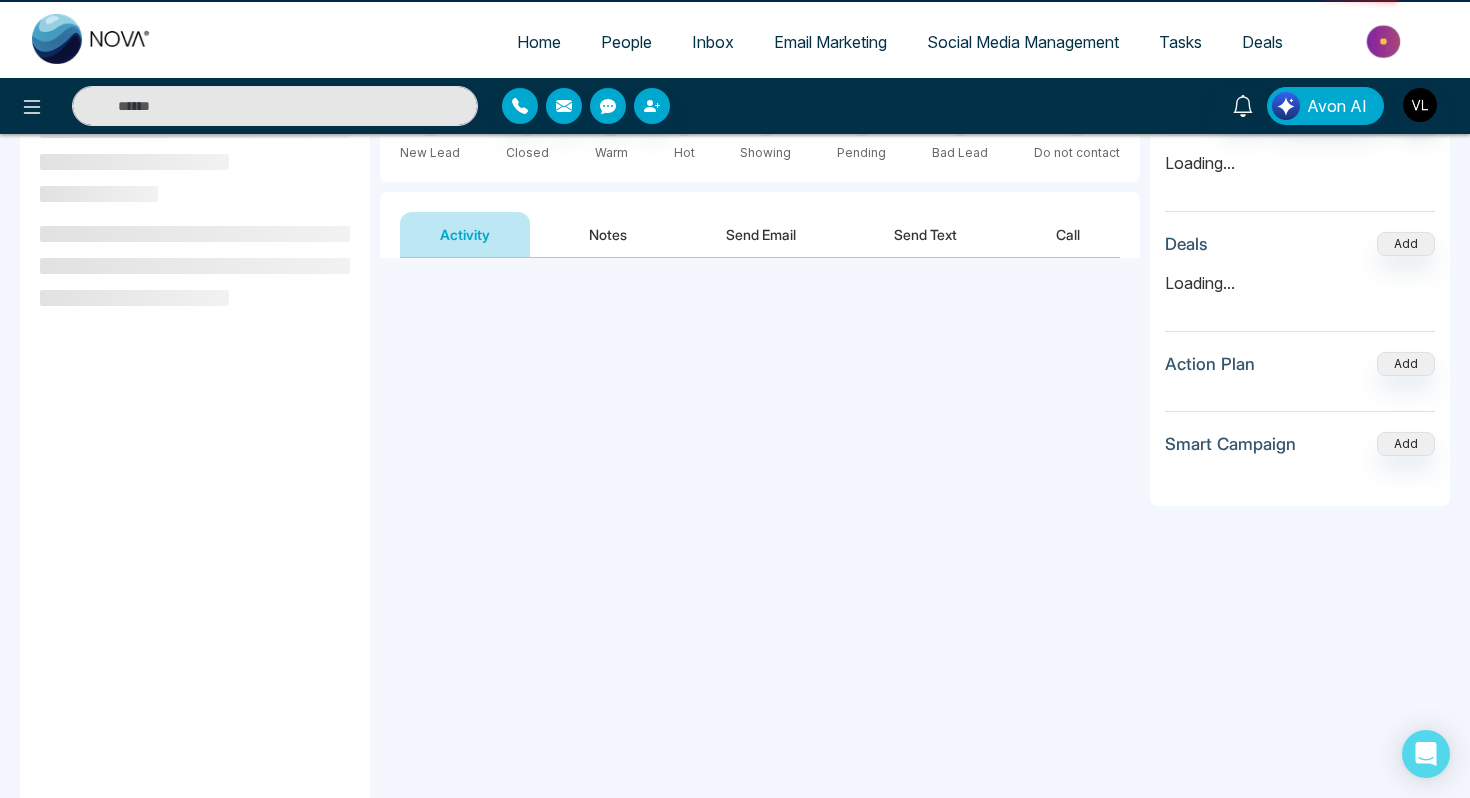 scroll, scrollTop: 0, scrollLeft: 0, axis: both 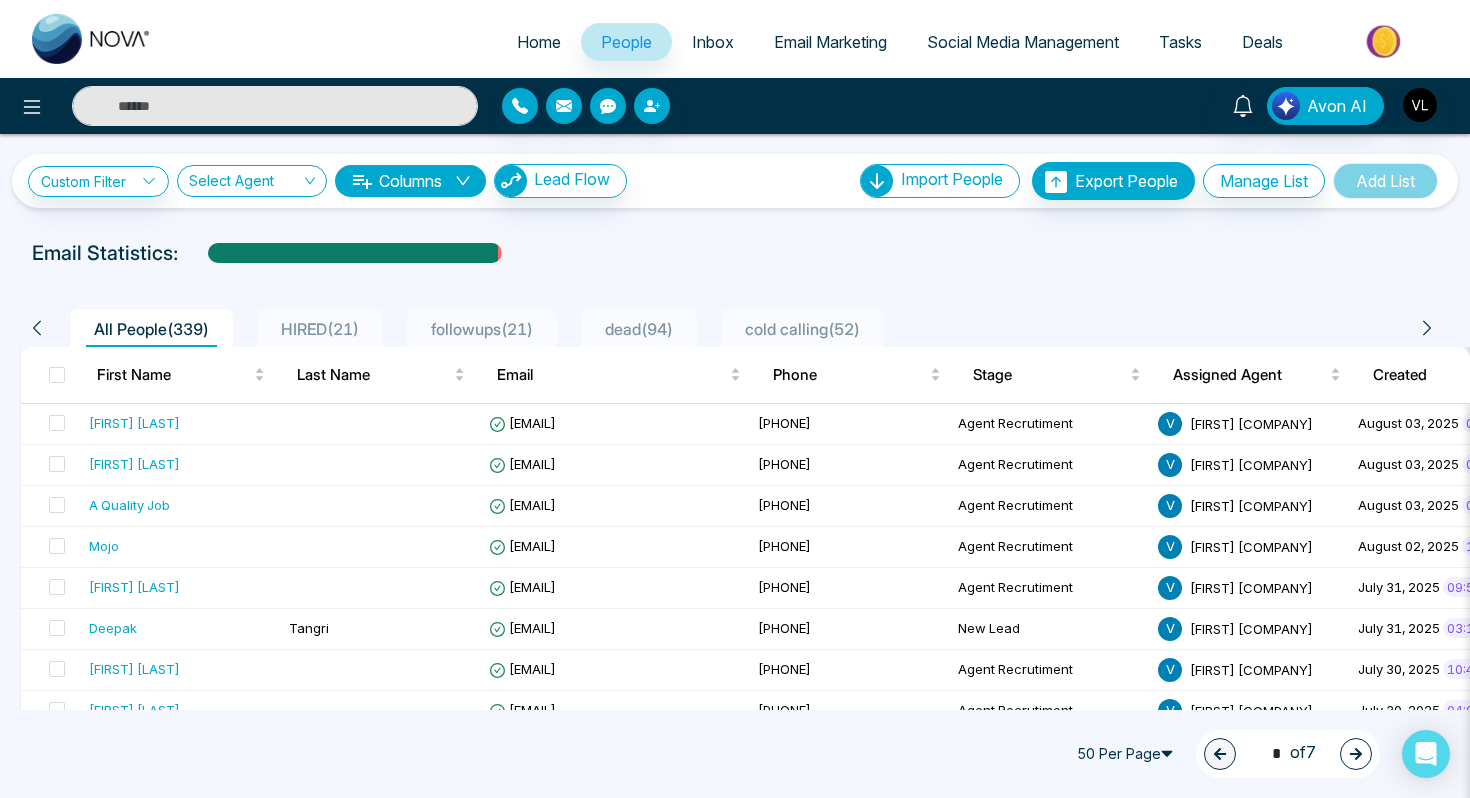 click at bounding box center (275, 106) 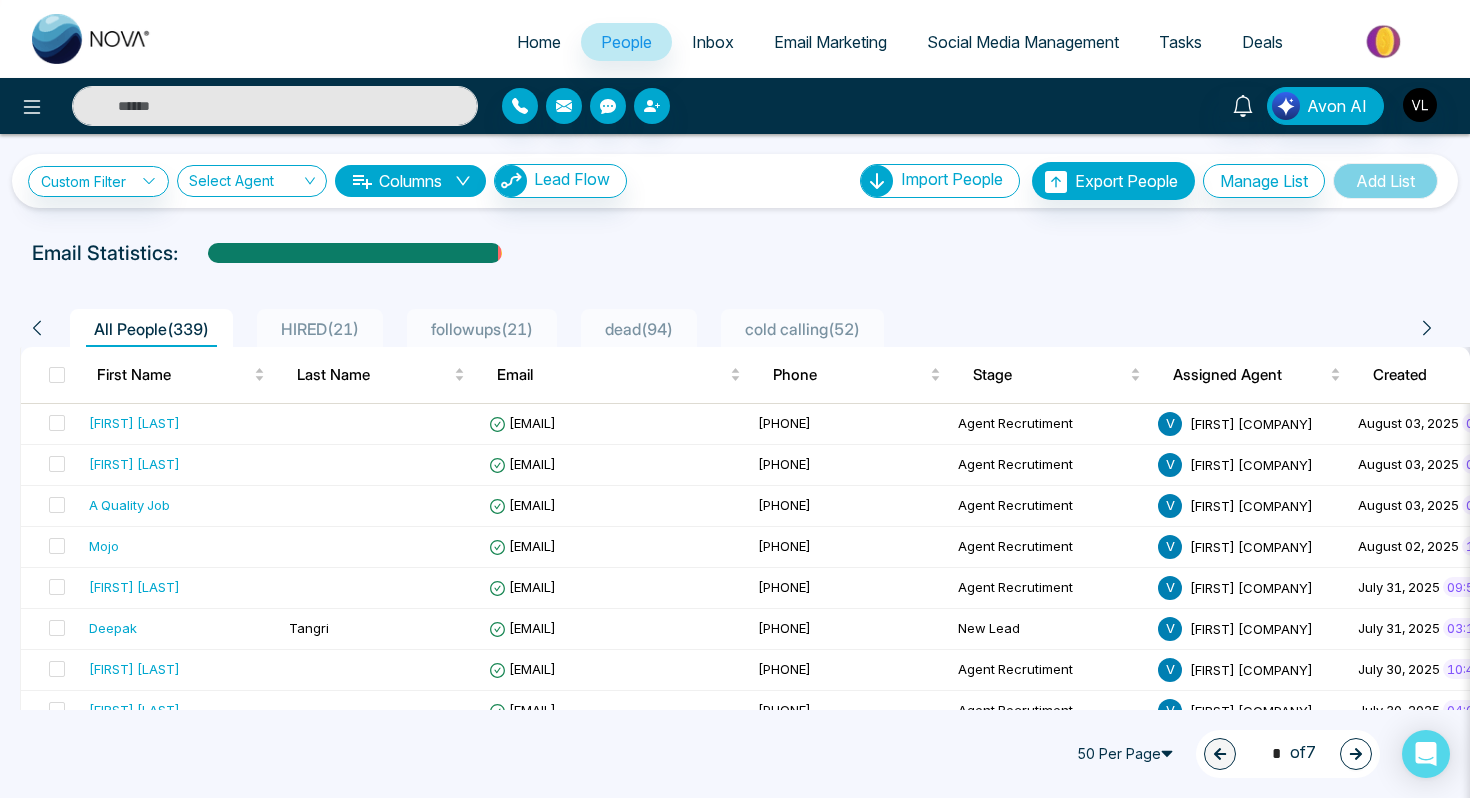 type on "*" 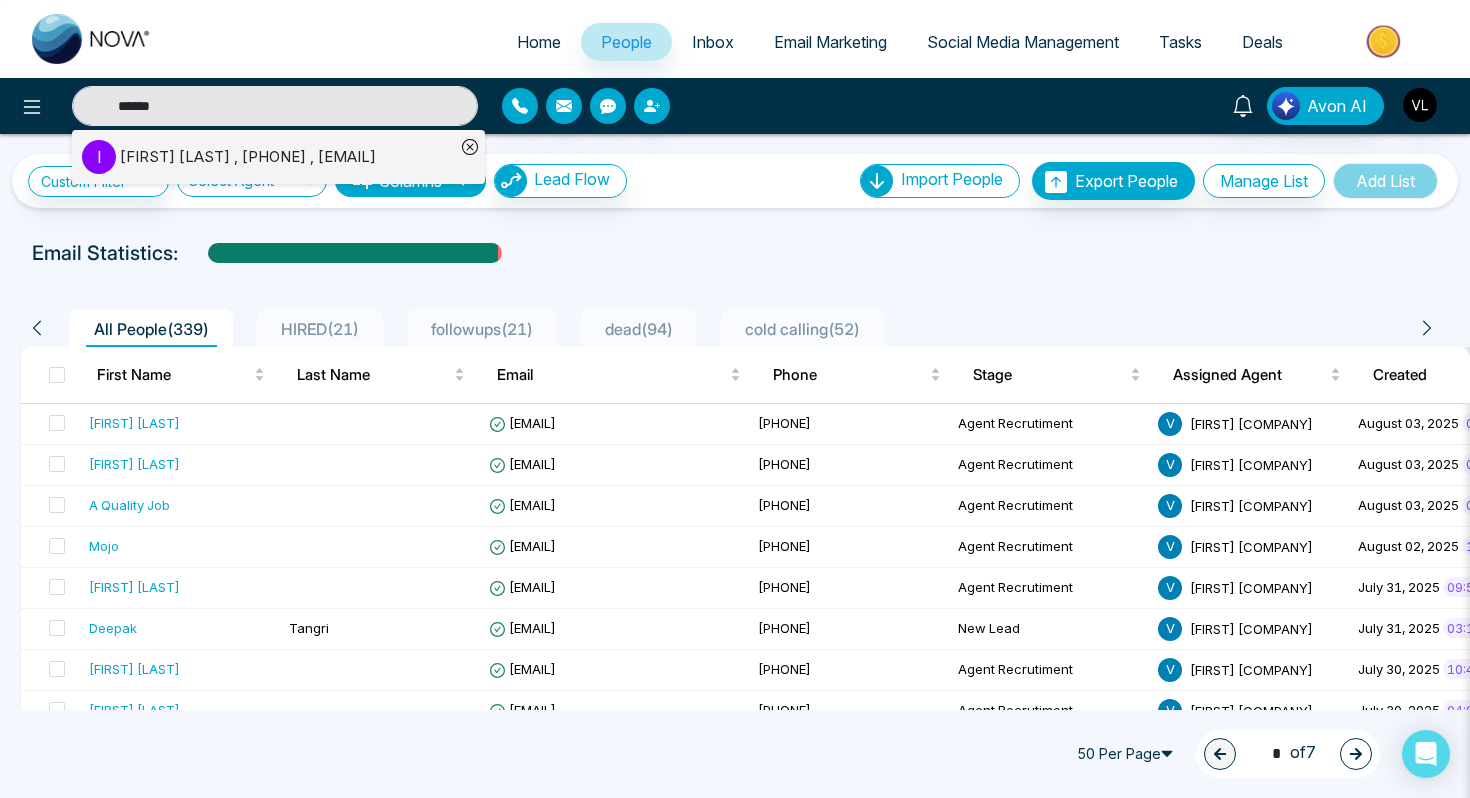 type on "******" 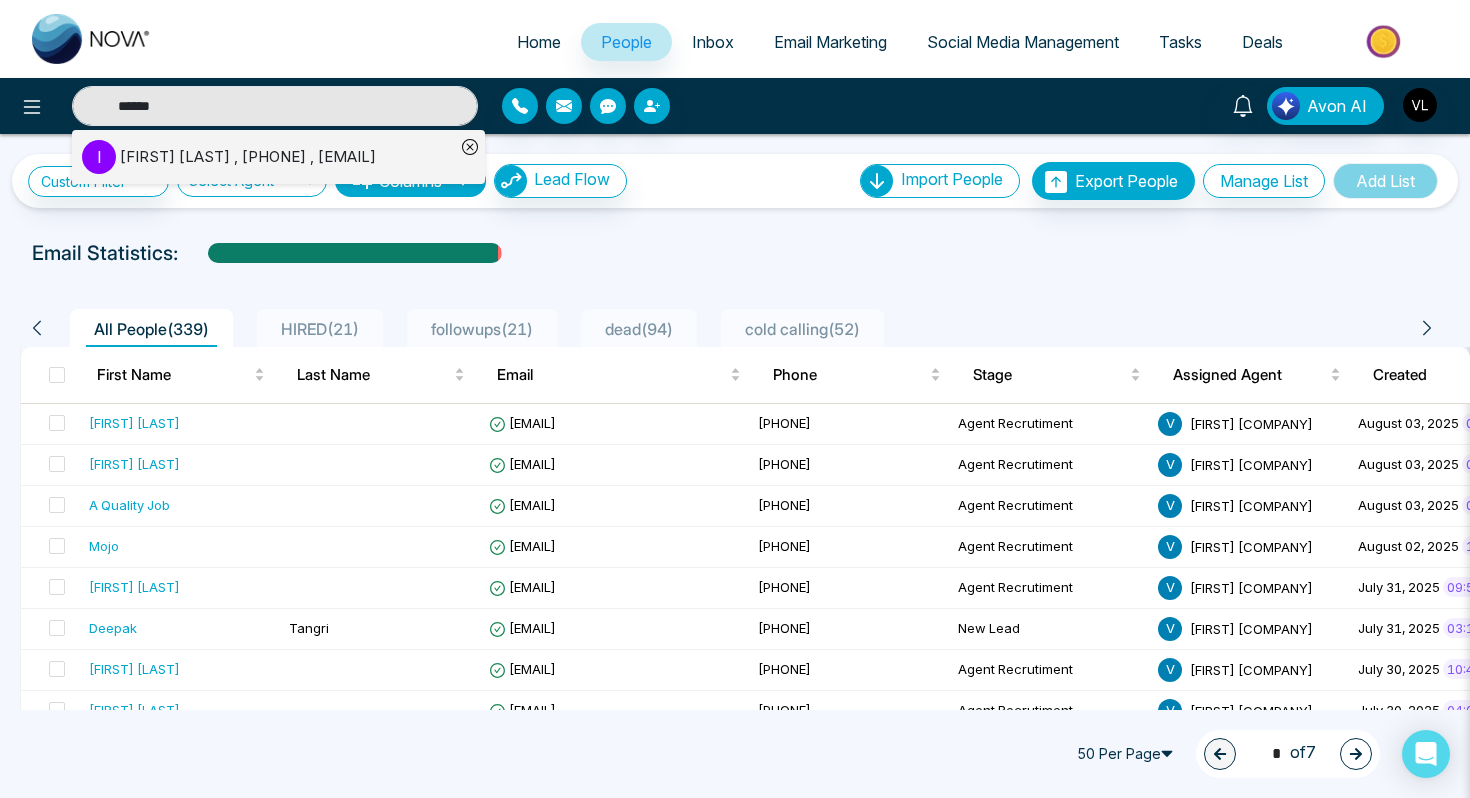 click on "Imteaz Dusoruth     , +14164093910   , idusoruth@gmail.com" at bounding box center [248, 157] 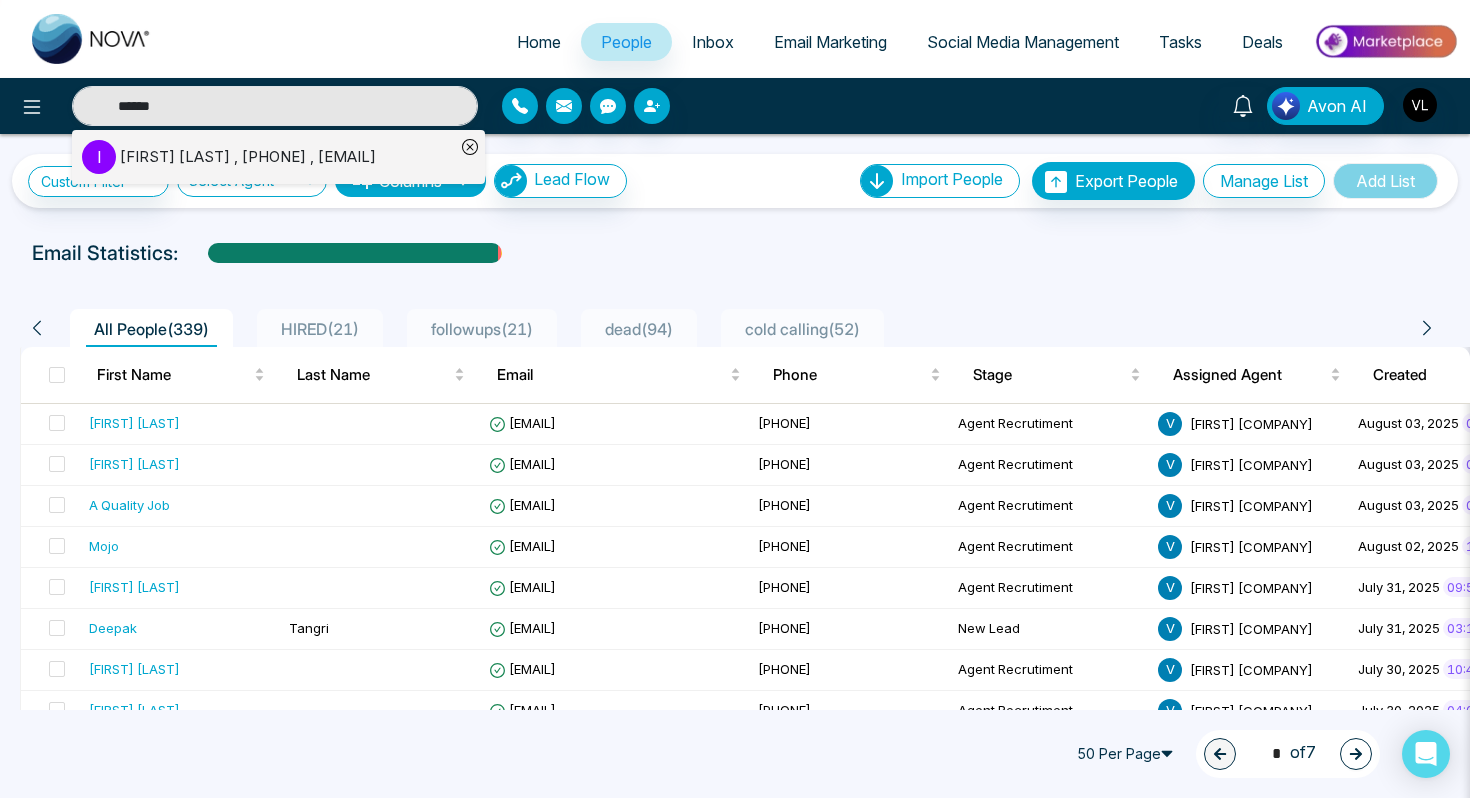 type 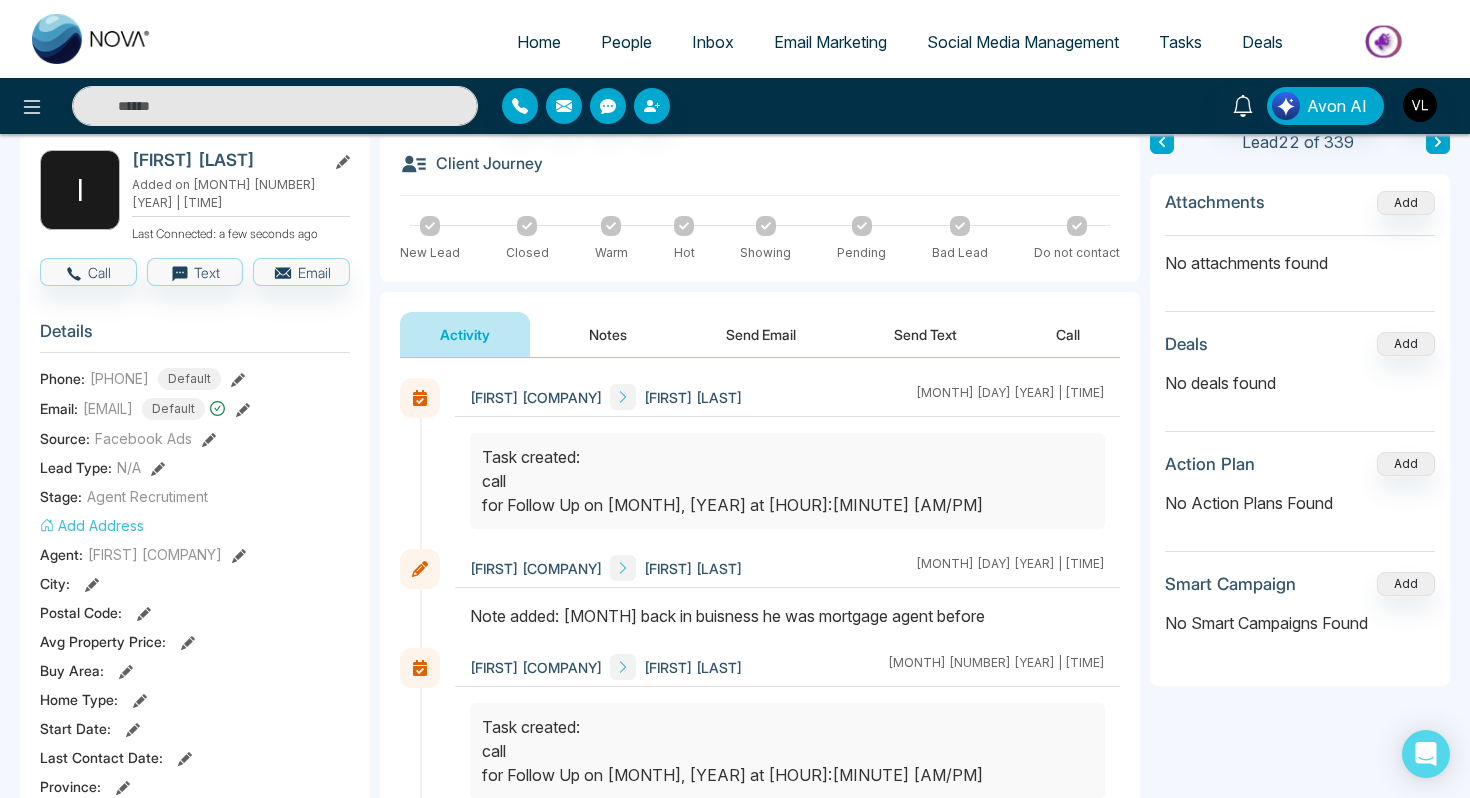 scroll, scrollTop: 103, scrollLeft: 0, axis: vertical 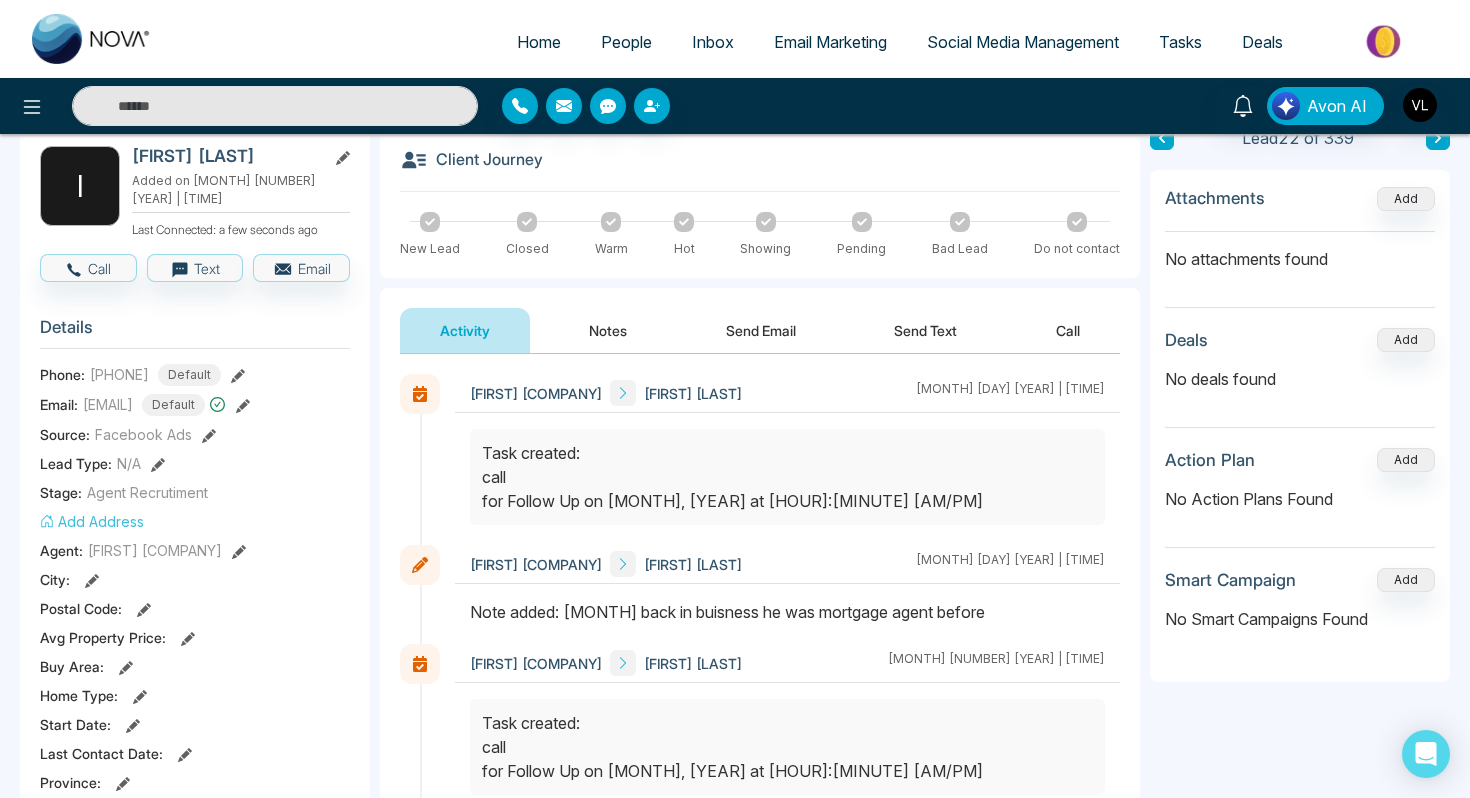click on "People" at bounding box center (626, 42) 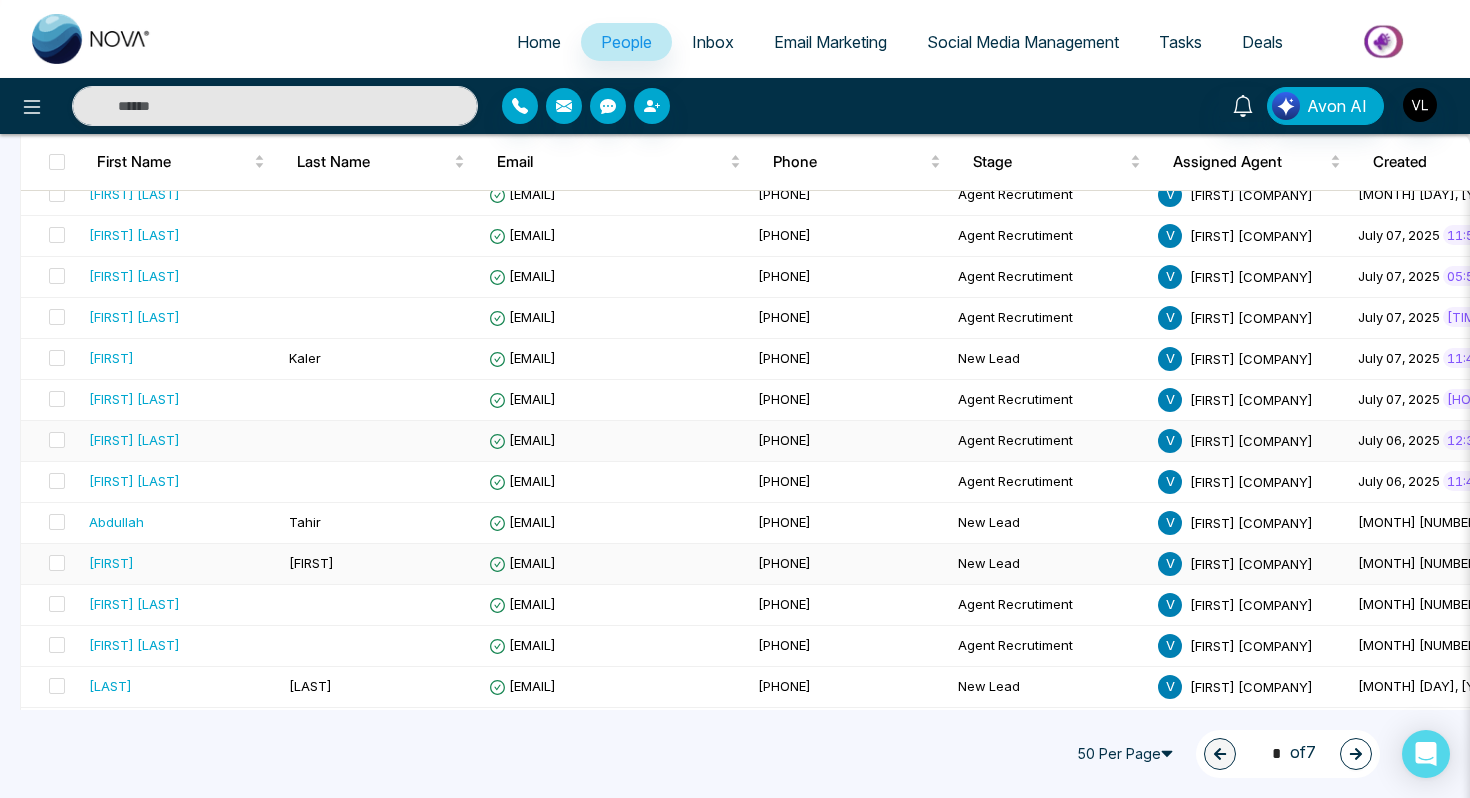 scroll, scrollTop: 1586, scrollLeft: 0, axis: vertical 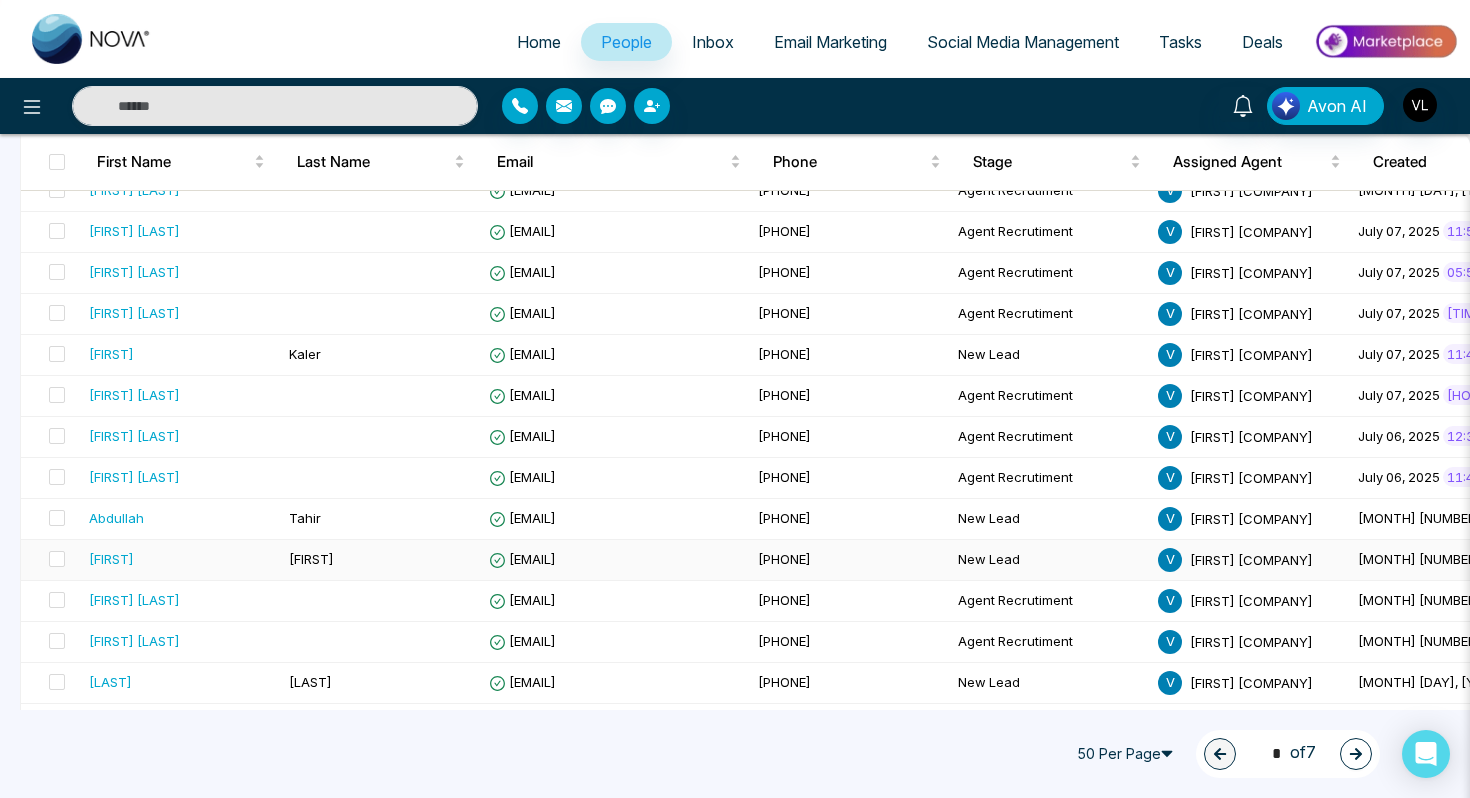 click on "[FIRST]" at bounding box center [181, 559] 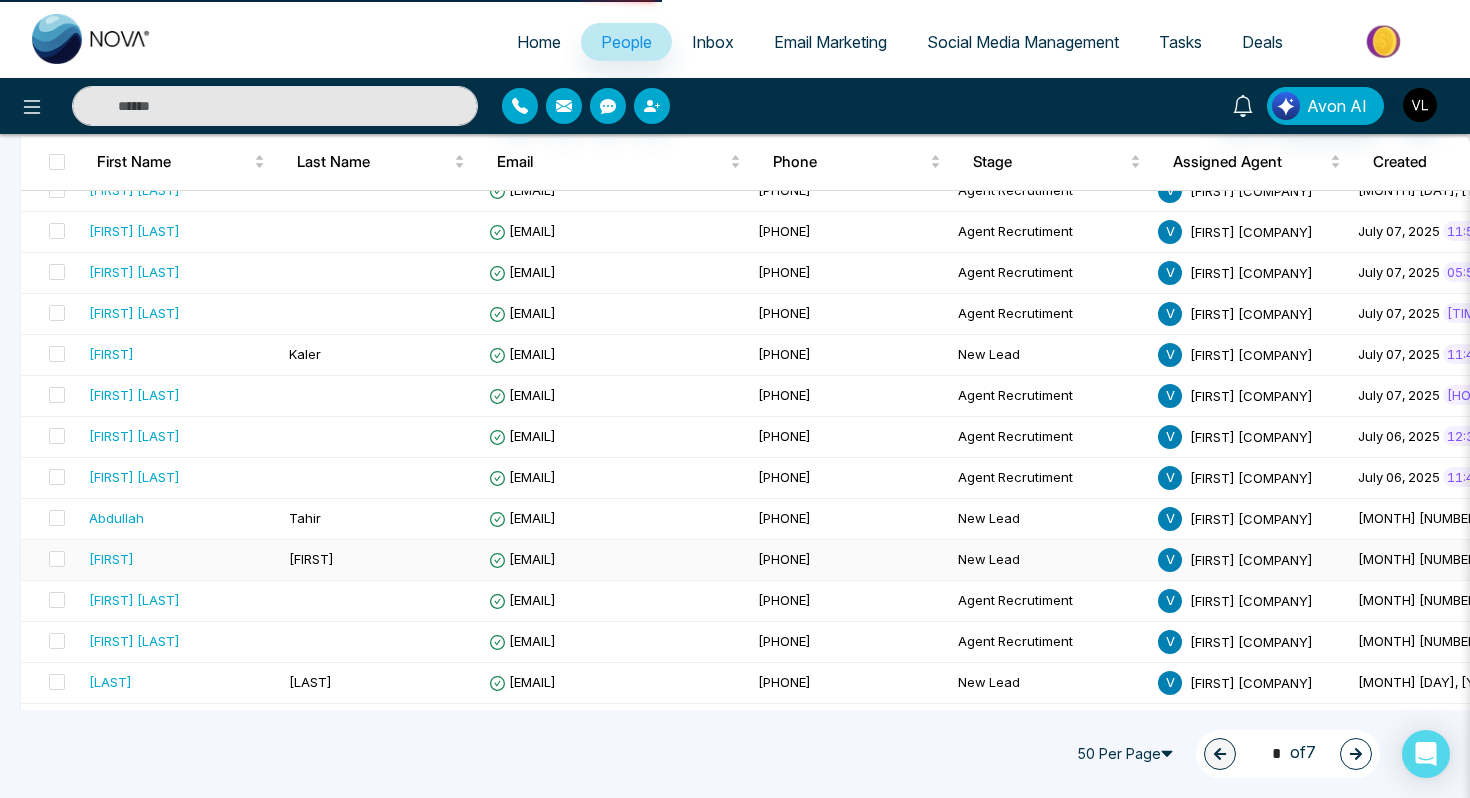 scroll, scrollTop: 0, scrollLeft: 0, axis: both 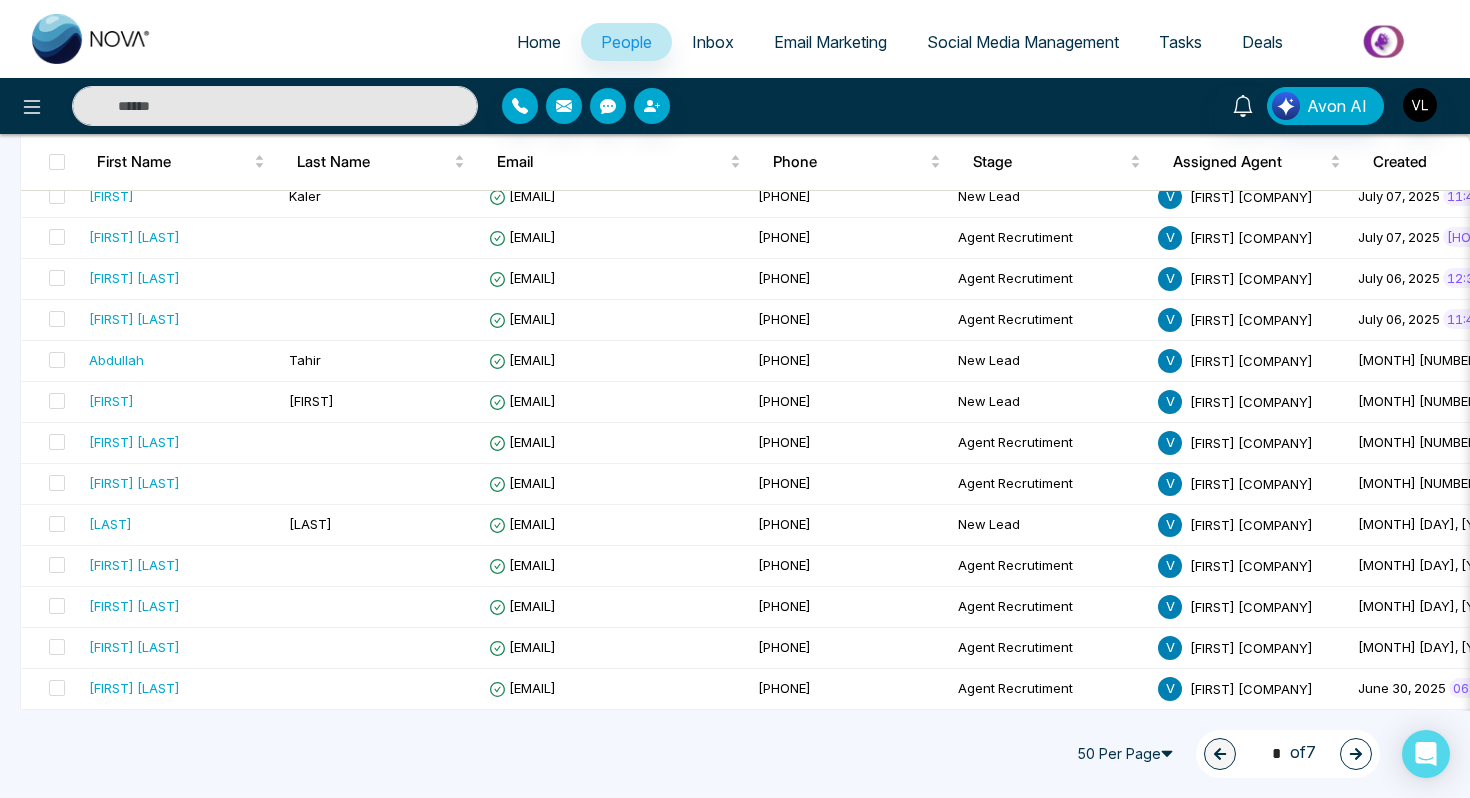 click at bounding box center (1356, 754) 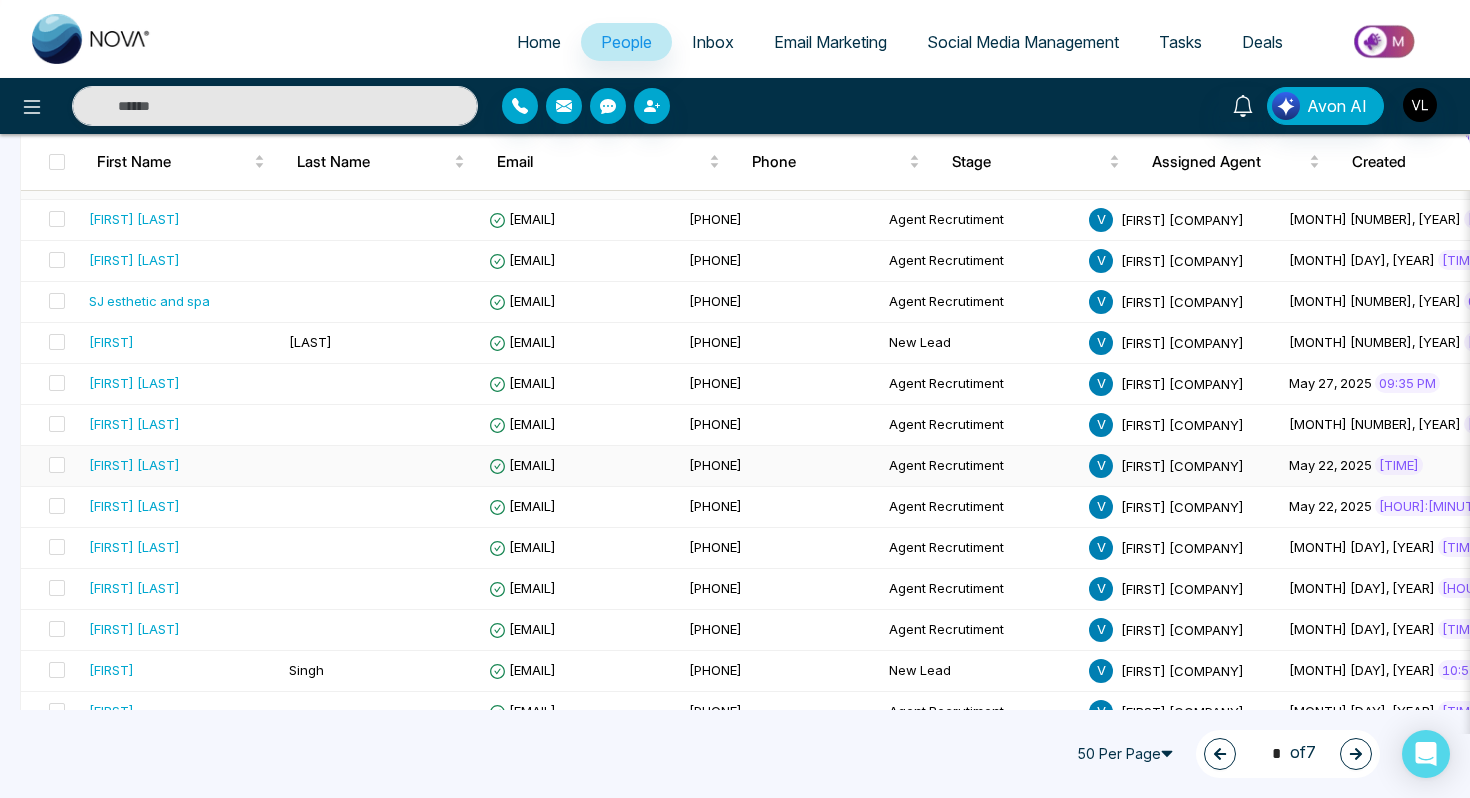 scroll, scrollTop: 1744, scrollLeft: 0, axis: vertical 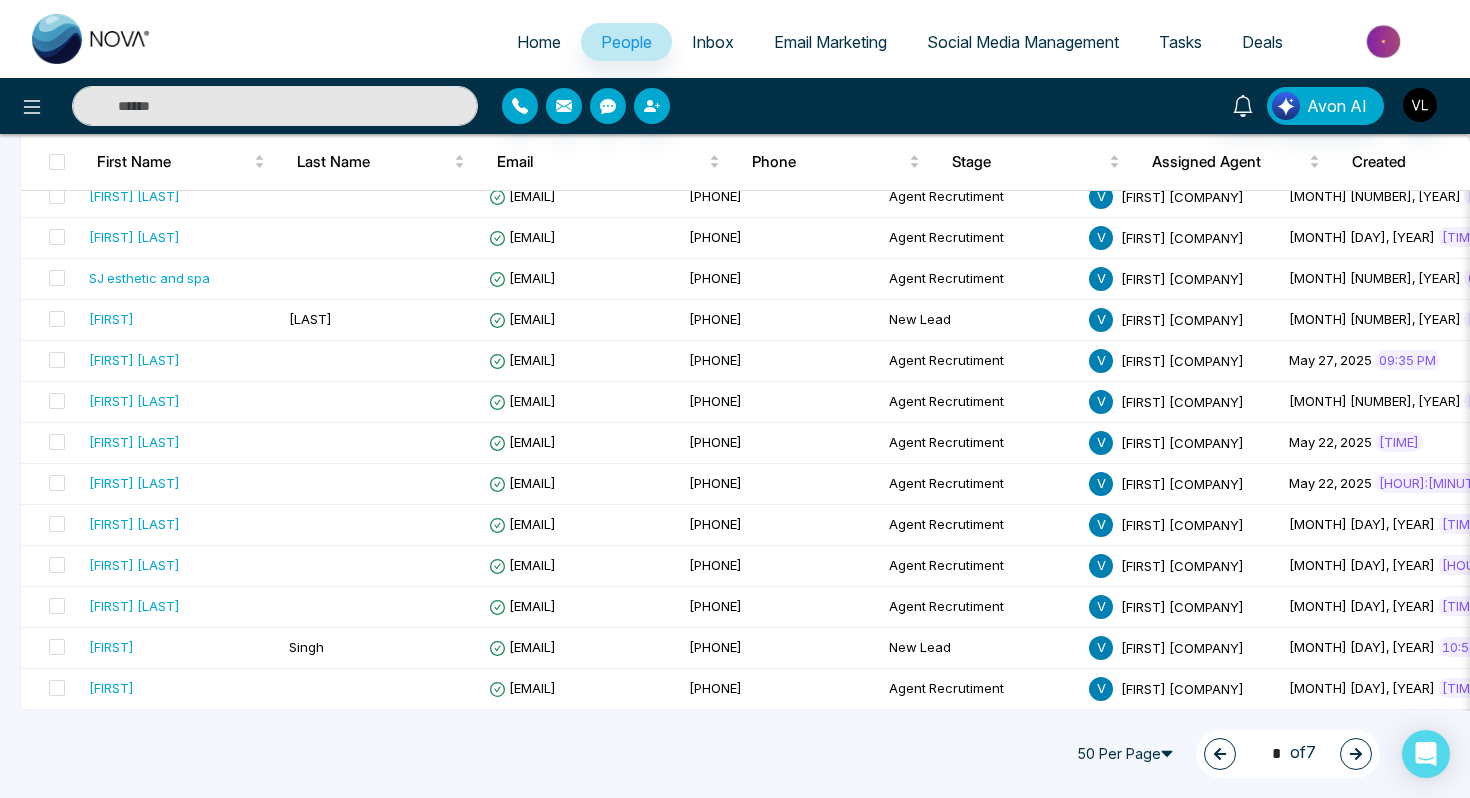 click at bounding box center (1356, 754) 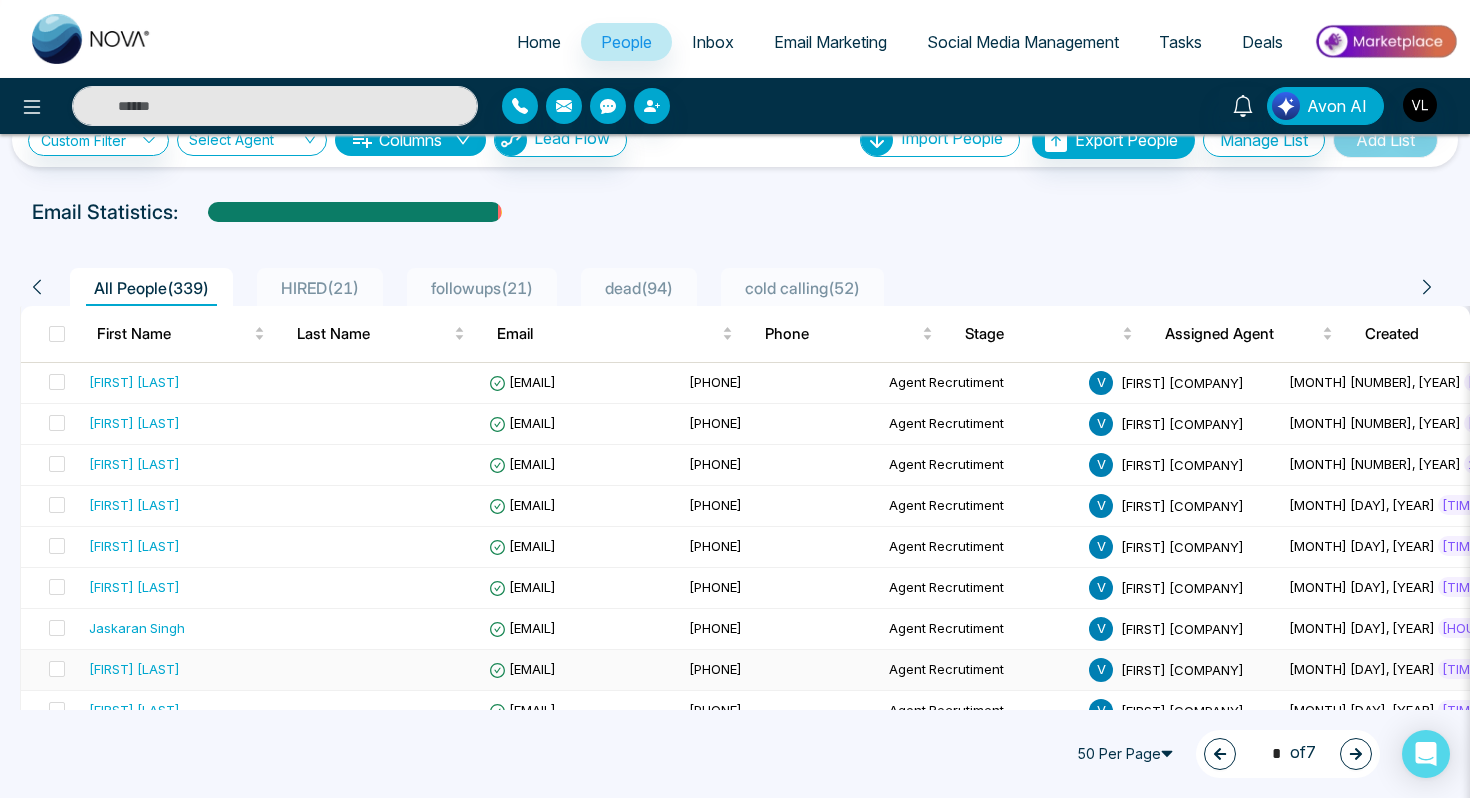 scroll, scrollTop: 40, scrollLeft: 0, axis: vertical 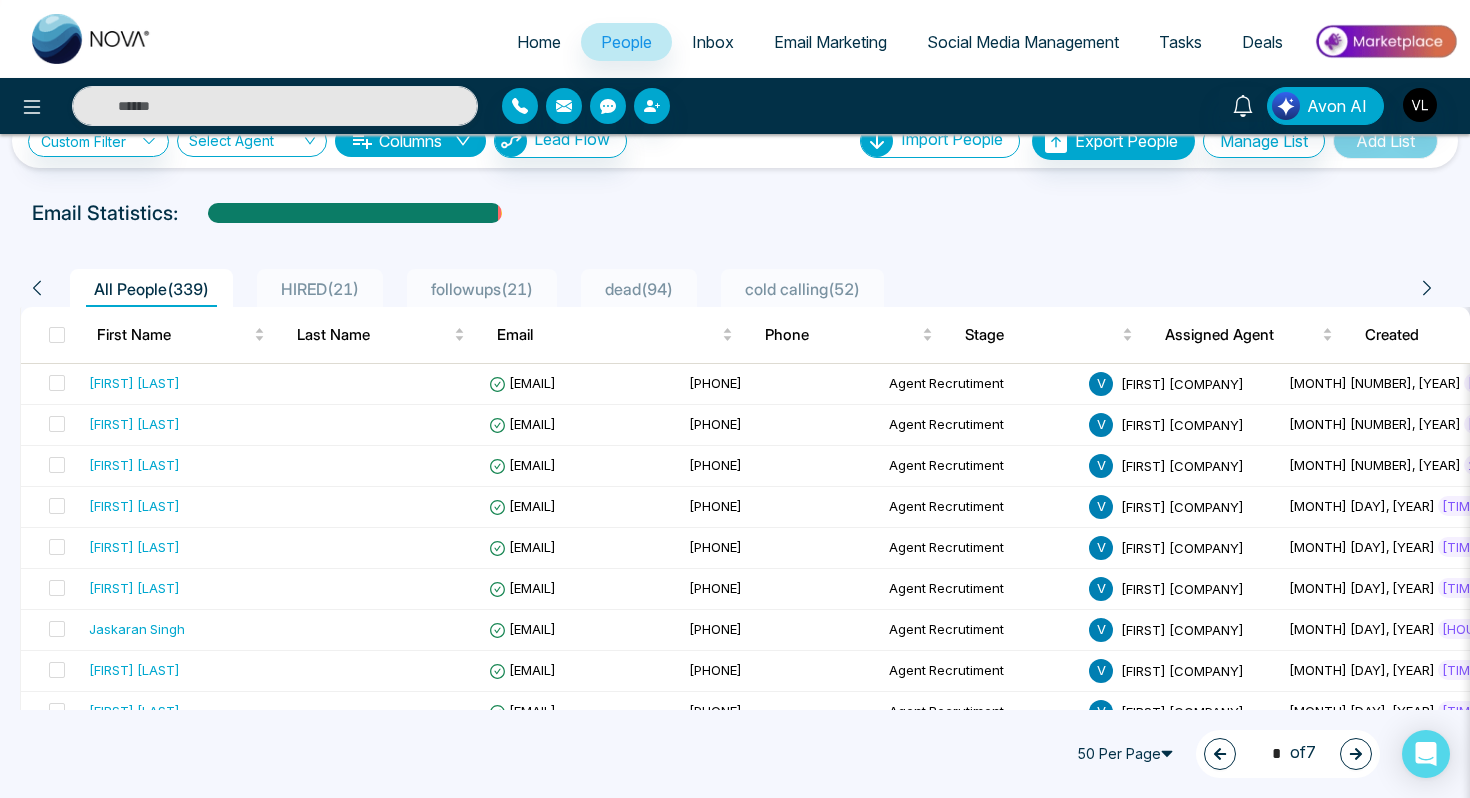 click on "People" at bounding box center (626, 42) 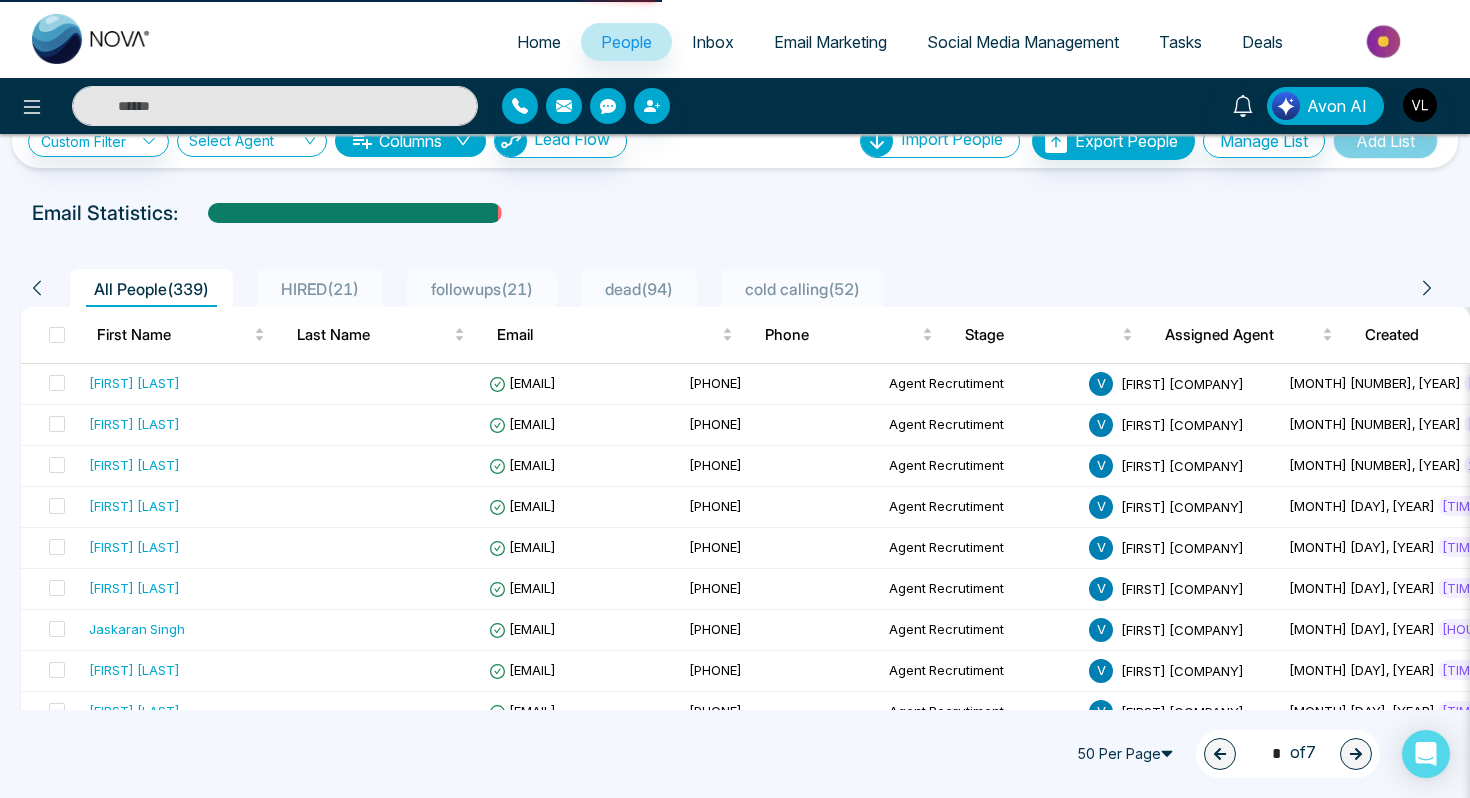 scroll, scrollTop: 0, scrollLeft: 0, axis: both 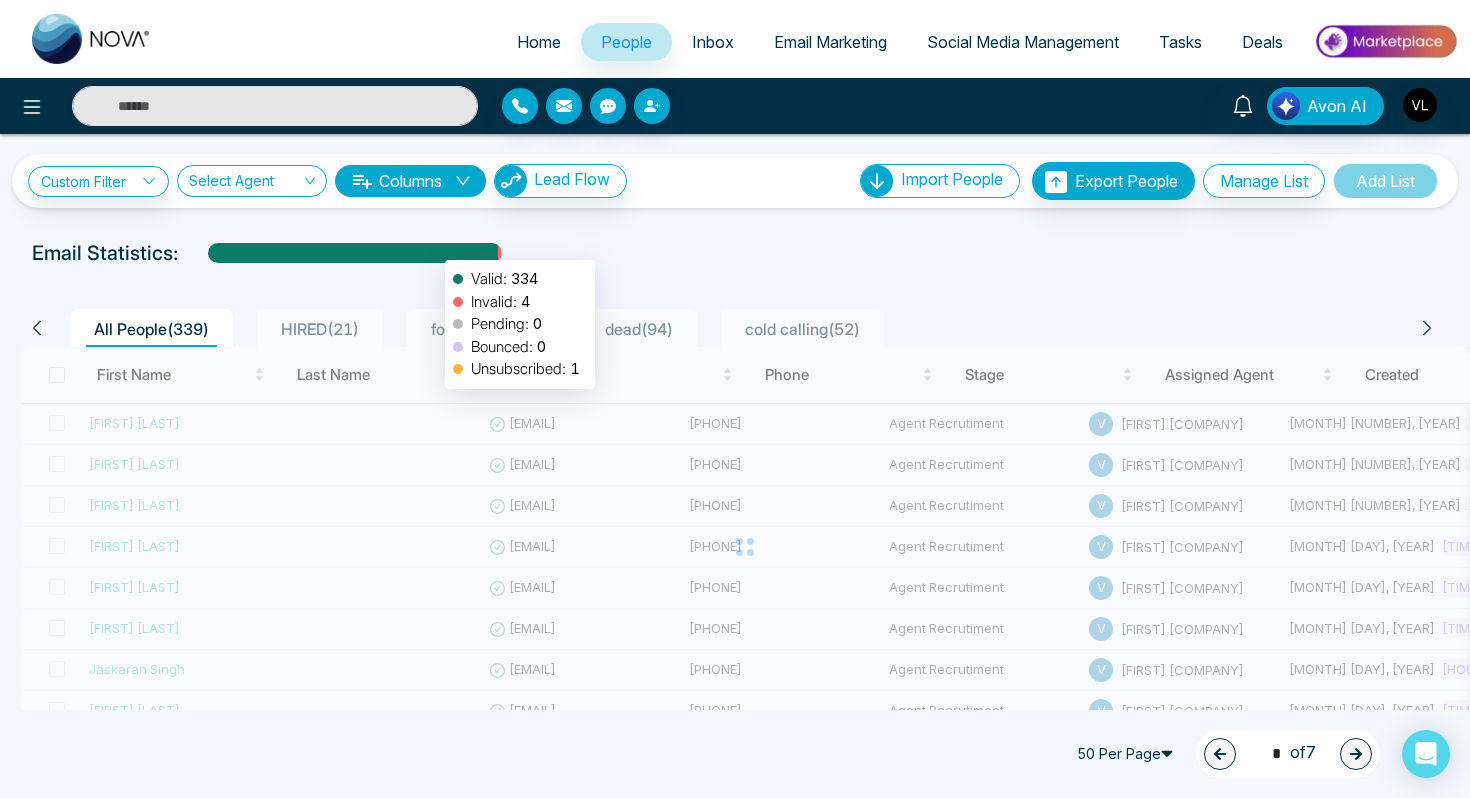 type on "*" 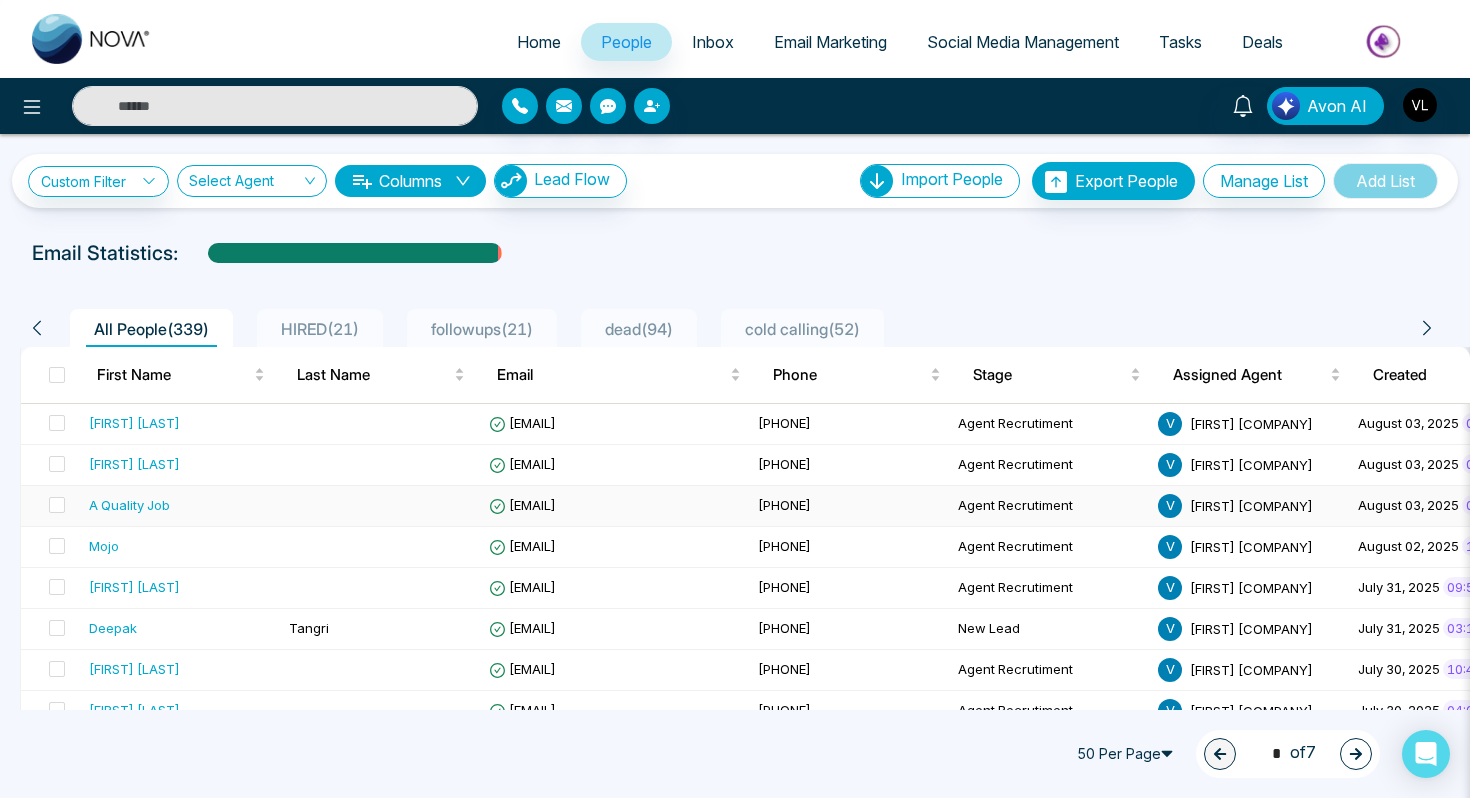 click at bounding box center (381, 506) 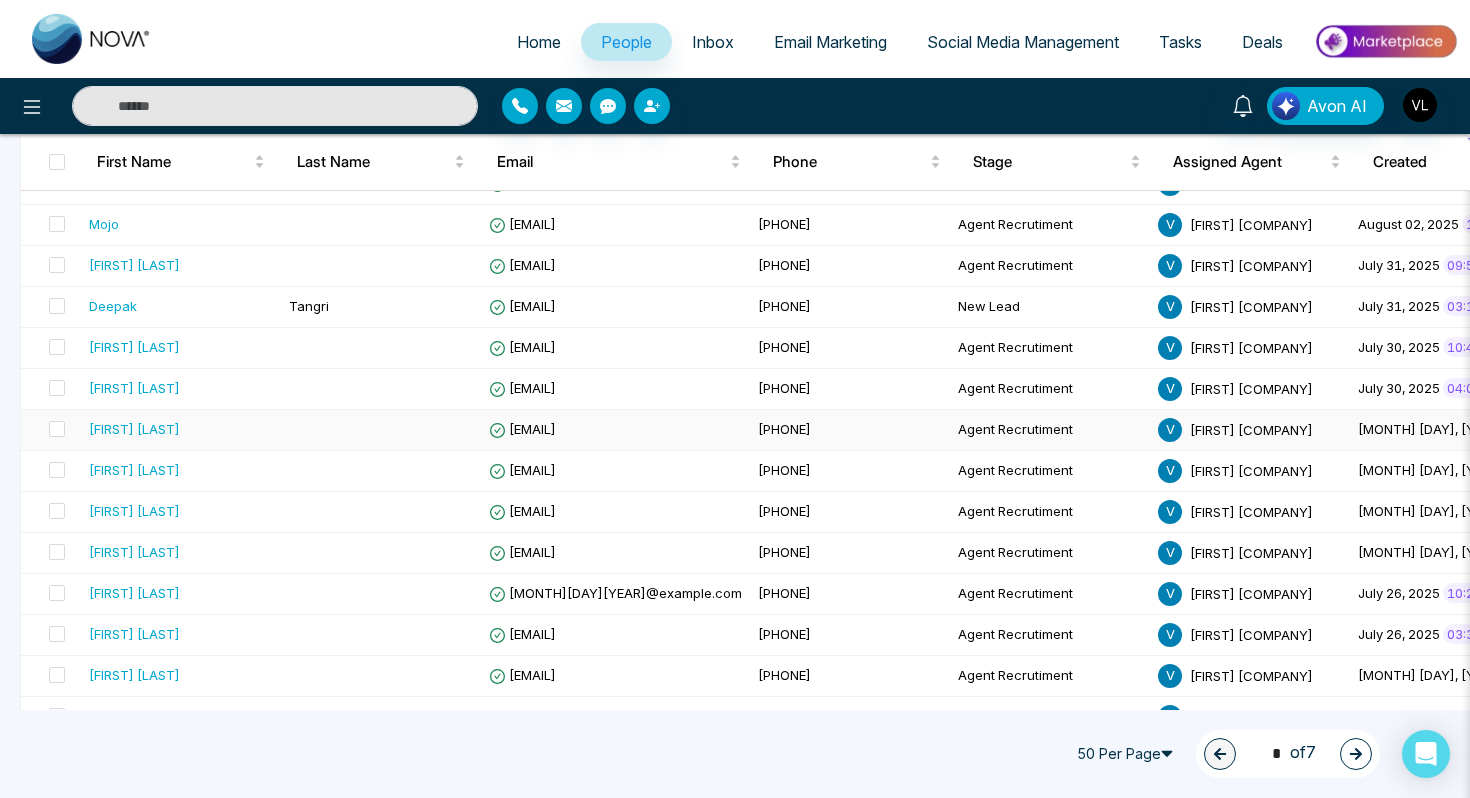 scroll, scrollTop: 327, scrollLeft: 0, axis: vertical 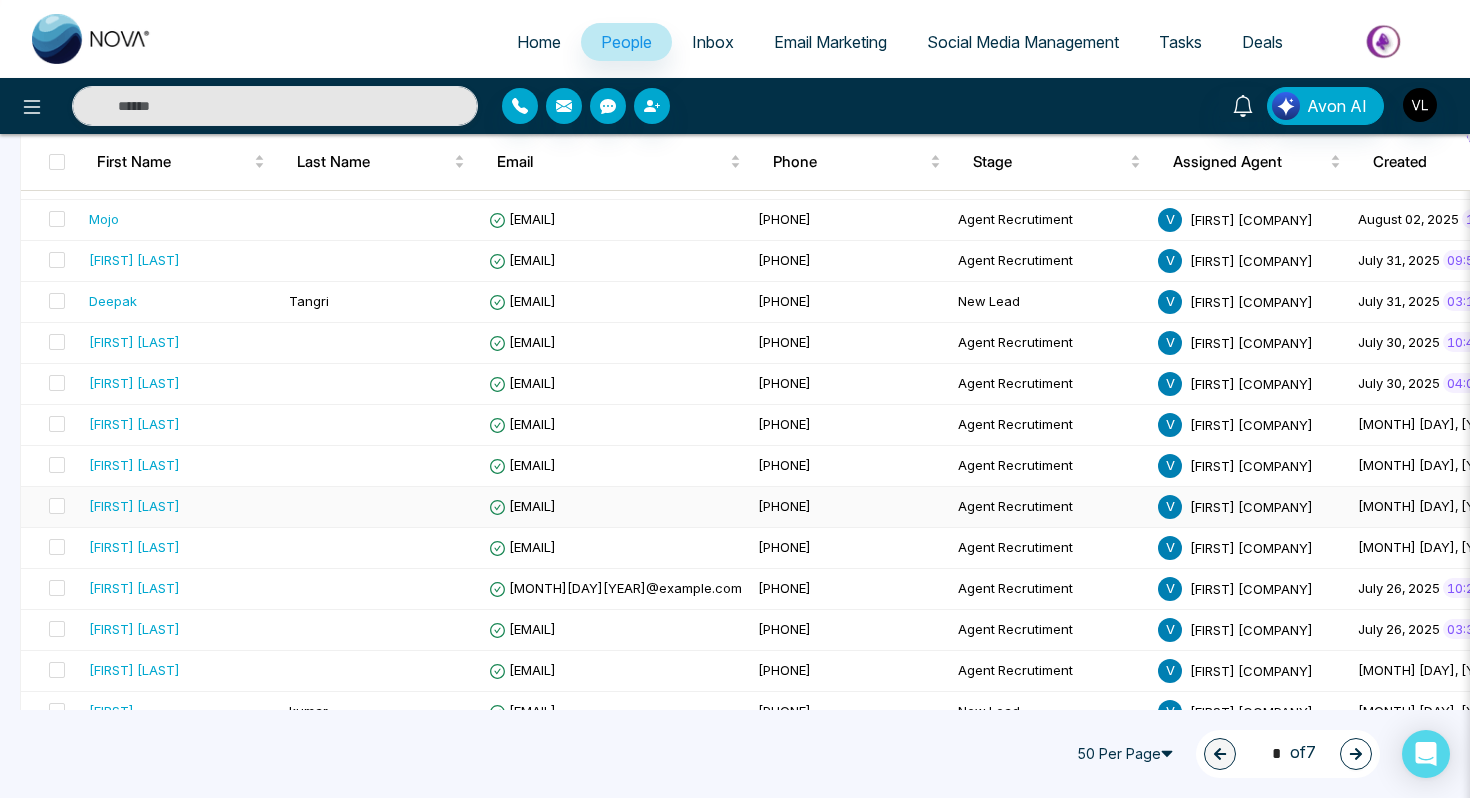 click on "[FIRST] [LAST]" at bounding box center [181, 506] 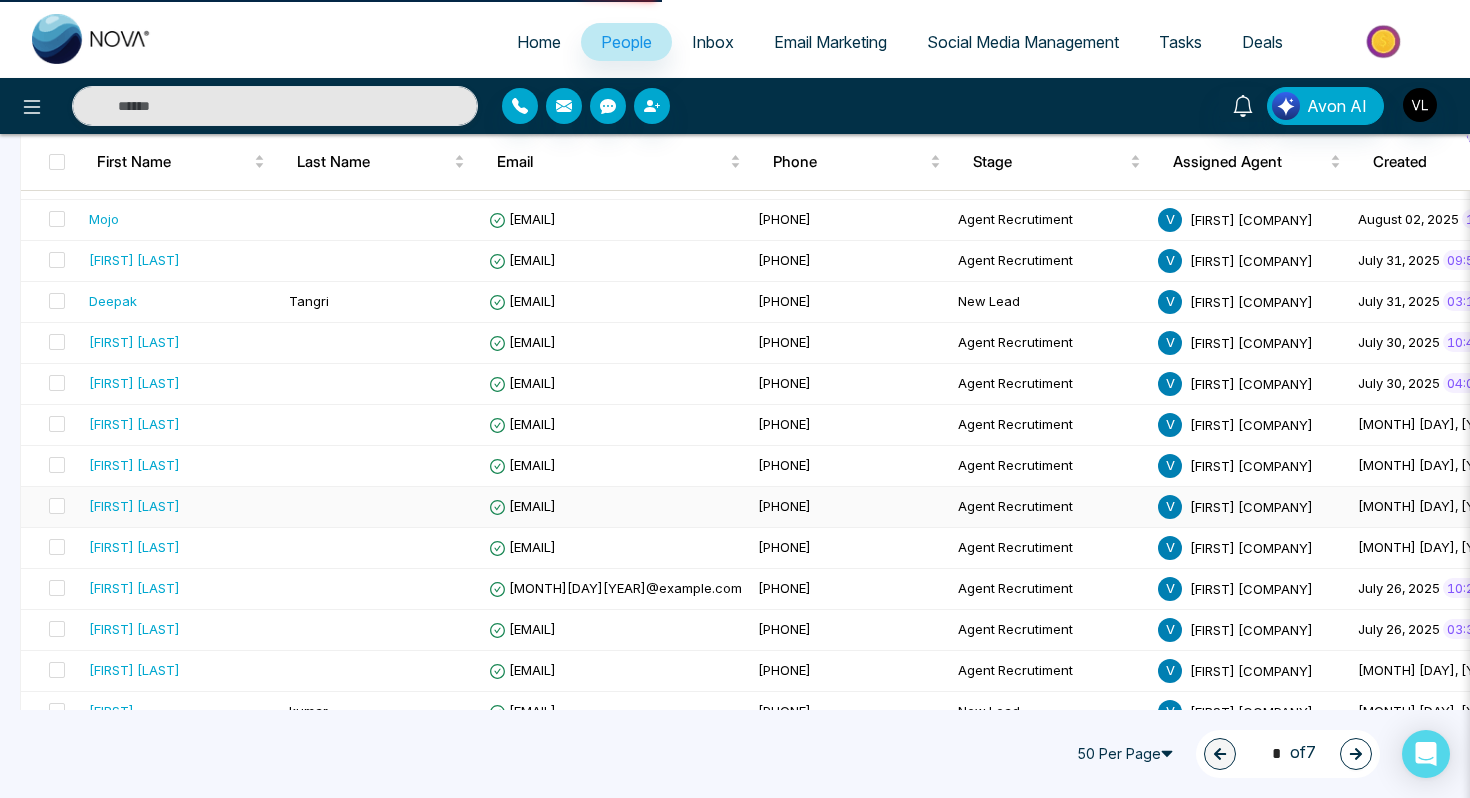 scroll, scrollTop: 0, scrollLeft: 0, axis: both 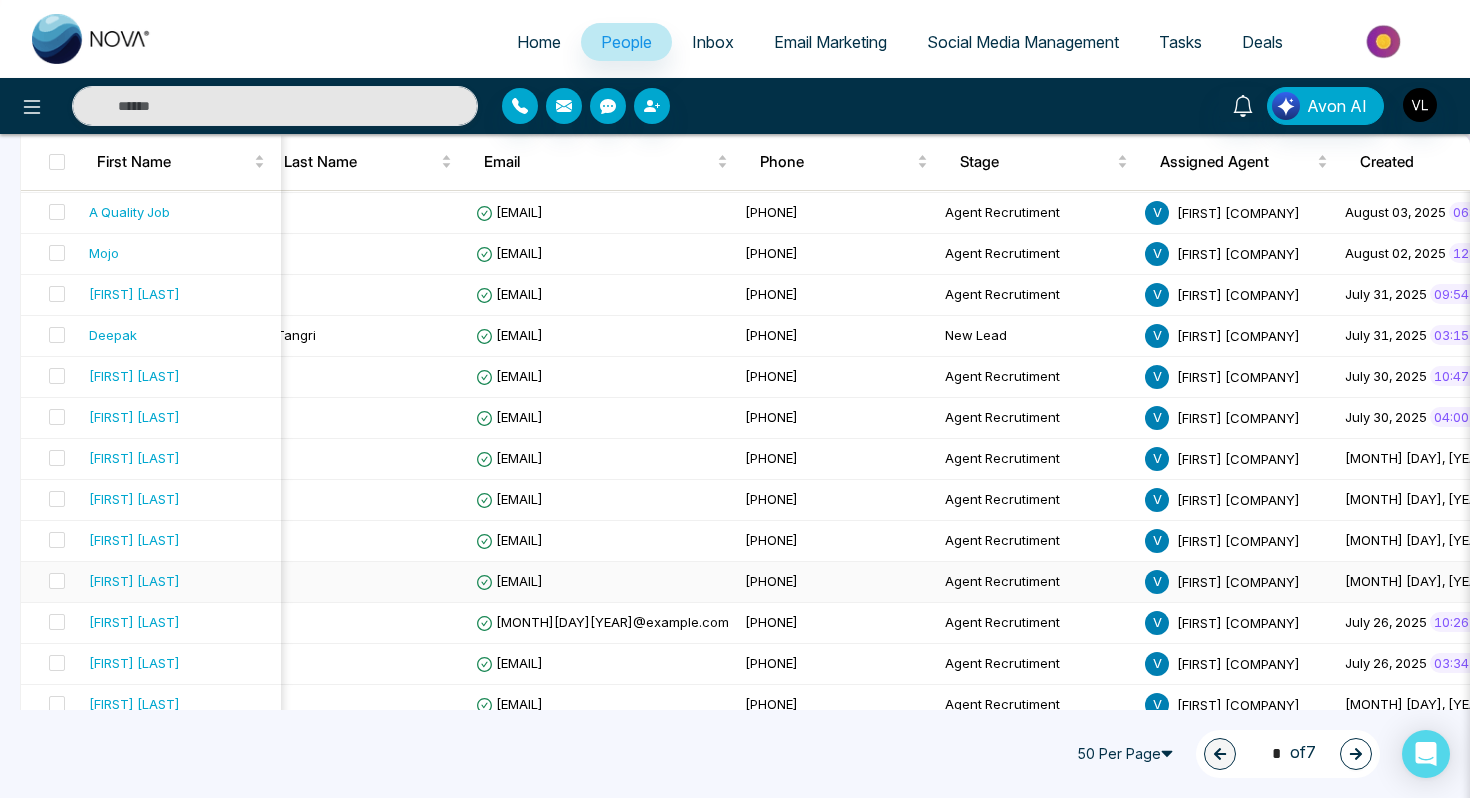click on "[EMAIL]" at bounding box center [602, 582] 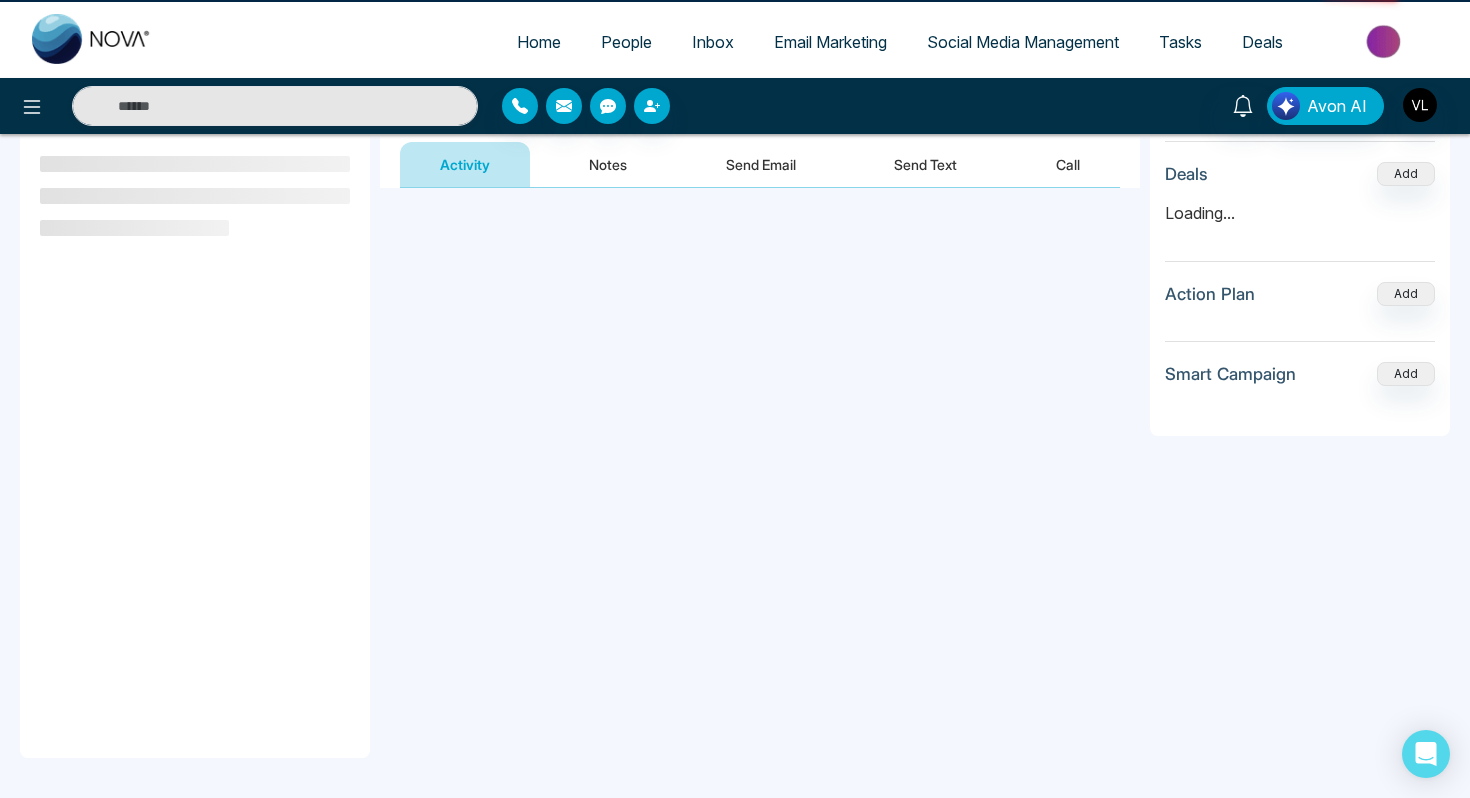 scroll, scrollTop: 0, scrollLeft: 0, axis: both 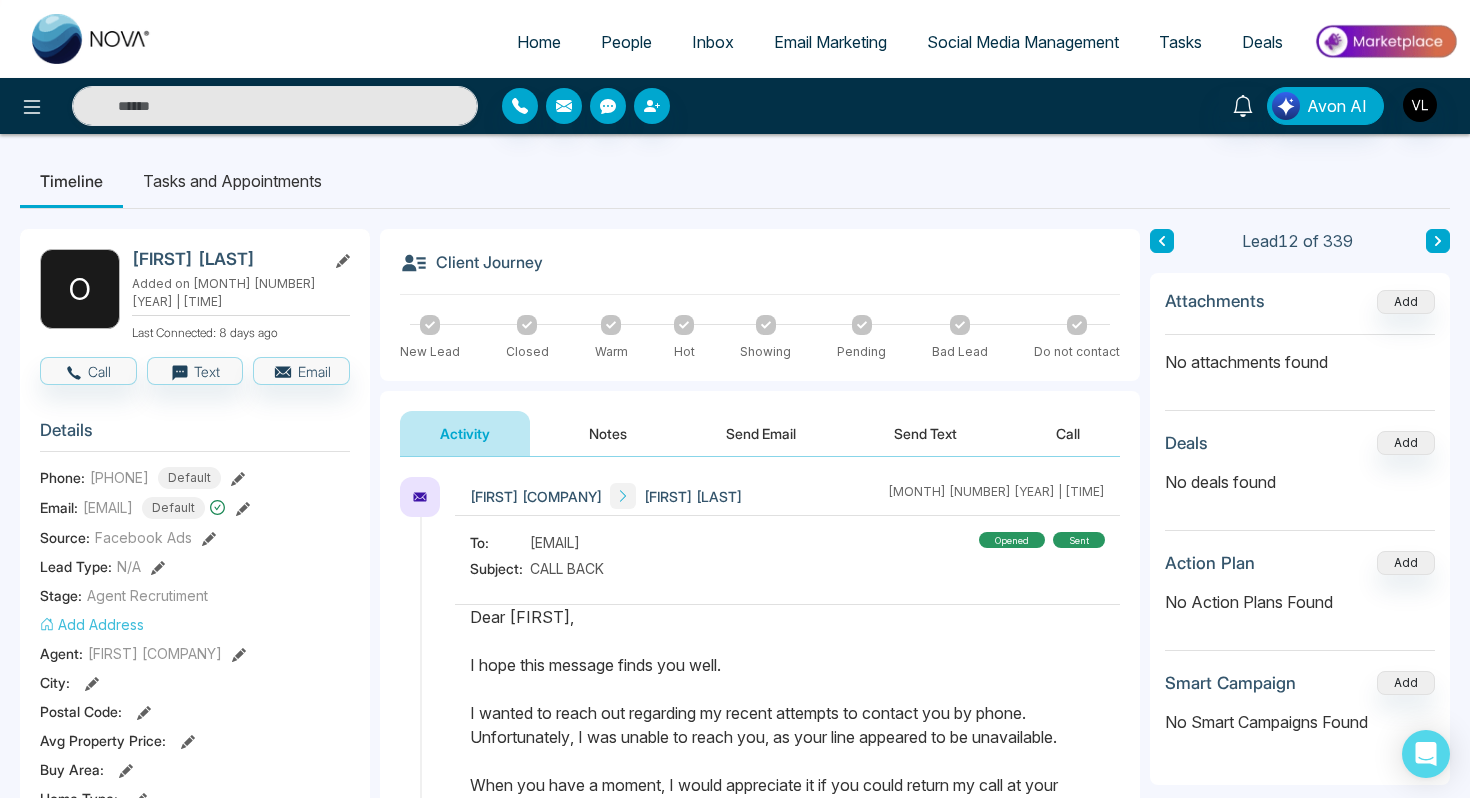 click on "People" at bounding box center (626, 42) 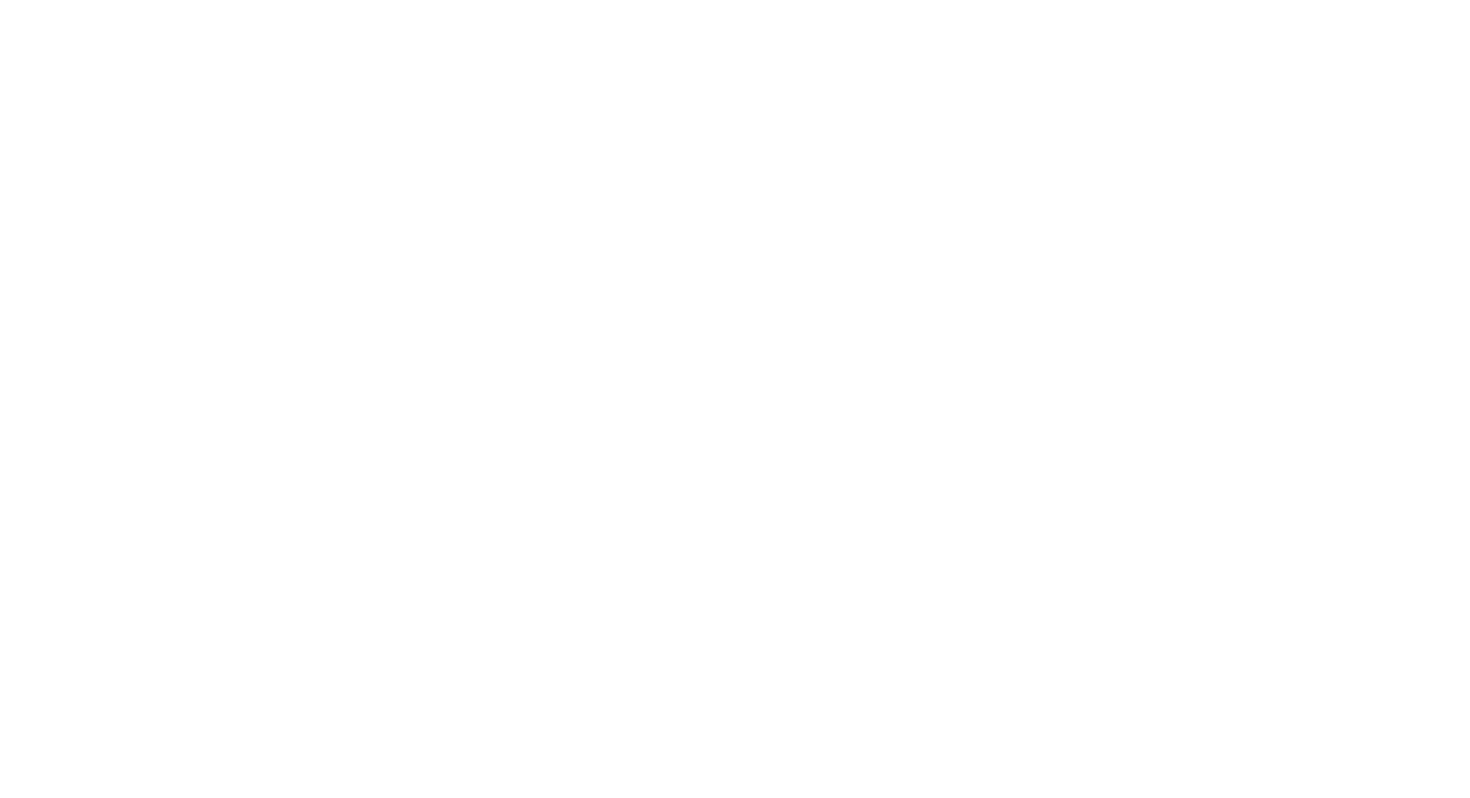 scroll, scrollTop: 0, scrollLeft: 0, axis: both 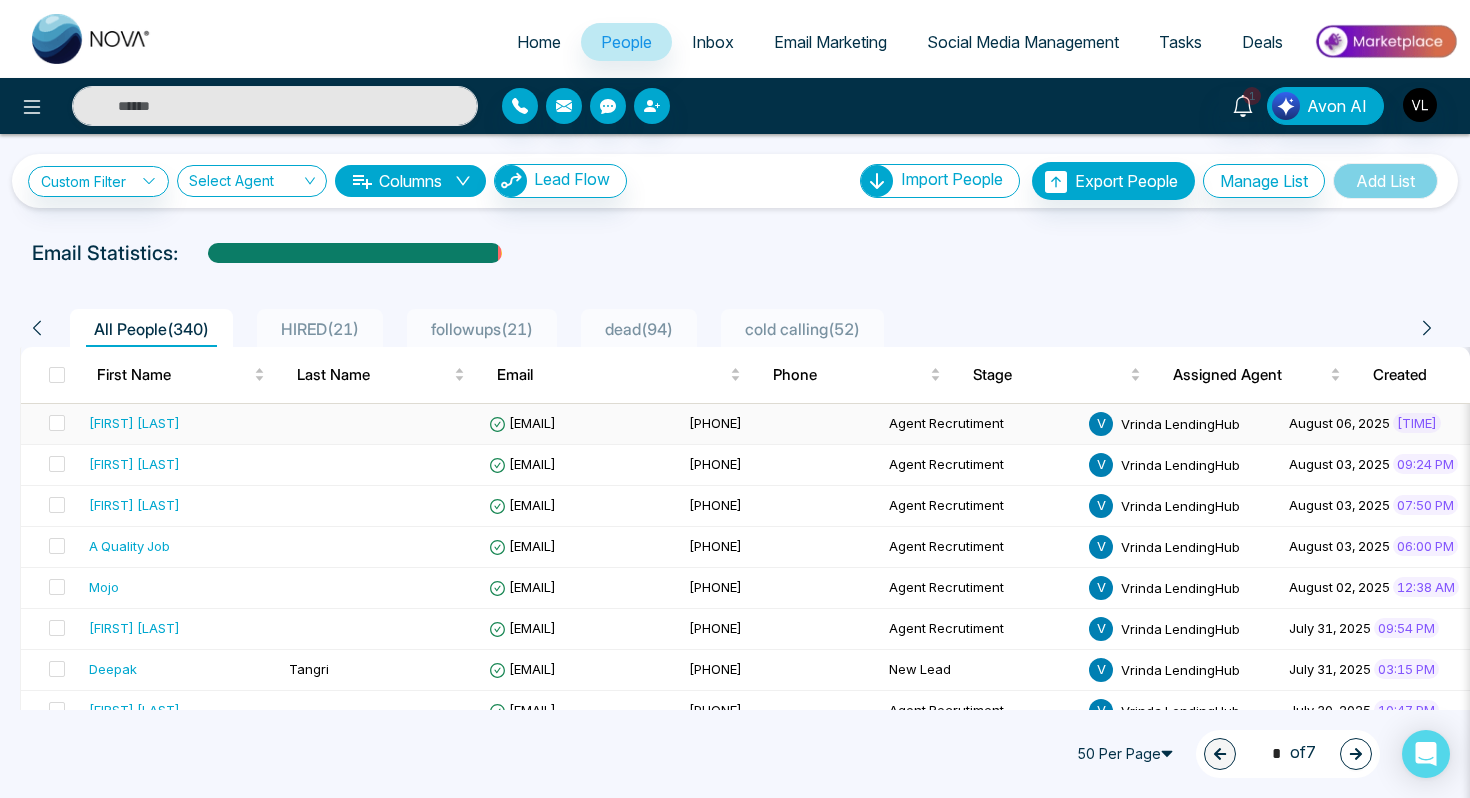 click on "Kevin Audit" at bounding box center (181, 423) 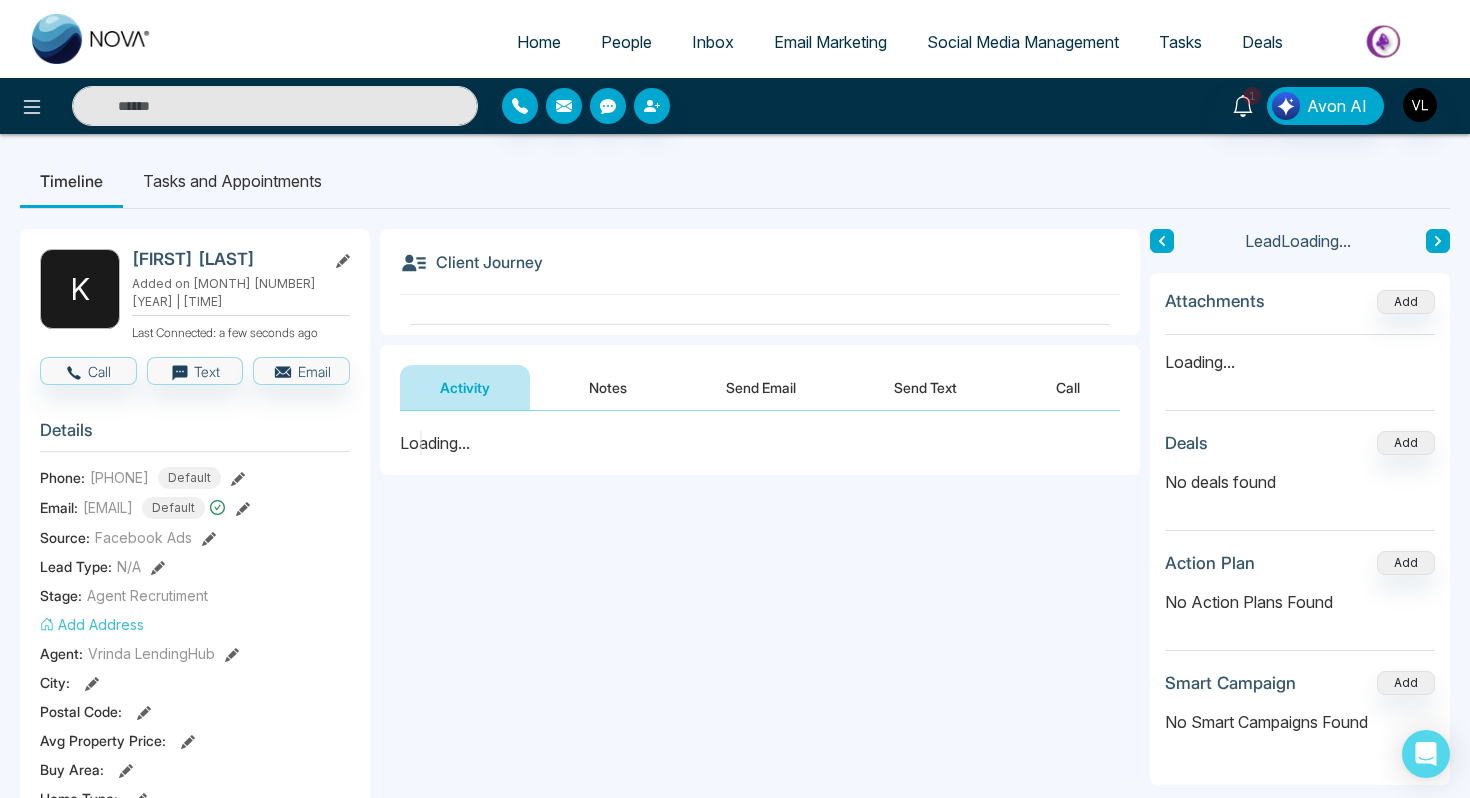 click on "[FIRST] [LAST]" at bounding box center [225, 259] 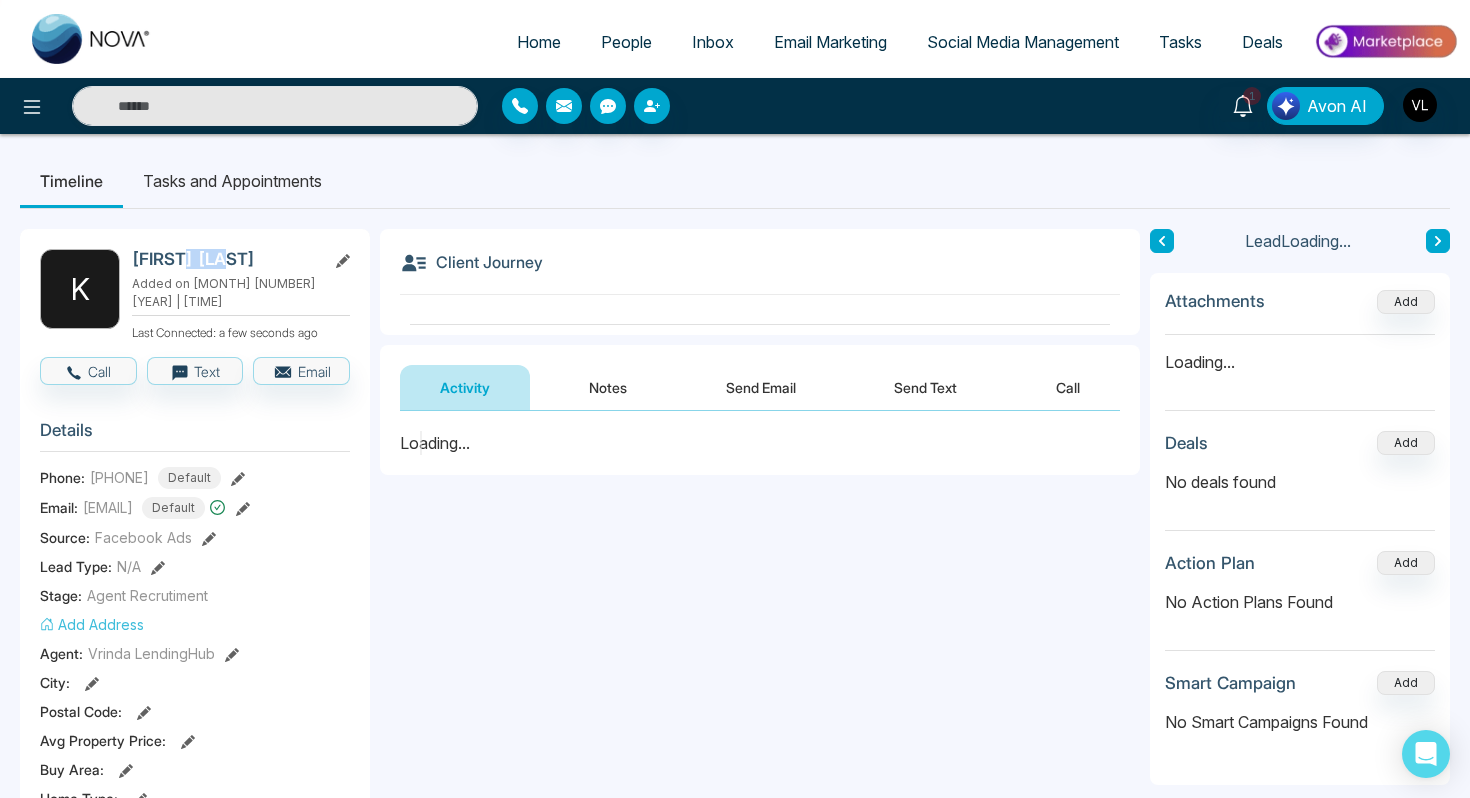 click on "[FIRST] [LAST]" at bounding box center [225, 259] 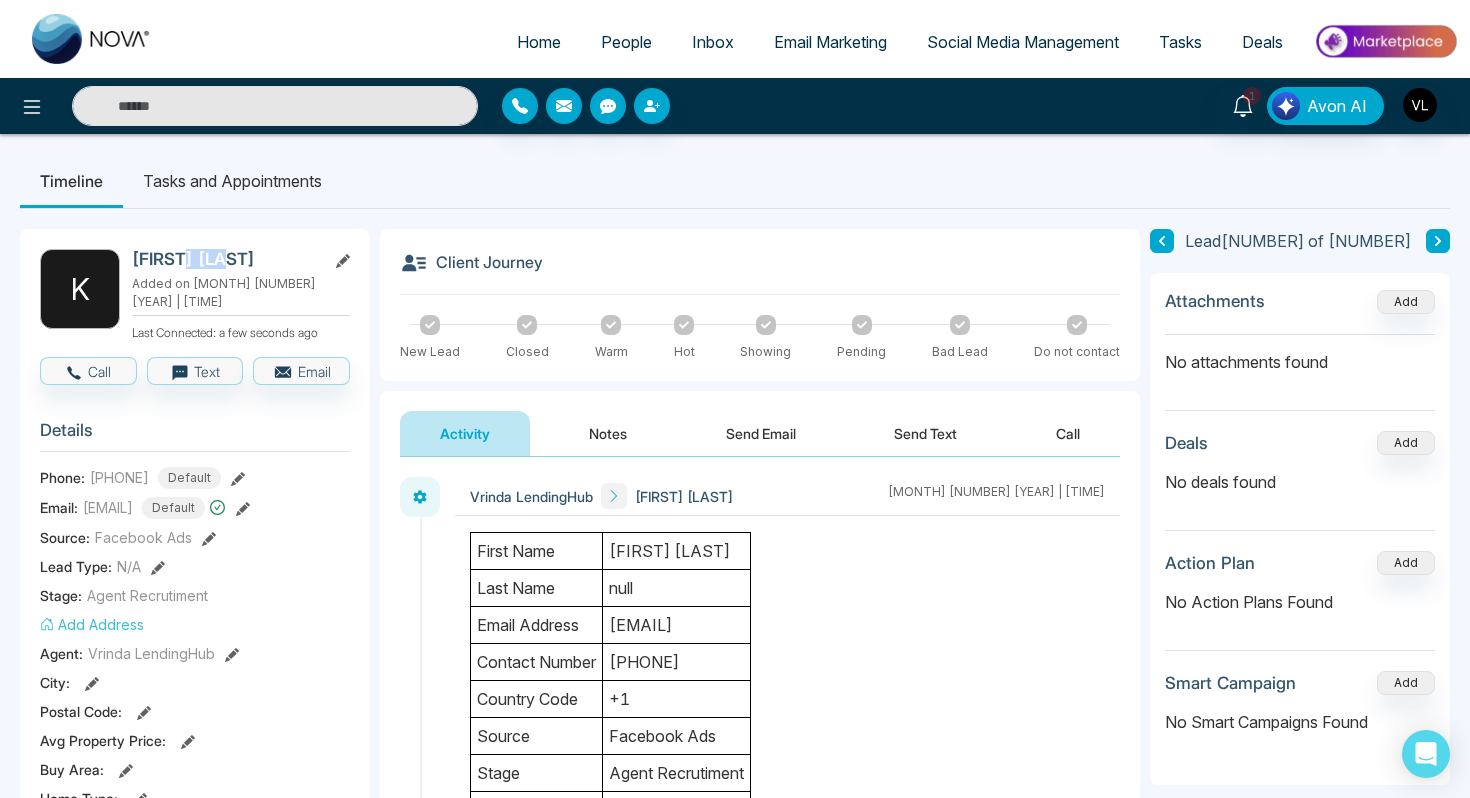 copy on "Audit" 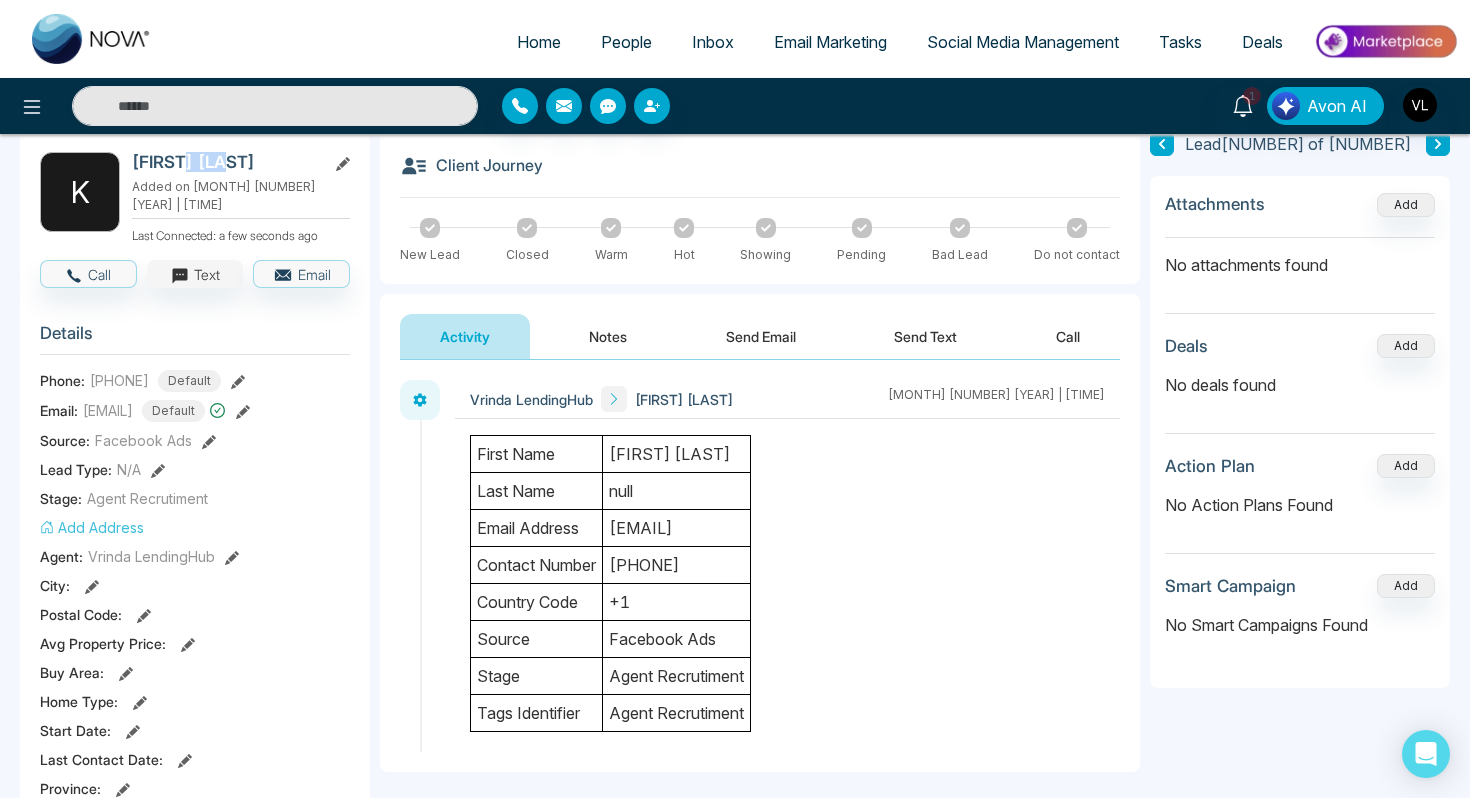 scroll, scrollTop: 0, scrollLeft: 0, axis: both 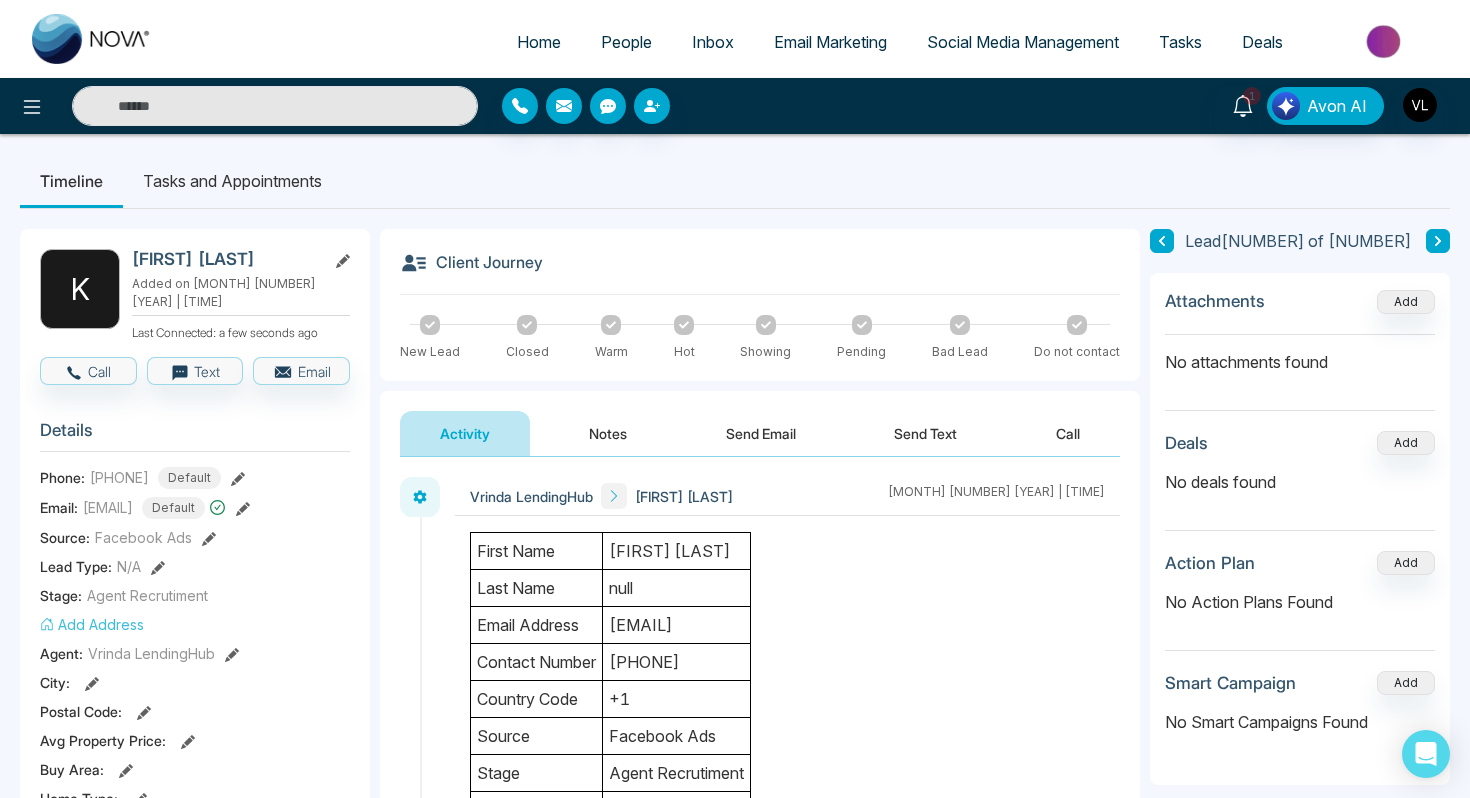 click on "Tasks and Appointments" at bounding box center (232, 181) 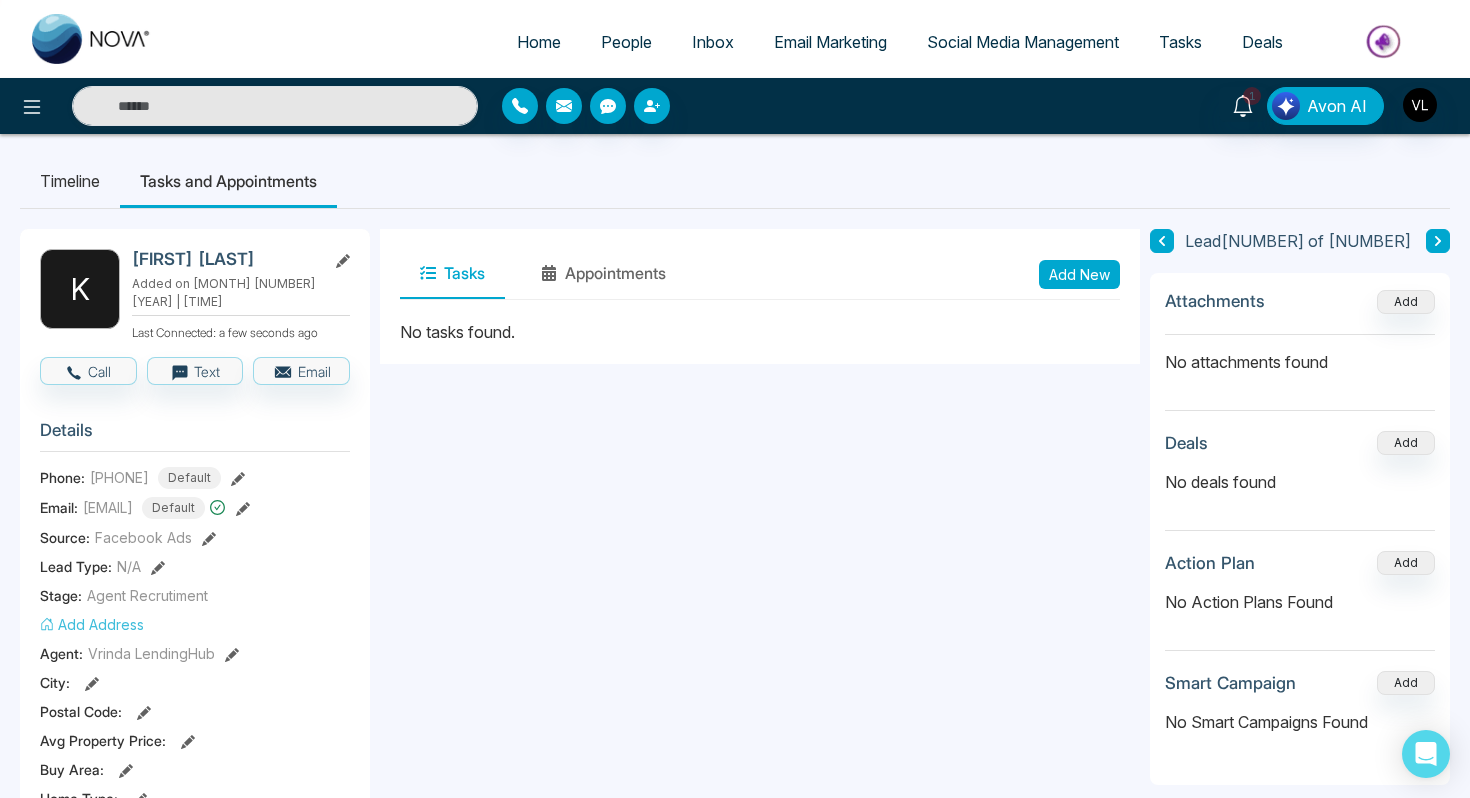 click on "Add New" at bounding box center (1079, 274) 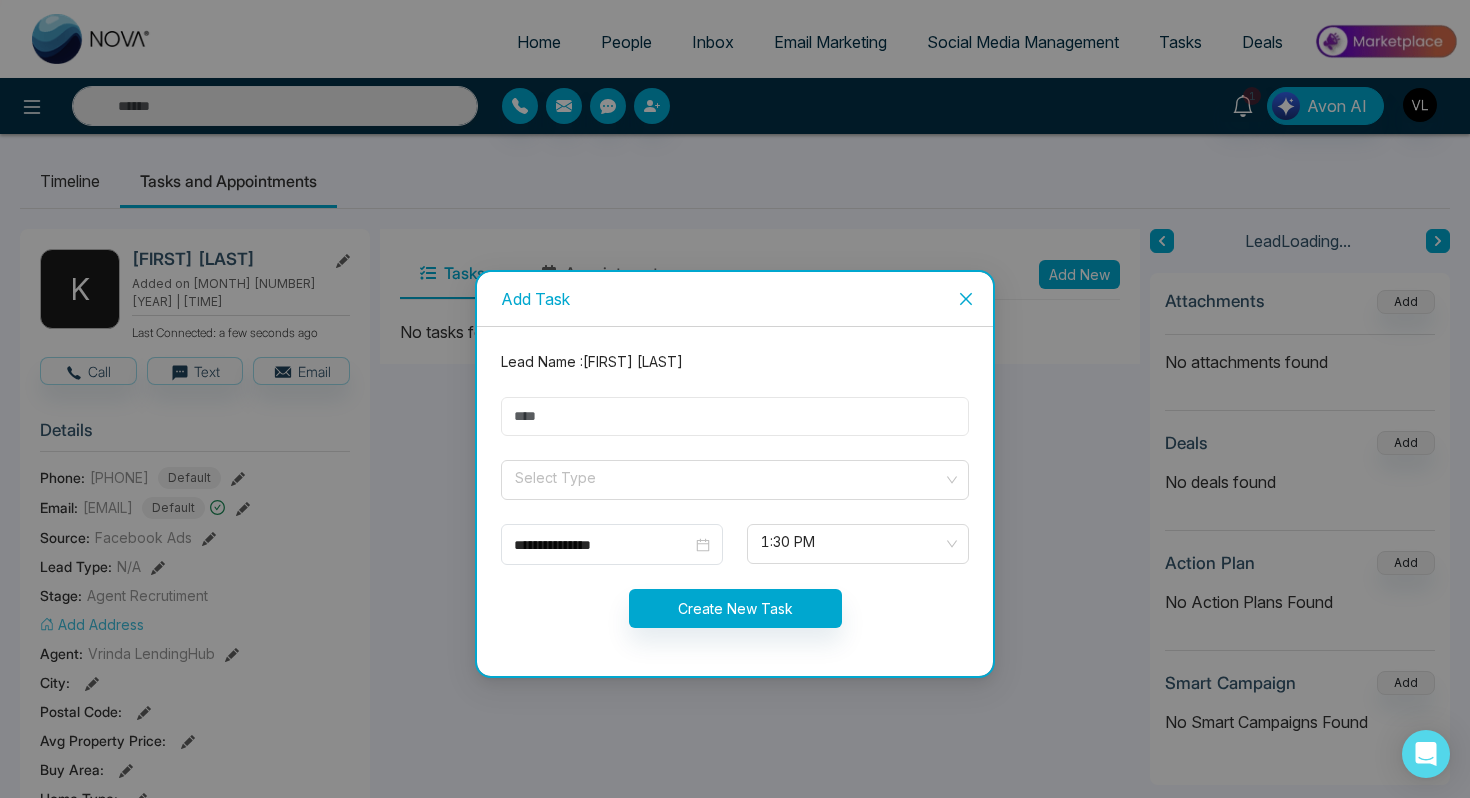 click at bounding box center [735, 416] 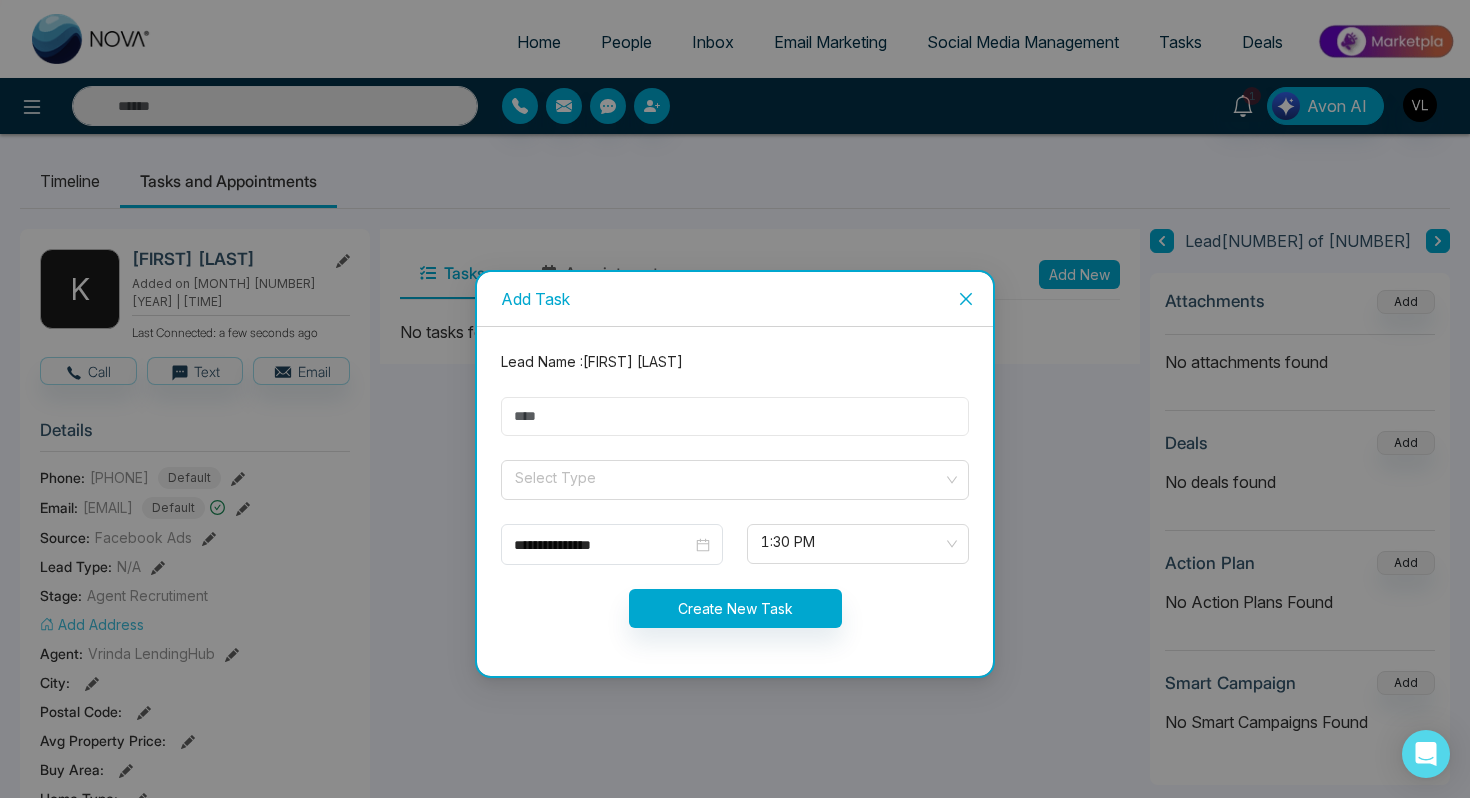 type on "****" 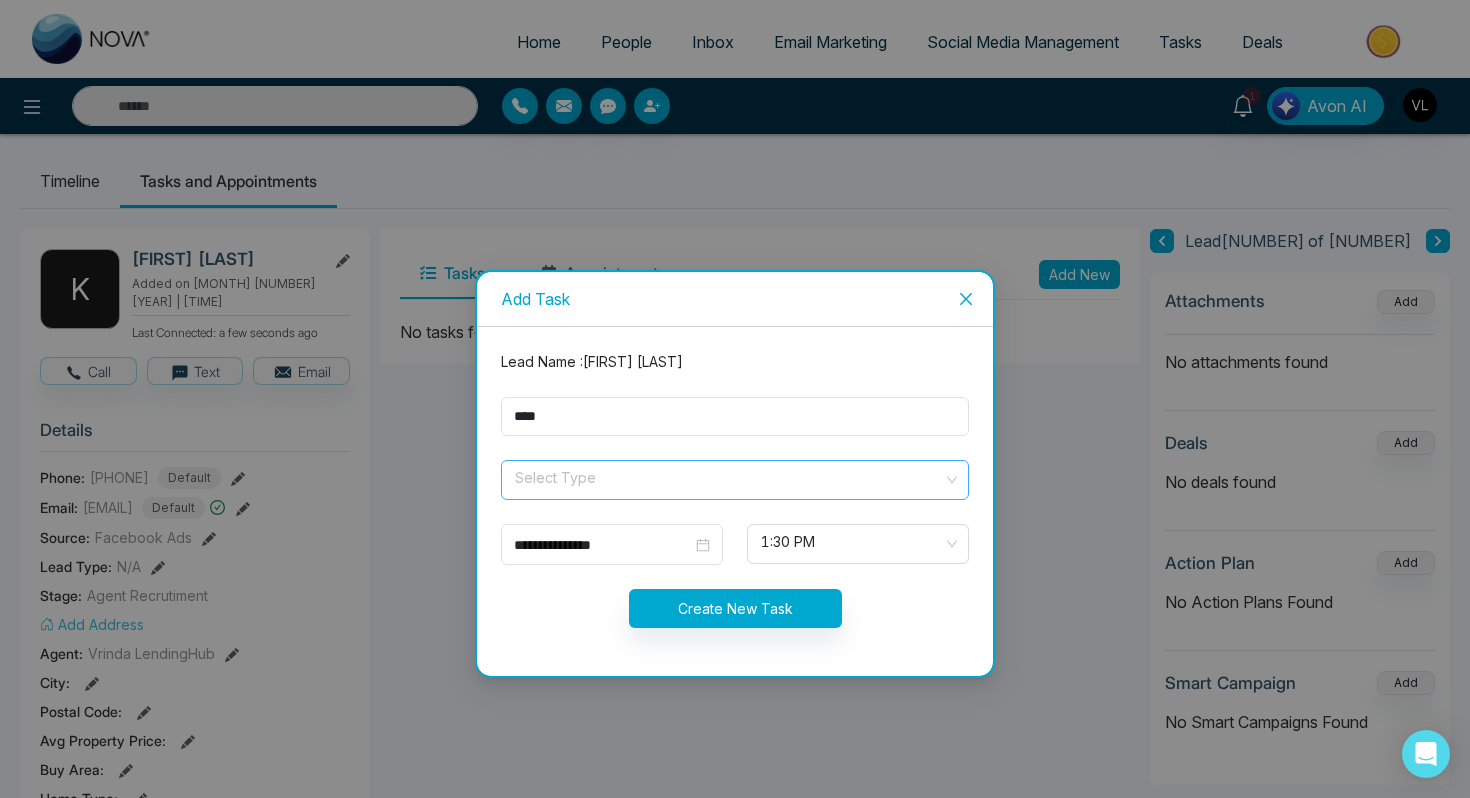 click at bounding box center (728, 476) 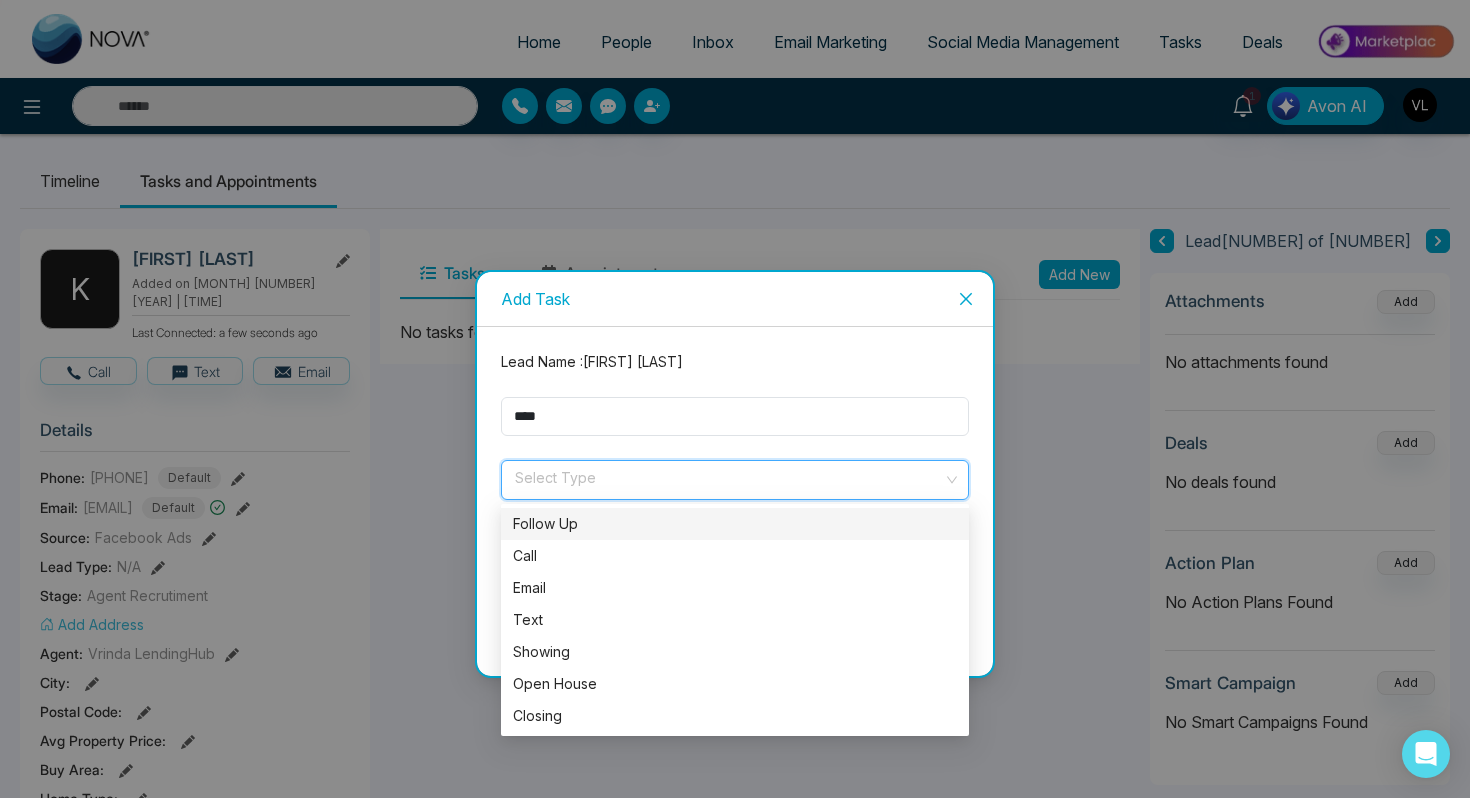 click on "Follow Up" at bounding box center [735, 524] 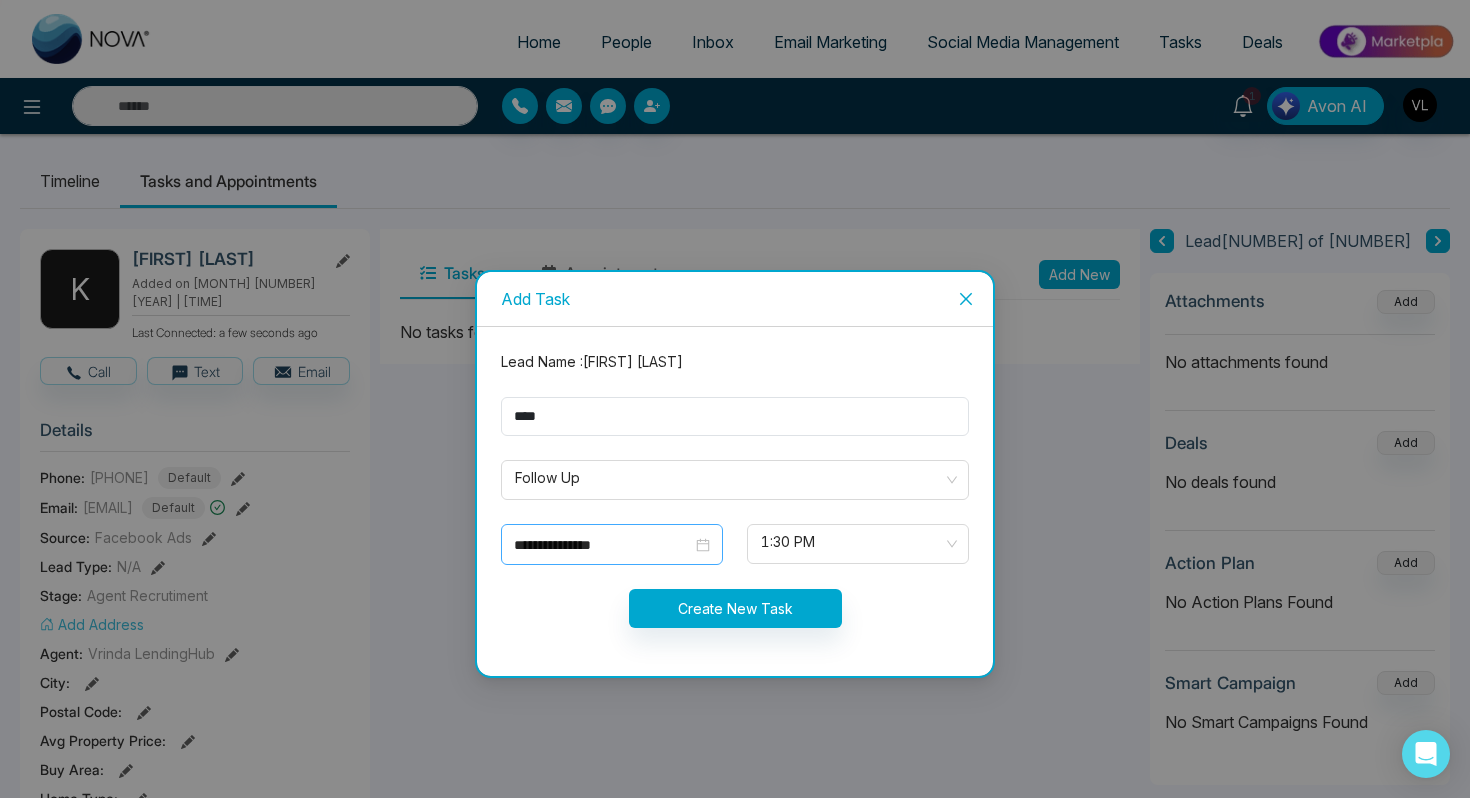 click on "**********" at bounding box center (612, 545) 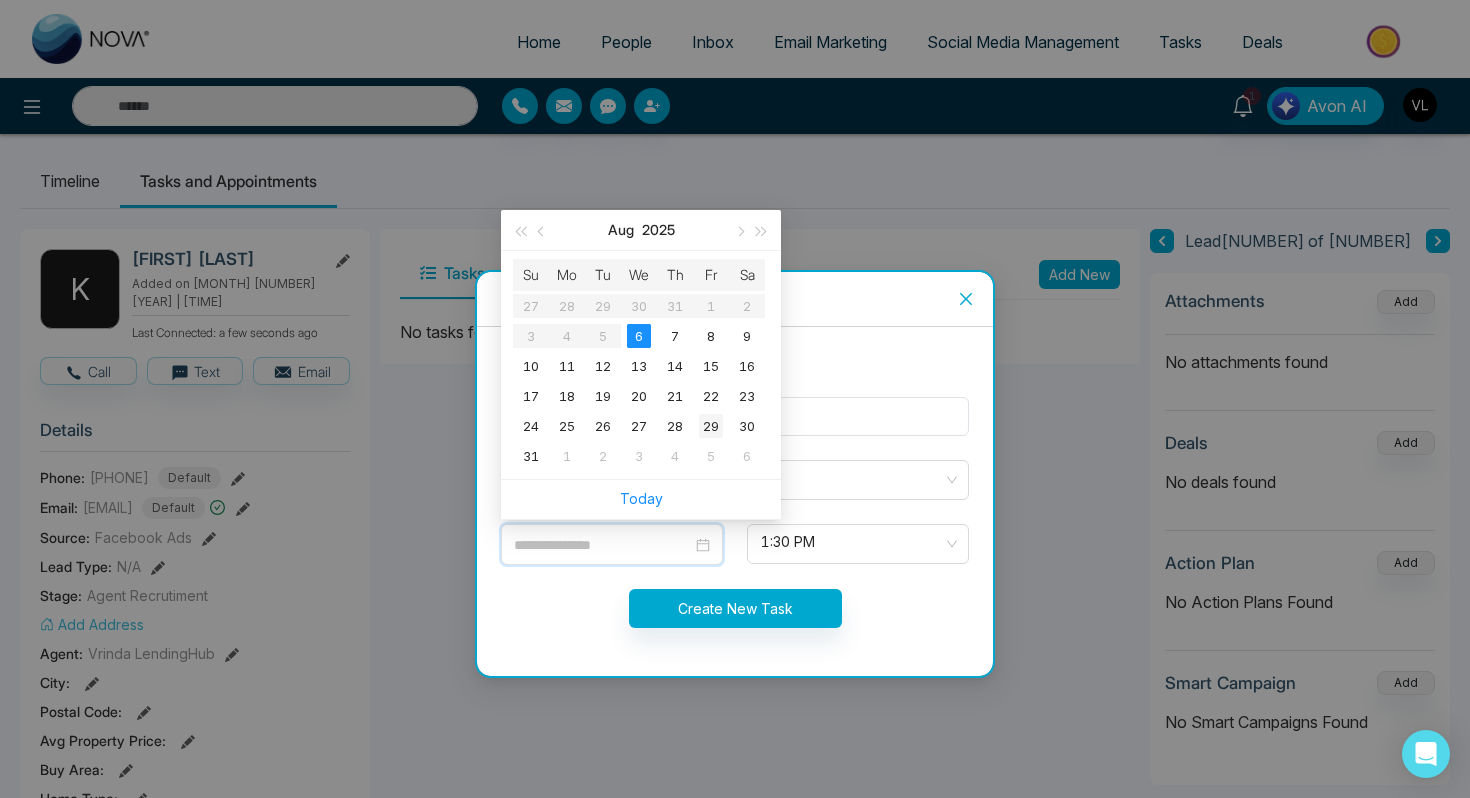 type on "**********" 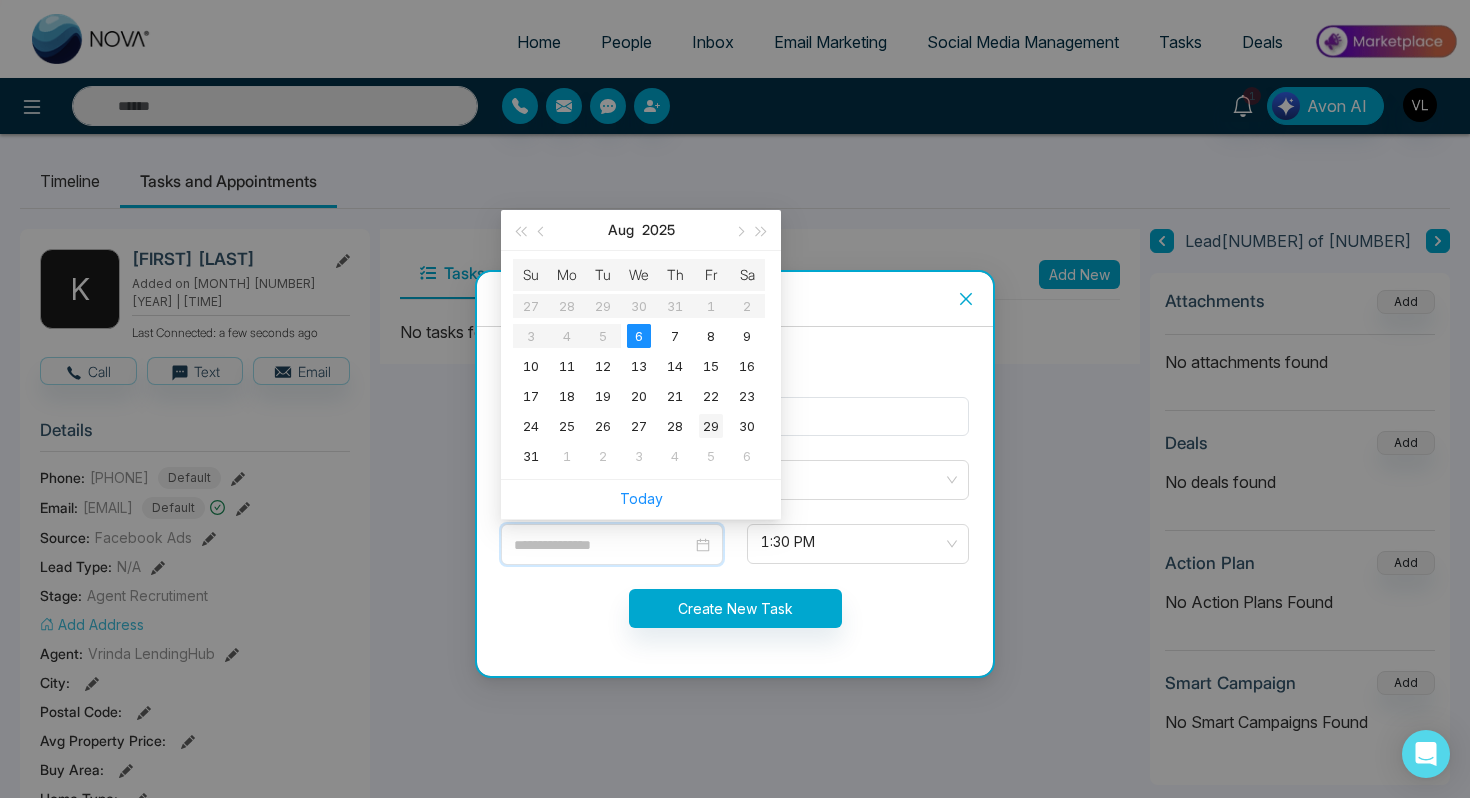 click on "29" at bounding box center (711, 426) 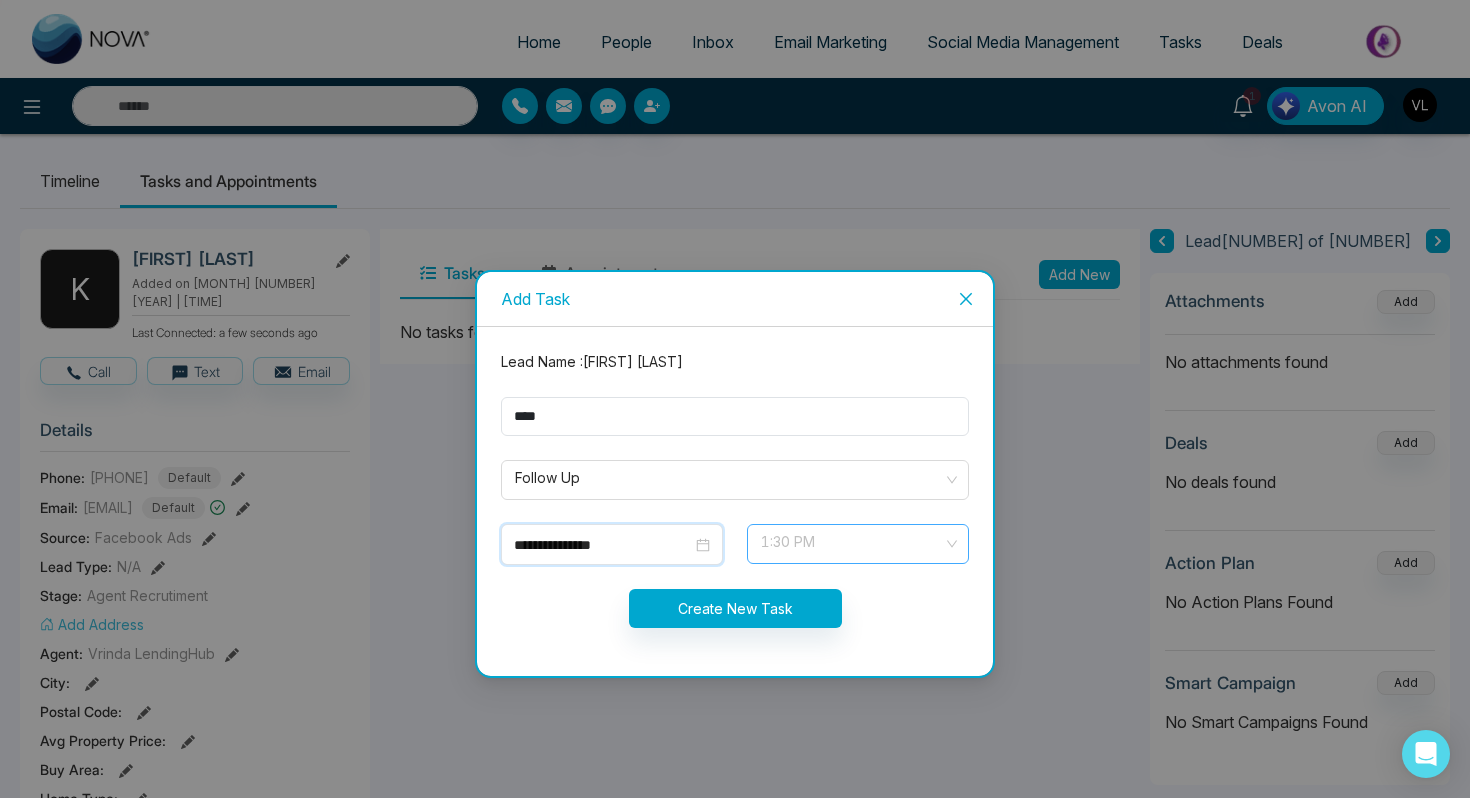 click on "1:30 PM" at bounding box center (858, 544) 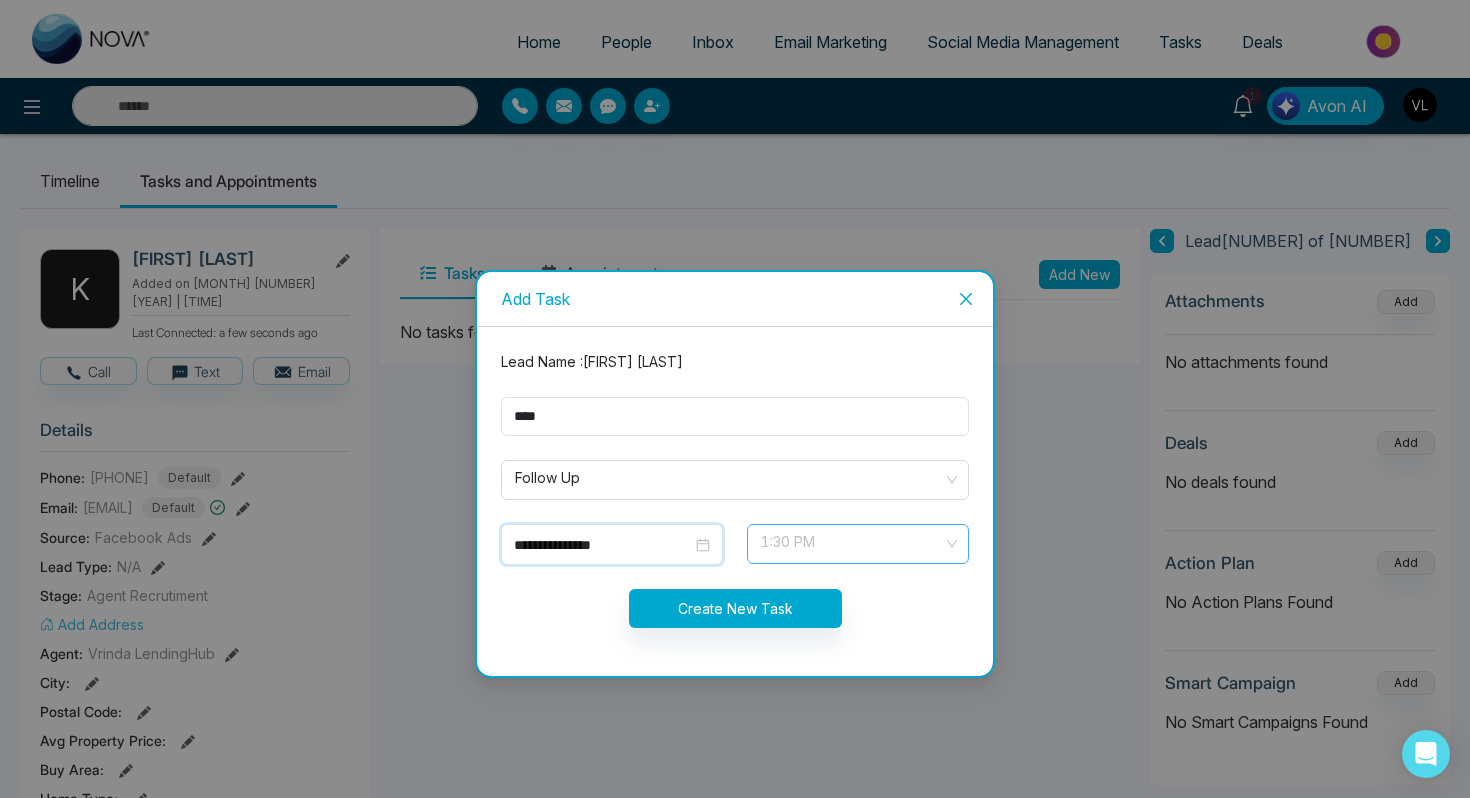 scroll, scrollTop: 640, scrollLeft: 0, axis: vertical 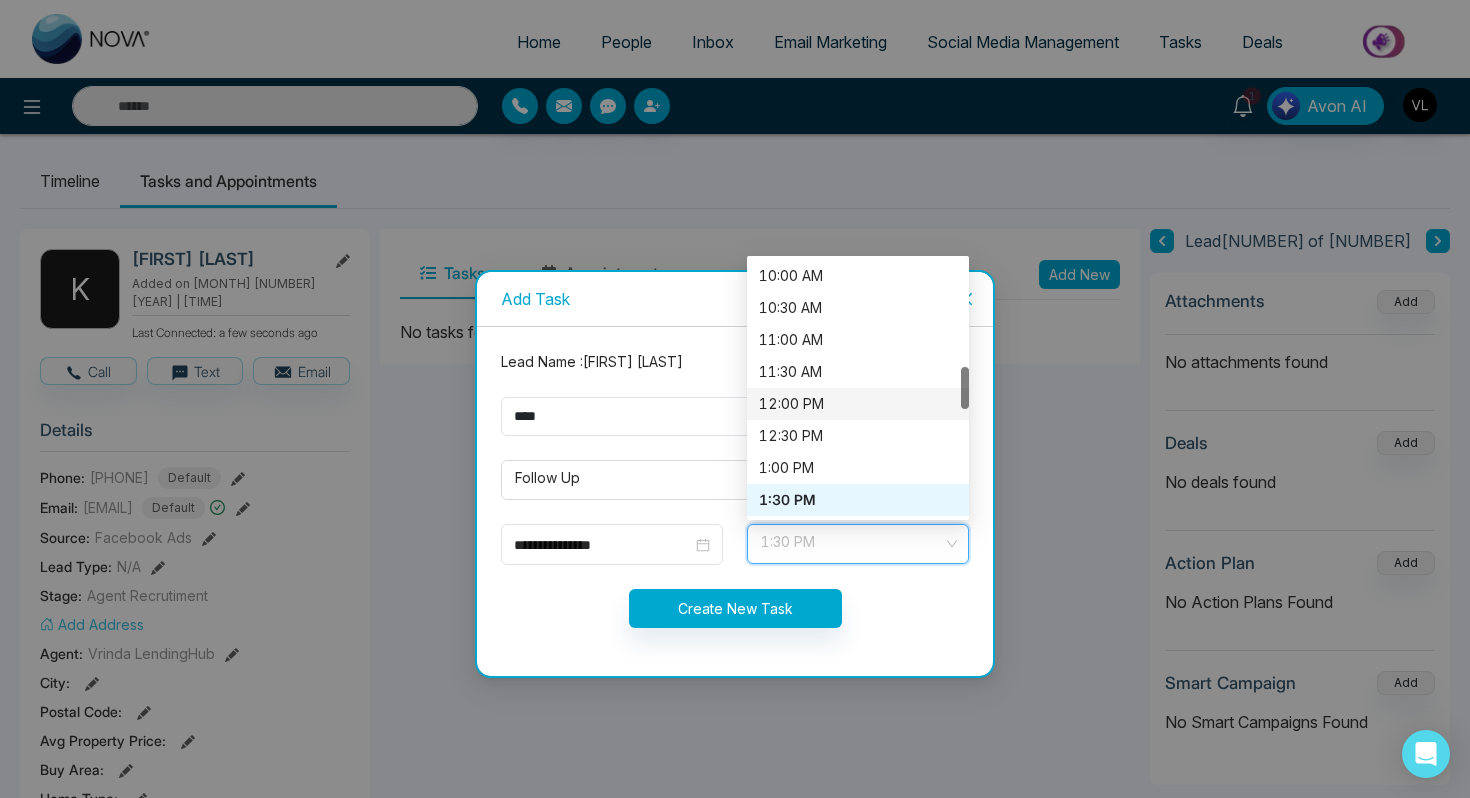 click on "12:00 PM" at bounding box center [858, 404] 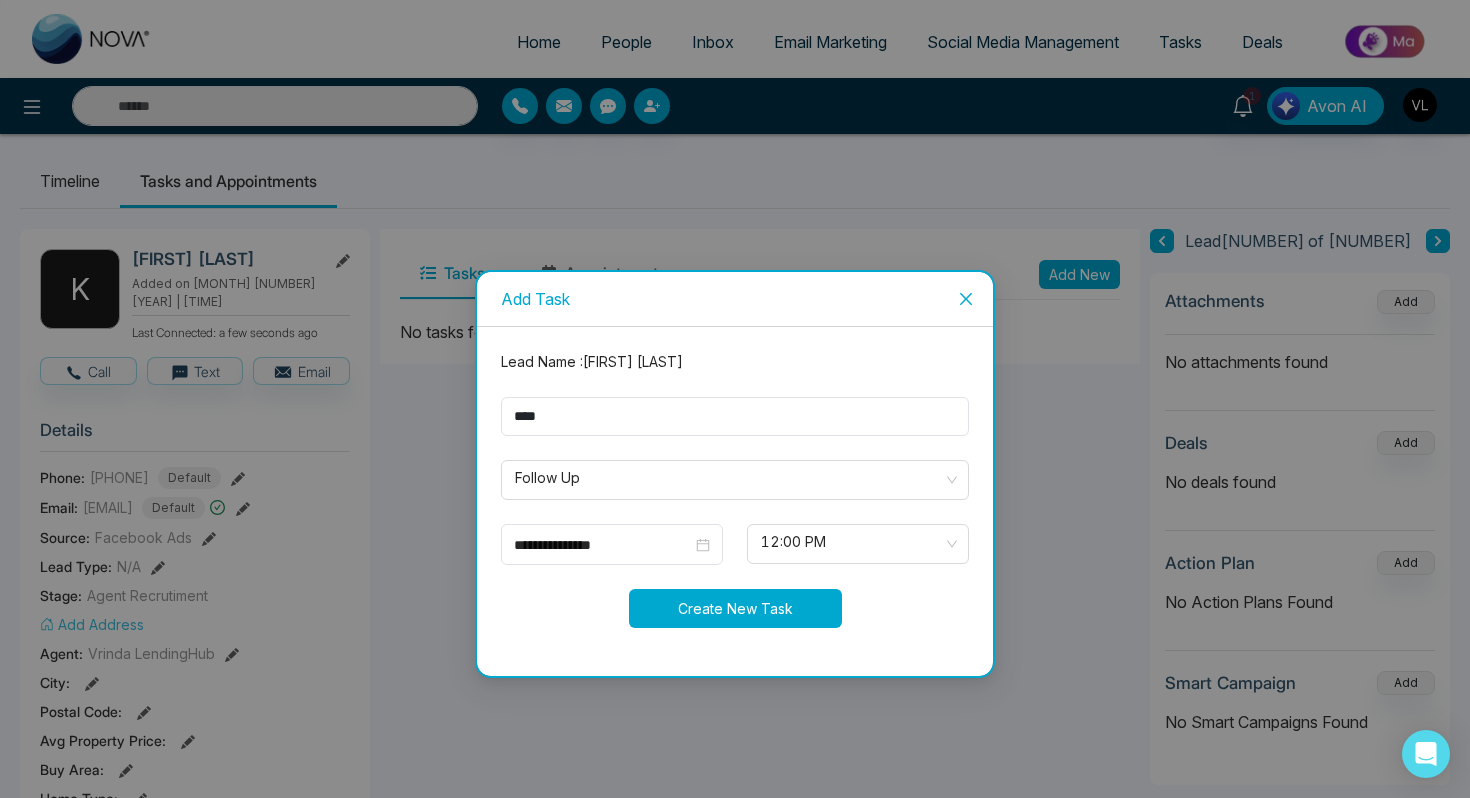 click on "Create New Task" at bounding box center (735, 608) 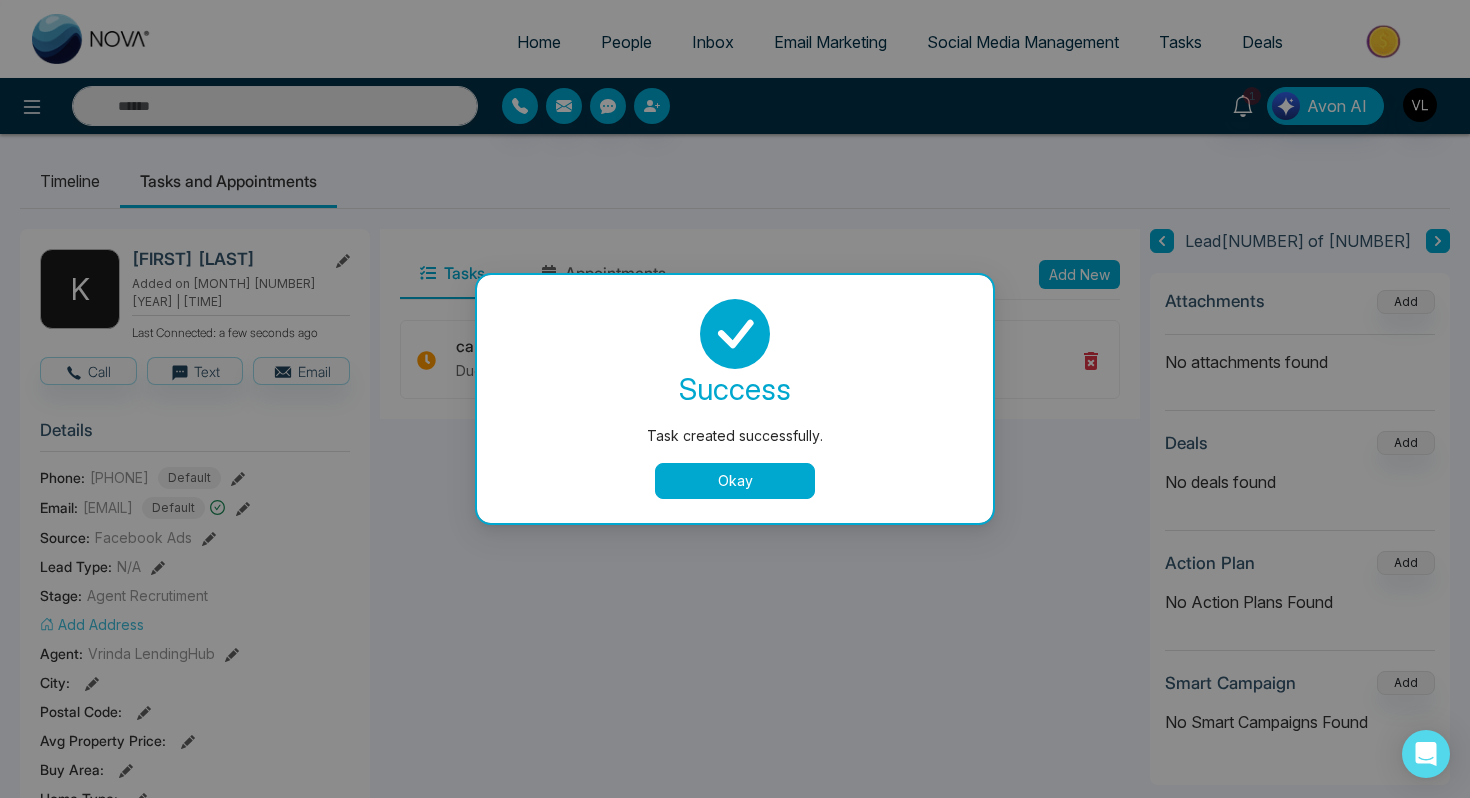 click on "Okay" at bounding box center (735, 481) 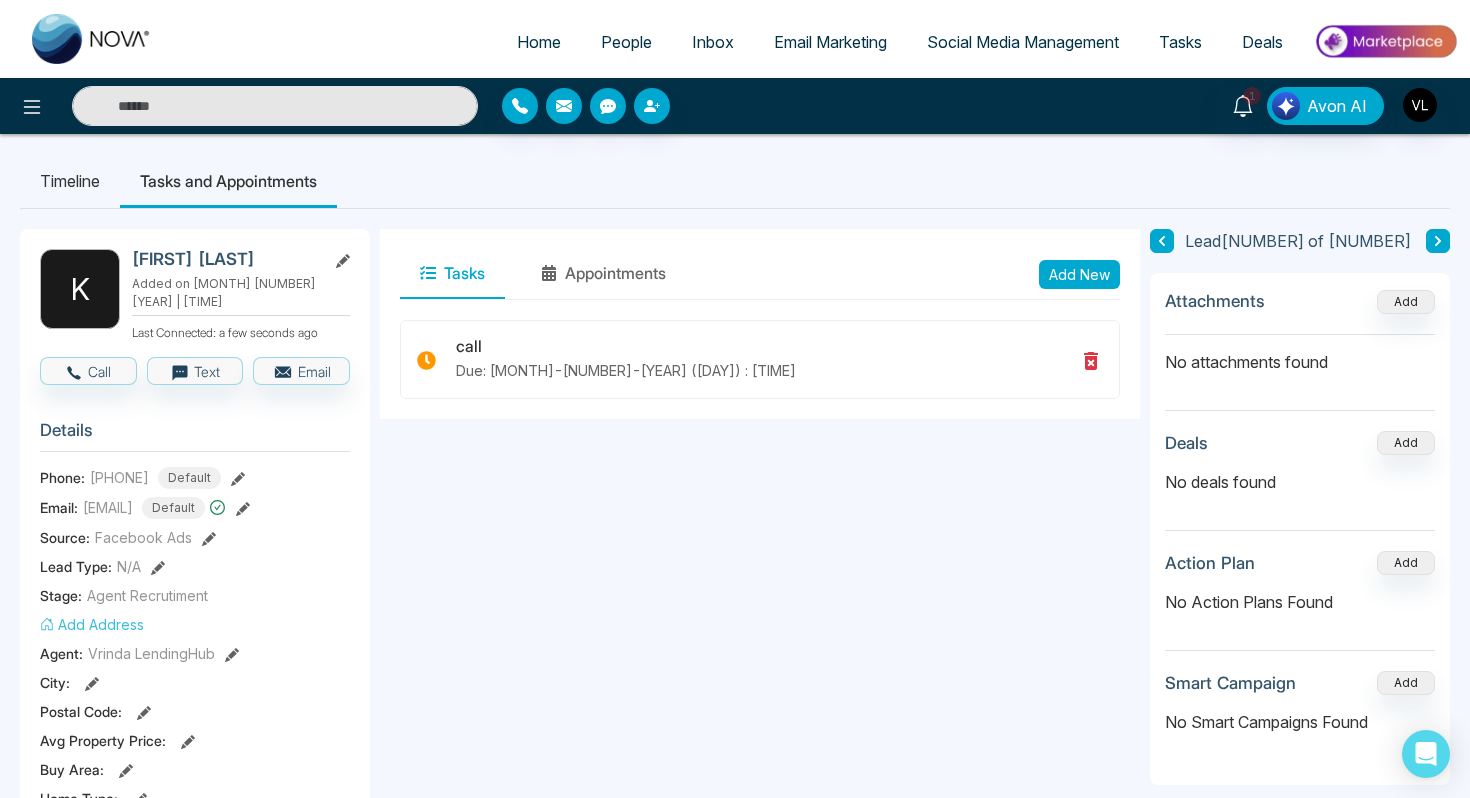 click on "Timeline" at bounding box center [70, 181] 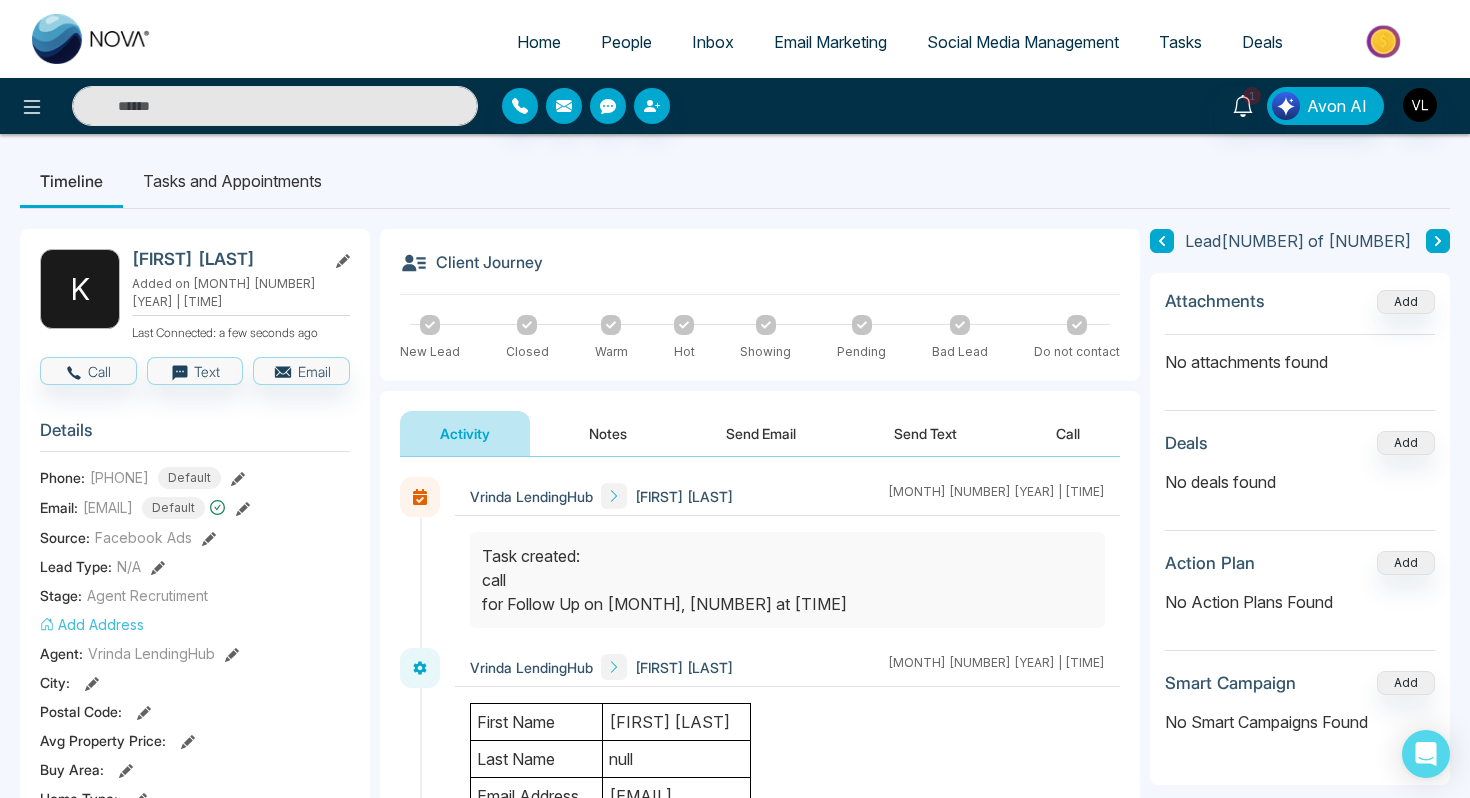 click on "Notes" at bounding box center [608, 433] 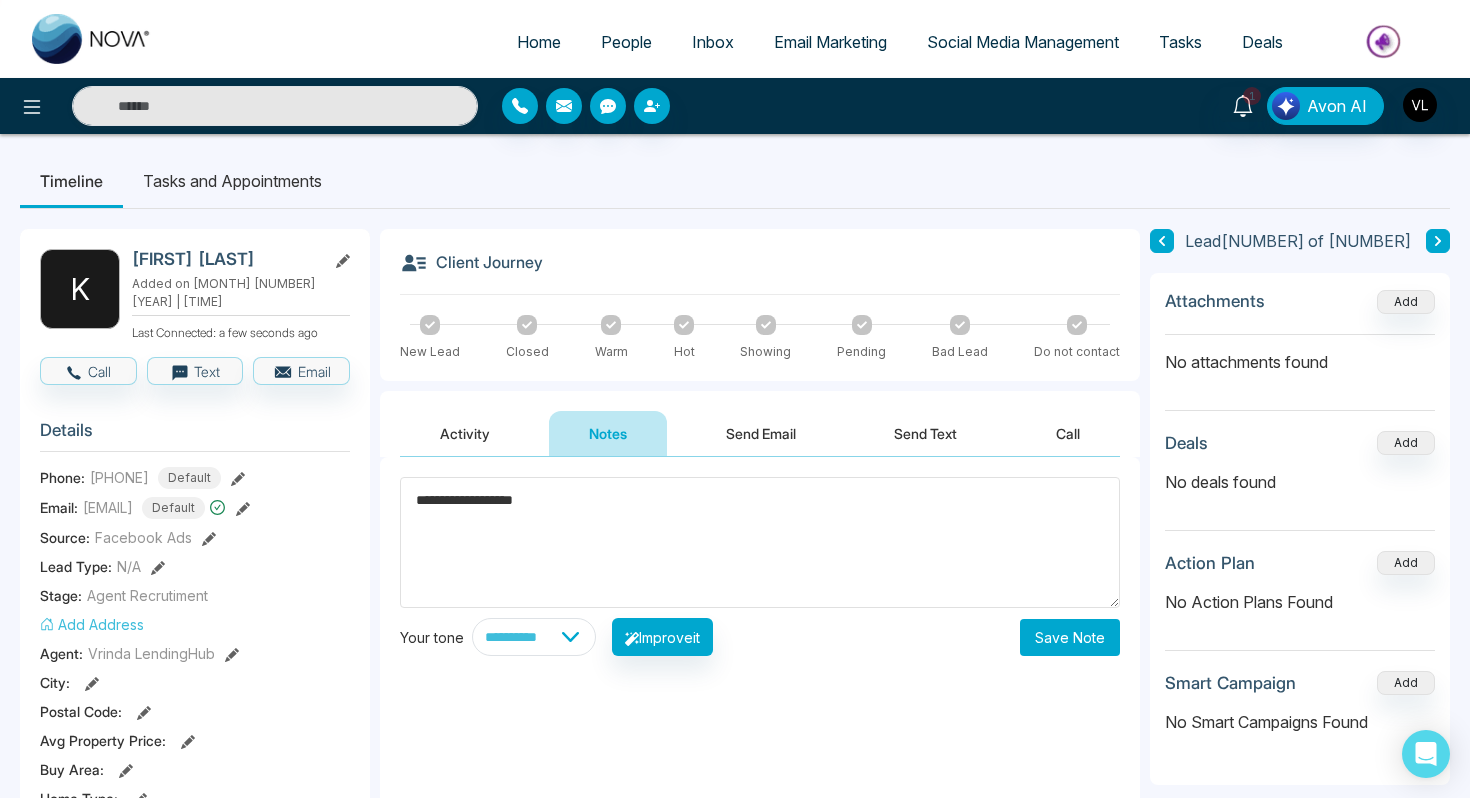 type on "**********" 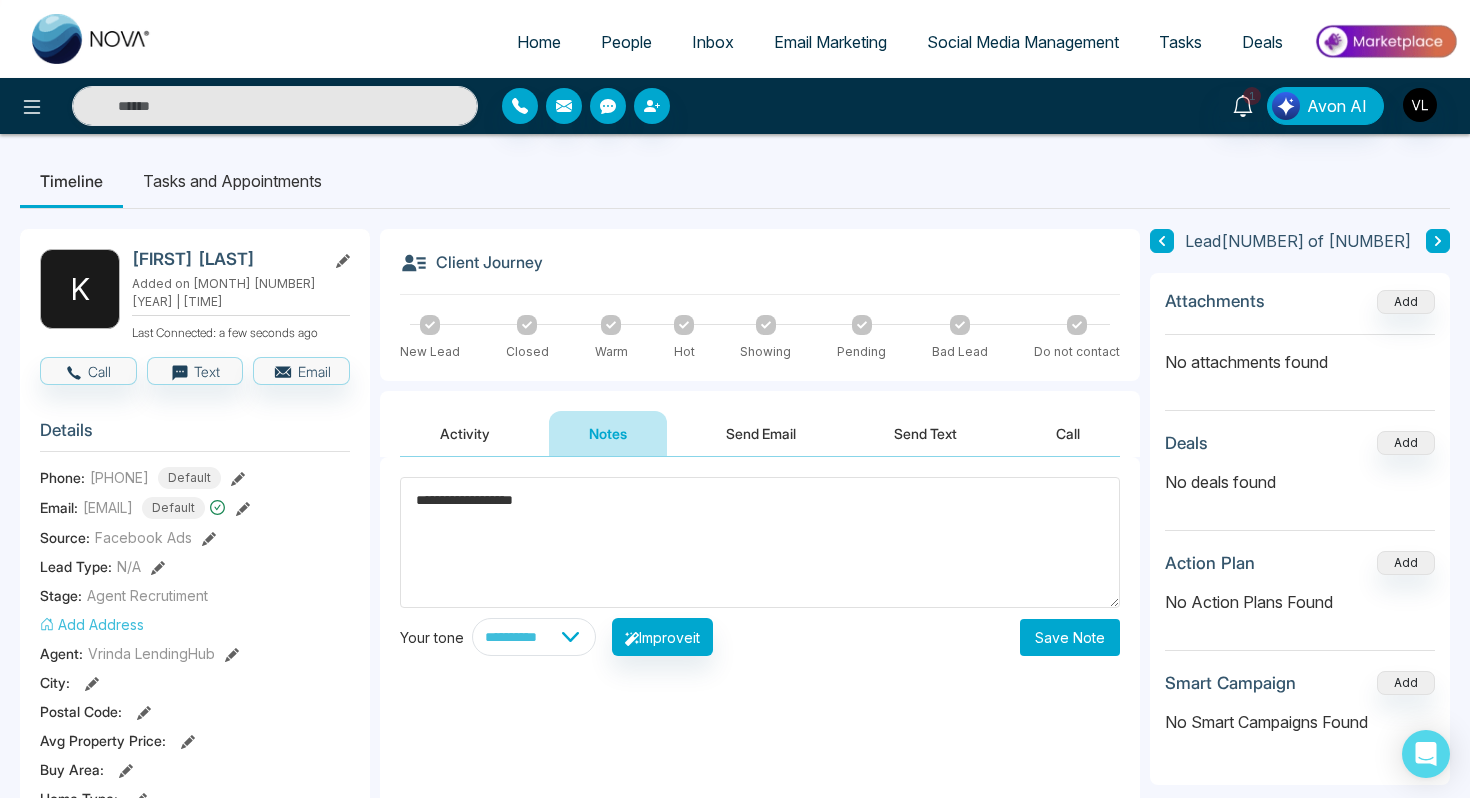 click on "**********" at bounding box center (760, 657) 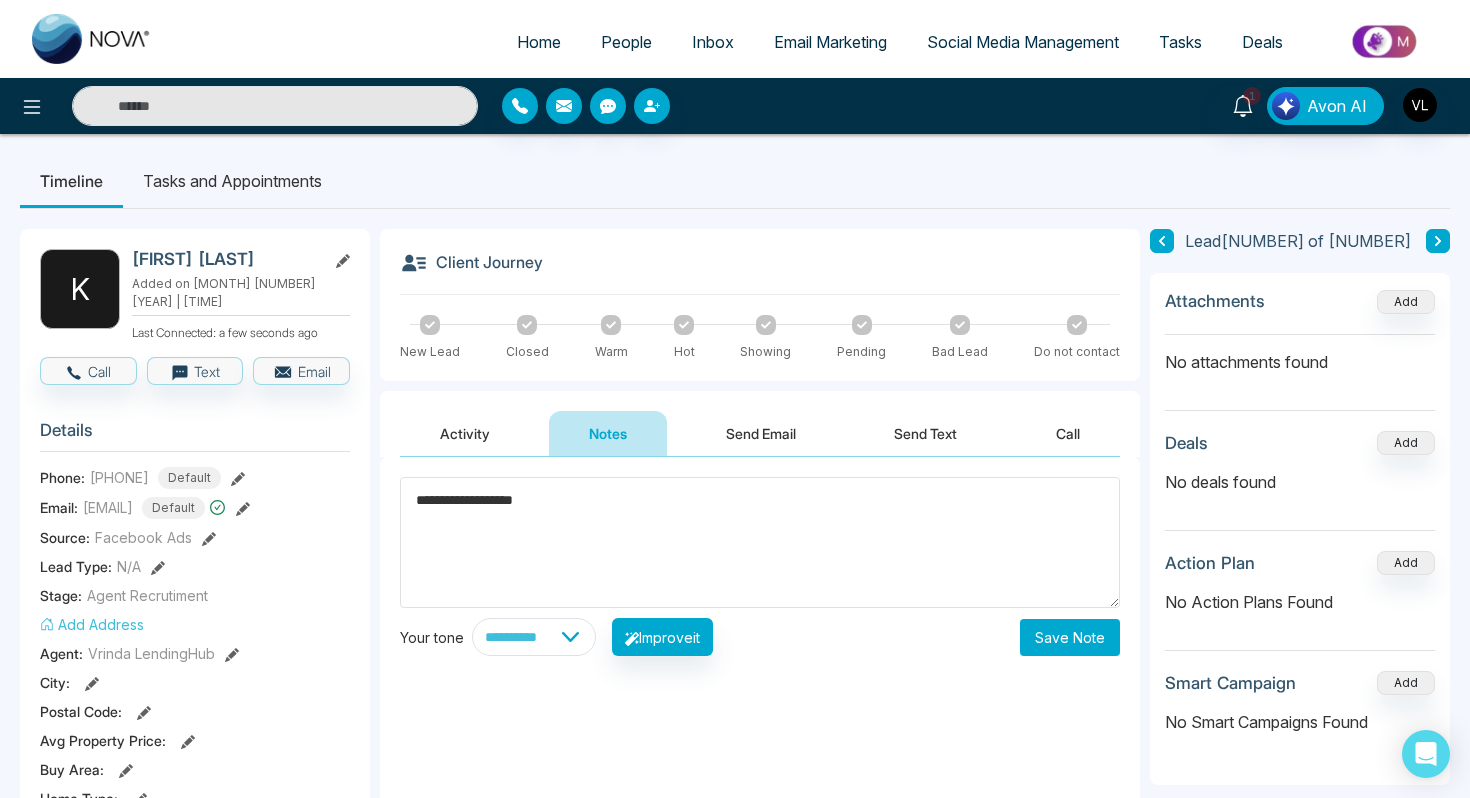 click on "**********" at bounding box center (760, 657) 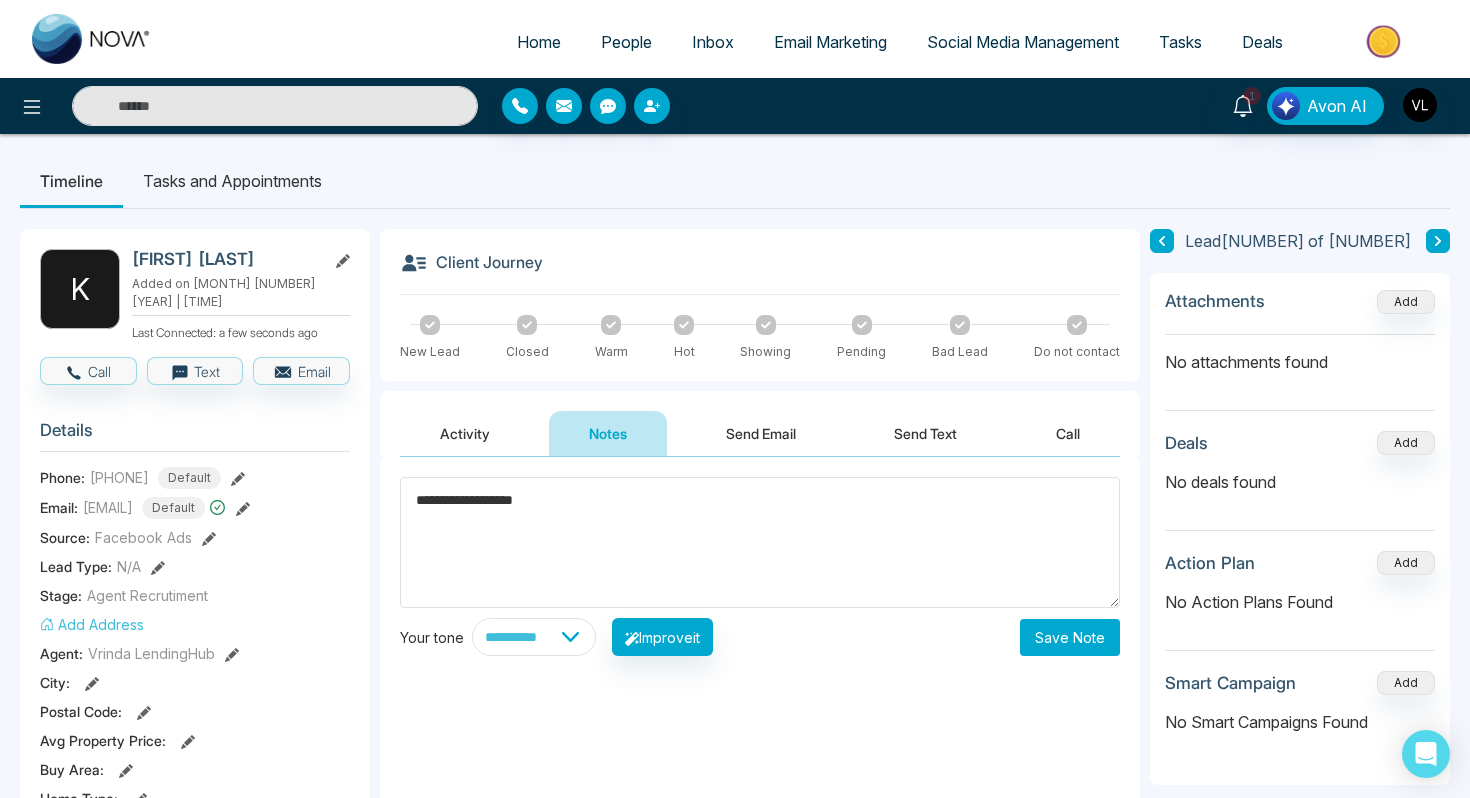 click on "**********" at bounding box center [760, 566] 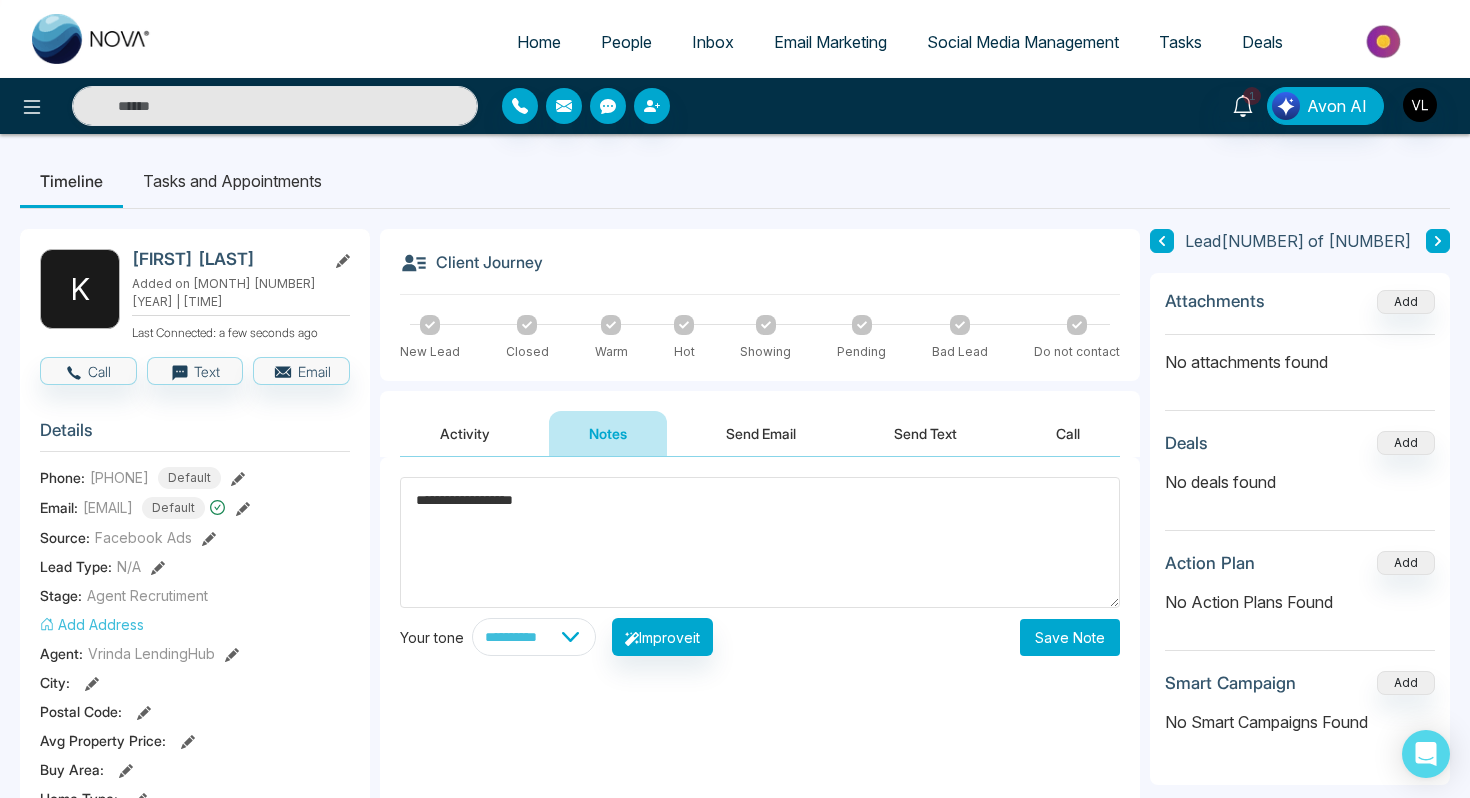 click on "Save Note" at bounding box center [1070, 637] 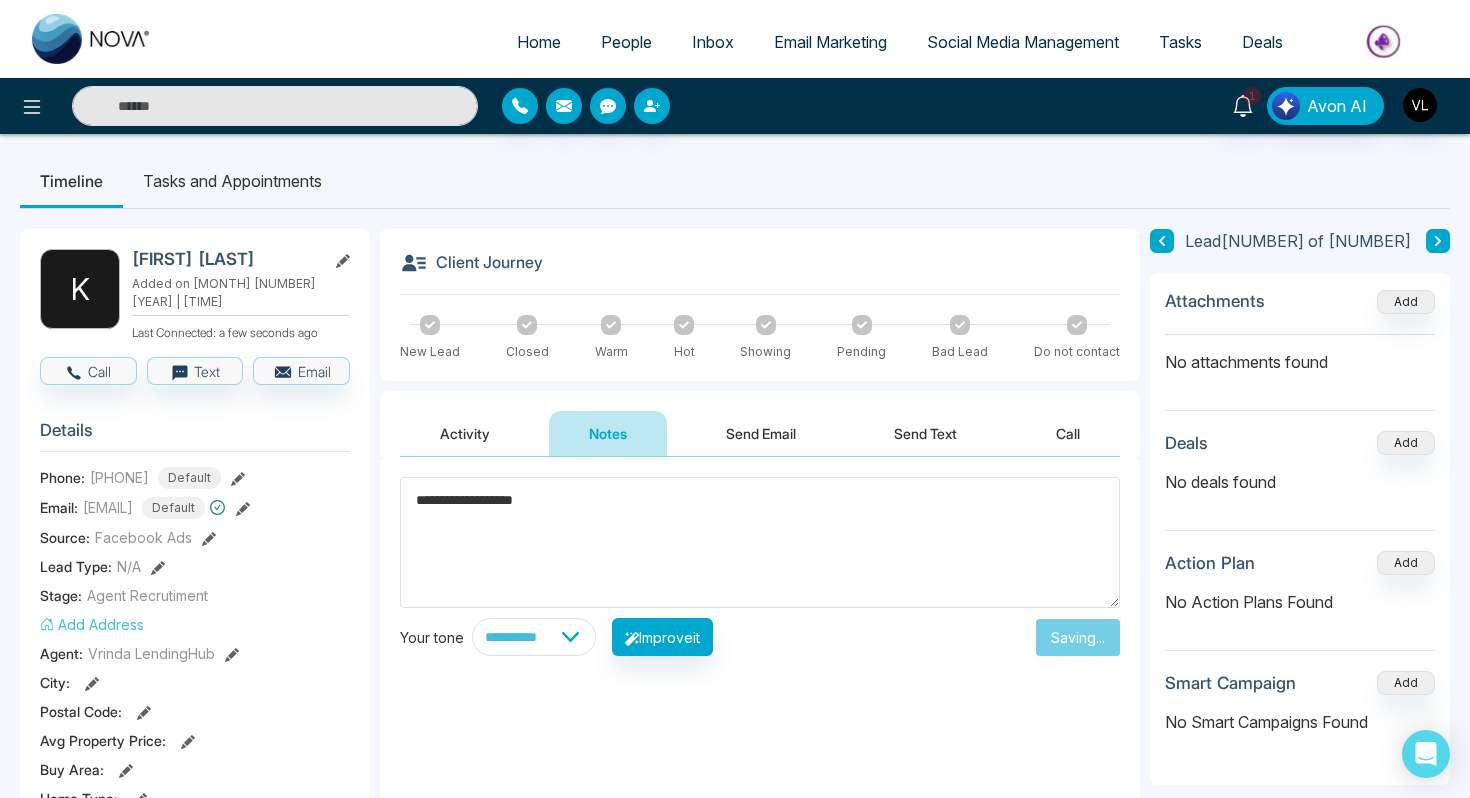 type 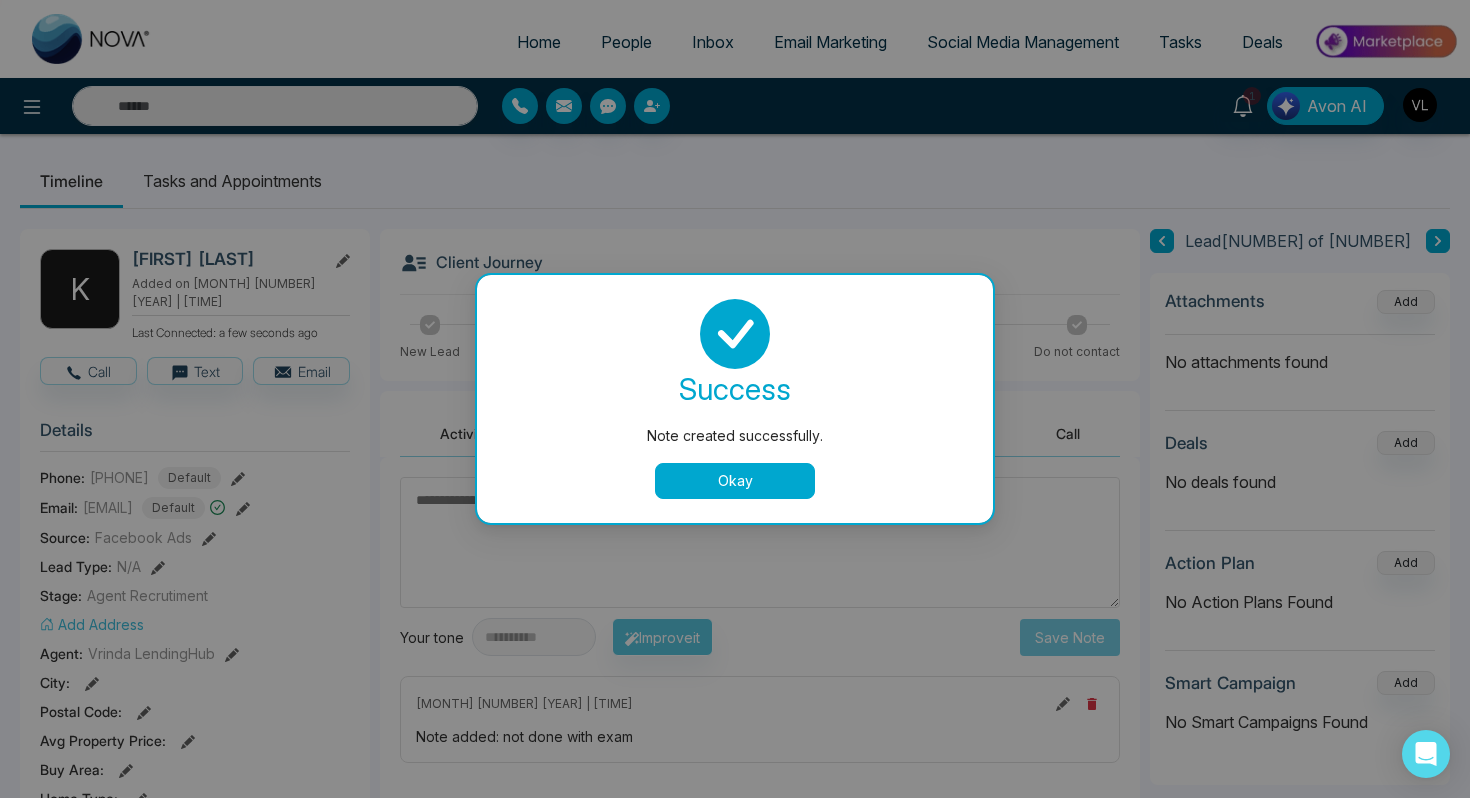 click on "Okay" at bounding box center (735, 481) 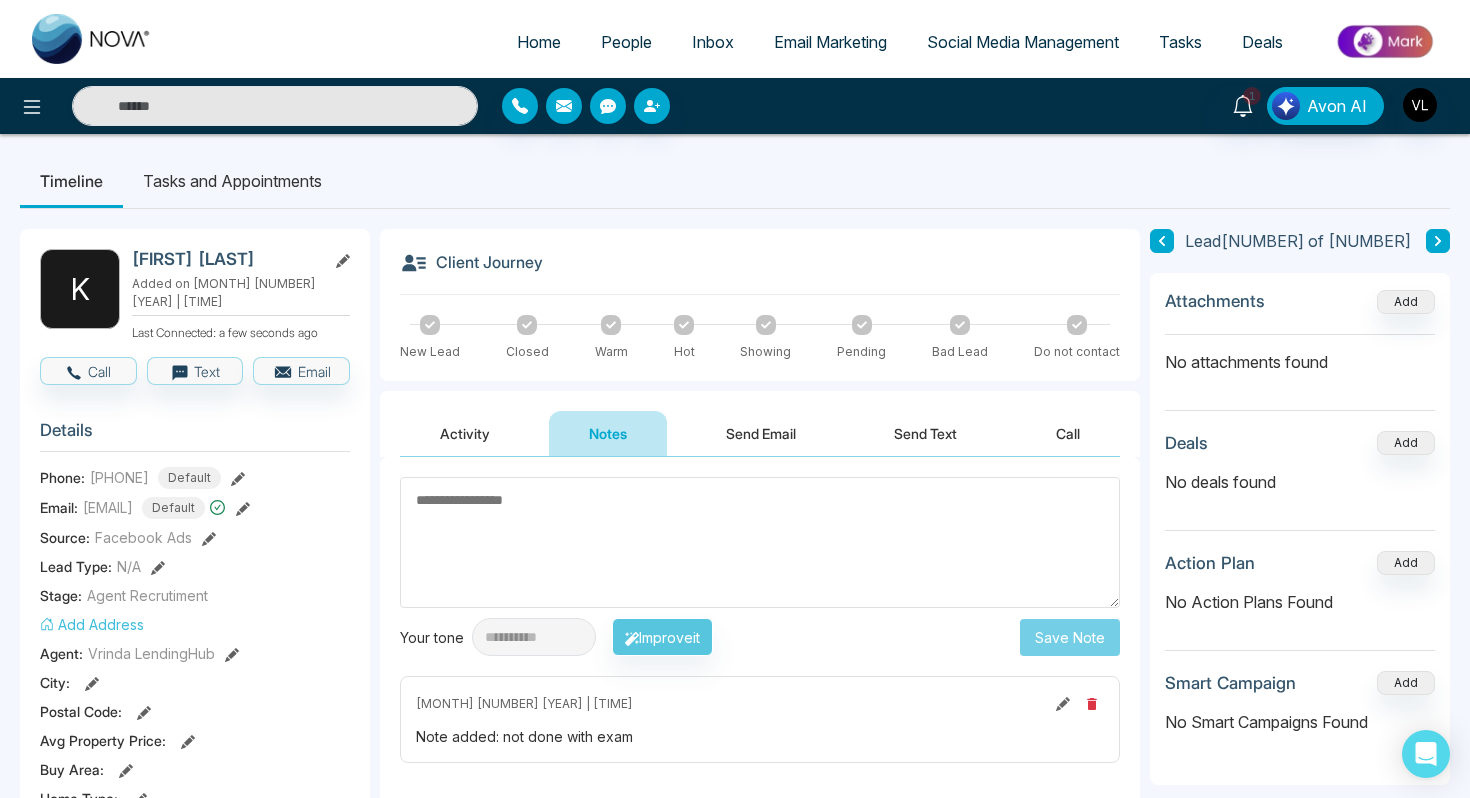 click on "People" at bounding box center [626, 42] 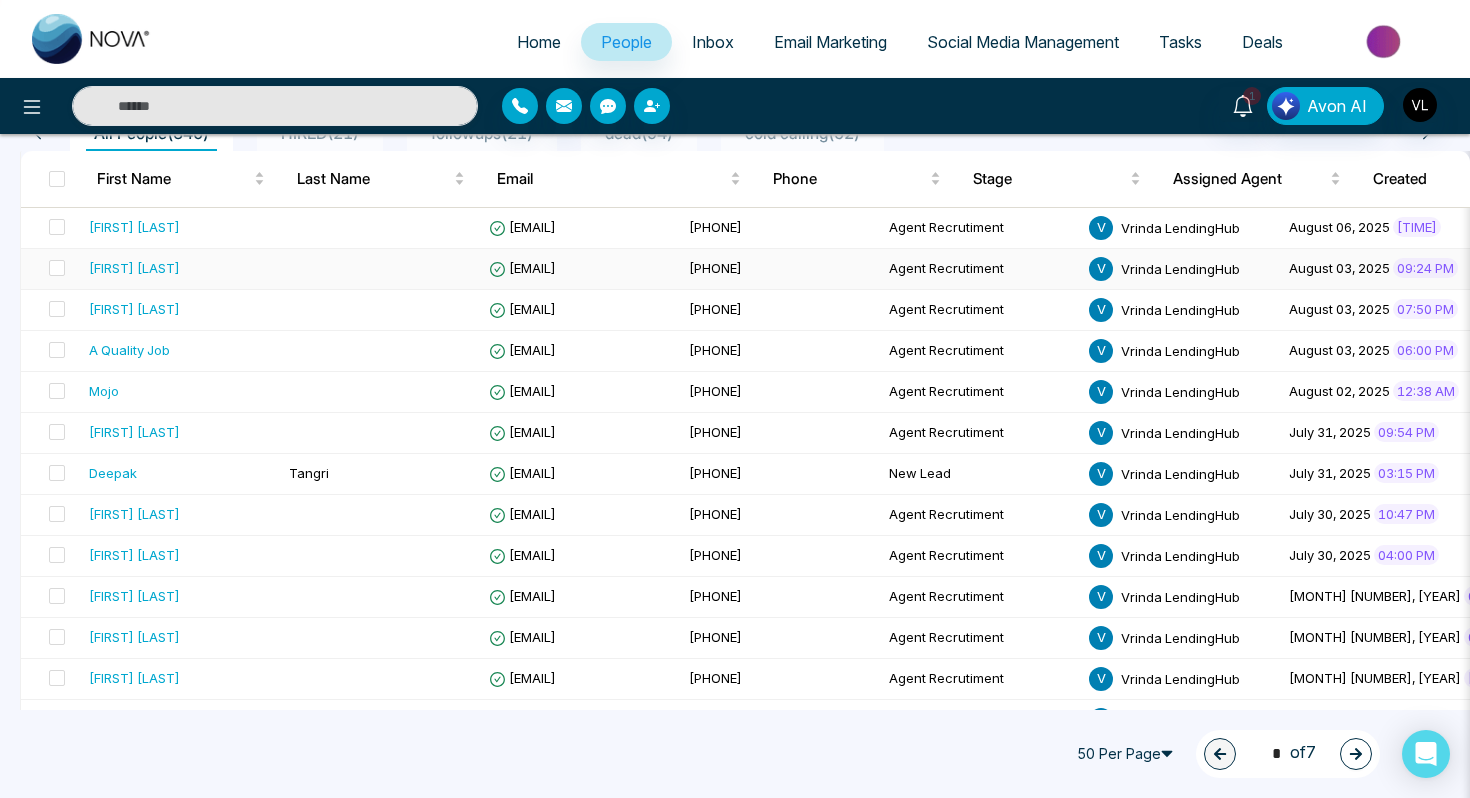 scroll, scrollTop: 0, scrollLeft: 0, axis: both 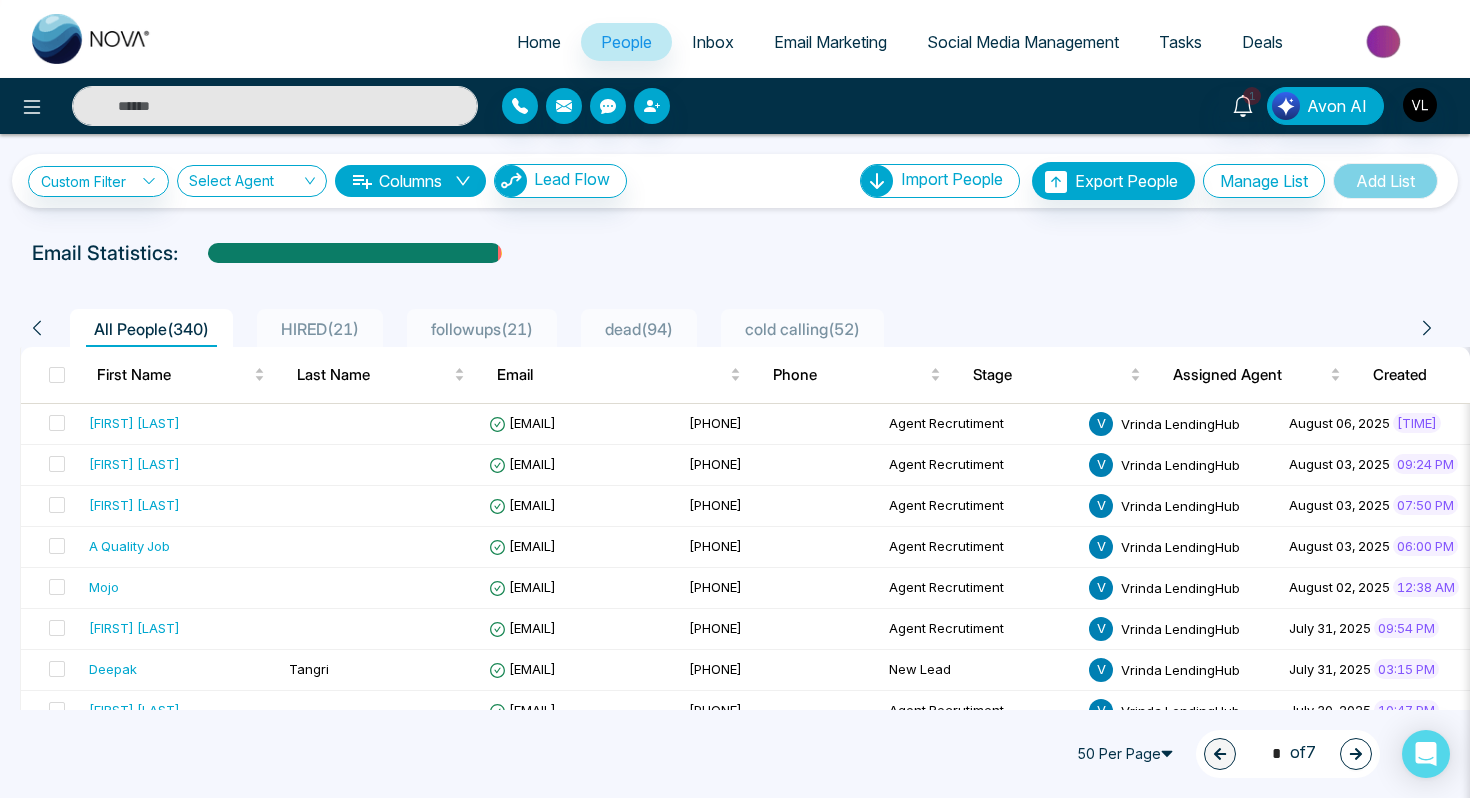 click at bounding box center (275, 106) 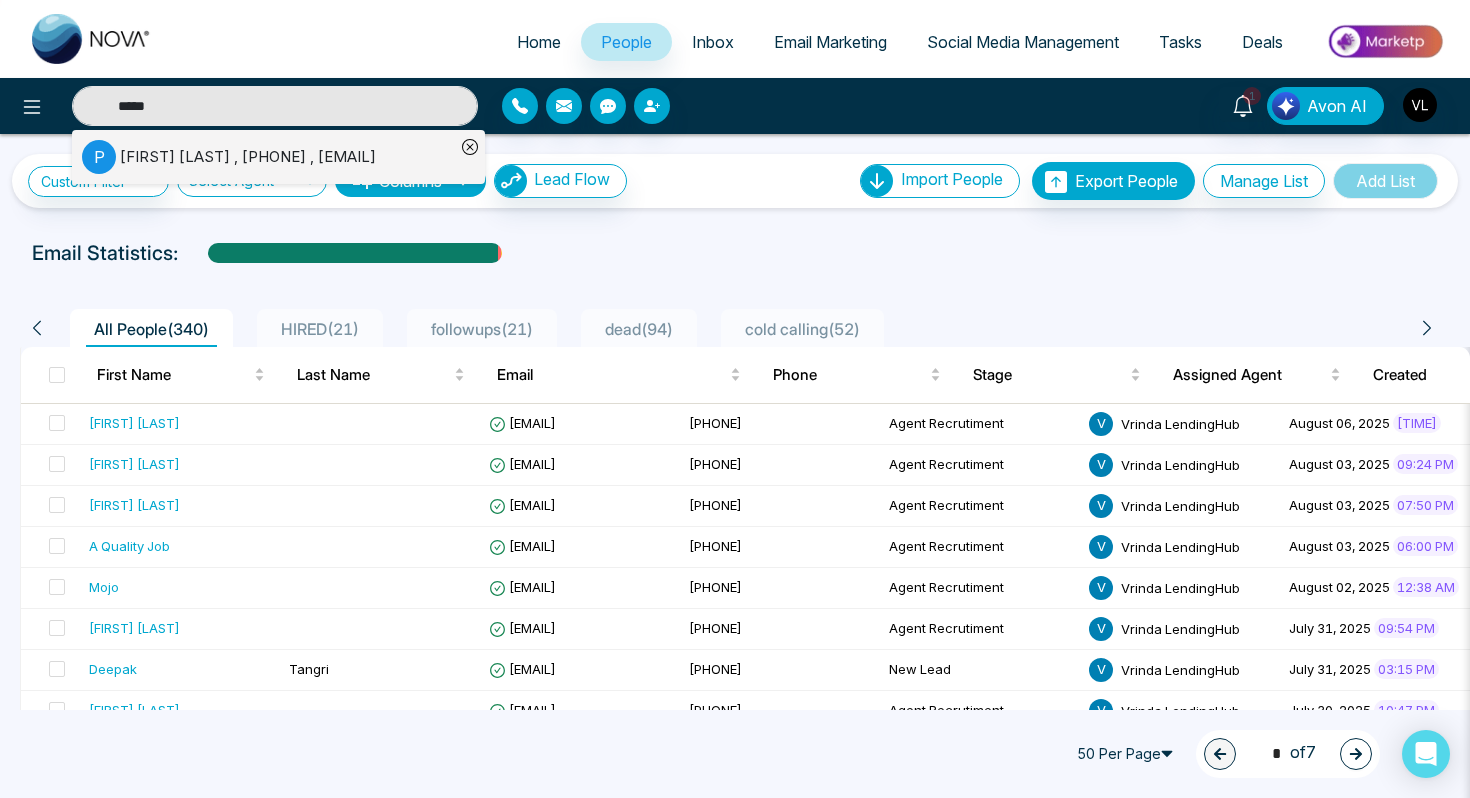 type on "*****" 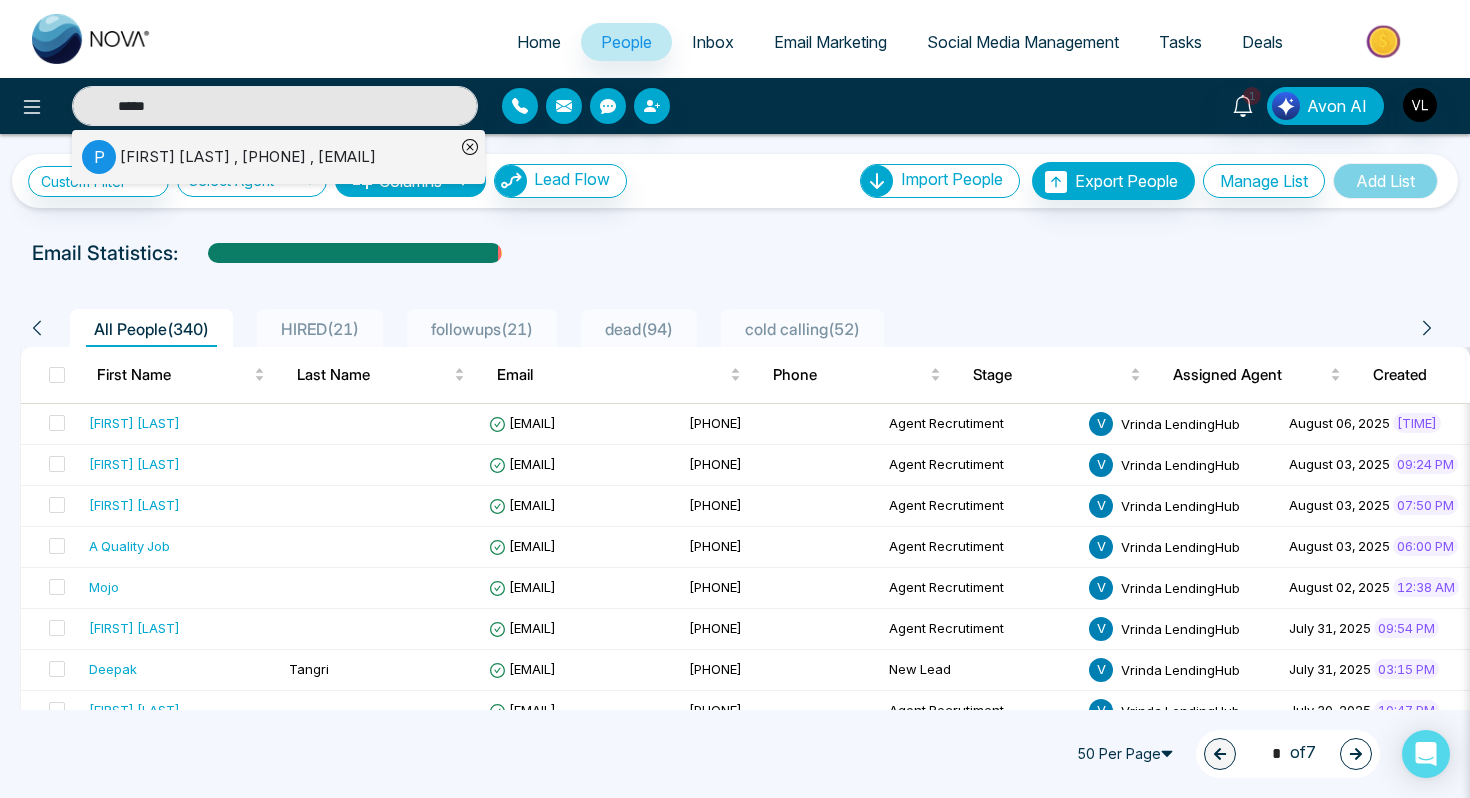 click on "Pawan Gautam     , +16479626547   , gautam.pawan@gmail.com" at bounding box center [248, 157] 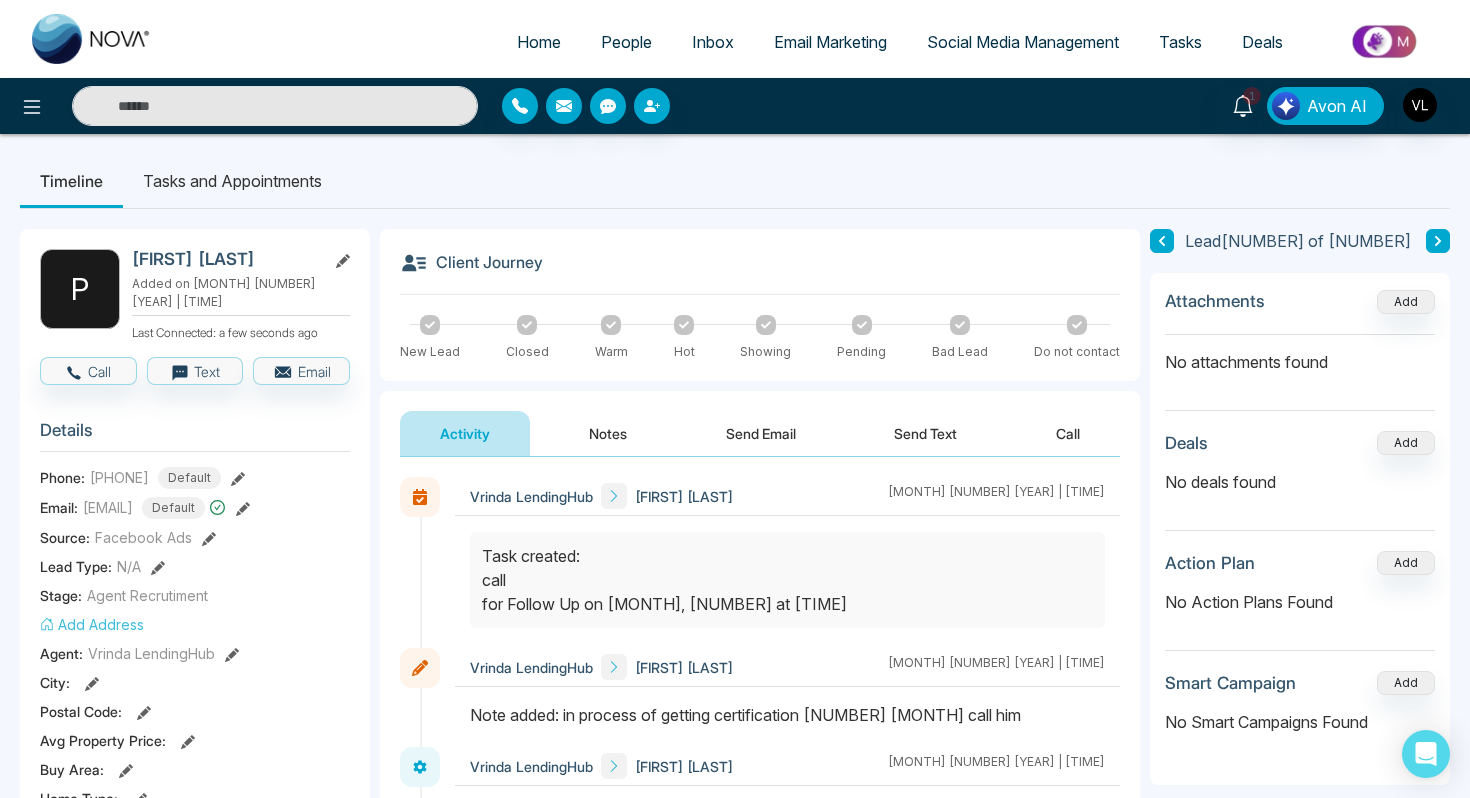 click on "People" at bounding box center (626, 42) 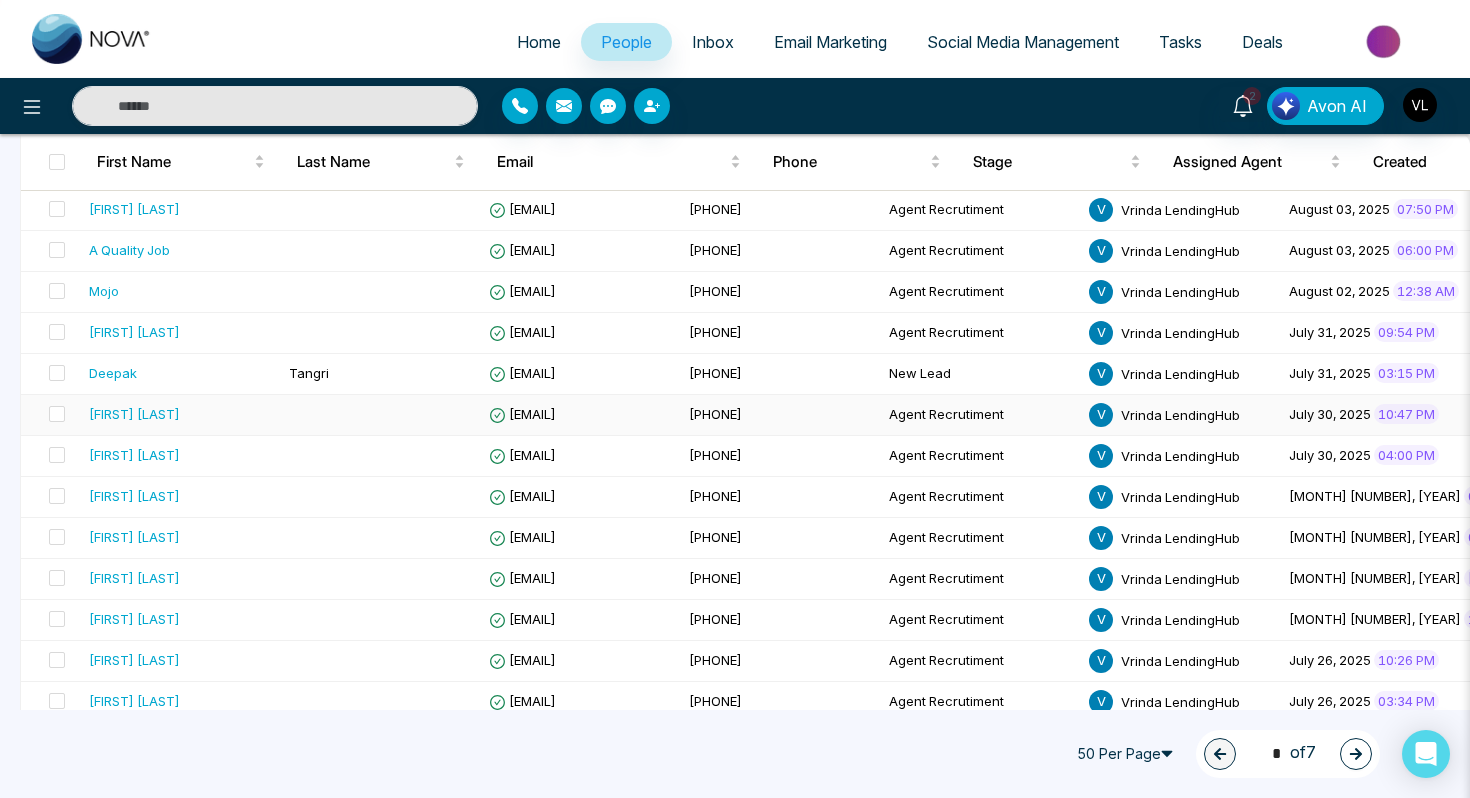 scroll, scrollTop: 0, scrollLeft: 0, axis: both 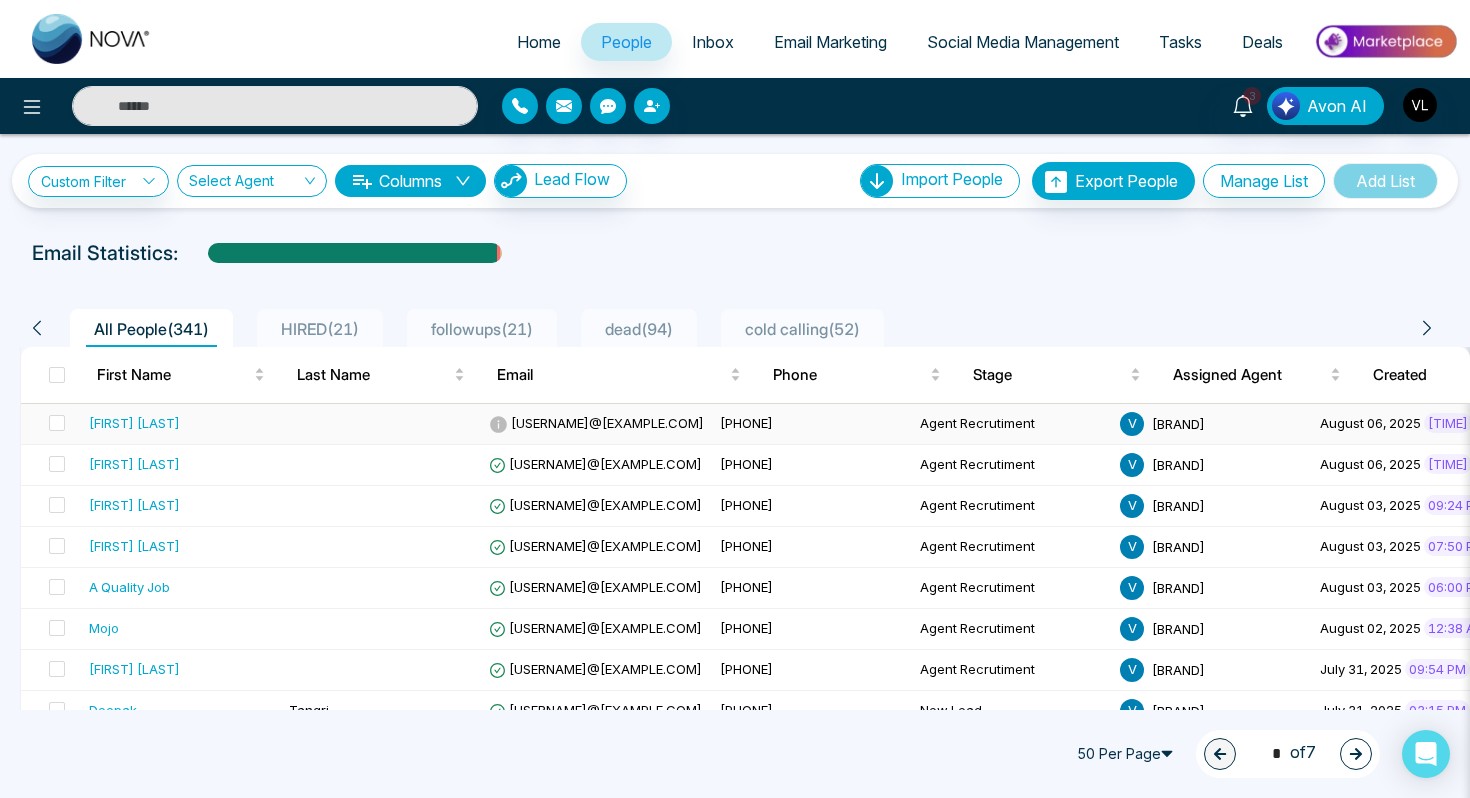 click on "[FIRST] [LAST]" at bounding box center (181, 423) 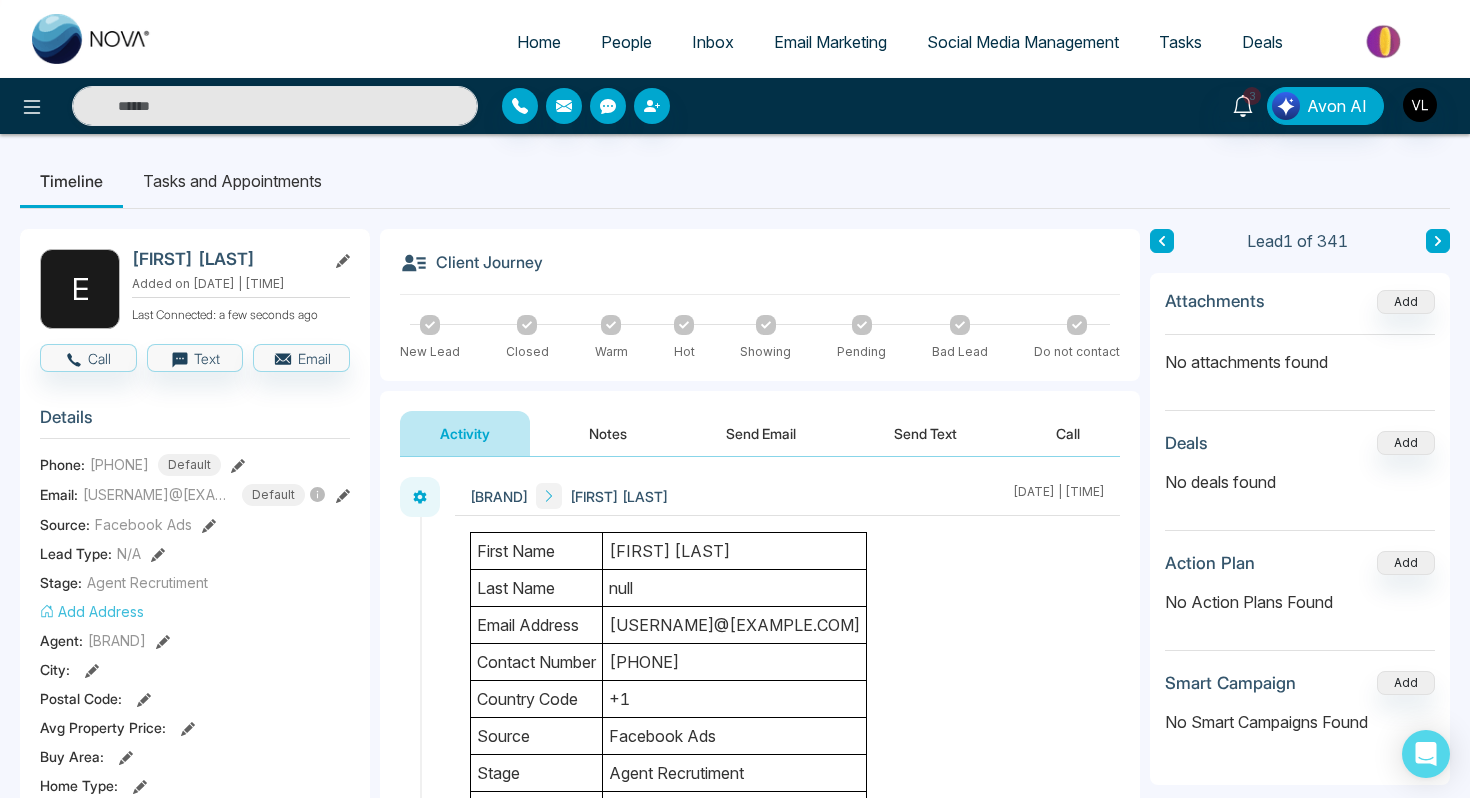 click 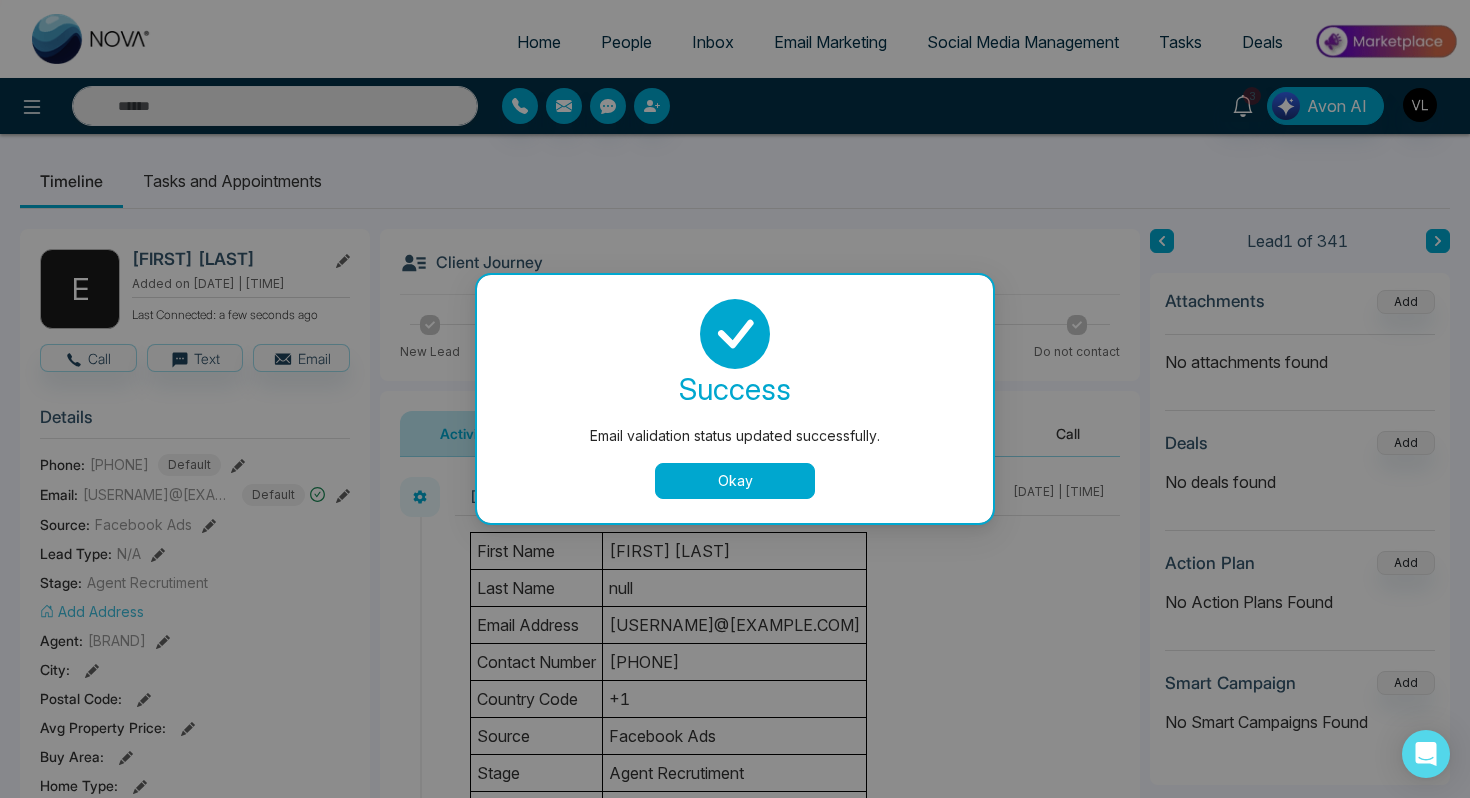 click on "Okay" at bounding box center (735, 481) 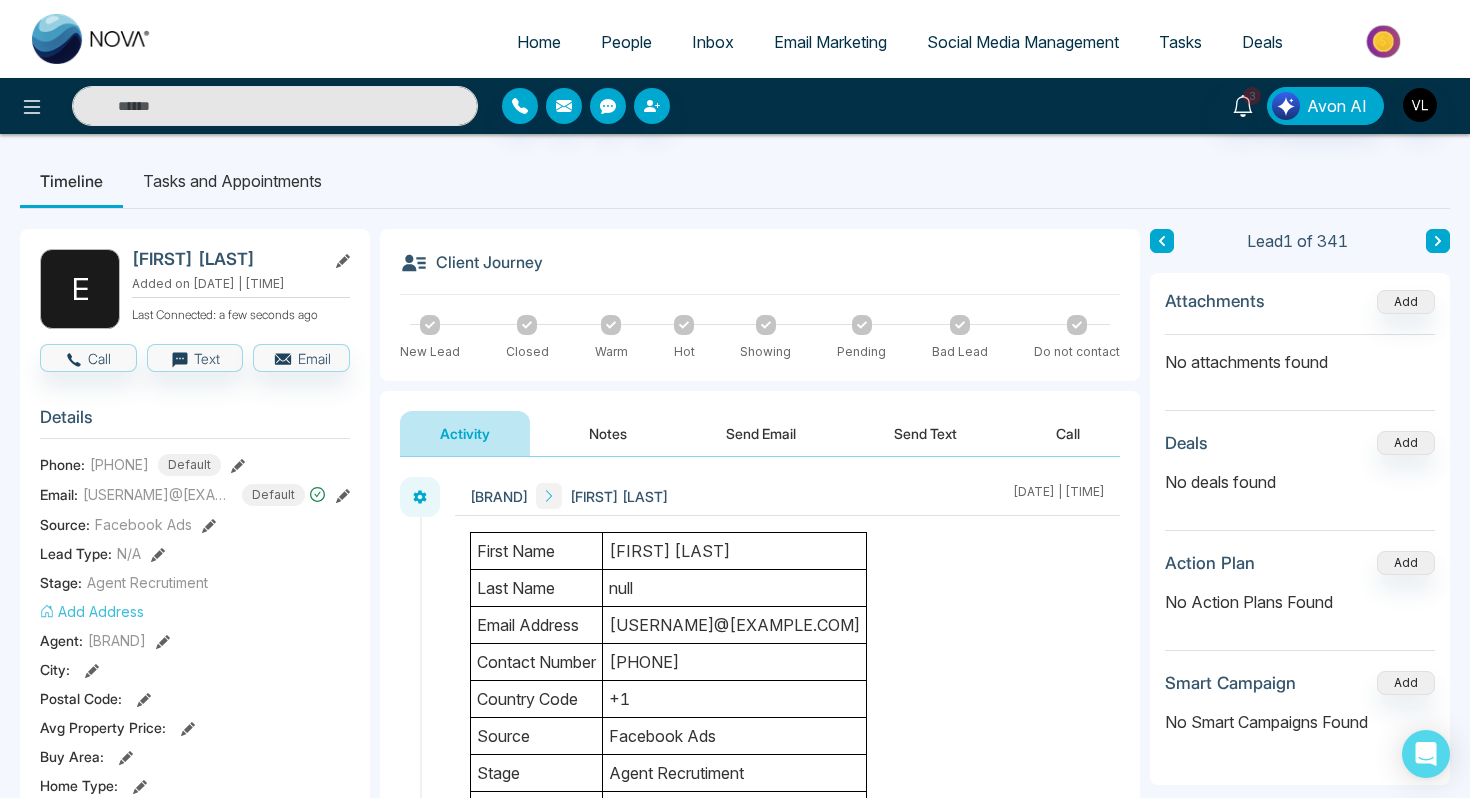 click on "[FIRST] [LAST]" at bounding box center [225, 259] 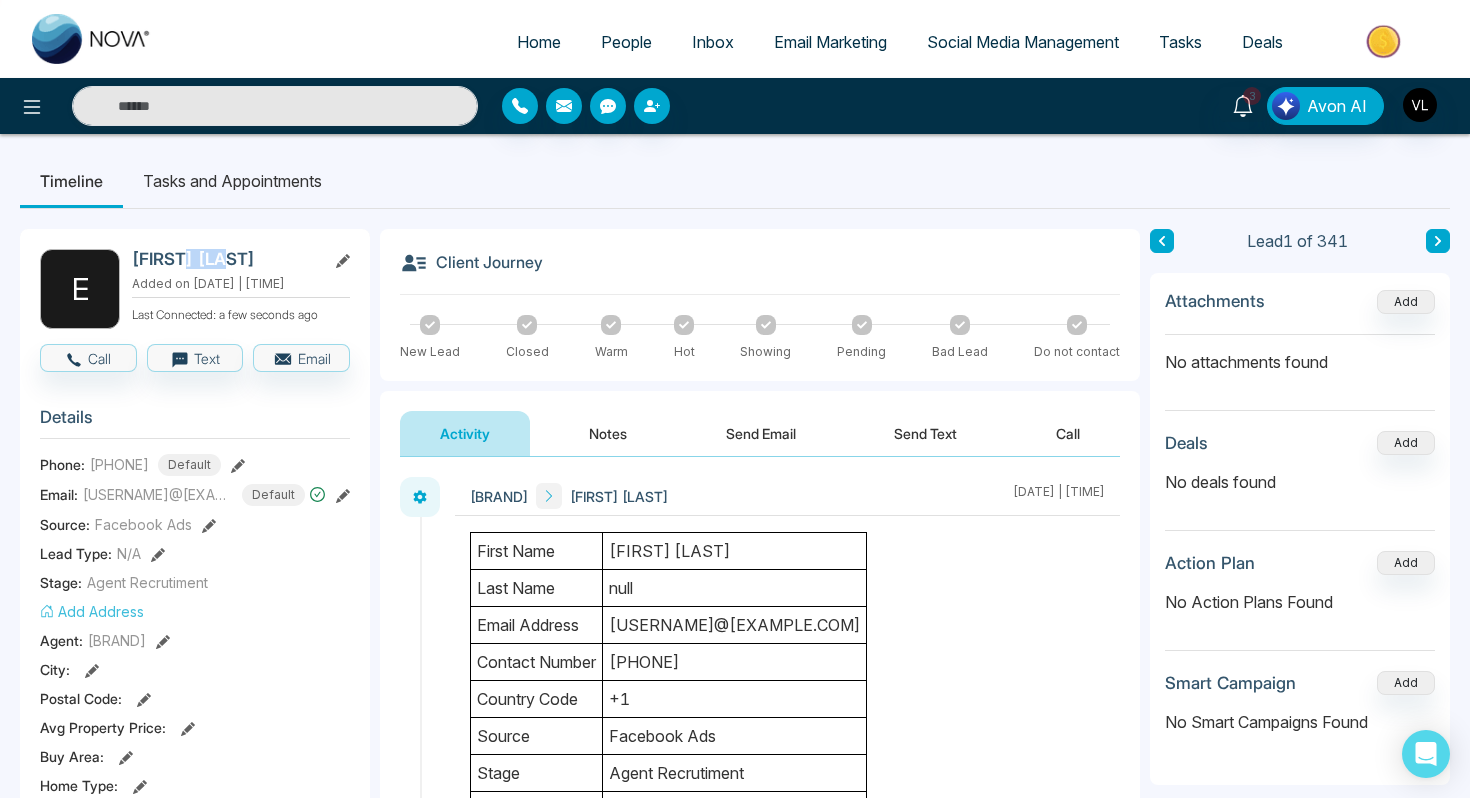 click on "[FIRST] [LAST]" at bounding box center (225, 259) 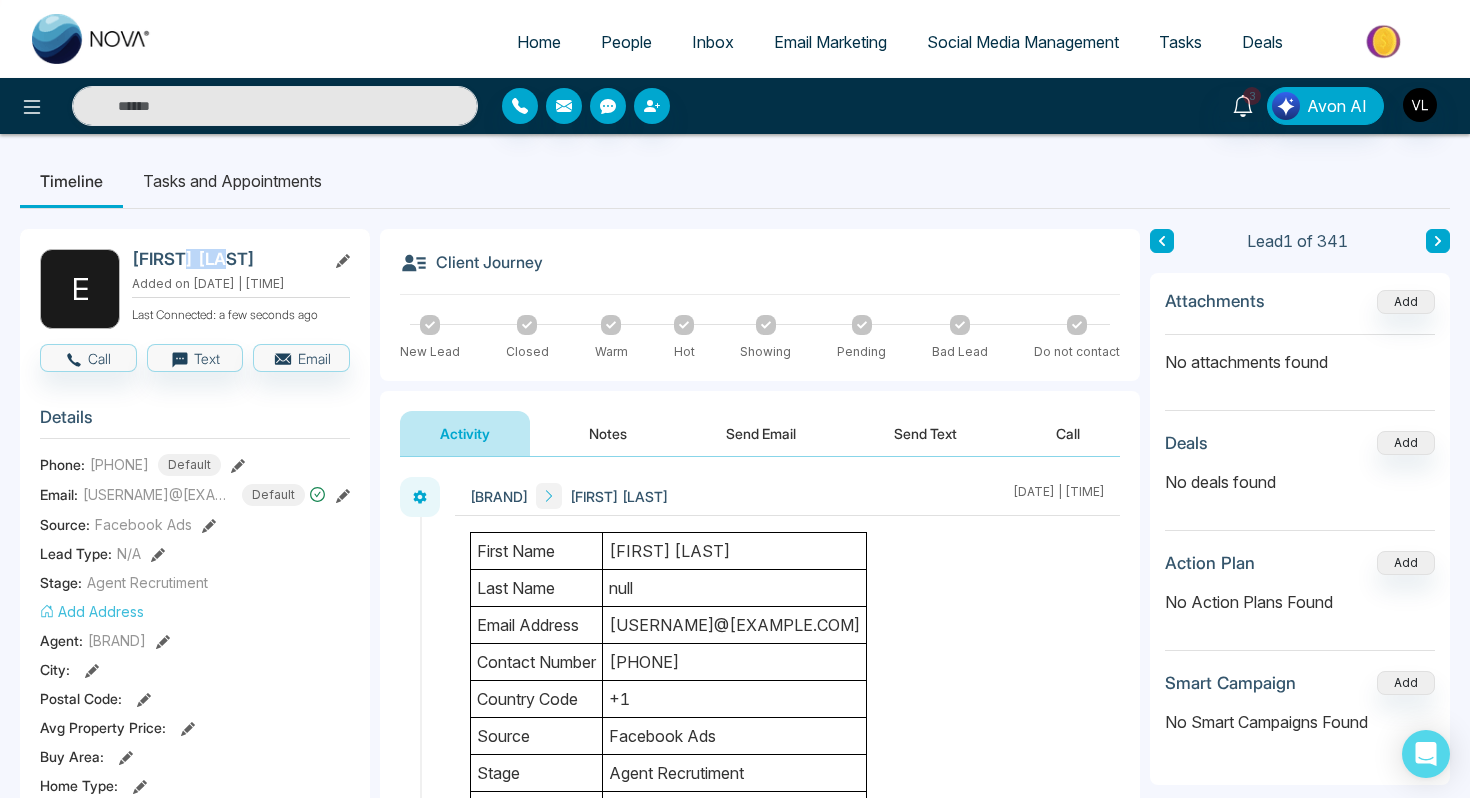 copy on "[LAST]" 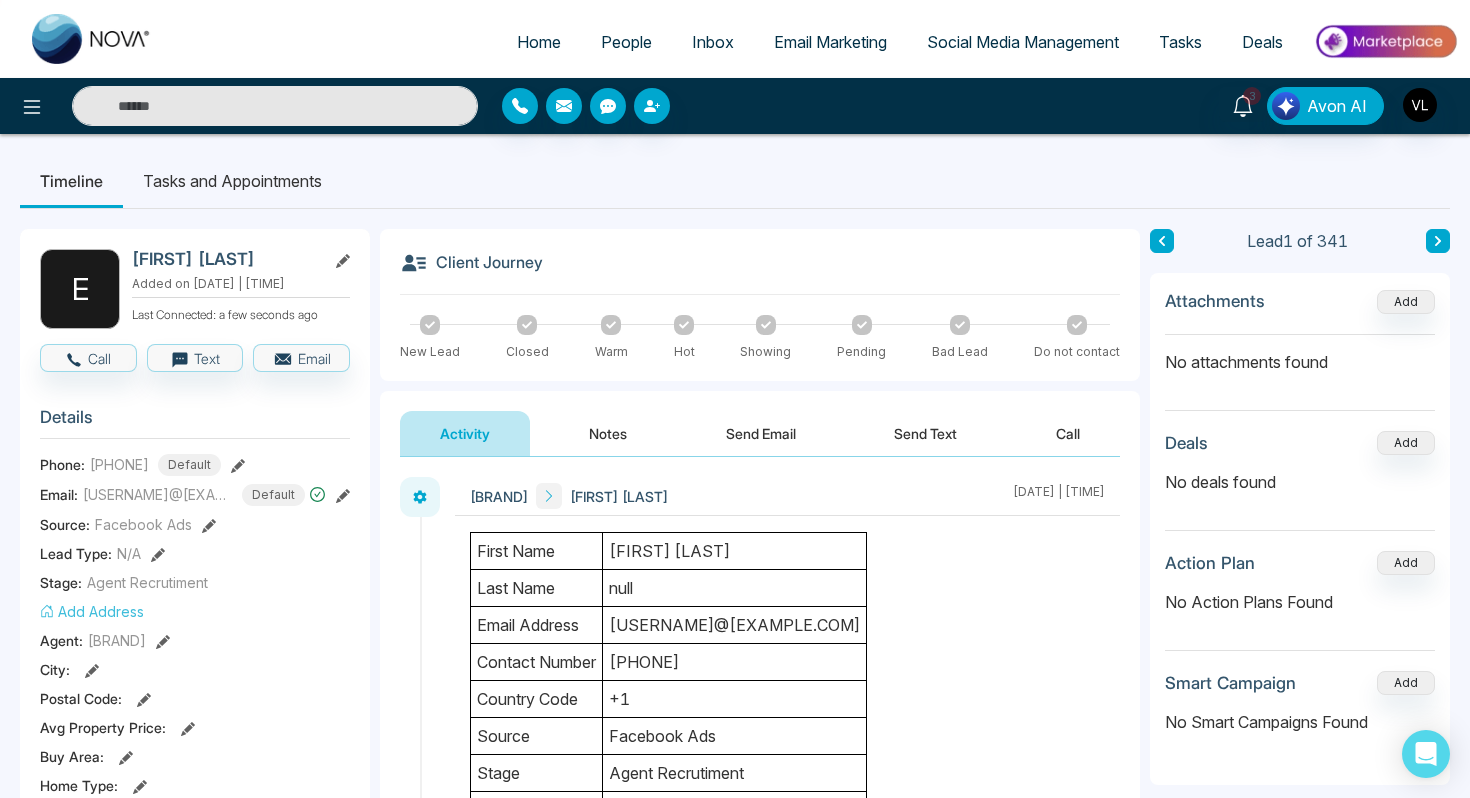 click at bounding box center [275, 106] 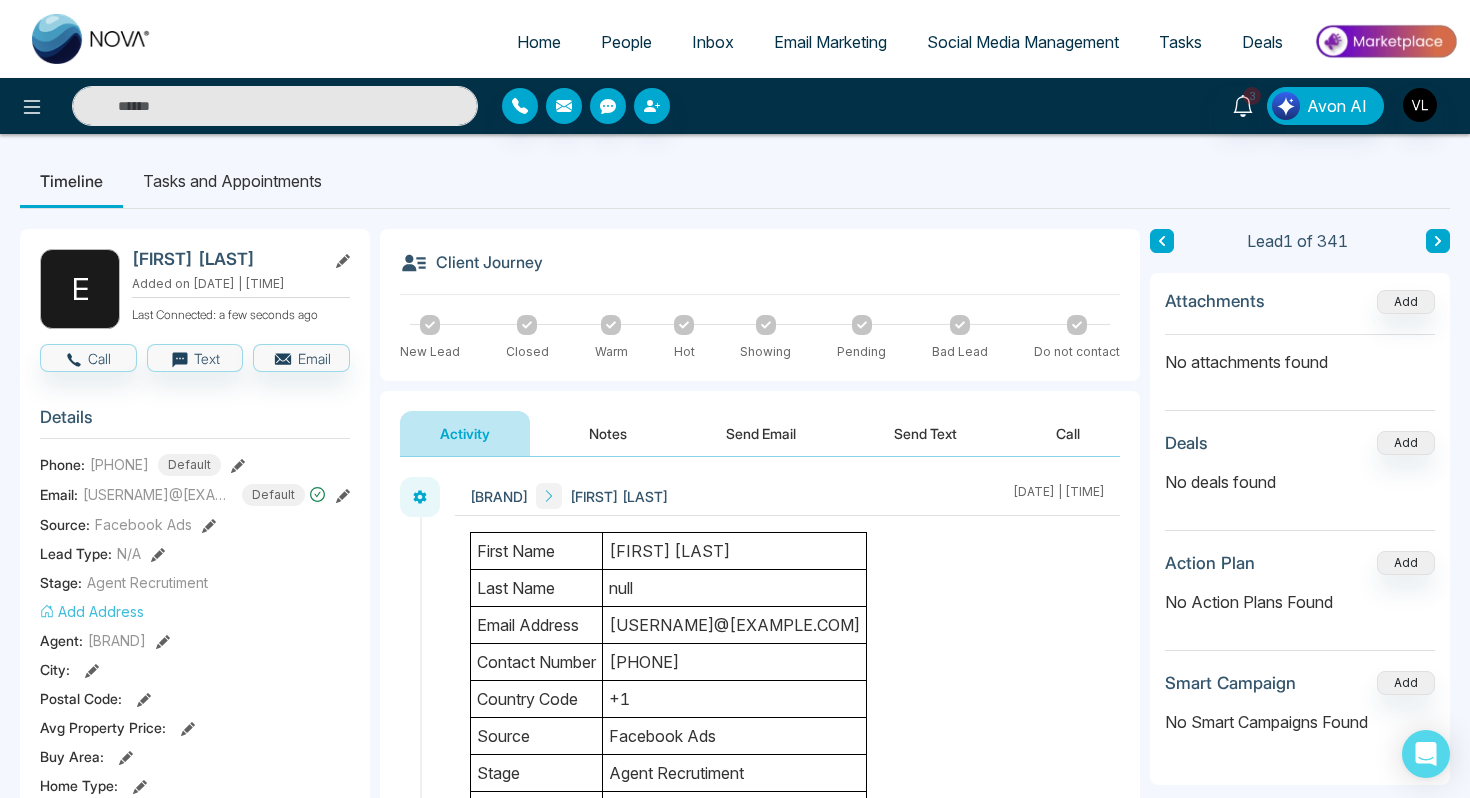 type on "*" 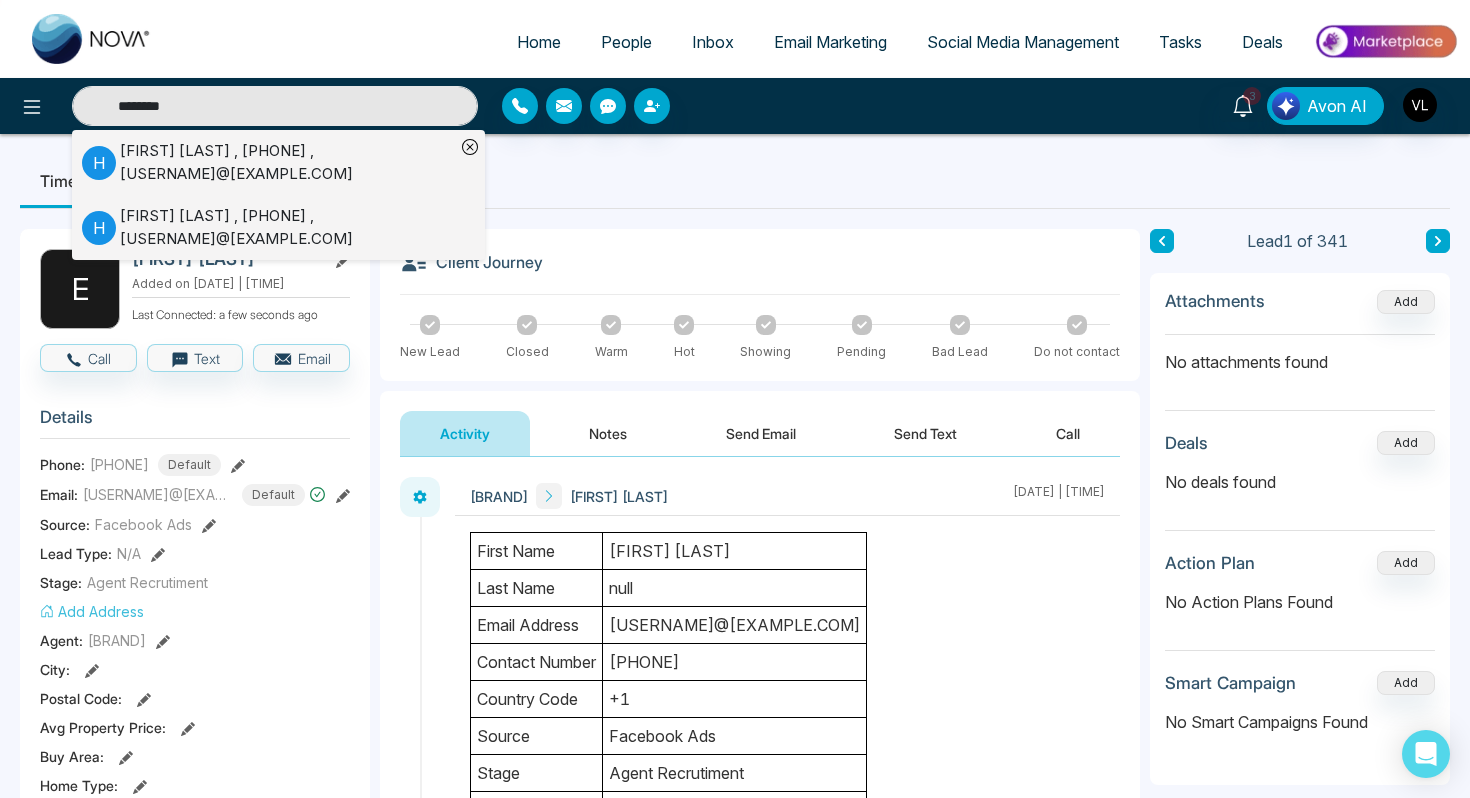 type on "********" 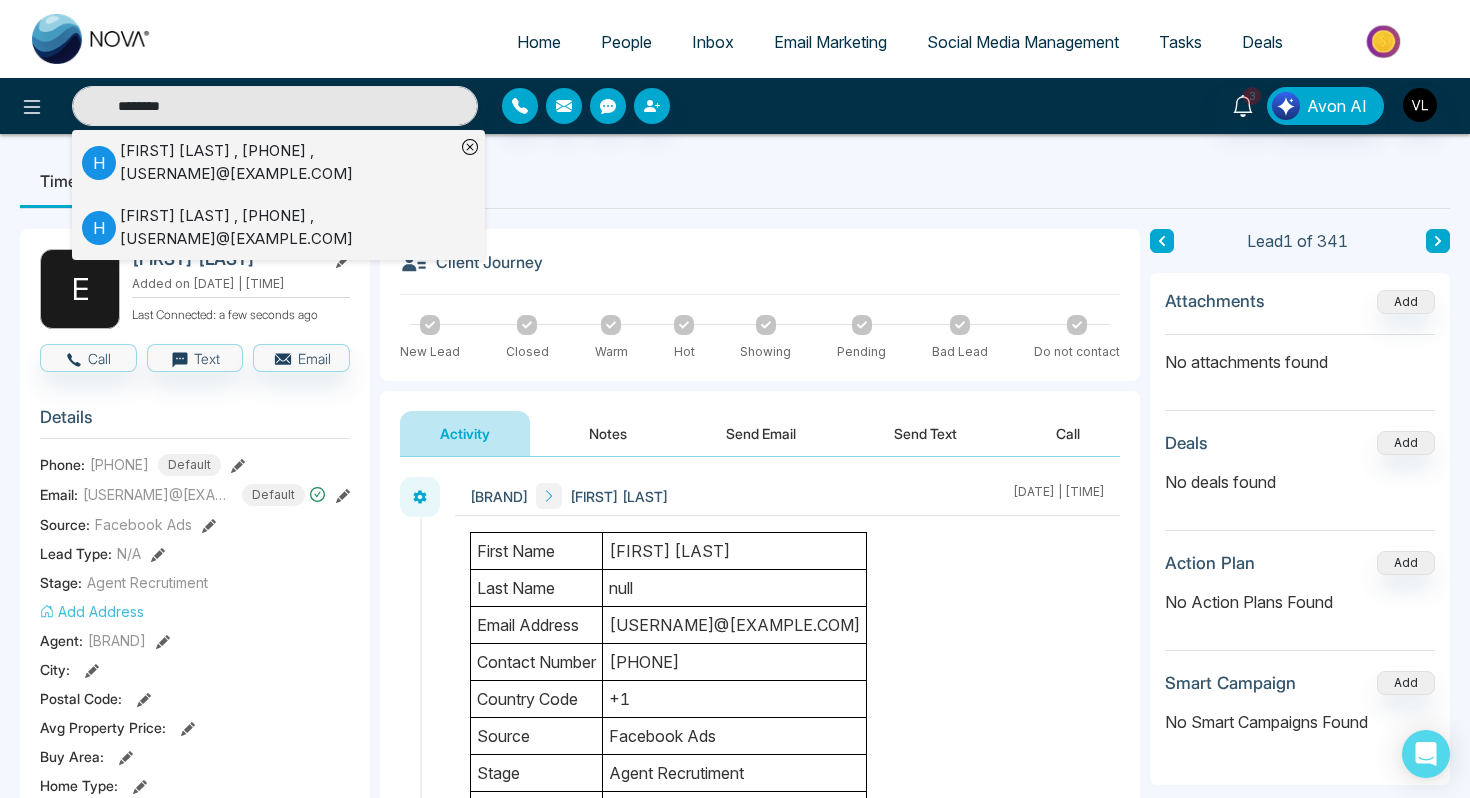 click on "[FIRST] [LAST]     , [PHONE]   , [USERNAME]@[EXAMPLE.COM]" at bounding box center (287, 162) 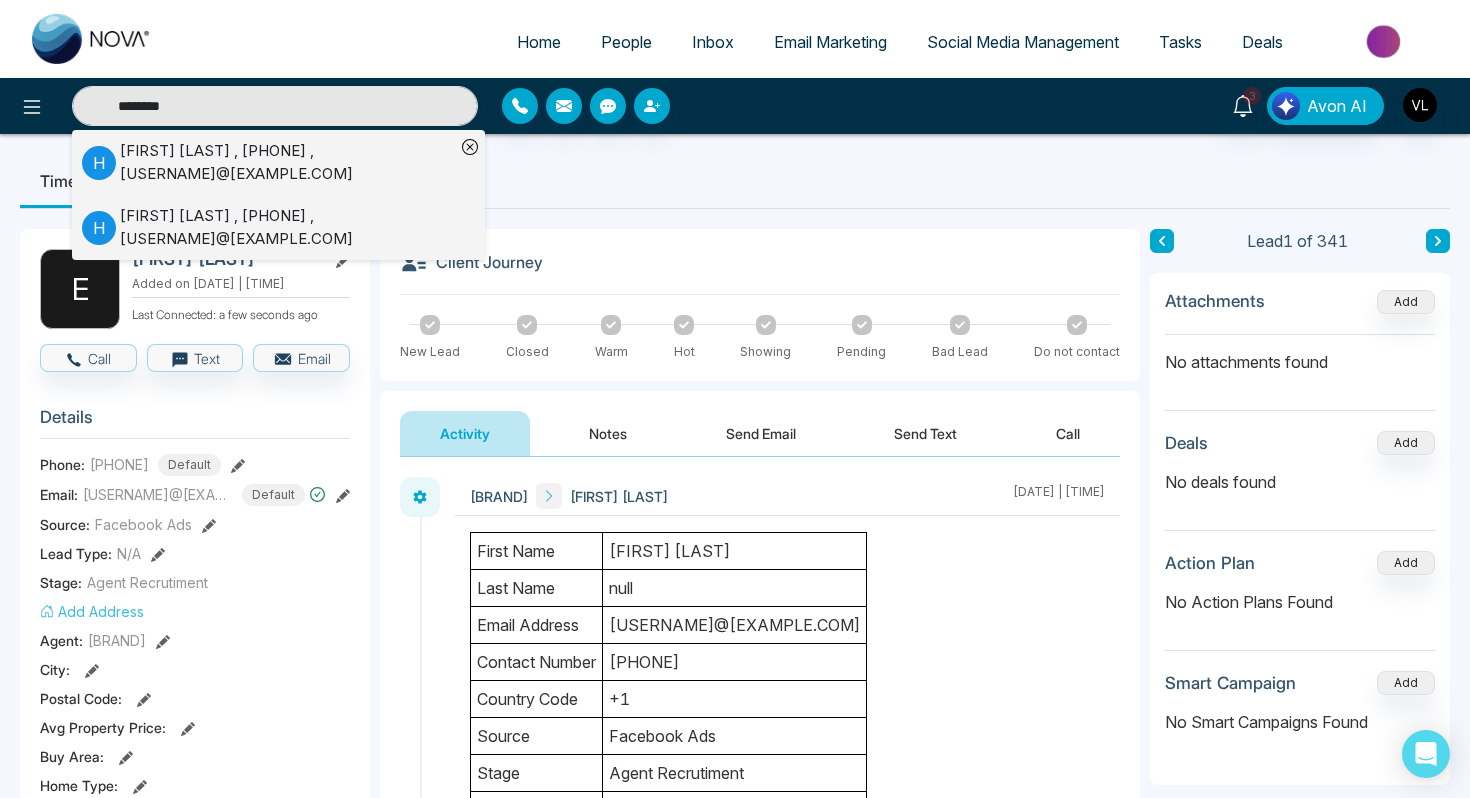 type 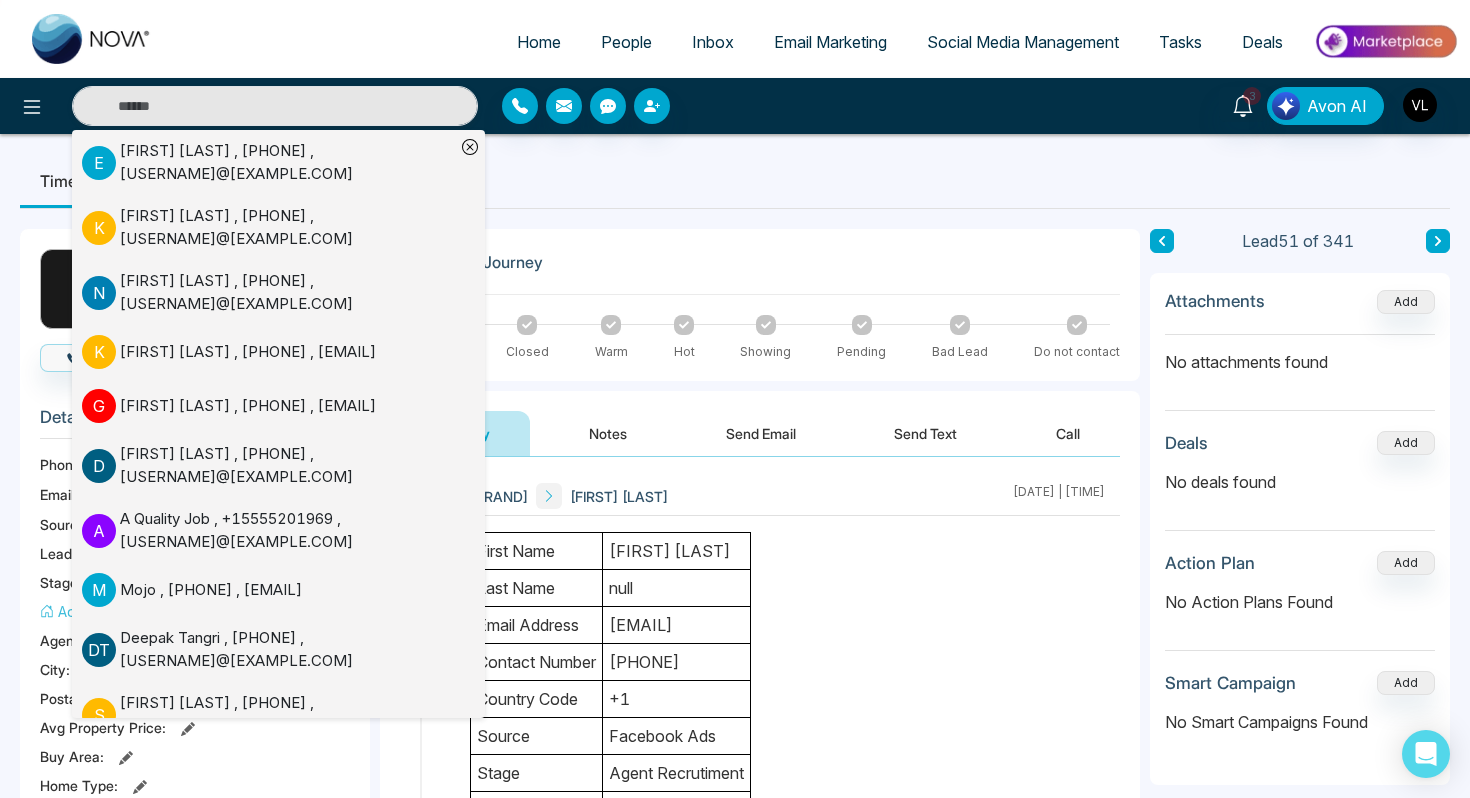 click on "Activity Notes Send Email Send Text Call" at bounding box center (760, 434) 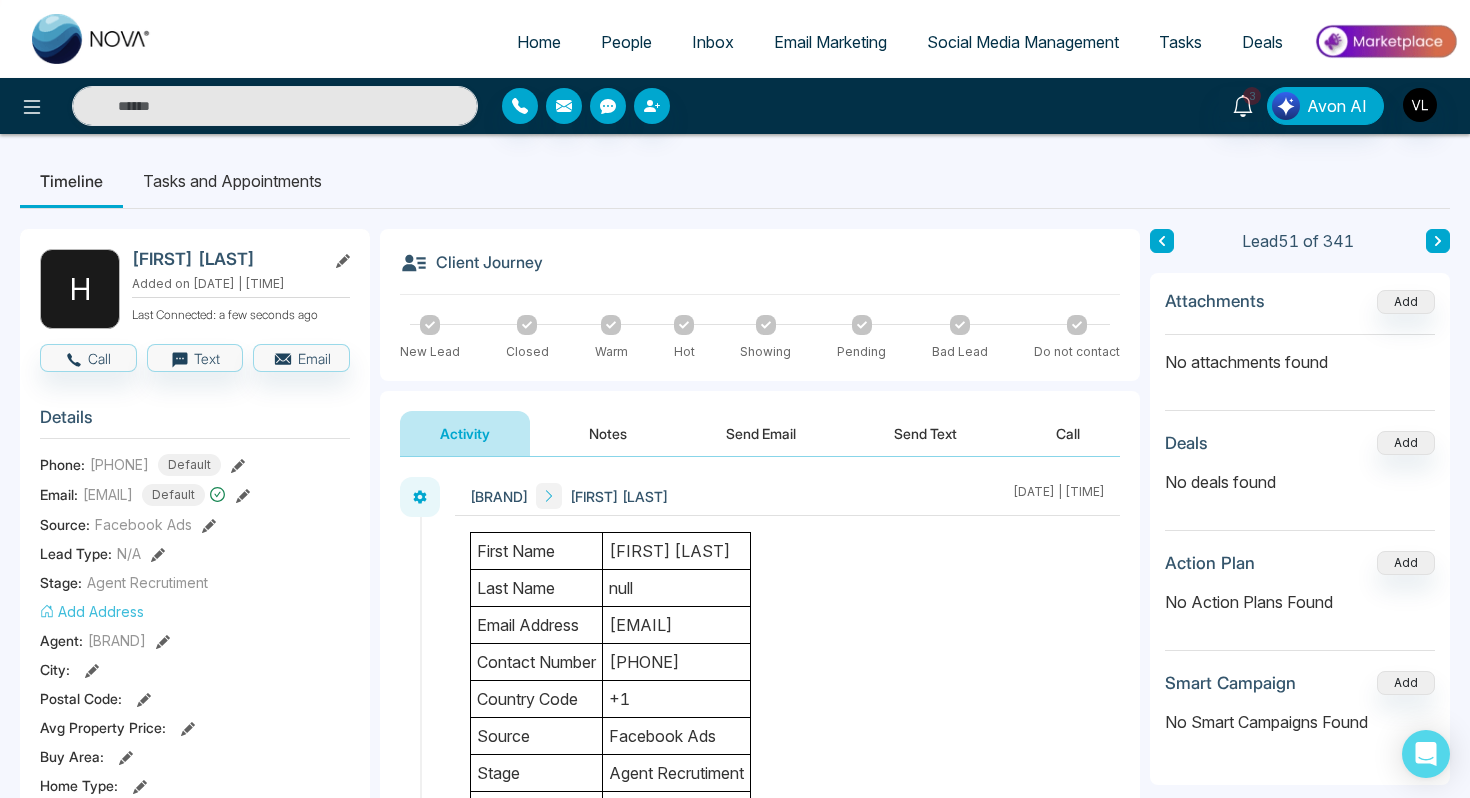 click on "Tasks and Appointments" at bounding box center (232, 181) 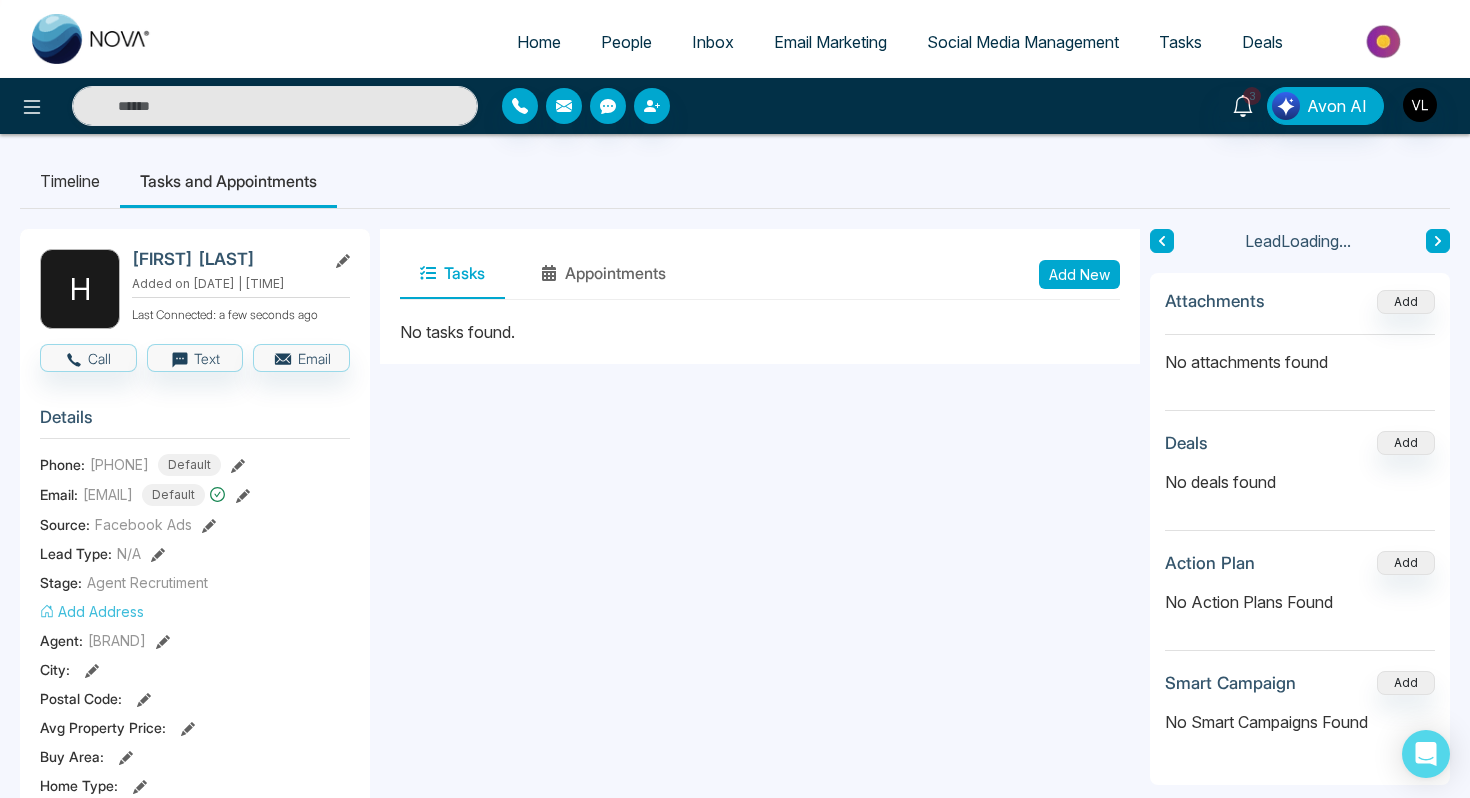 click on "Add New" at bounding box center [1079, 274] 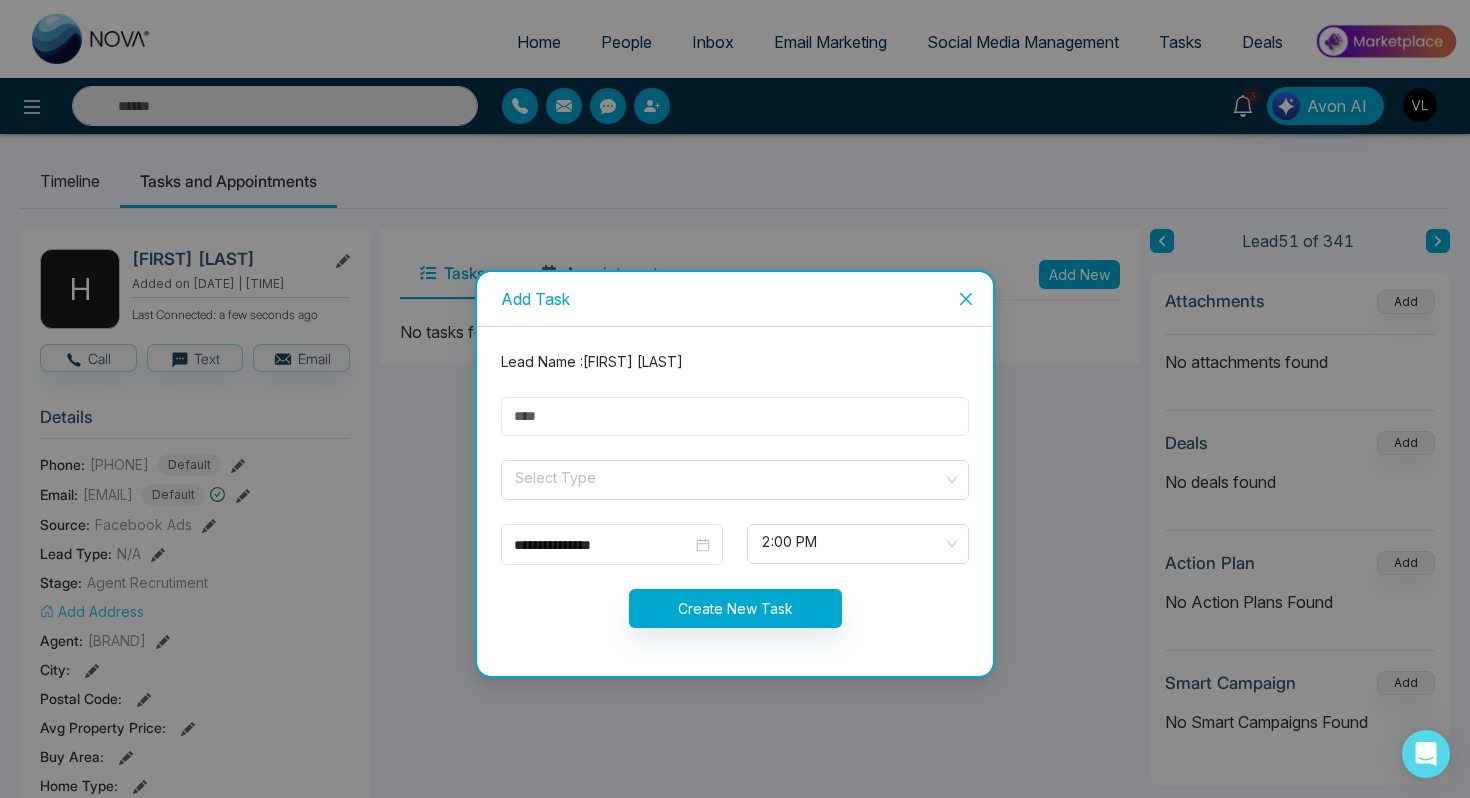 click at bounding box center [735, 416] 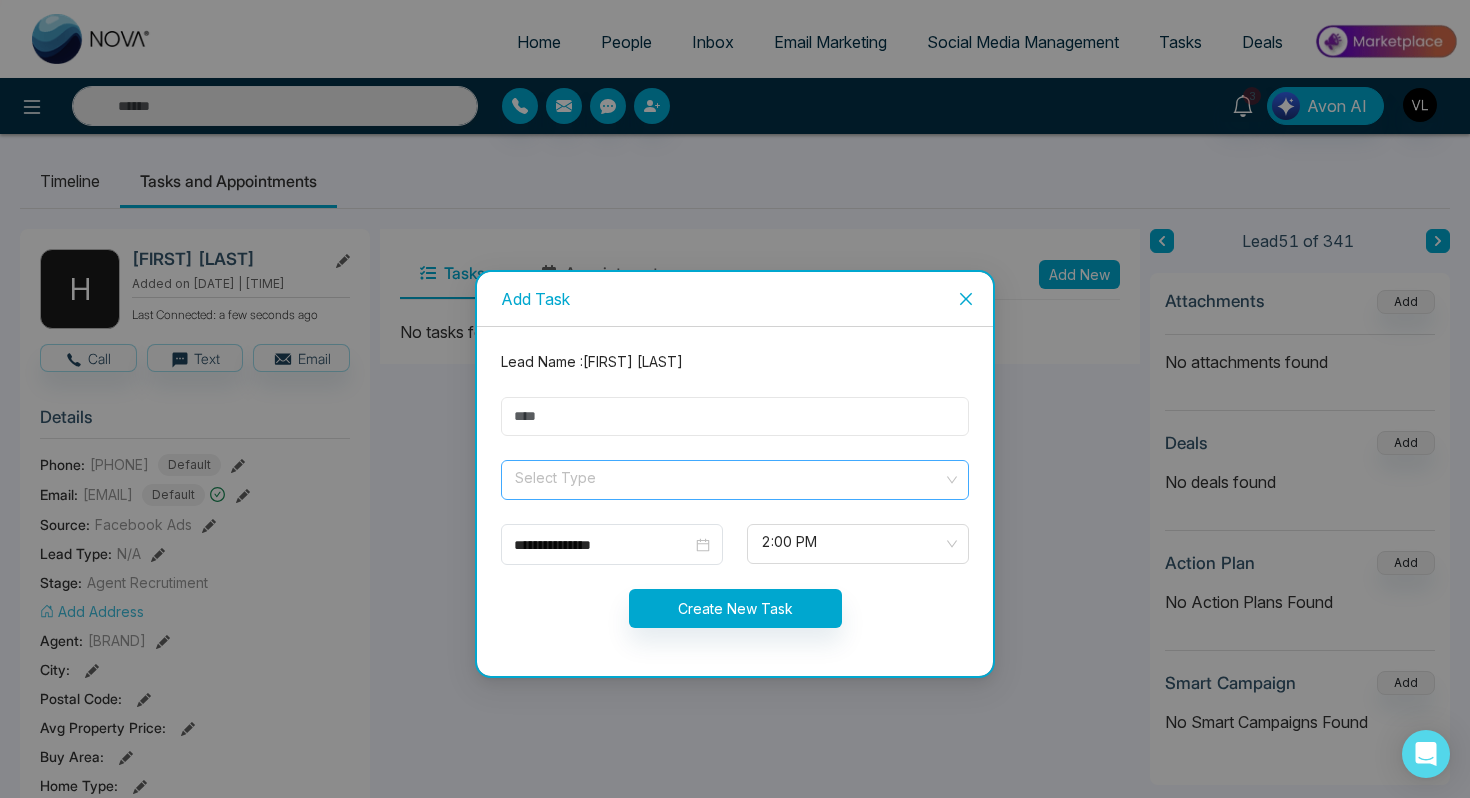 type on "****" 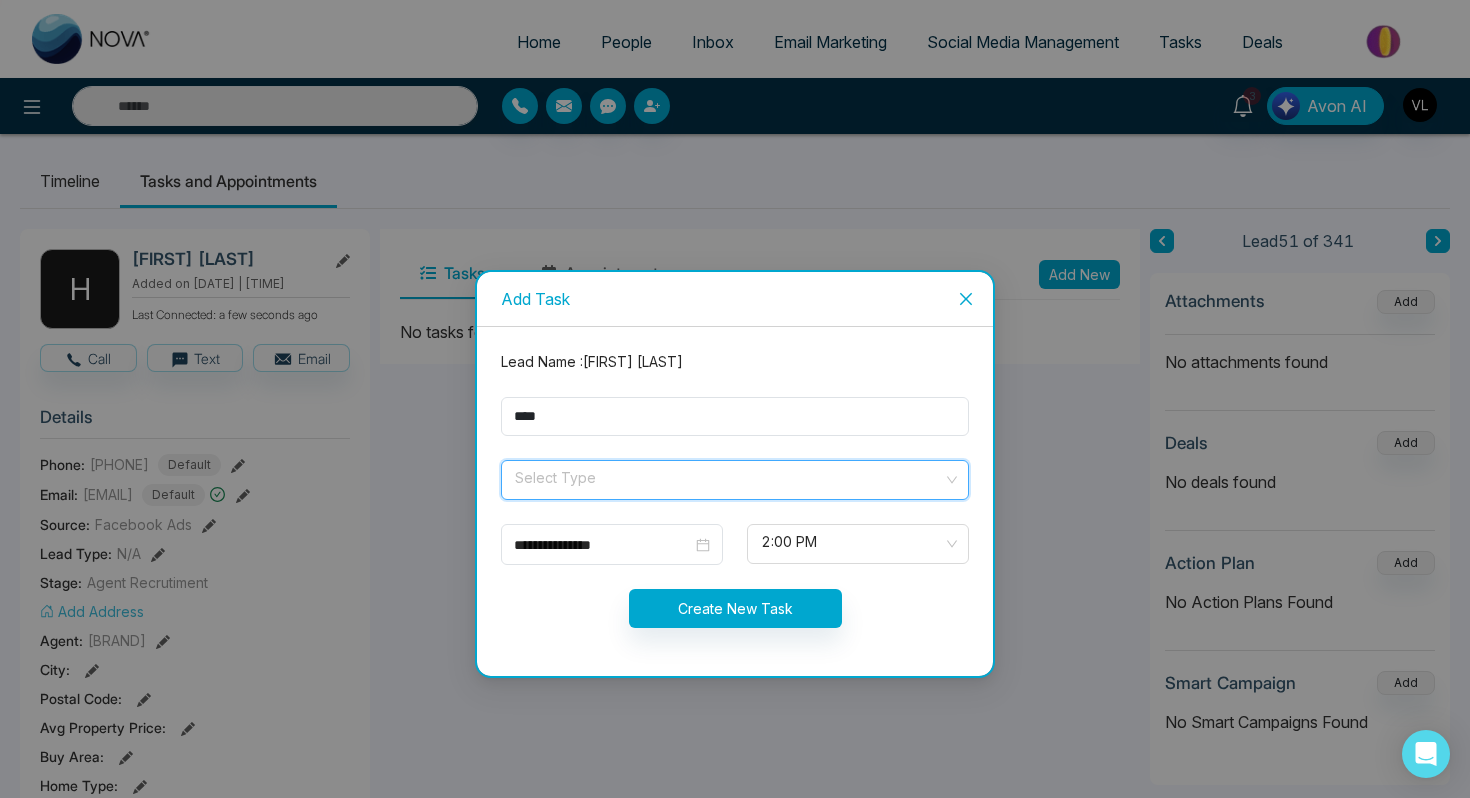 click at bounding box center [728, 476] 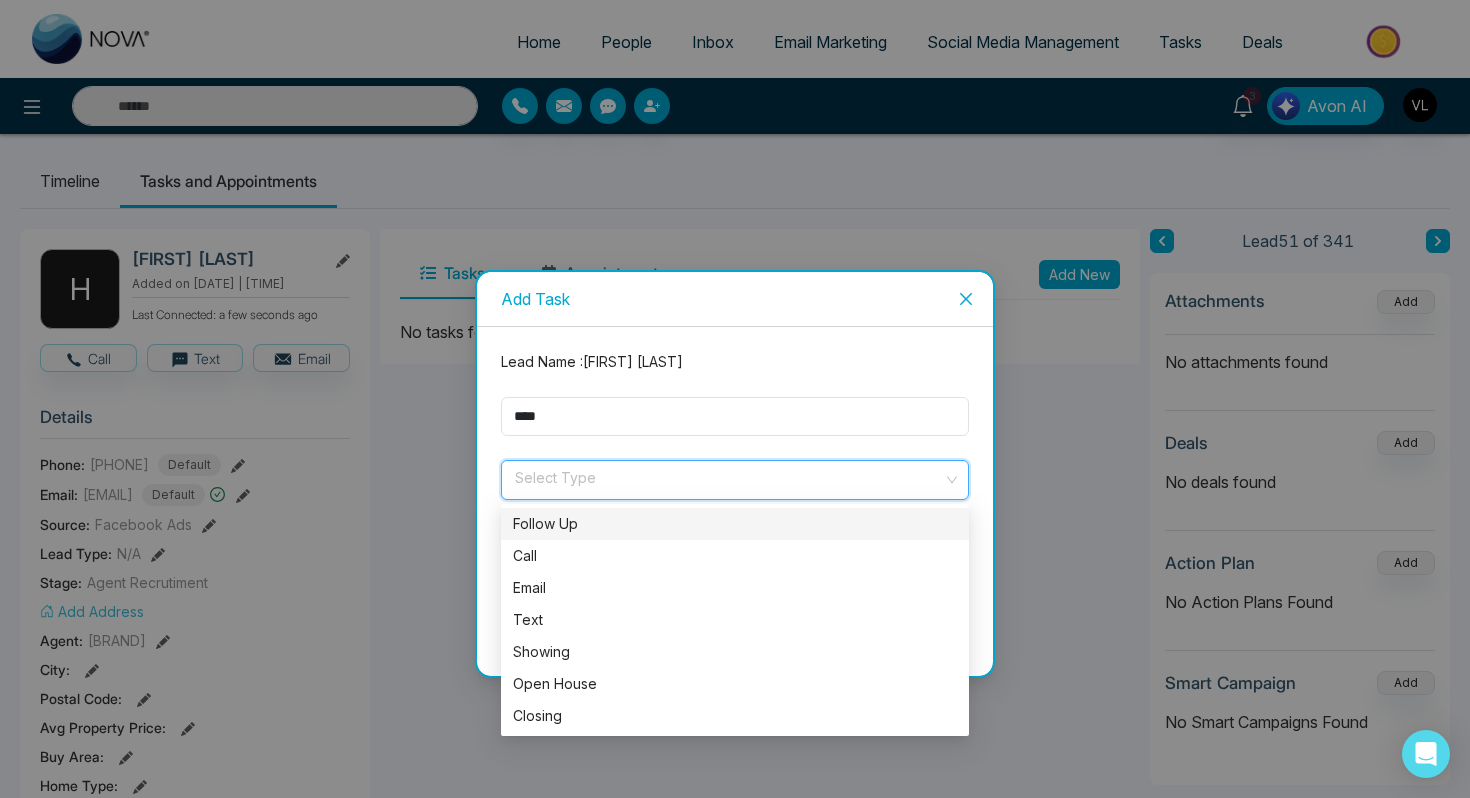 click on "Follow Up" at bounding box center [735, 524] 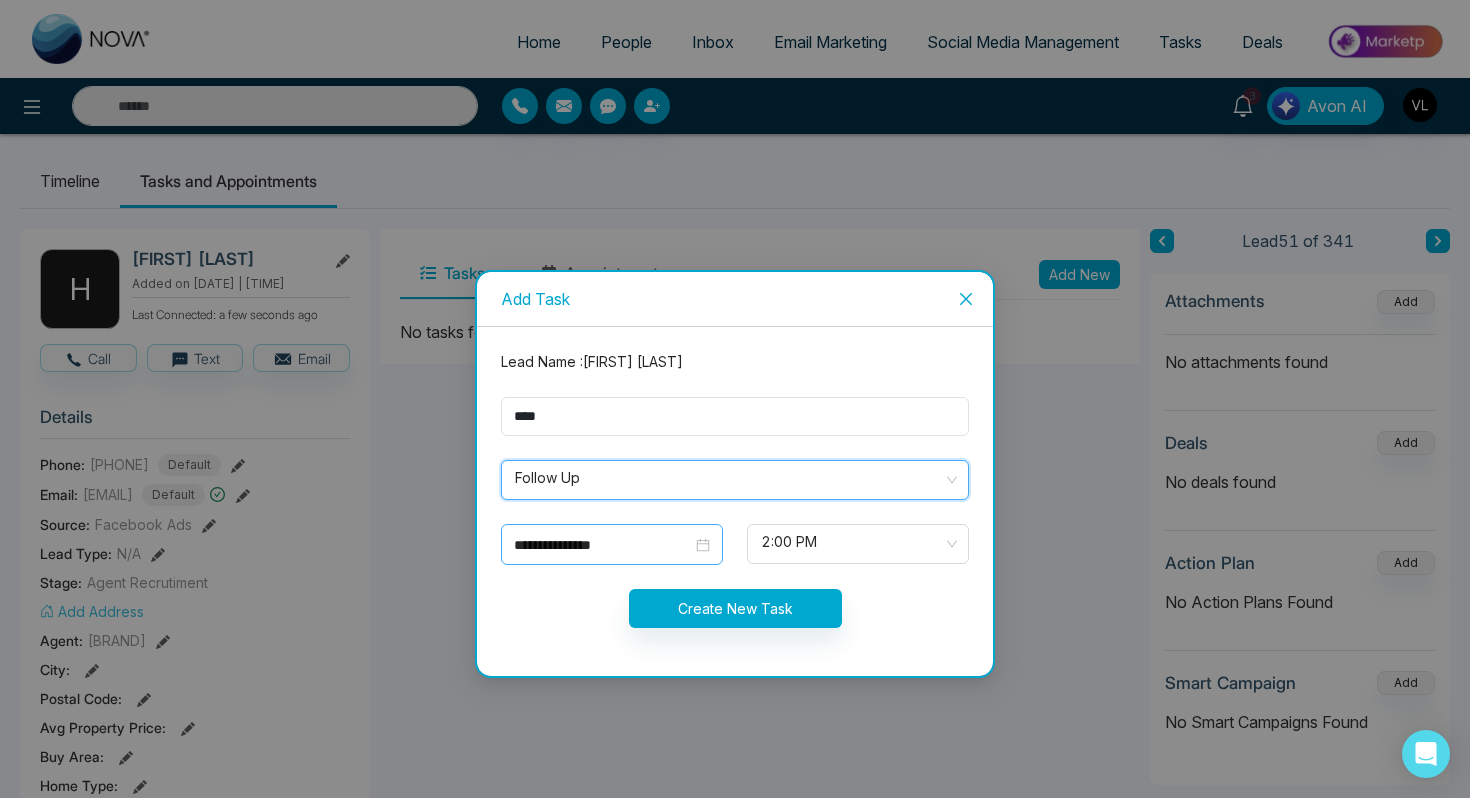 click on "**********" at bounding box center (612, 544) 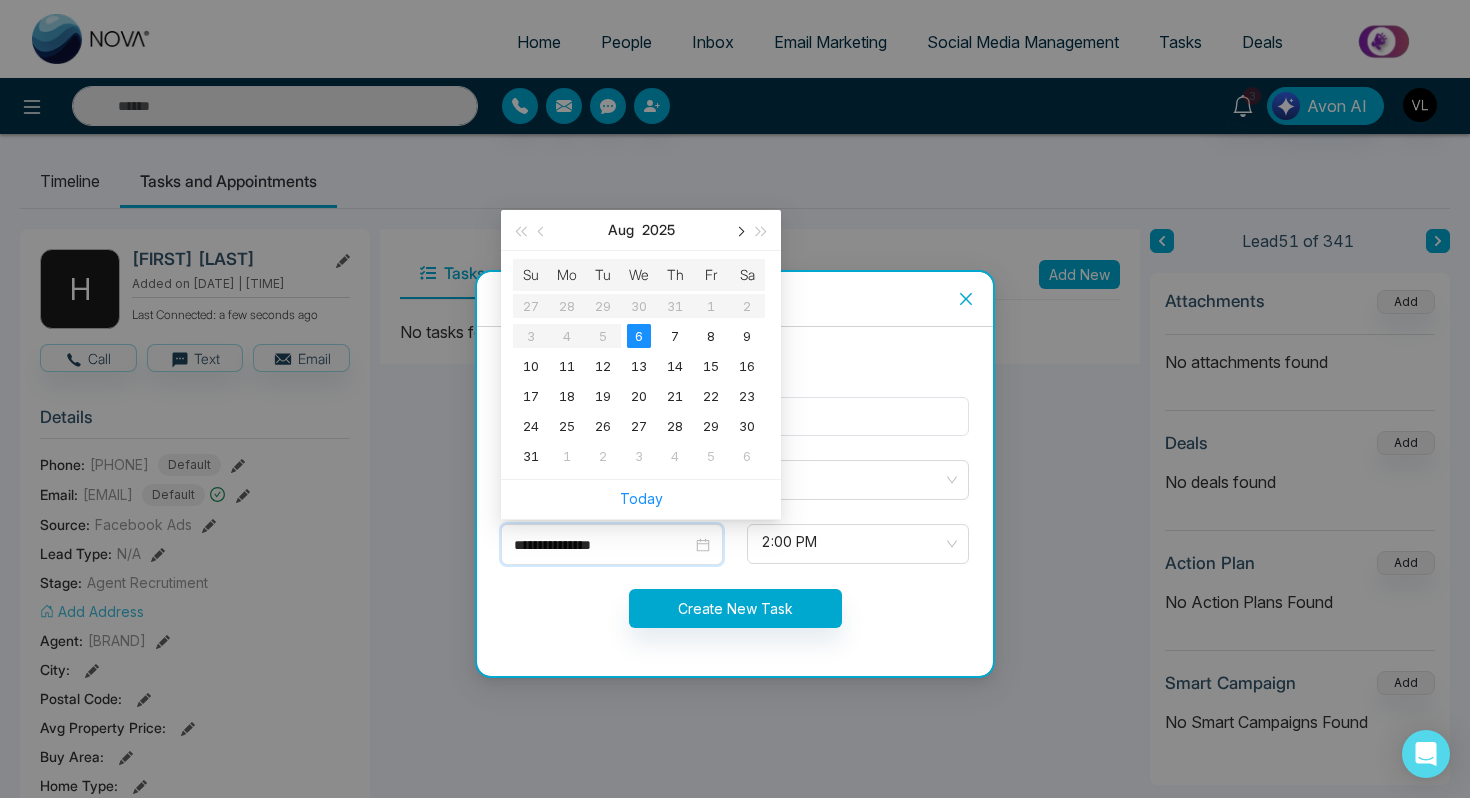 click at bounding box center [739, 230] 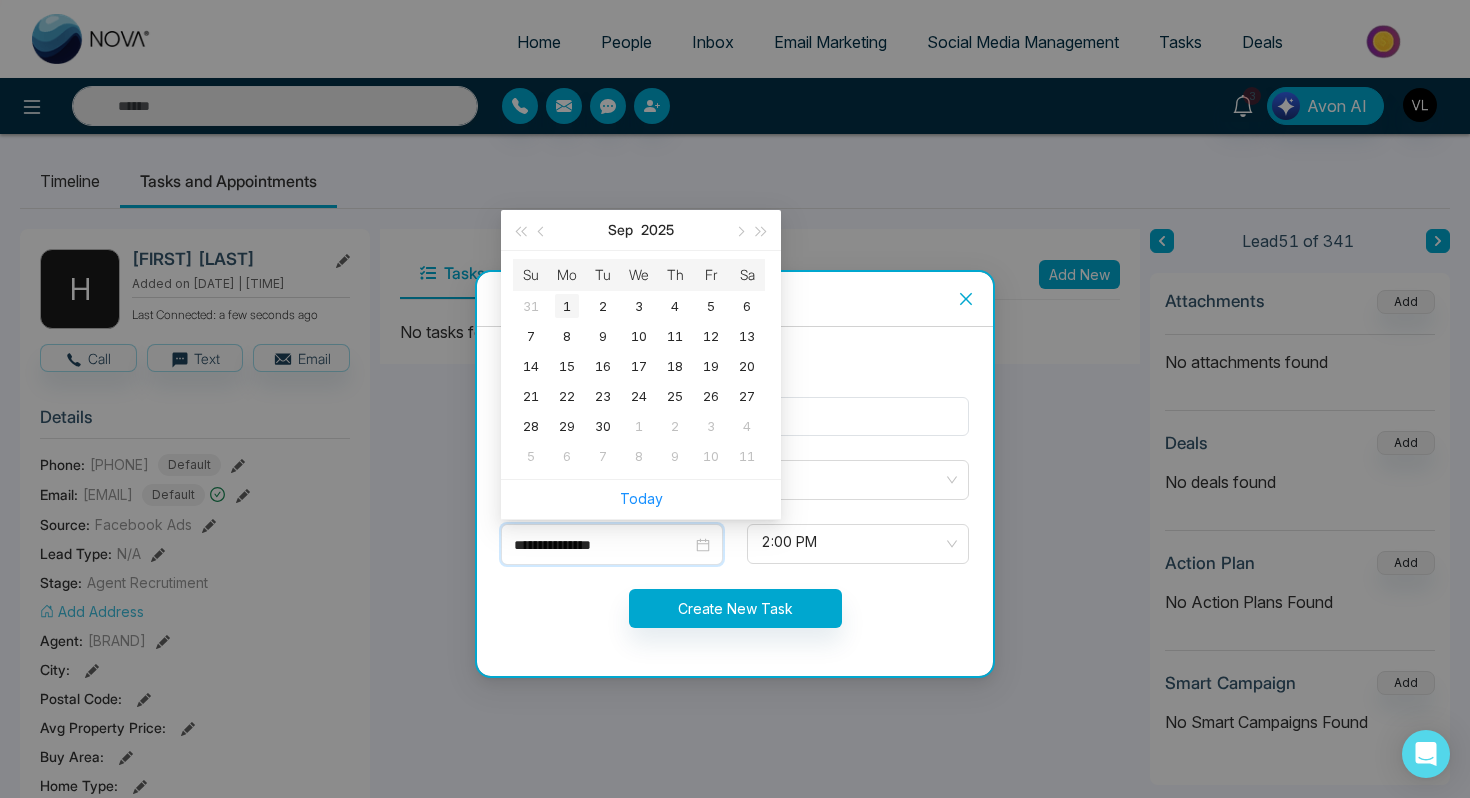 type on "**********" 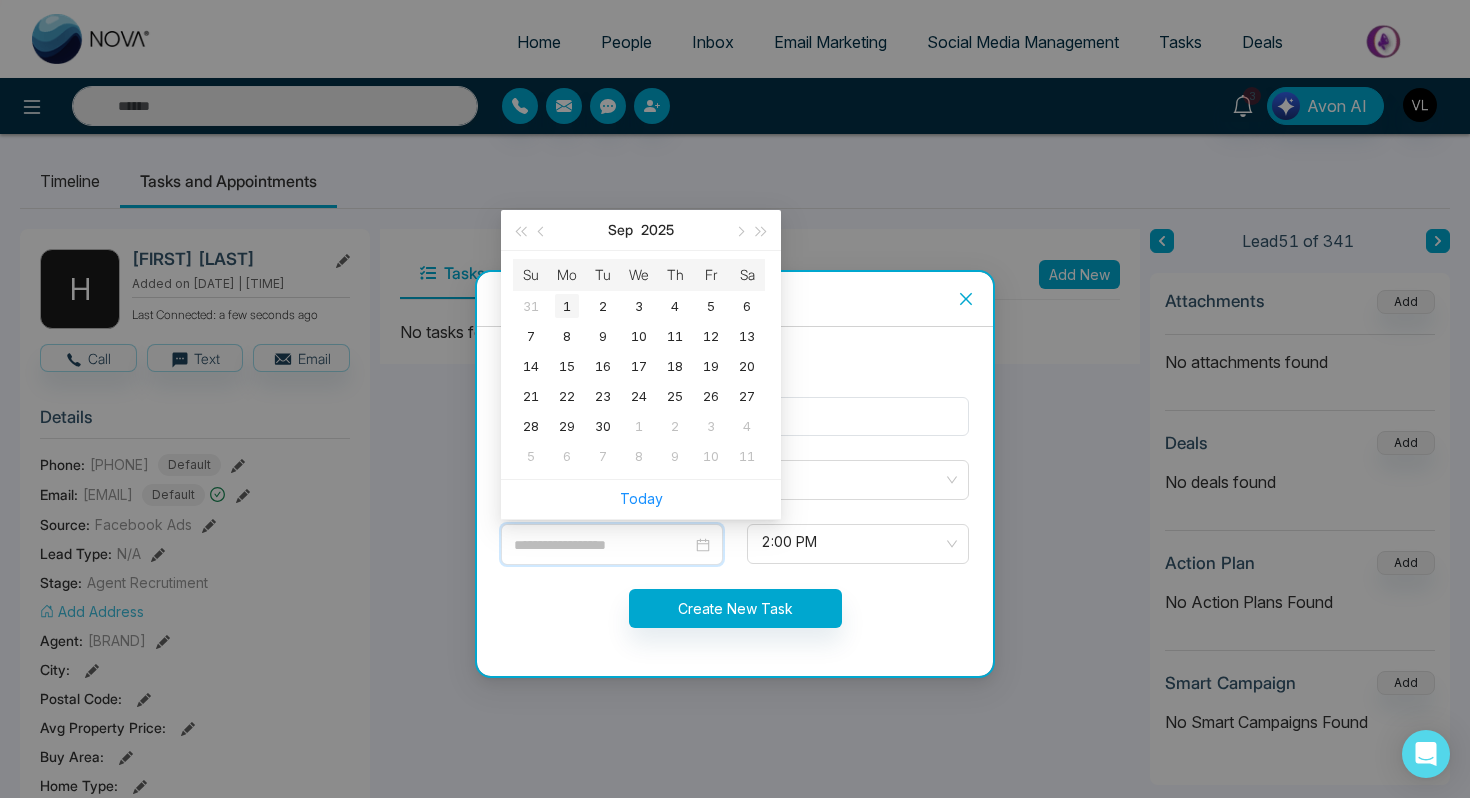 click on "1" at bounding box center (567, 306) 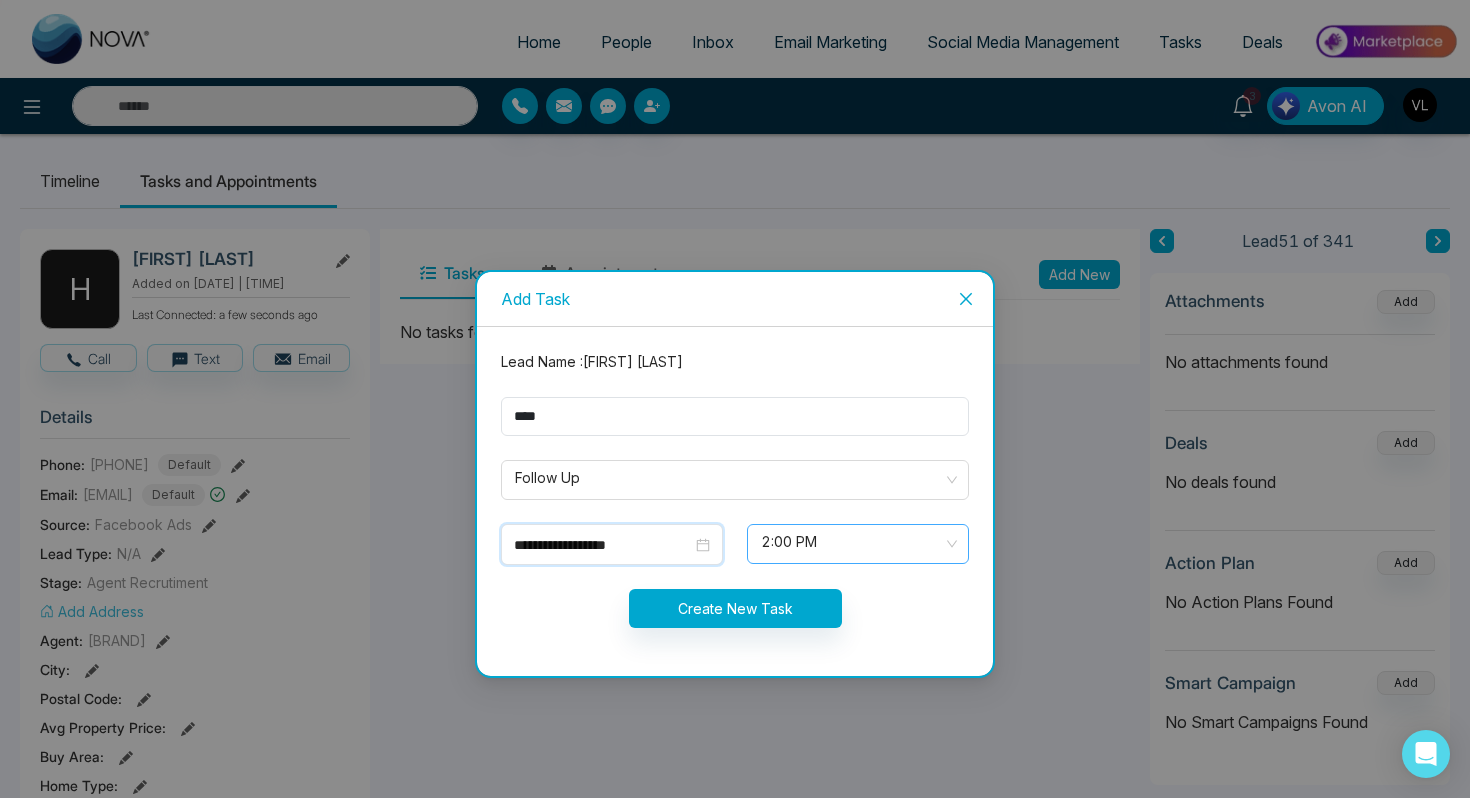 click at bounding box center (851, 540) 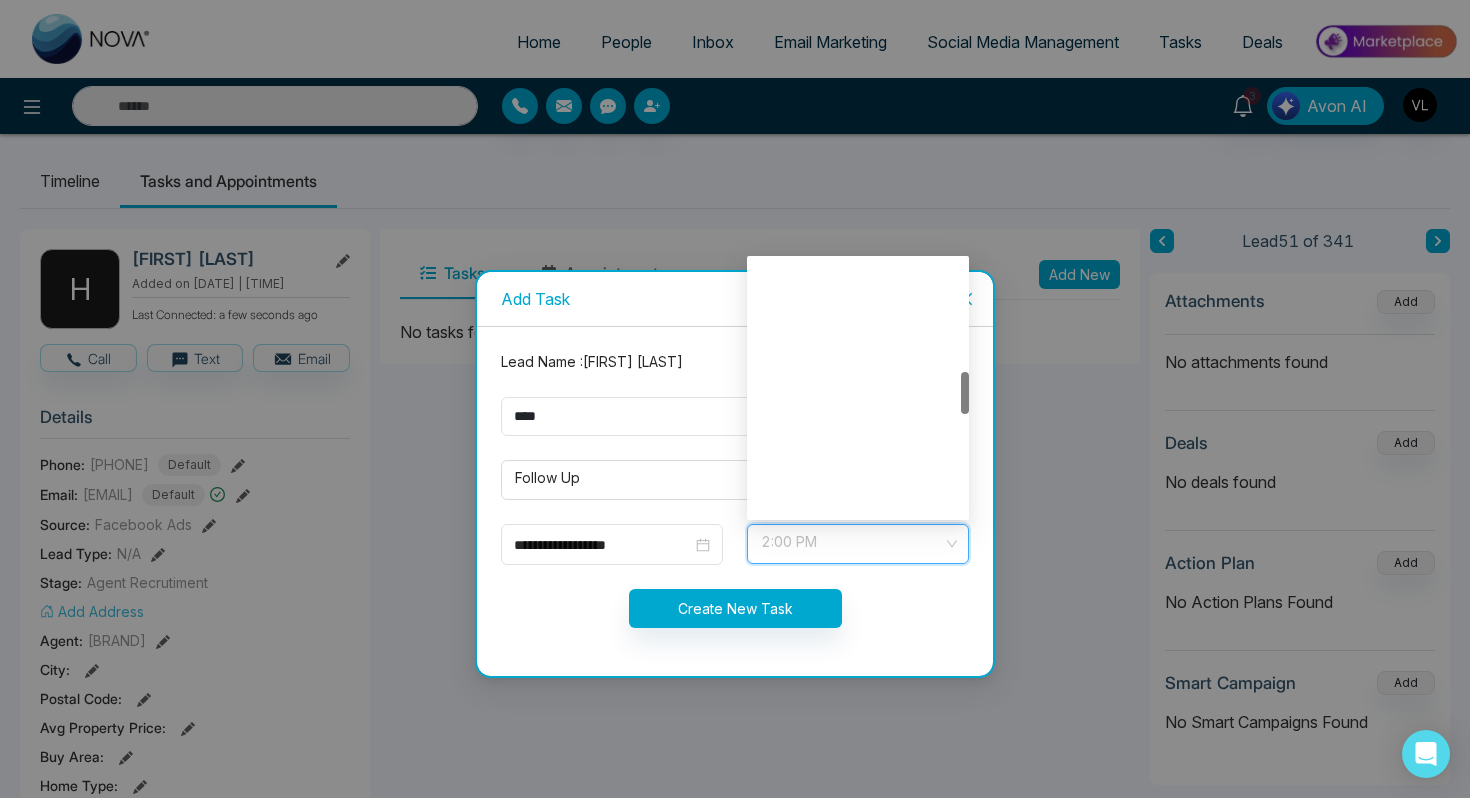 scroll, scrollTop: 672, scrollLeft: 0, axis: vertical 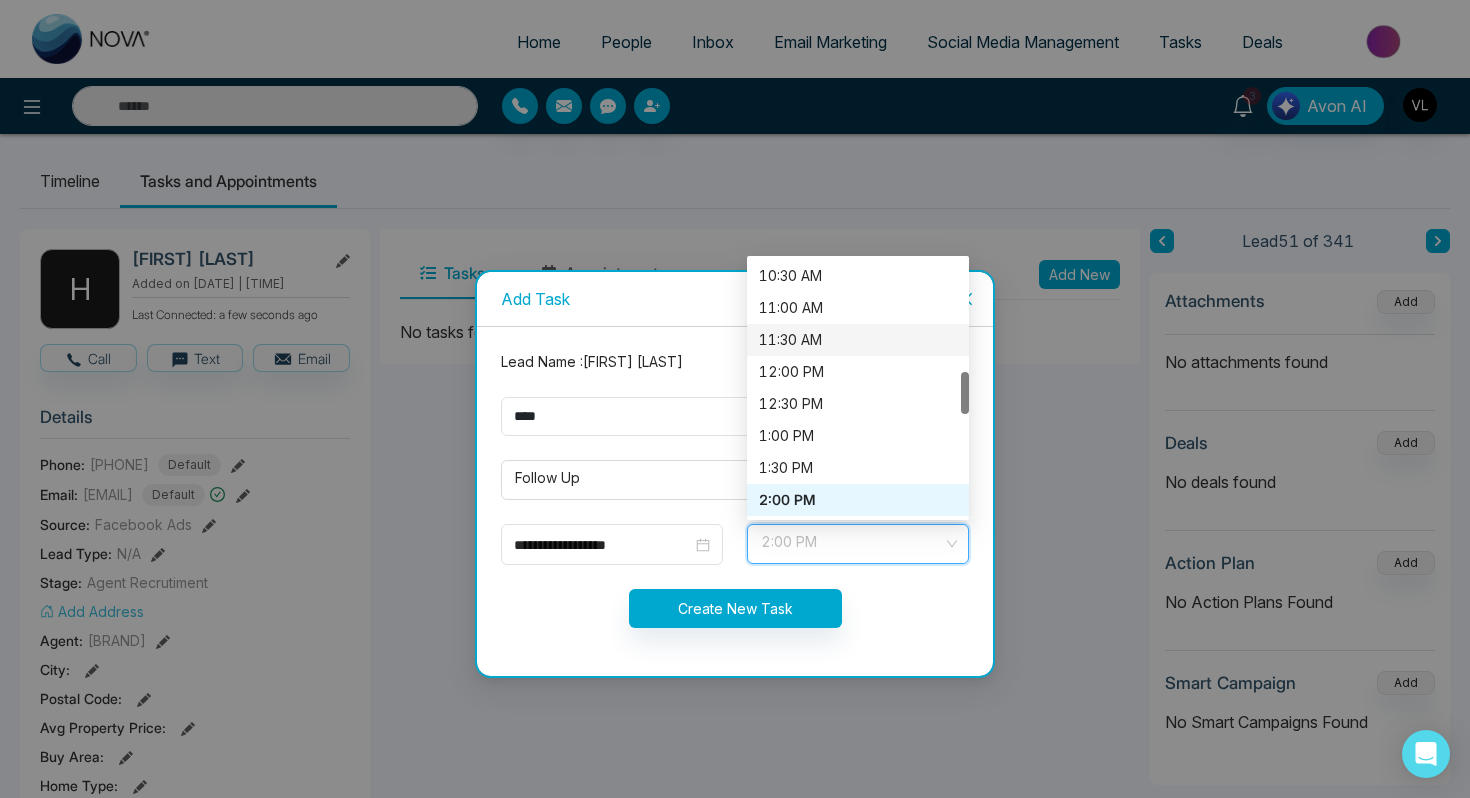 click on "11:30 AM" at bounding box center (858, 340) 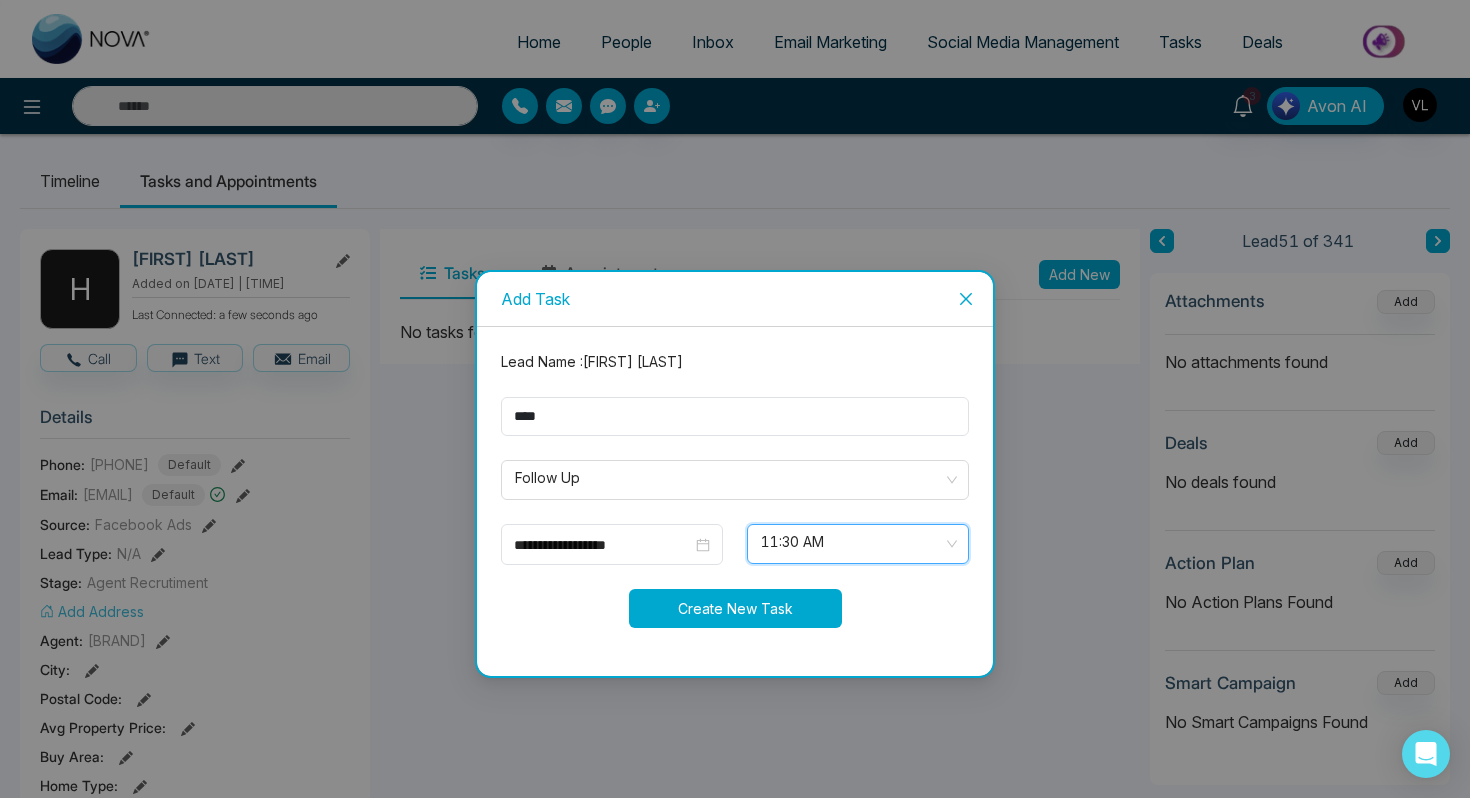 click on "Create New Task" at bounding box center (735, 608) 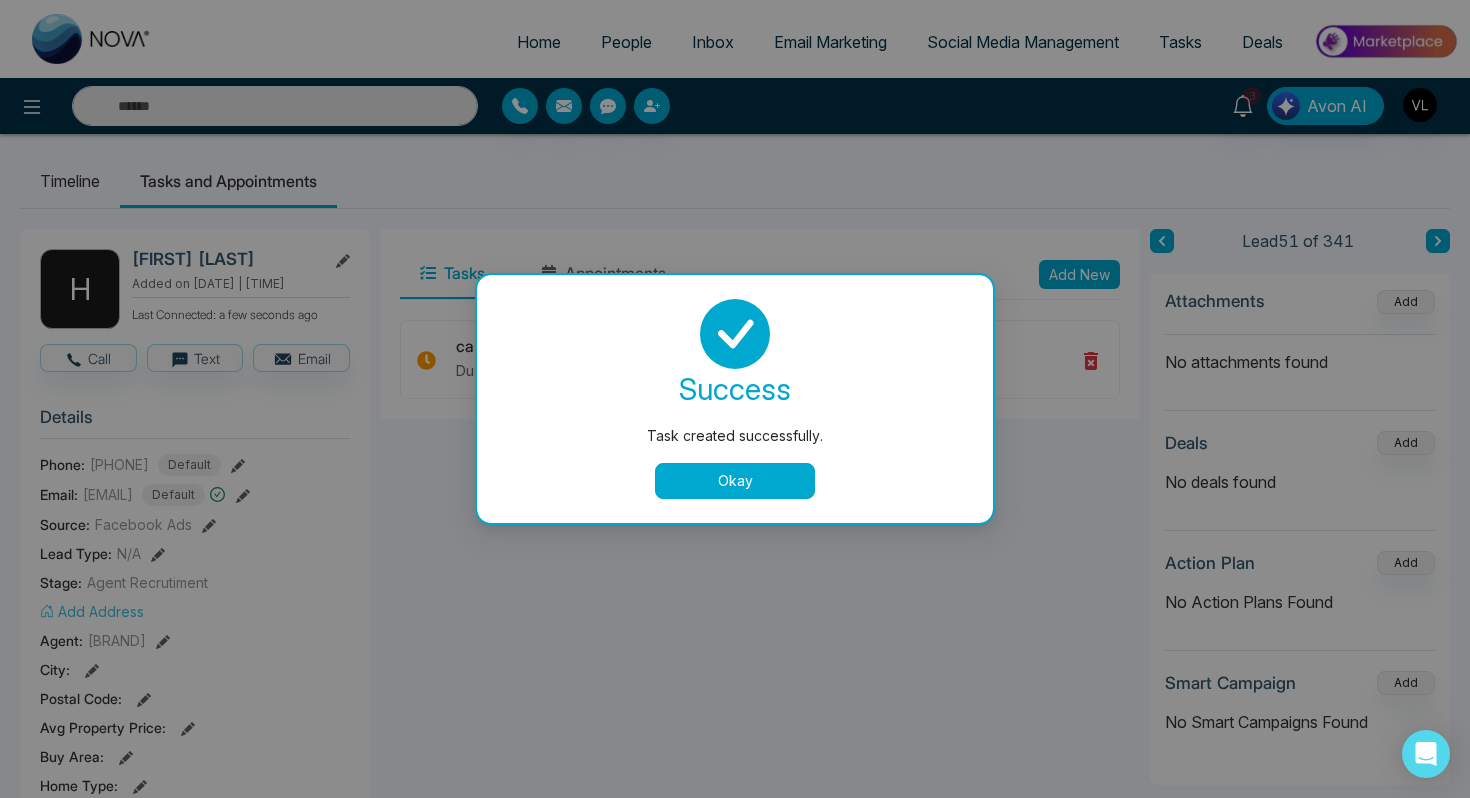 click on "Okay" at bounding box center (735, 481) 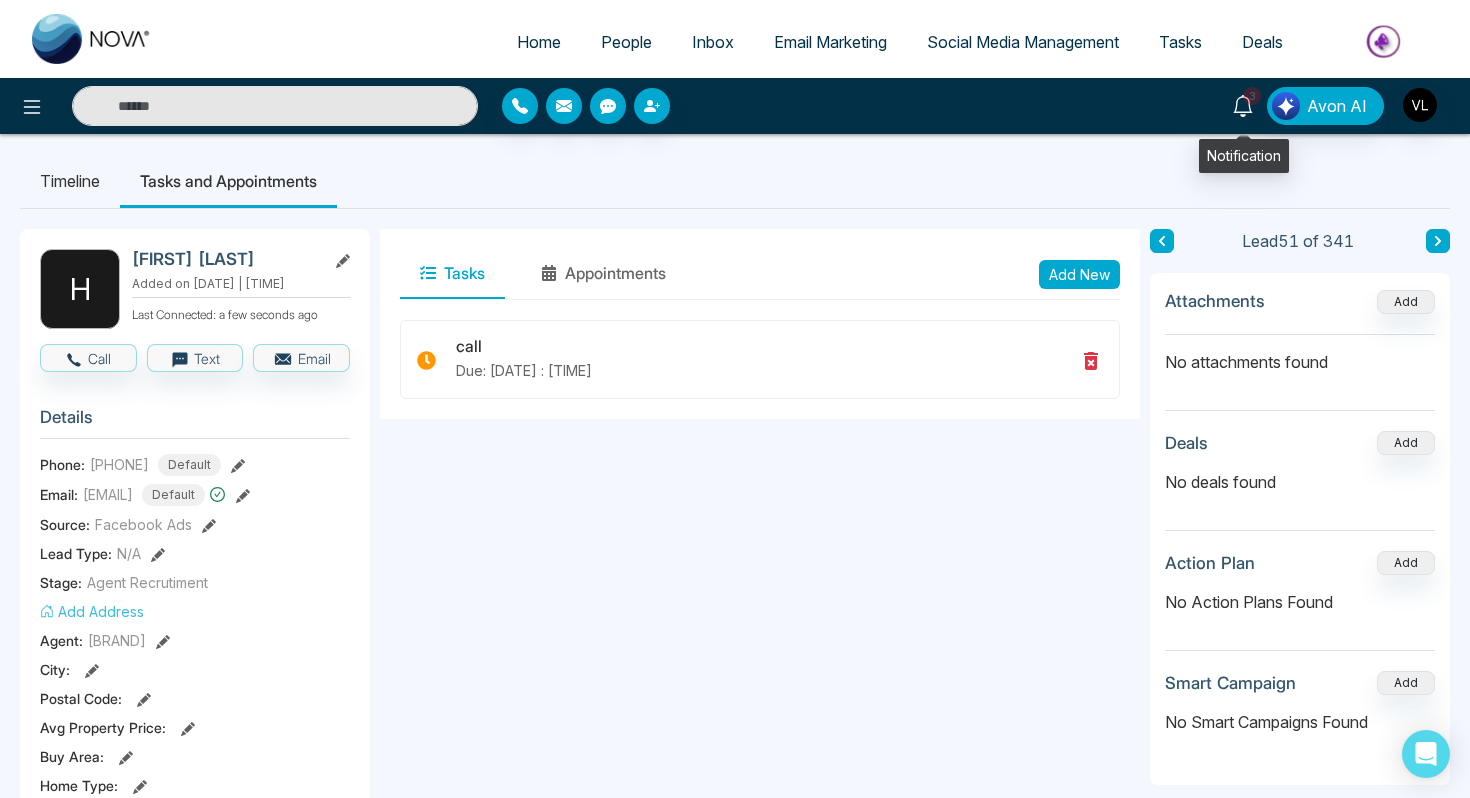 click 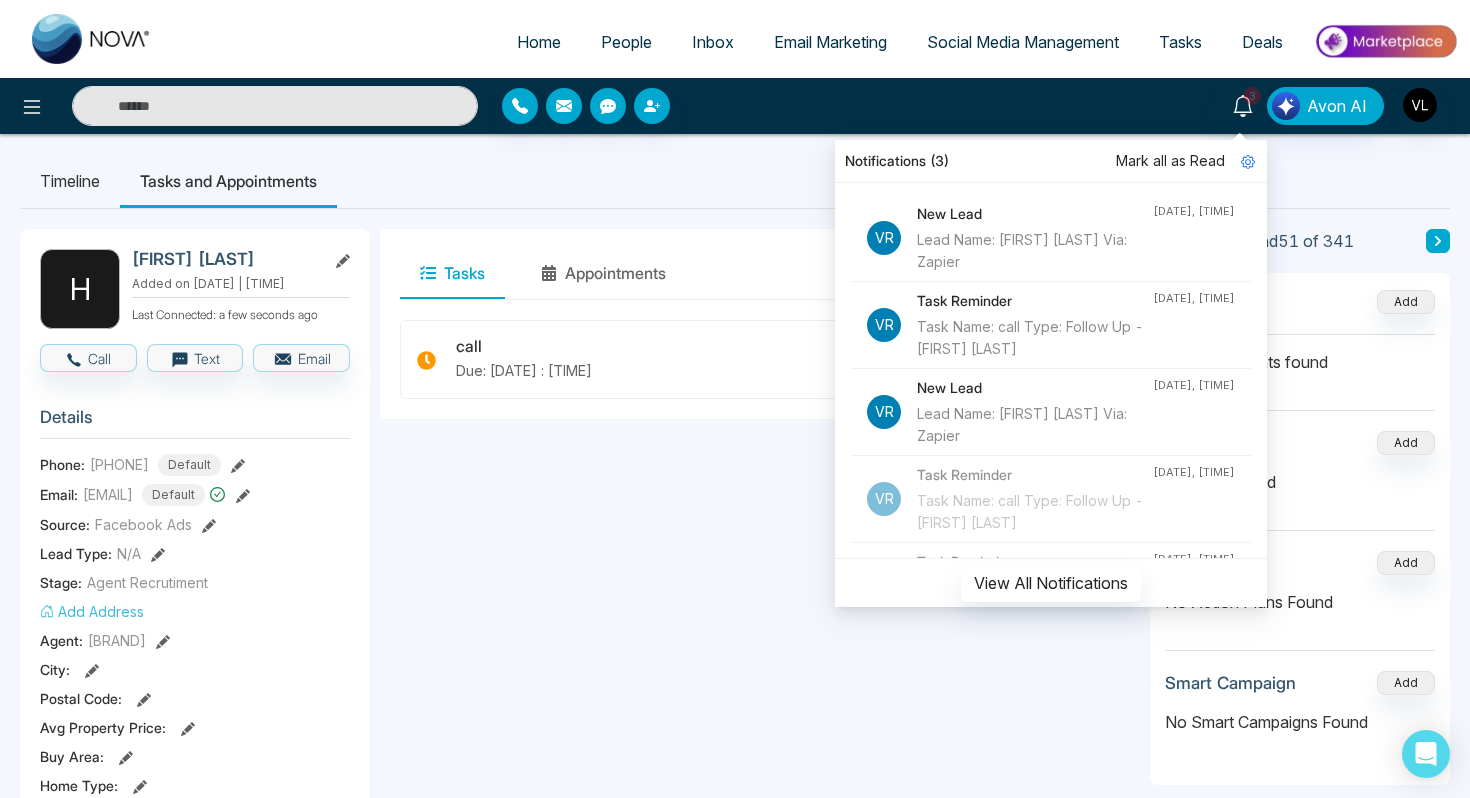 click on "Mark all as Read" at bounding box center [1170, 161] 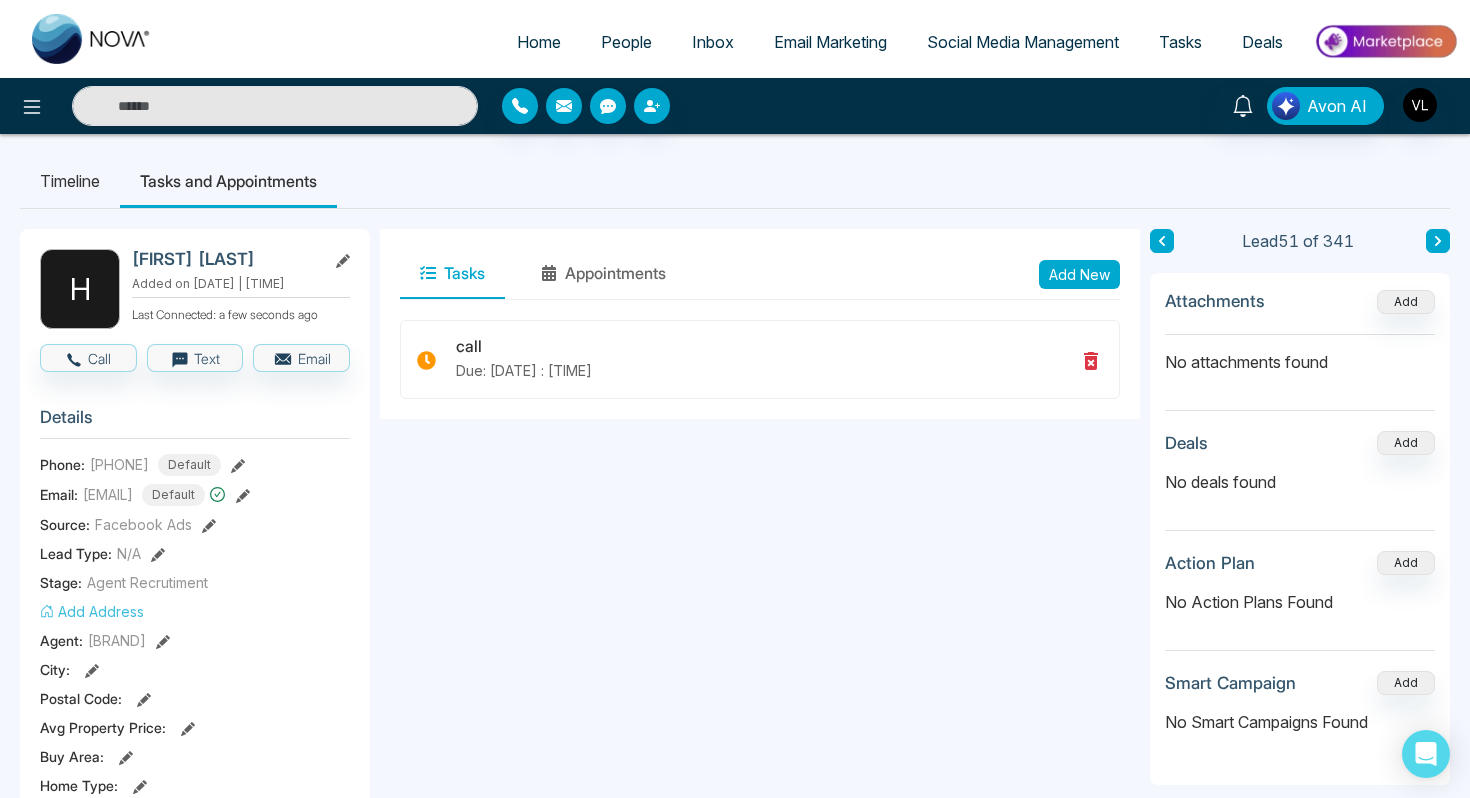 click on "People" at bounding box center (626, 42) 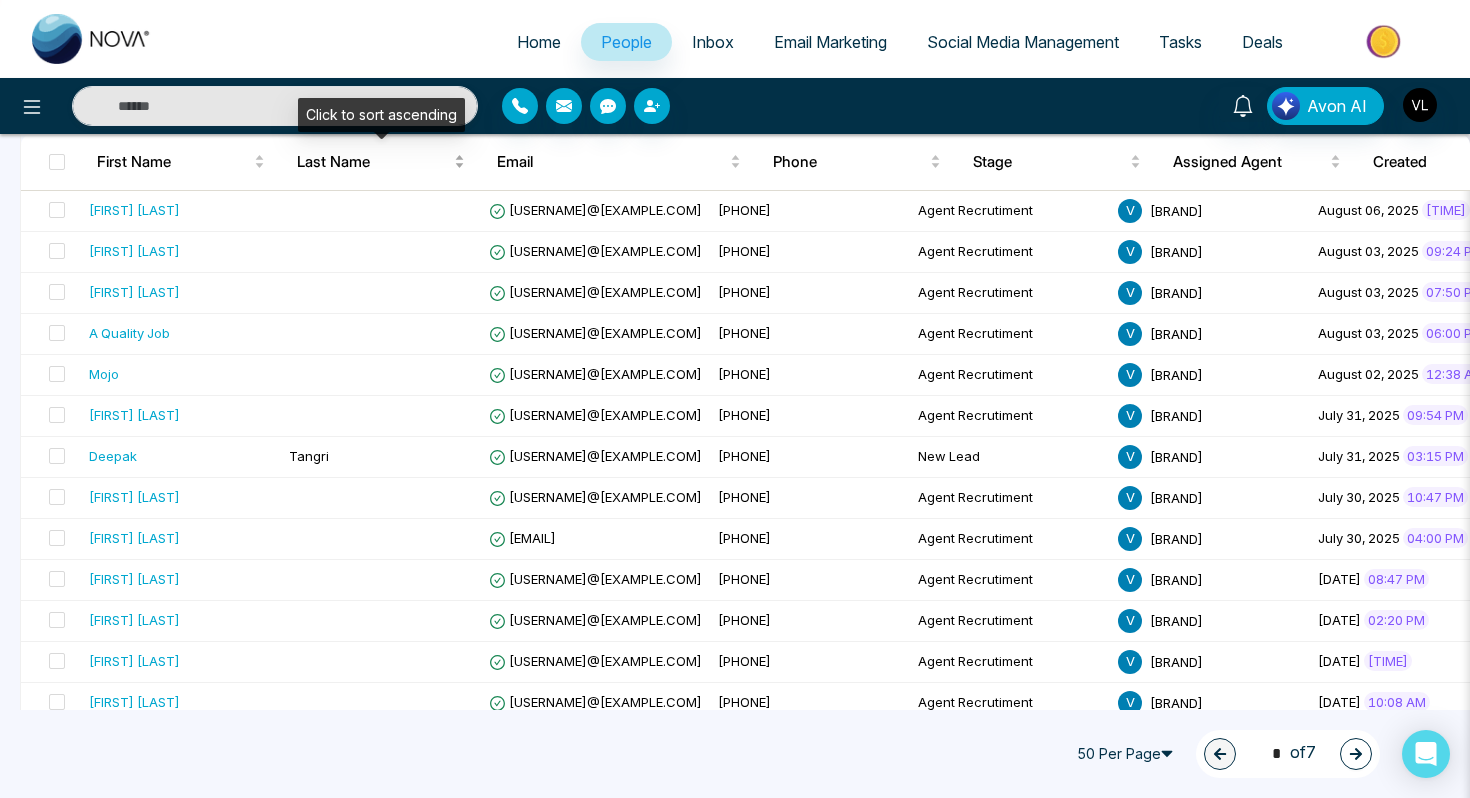 scroll, scrollTop: 0, scrollLeft: 0, axis: both 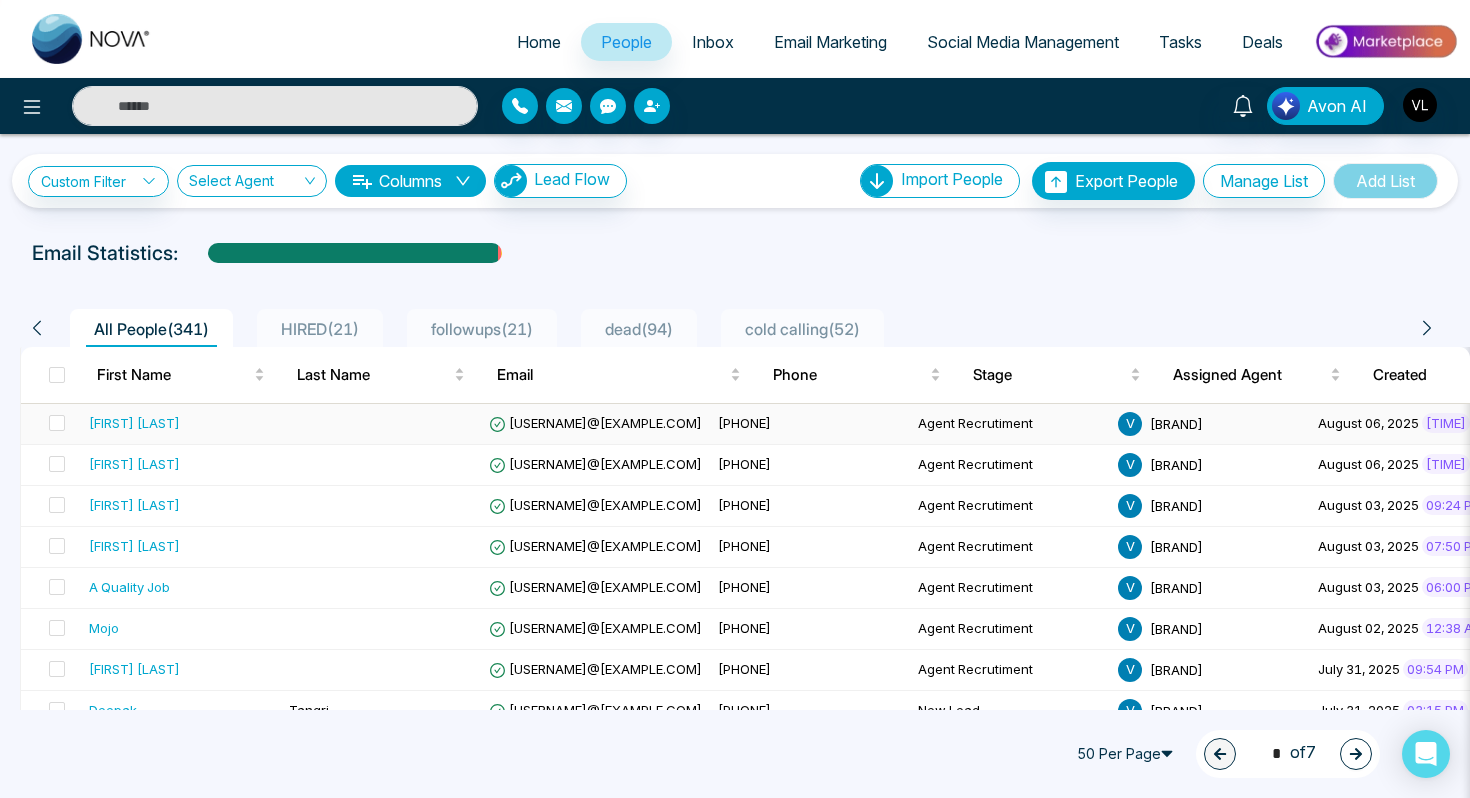 click at bounding box center [381, 424] 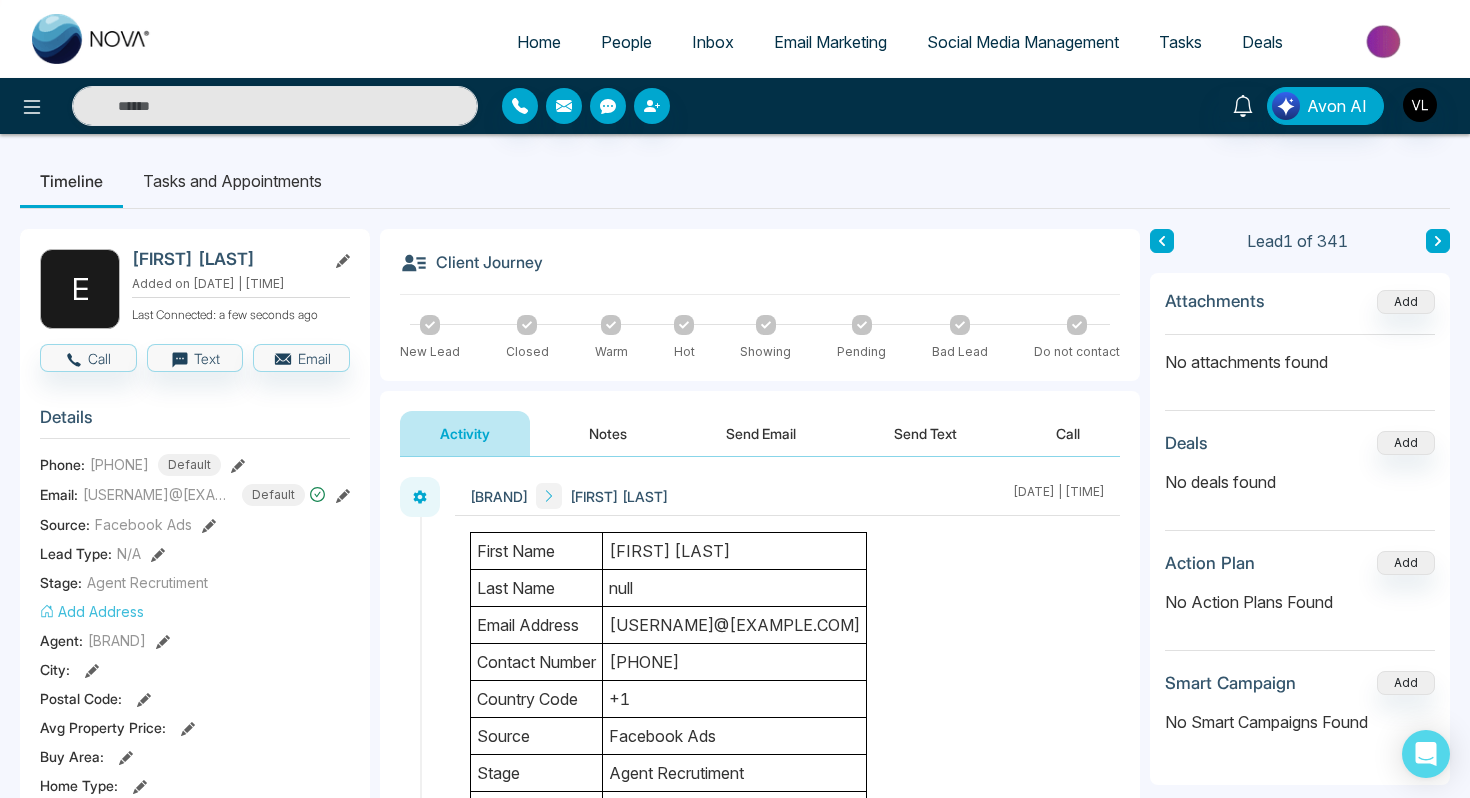 click on "People" at bounding box center [626, 42] 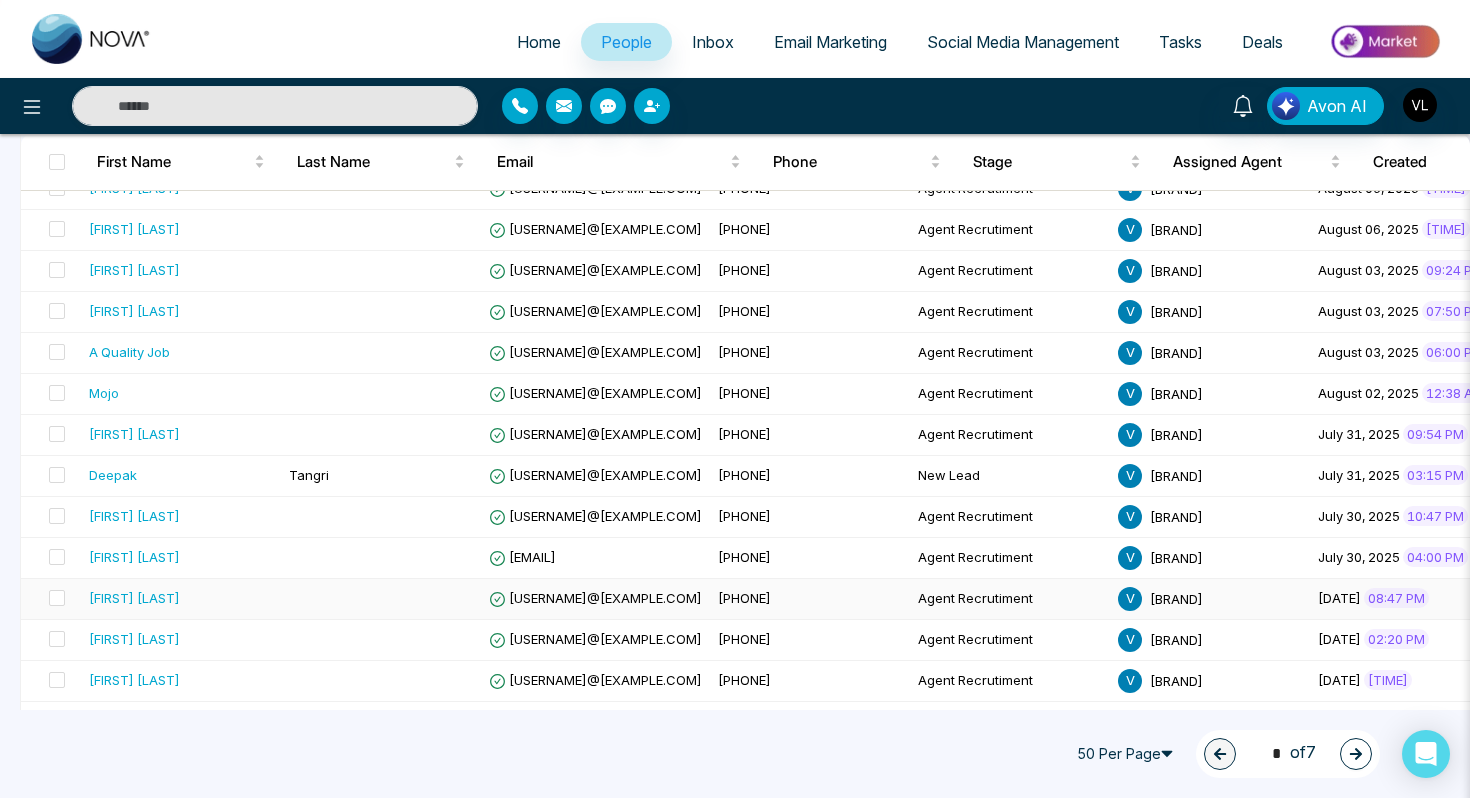scroll, scrollTop: 240, scrollLeft: 0, axis: vertical 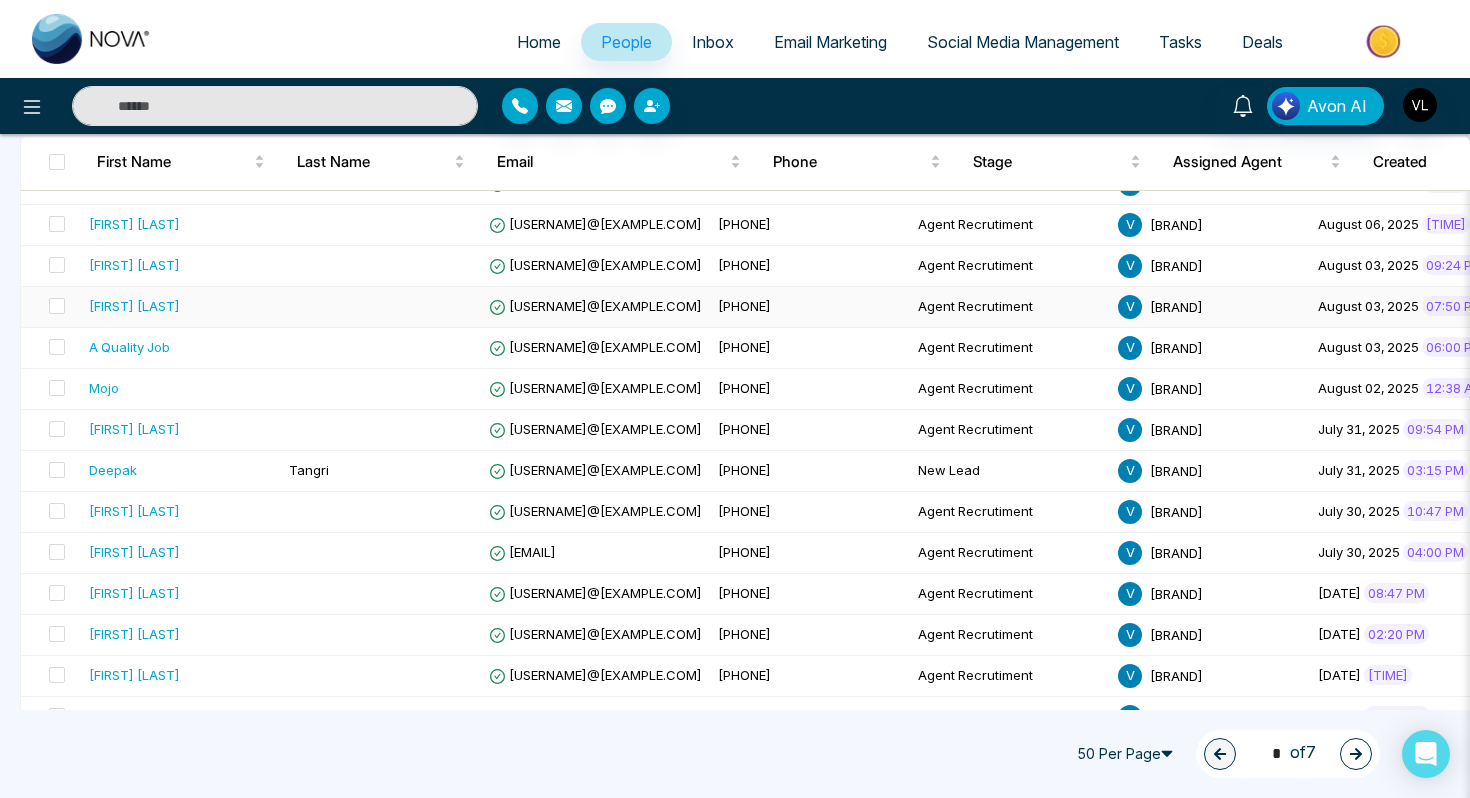 drag, startPoint x: 225, startPoint y: 303, endPoint x: 96, endPoint y: 308, distance: 129.09686 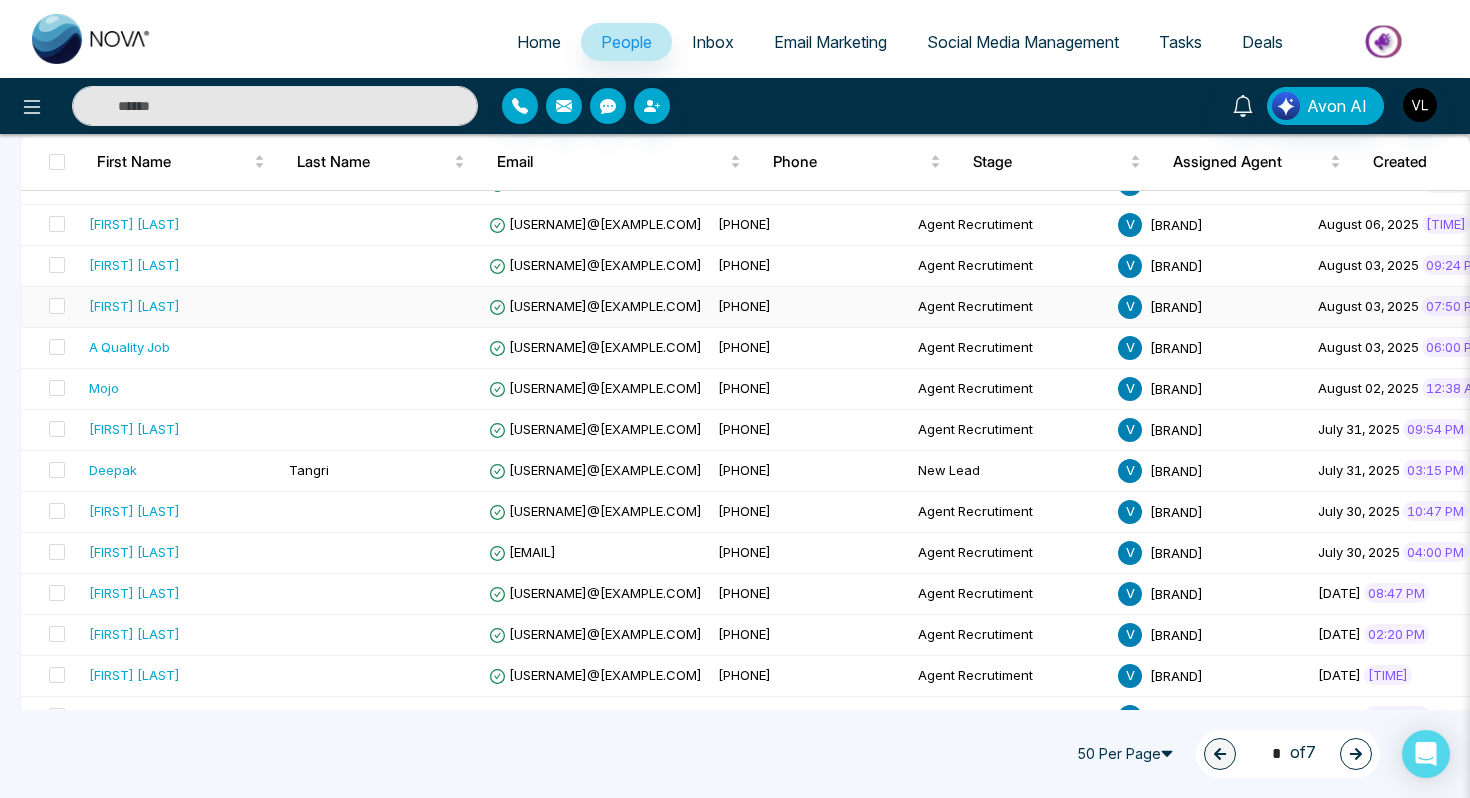 click on "[FIRST] [LAST]" at bounding box center [181, 306] 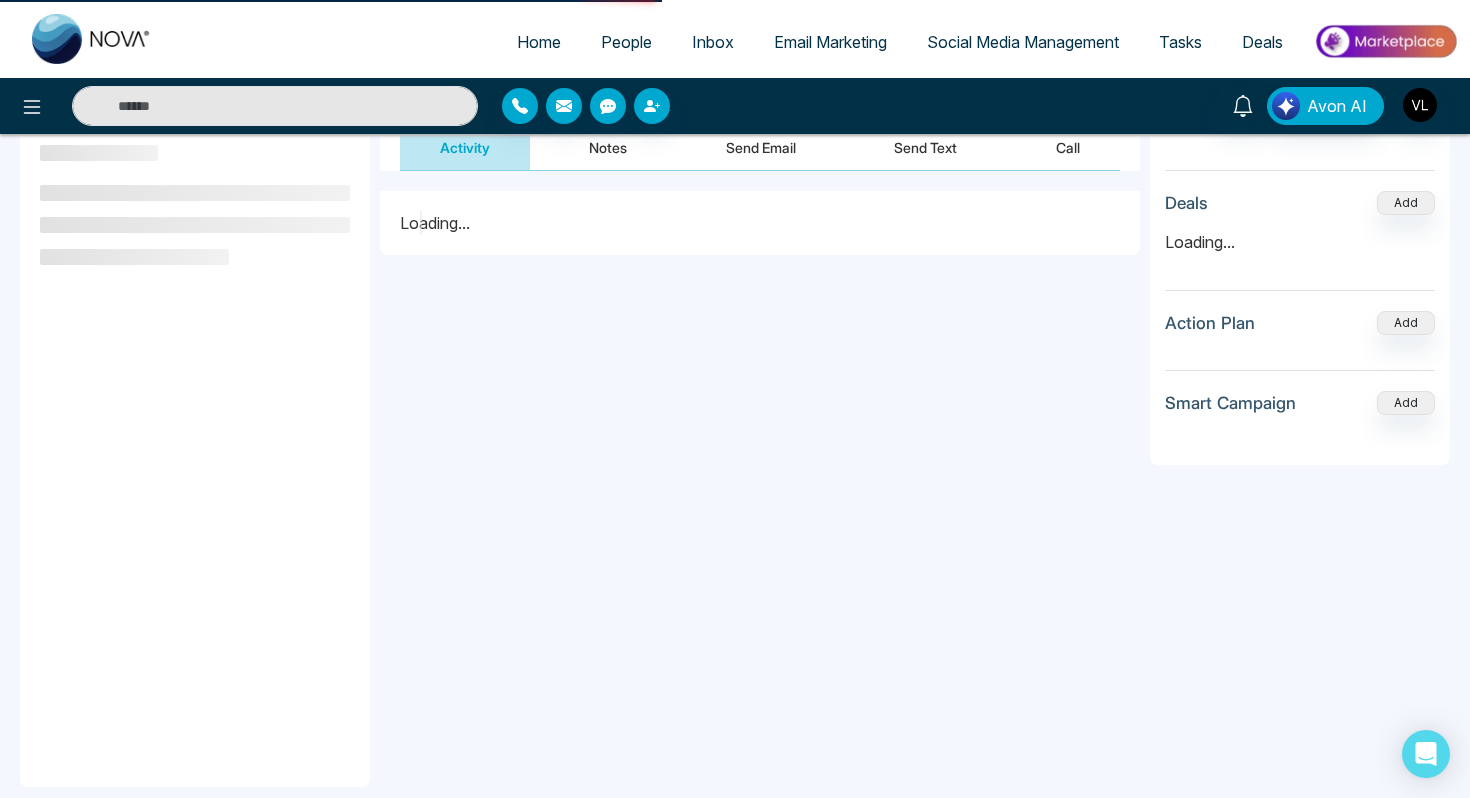scroll, scrollTop: 0, scrollLeft: 0, axis: both 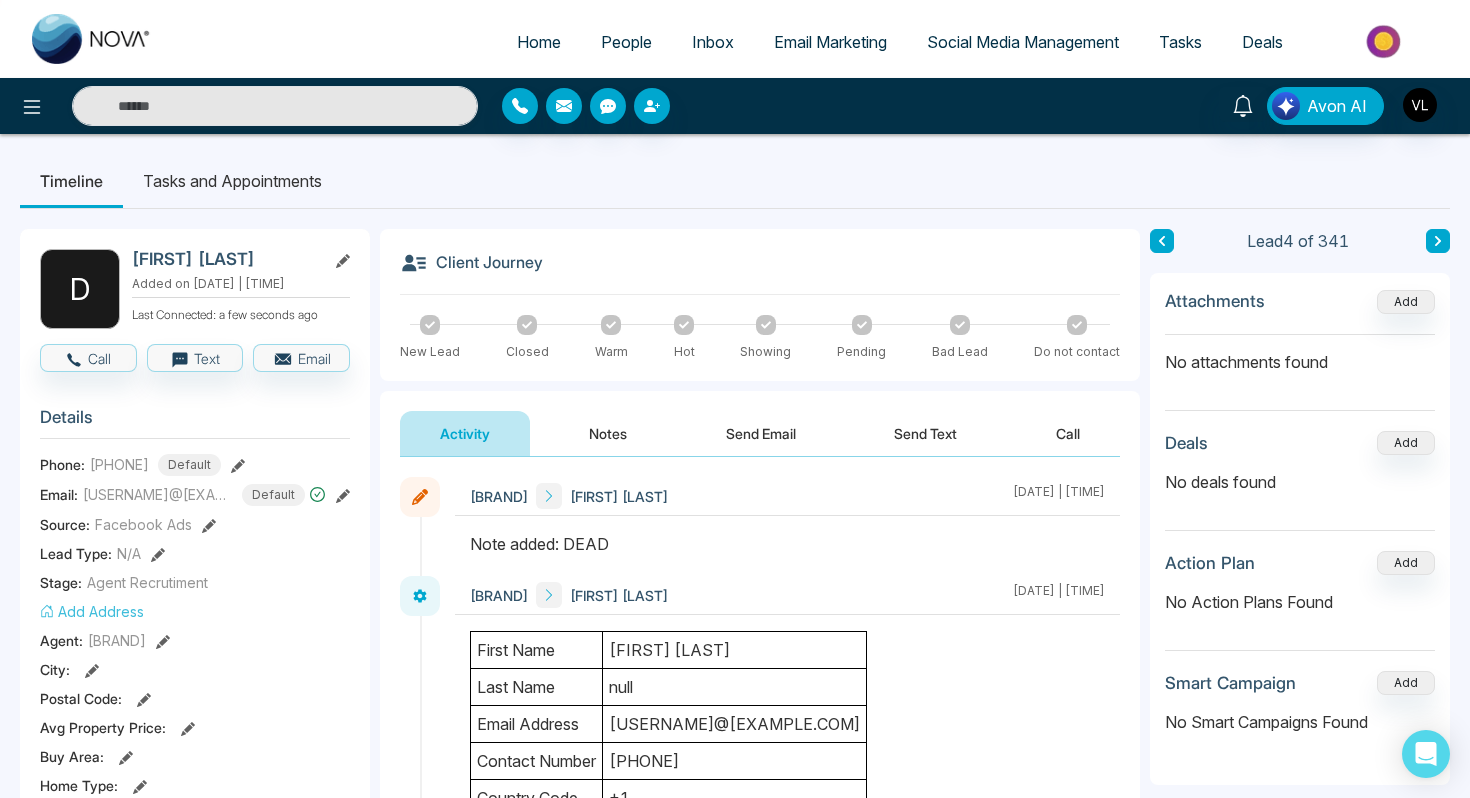 drag, startPoint x: 290, startPoint y: 252, endPoint x: 132, endPoint y: 254, distance: 158.01266 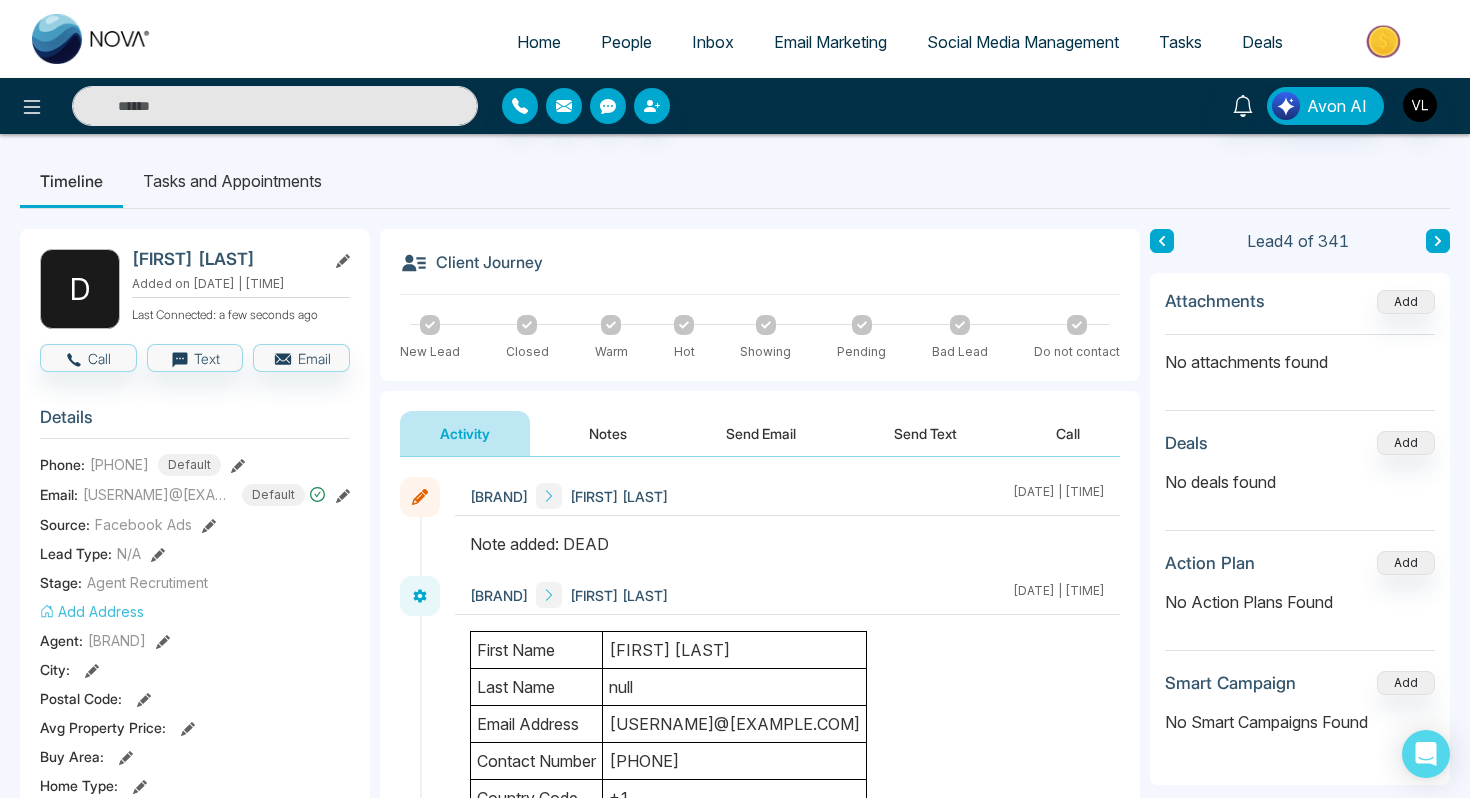 click on "[FIRST] [LAST]" at bounding box center (225, 259) 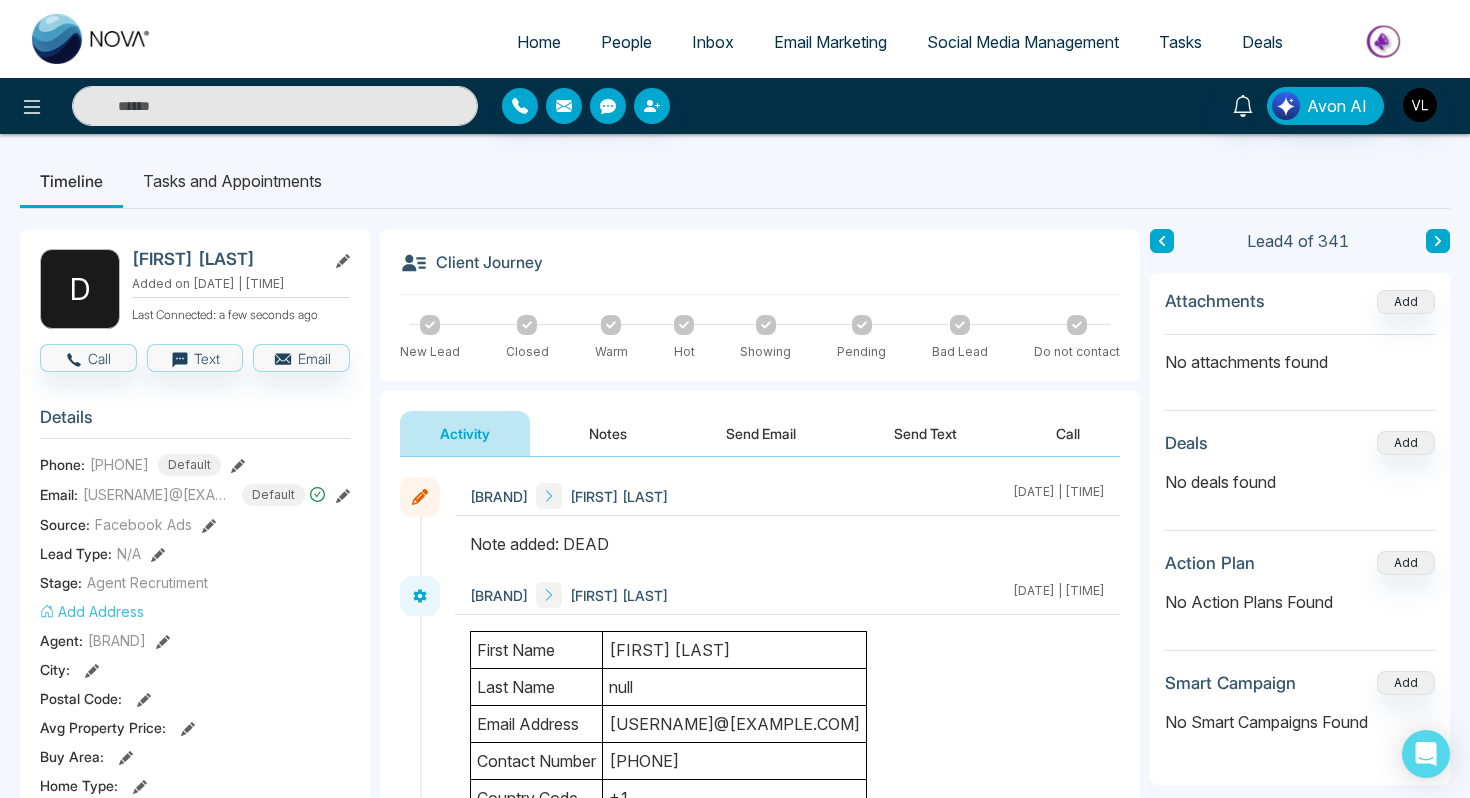 copy on "[FIRST] [LAST]" 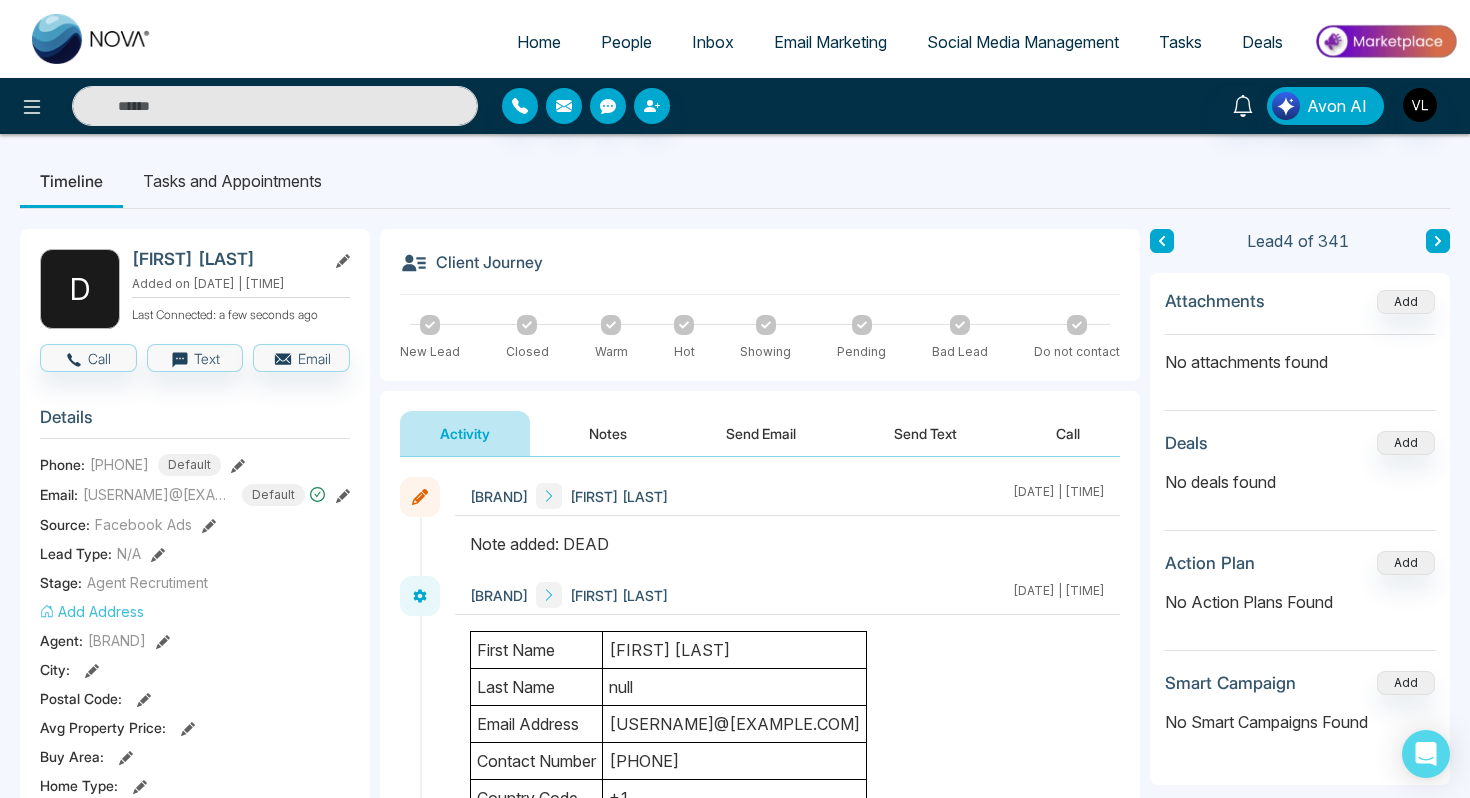 click on "**********" at bounding box center (735, 923) 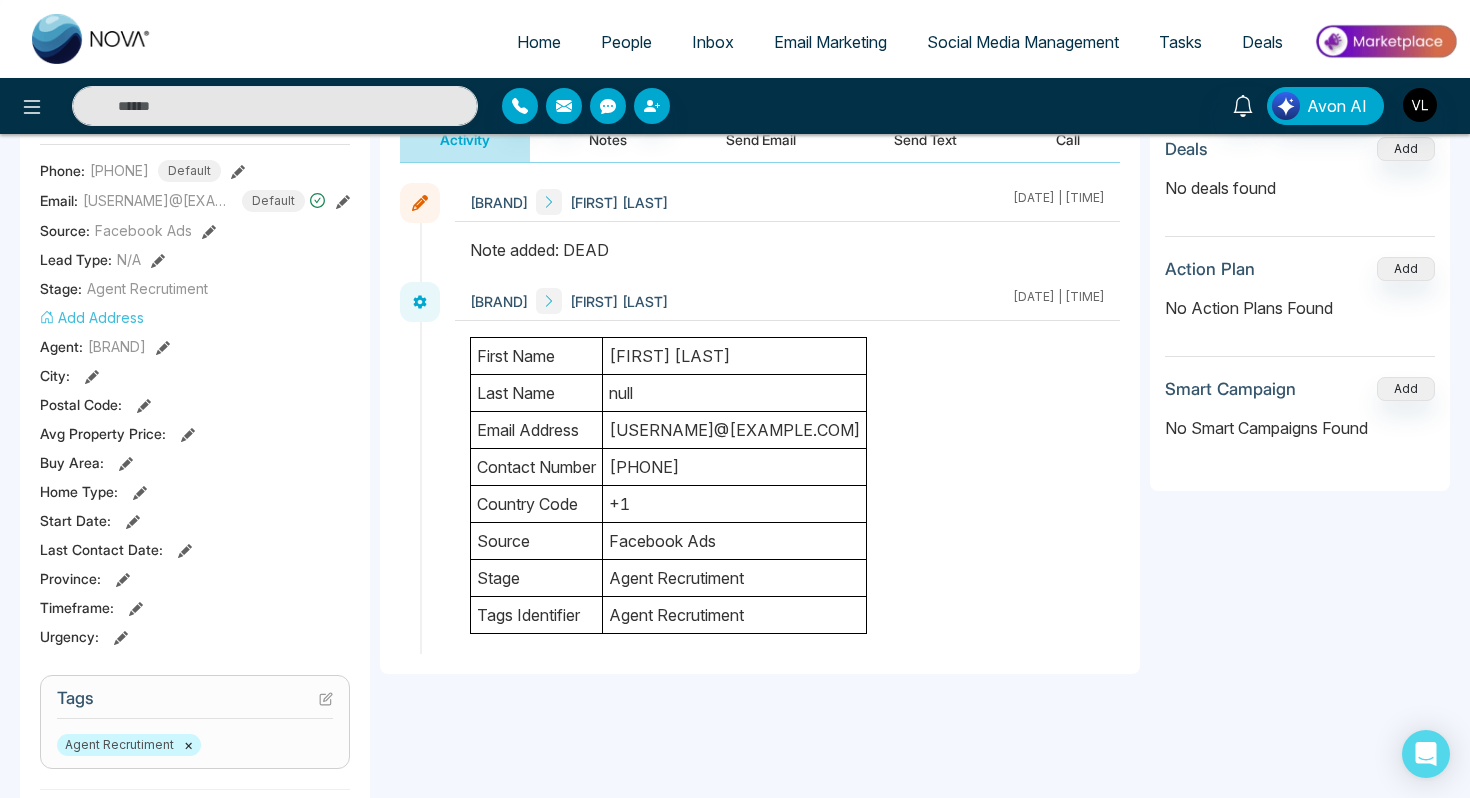scroll, scrollTop: 0, scrollLeft: 0, axis: both 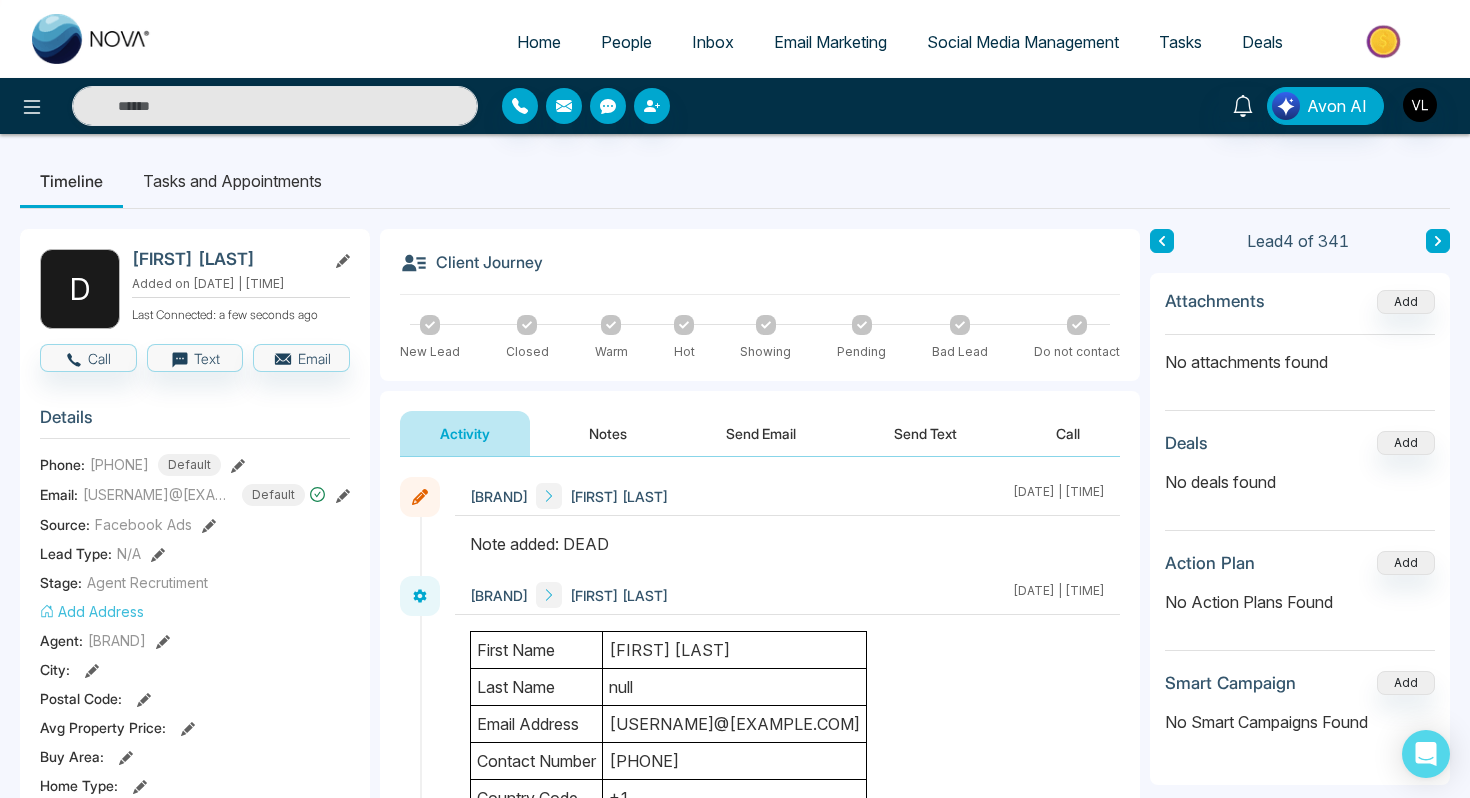 click on "People" at bounding box center (626, 42) 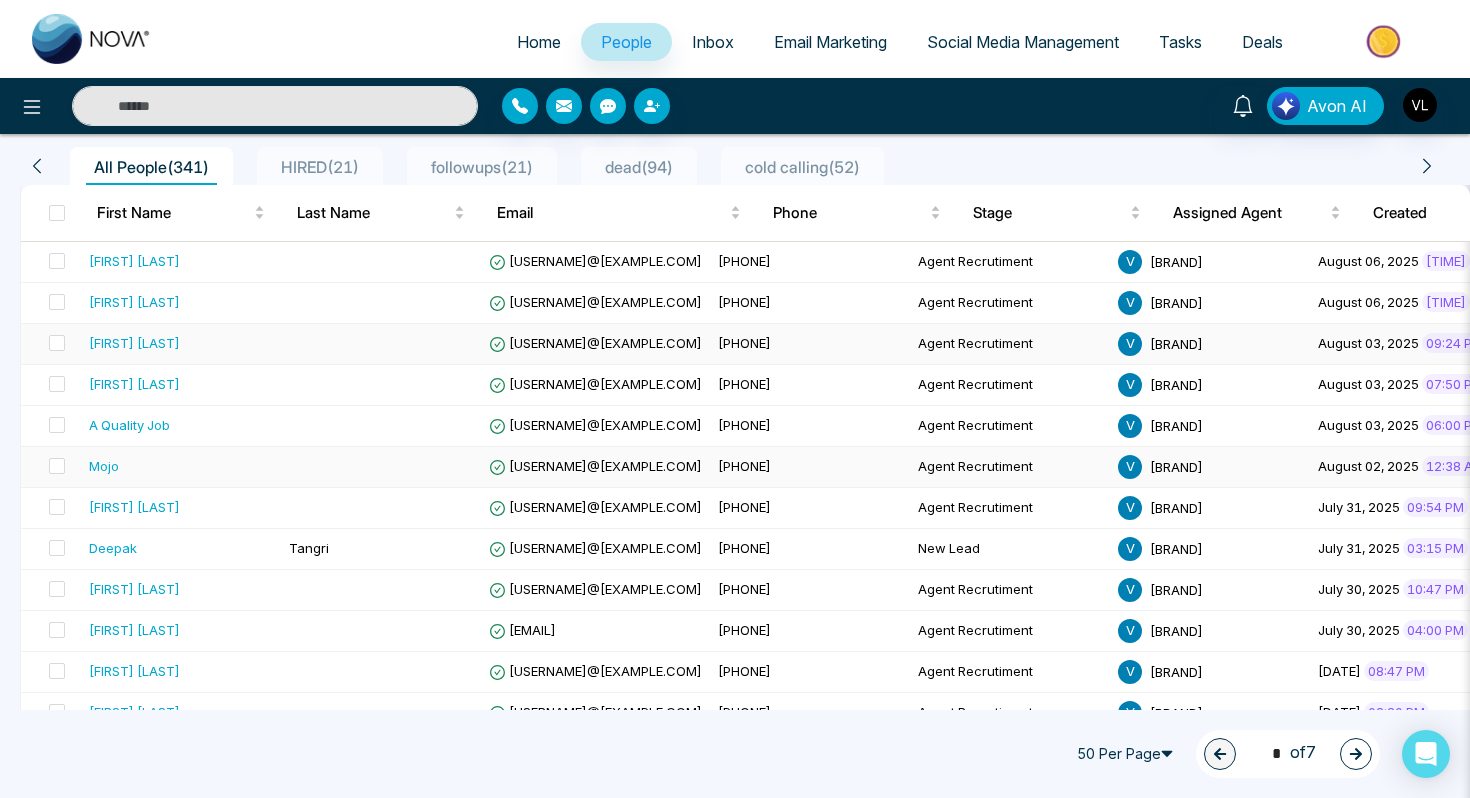 scroll, scrollTop: 161, scrollLeft: 0, axis: vertical 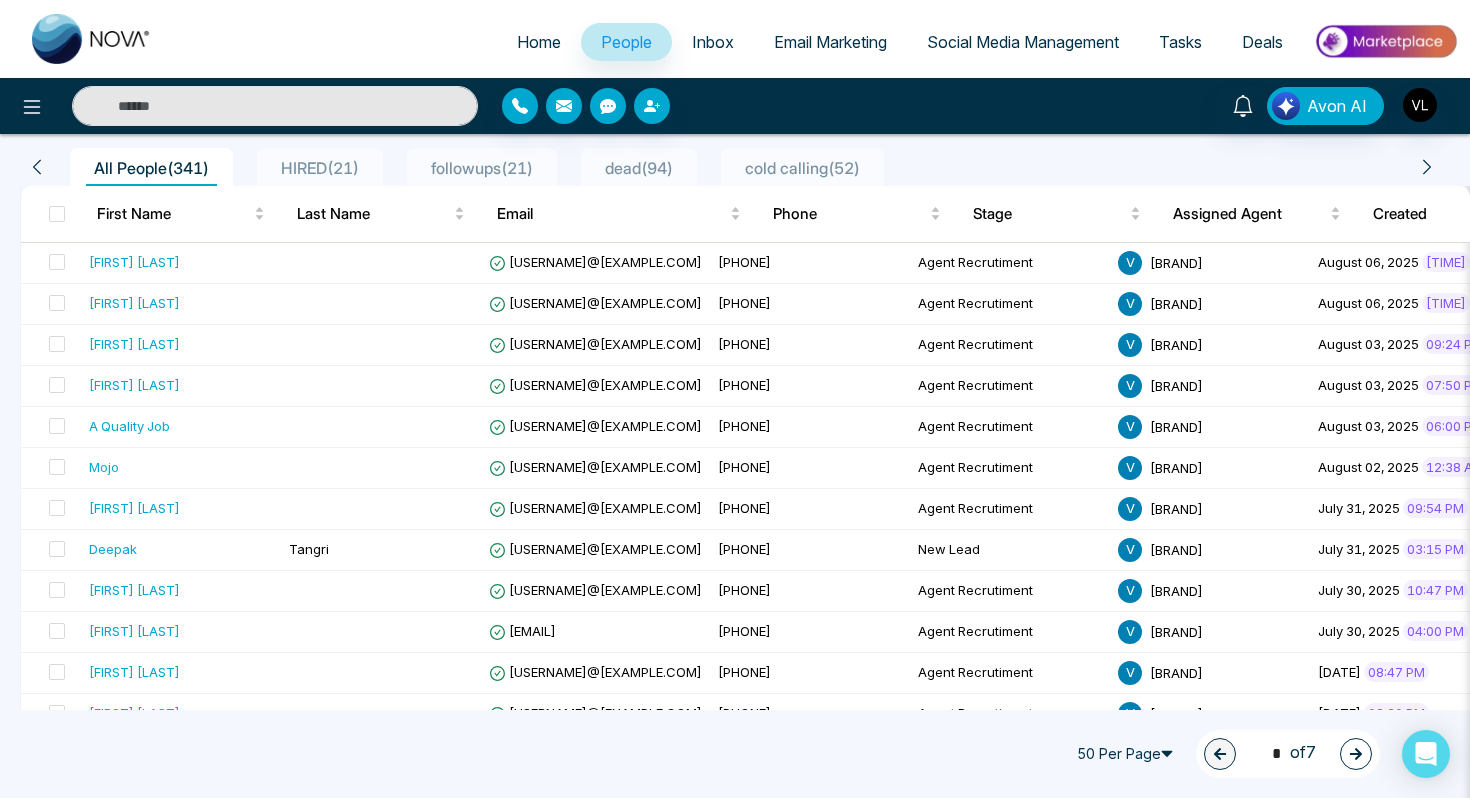 click on "Avon AI" at bounding box center [735, 106] 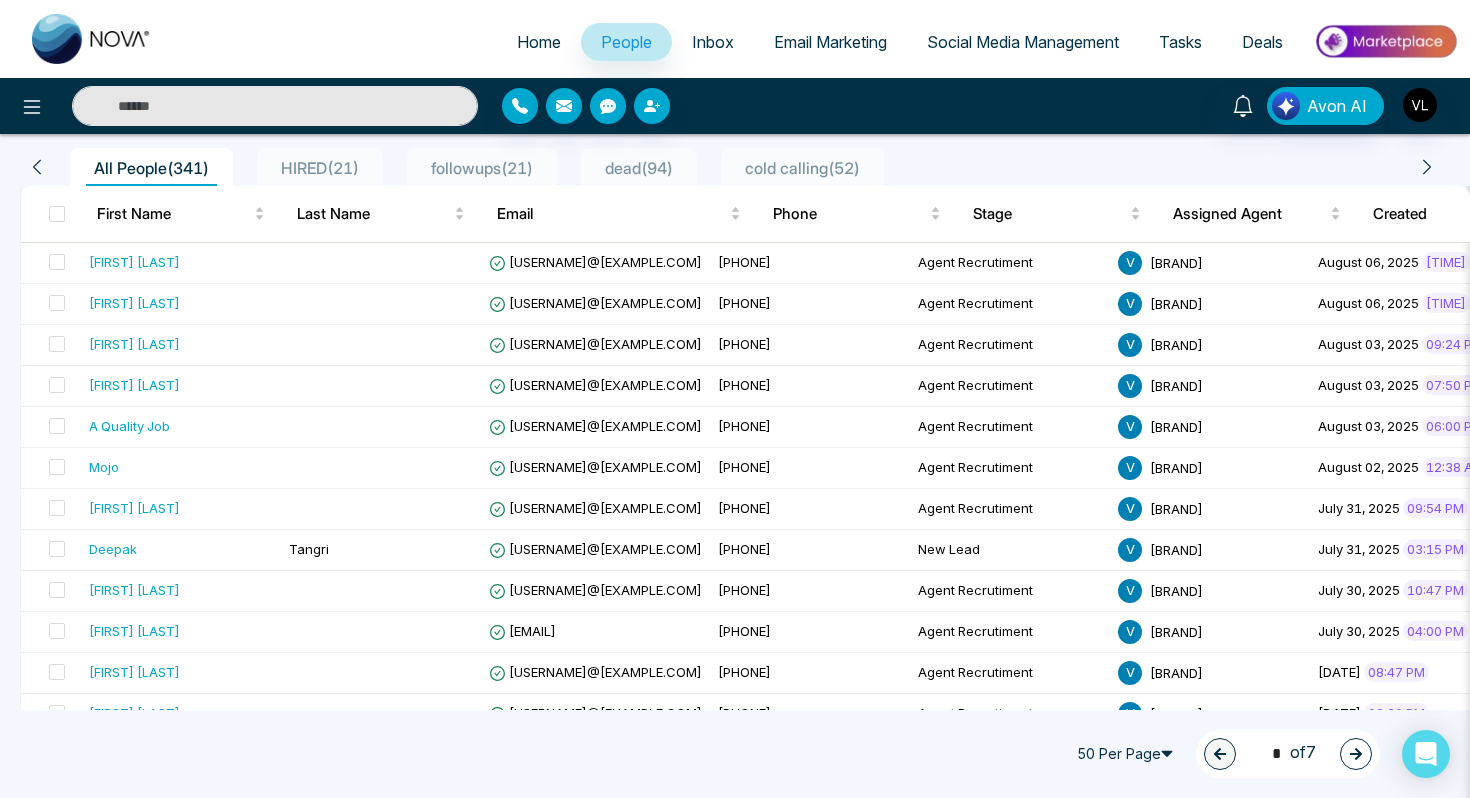 click at bounding box center [275, 106] 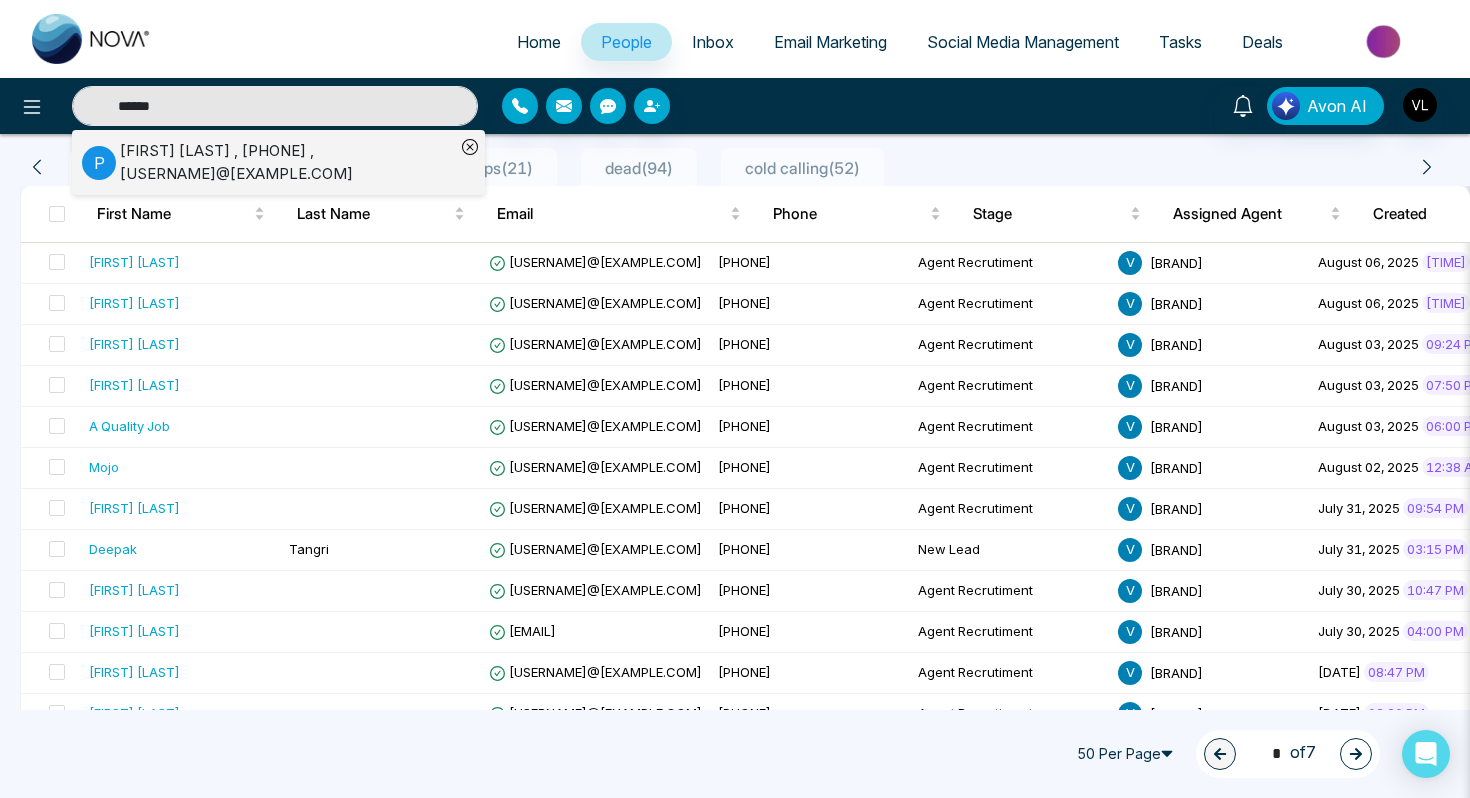 type on "******" 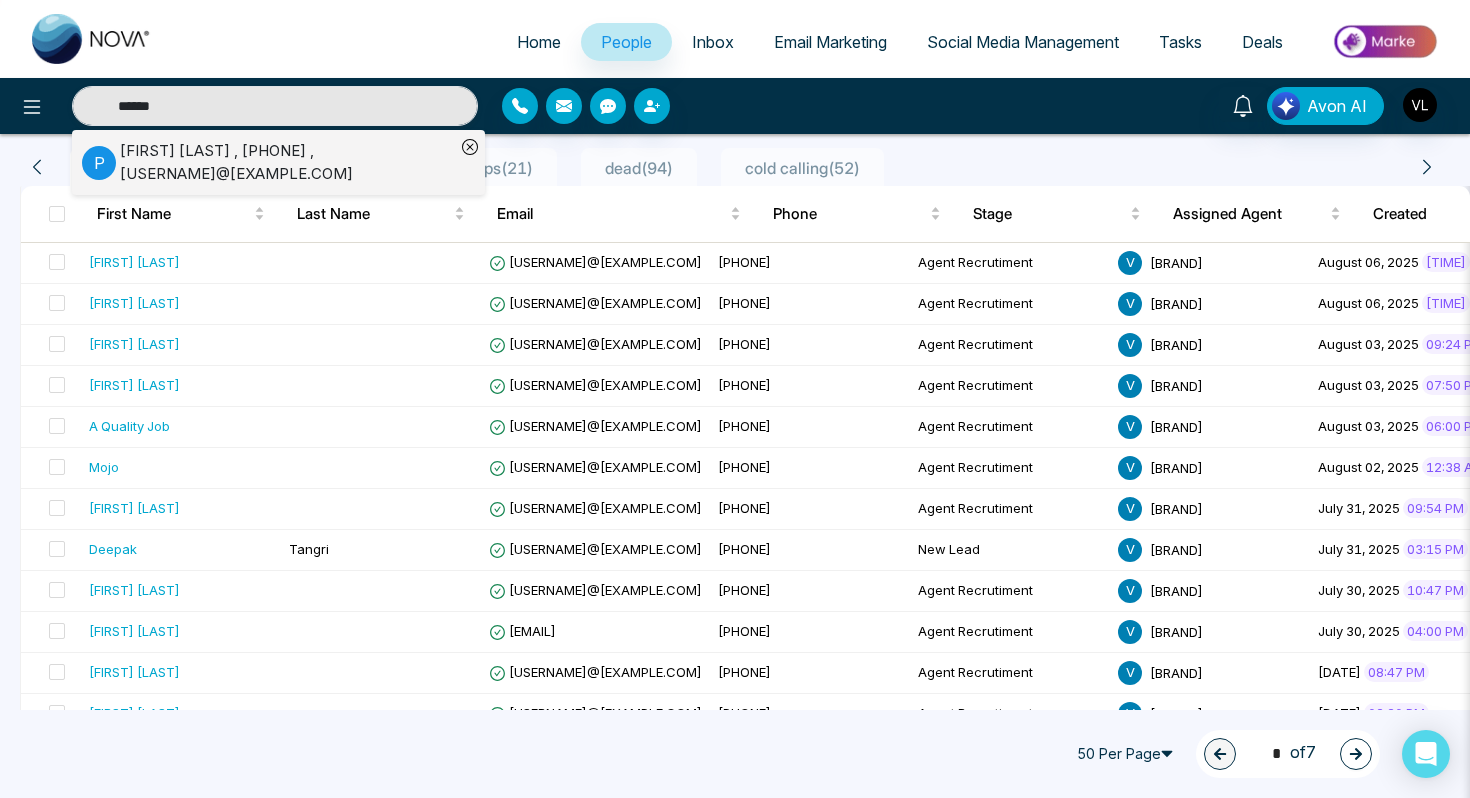 click on "P   Pawan Gautam     , +16479626547   , gautam.pawan@gmail.com" at bounding box center (268, 162) 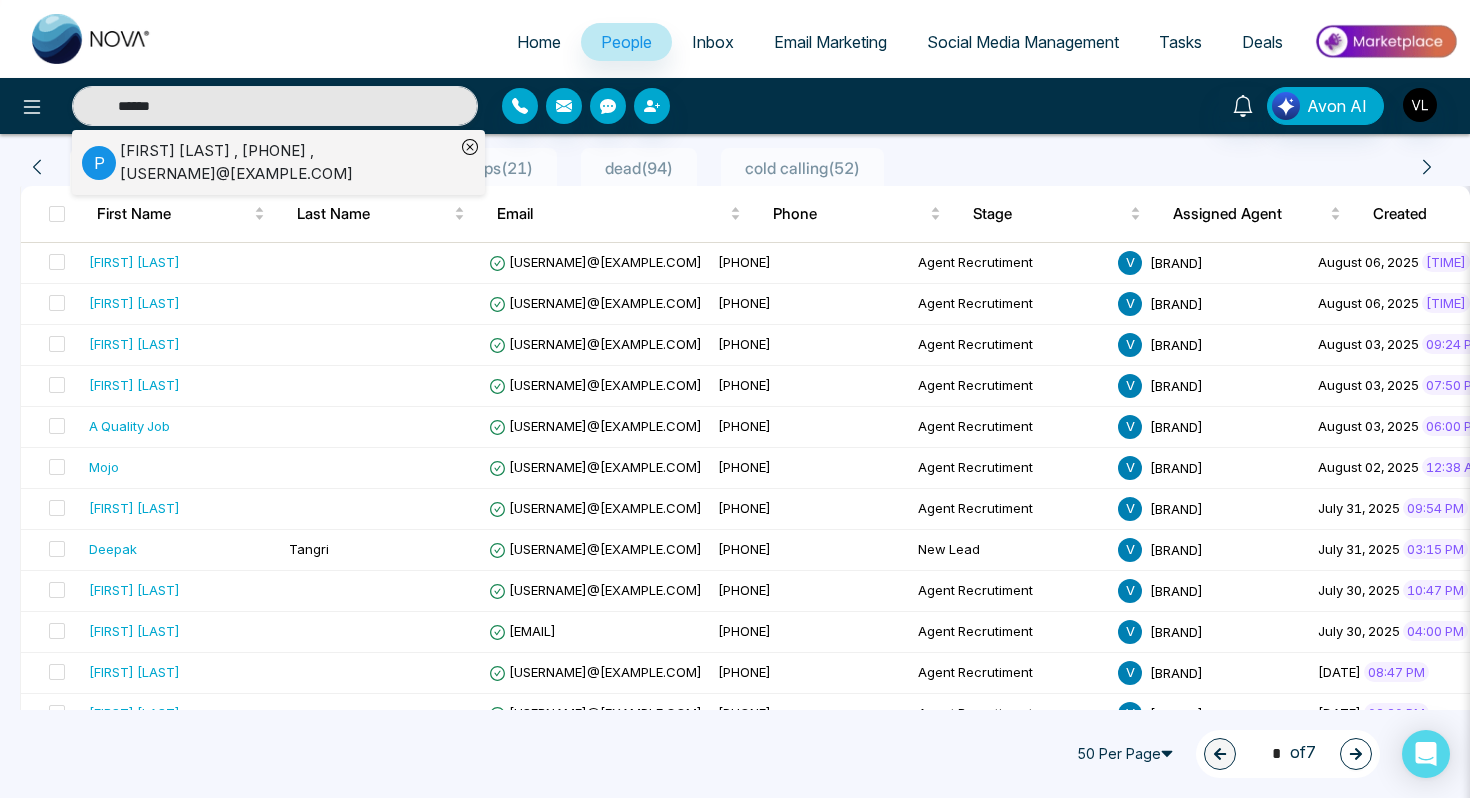 type 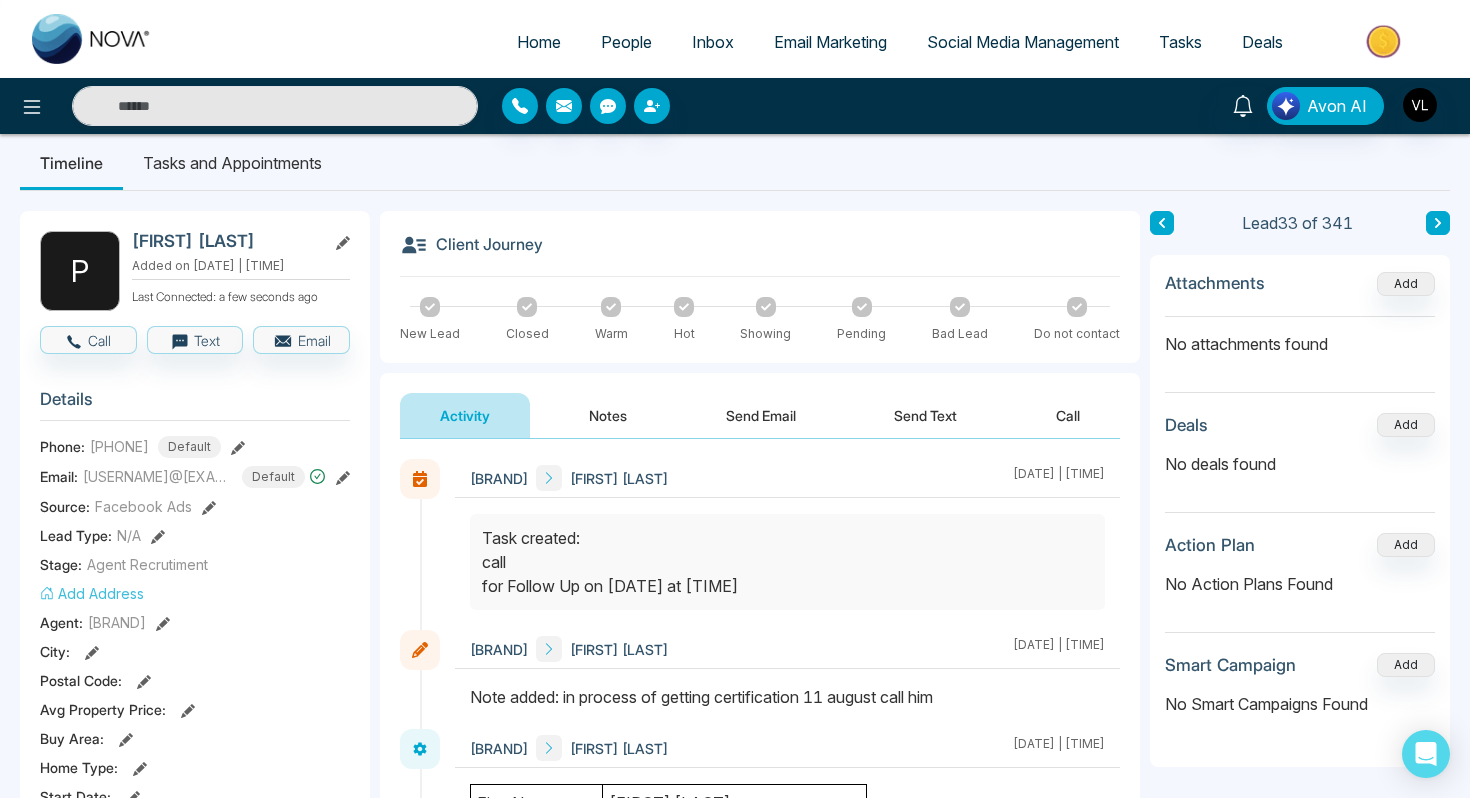 scroll, scrollTop: 17, scrollLeft: 0, axis: vertical 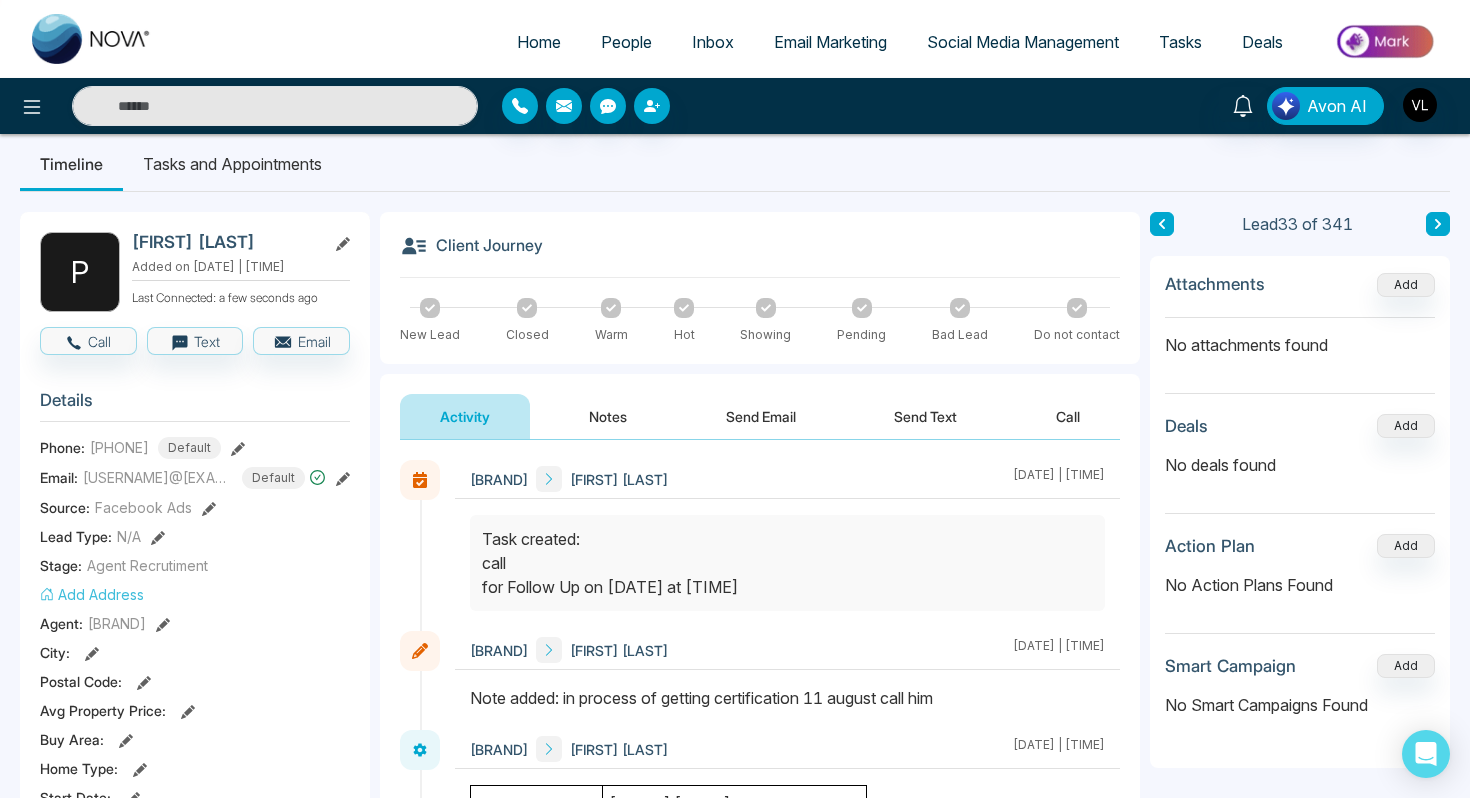 click on "Tasks and Appointments" at bounding box center (232, 164) 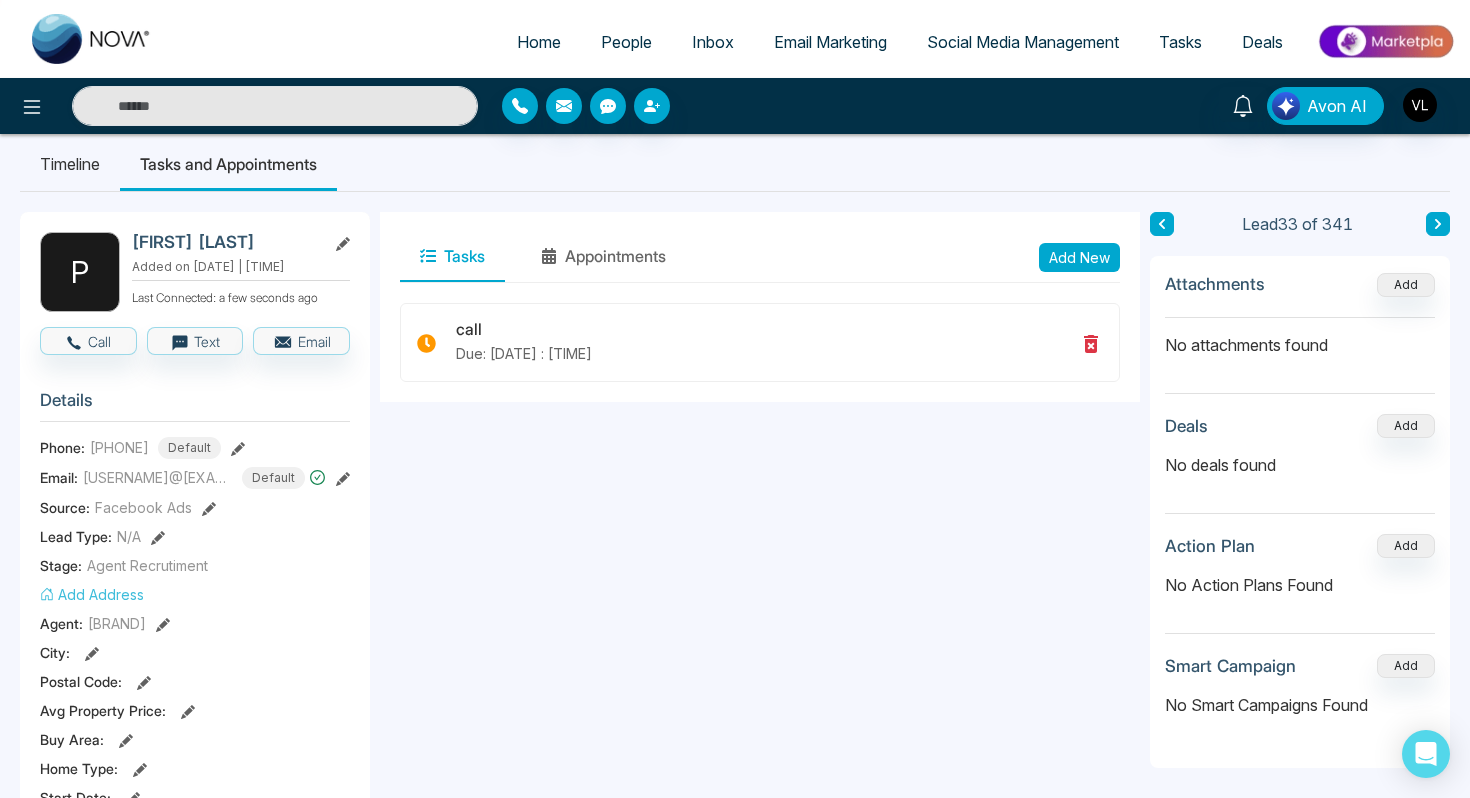 click on "Add New" at bounding box center (1079, 257) 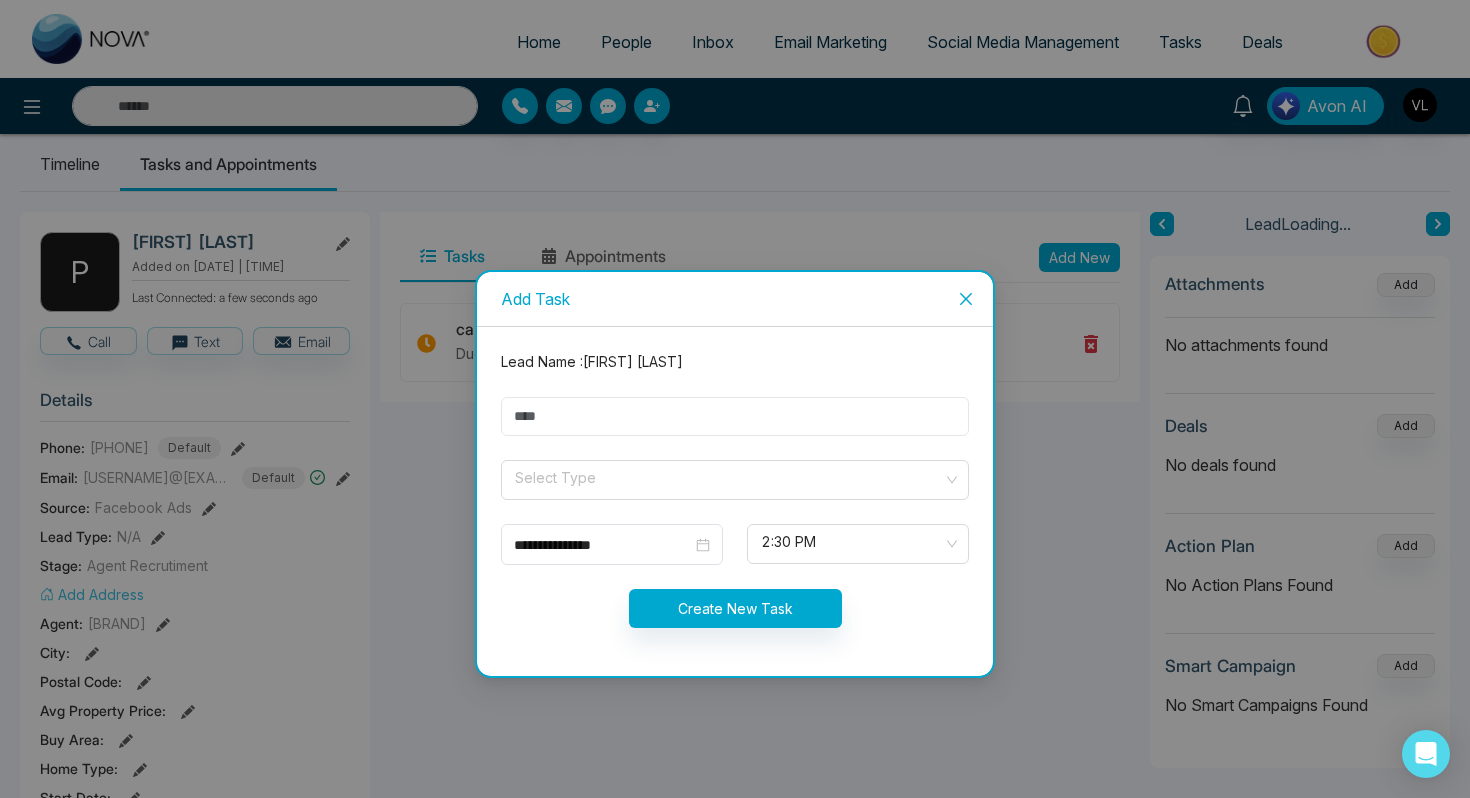 click at bounding box center [735, 416] 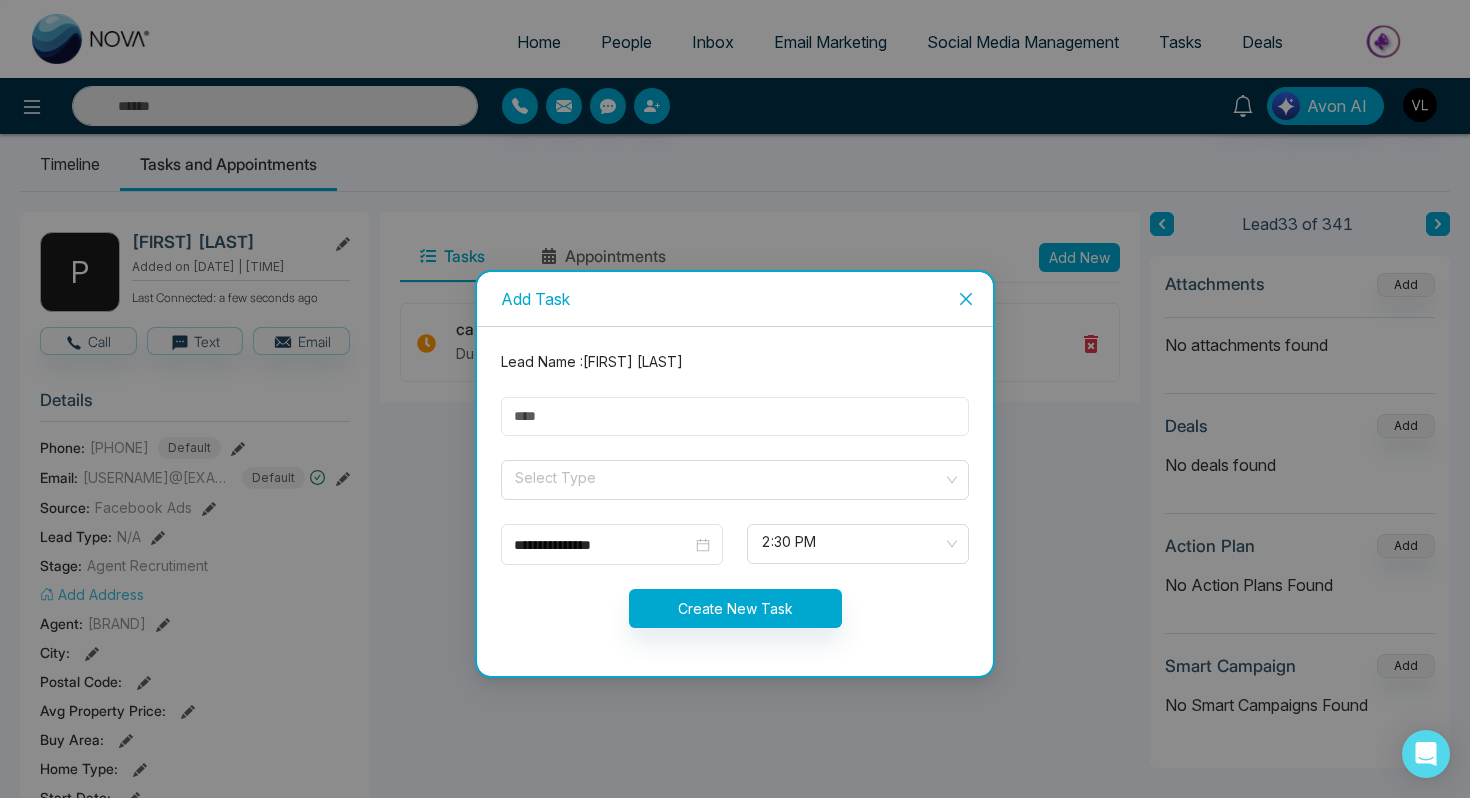 type on "****" 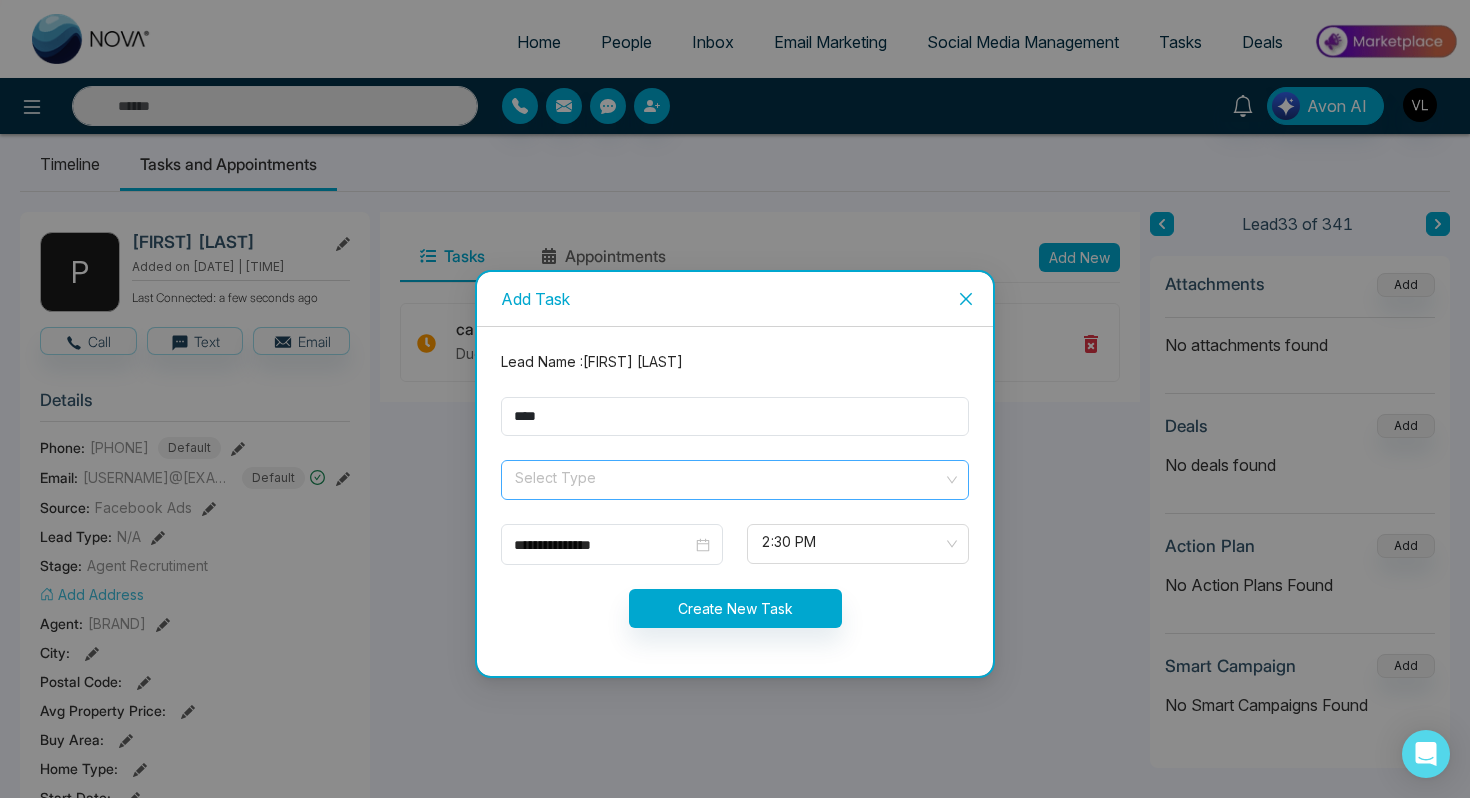 click at bounding box center (728, 476) 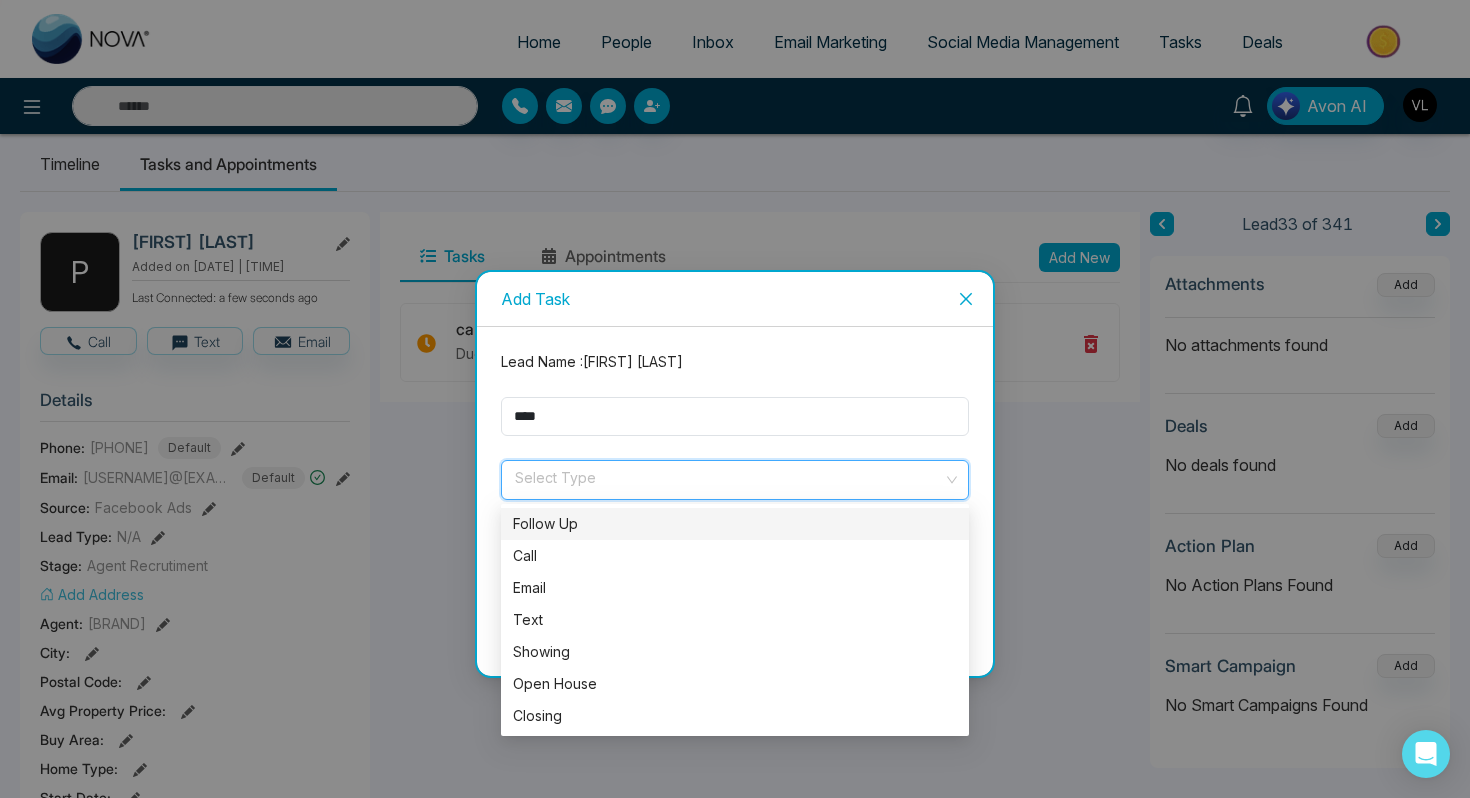 click on "Follow Up" at bounding box center (735, 524) 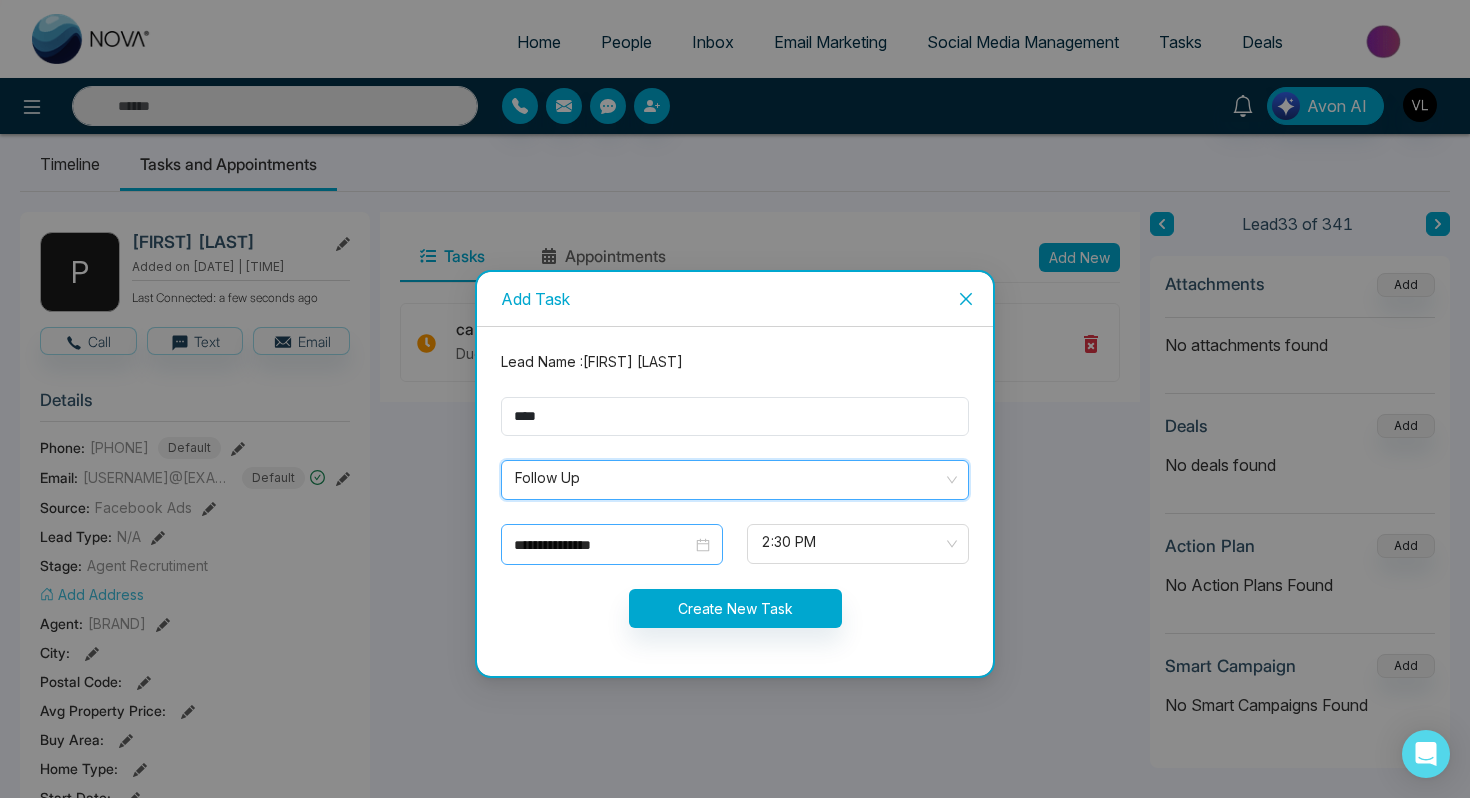 click on "**********" at bounding box center [603, 545] 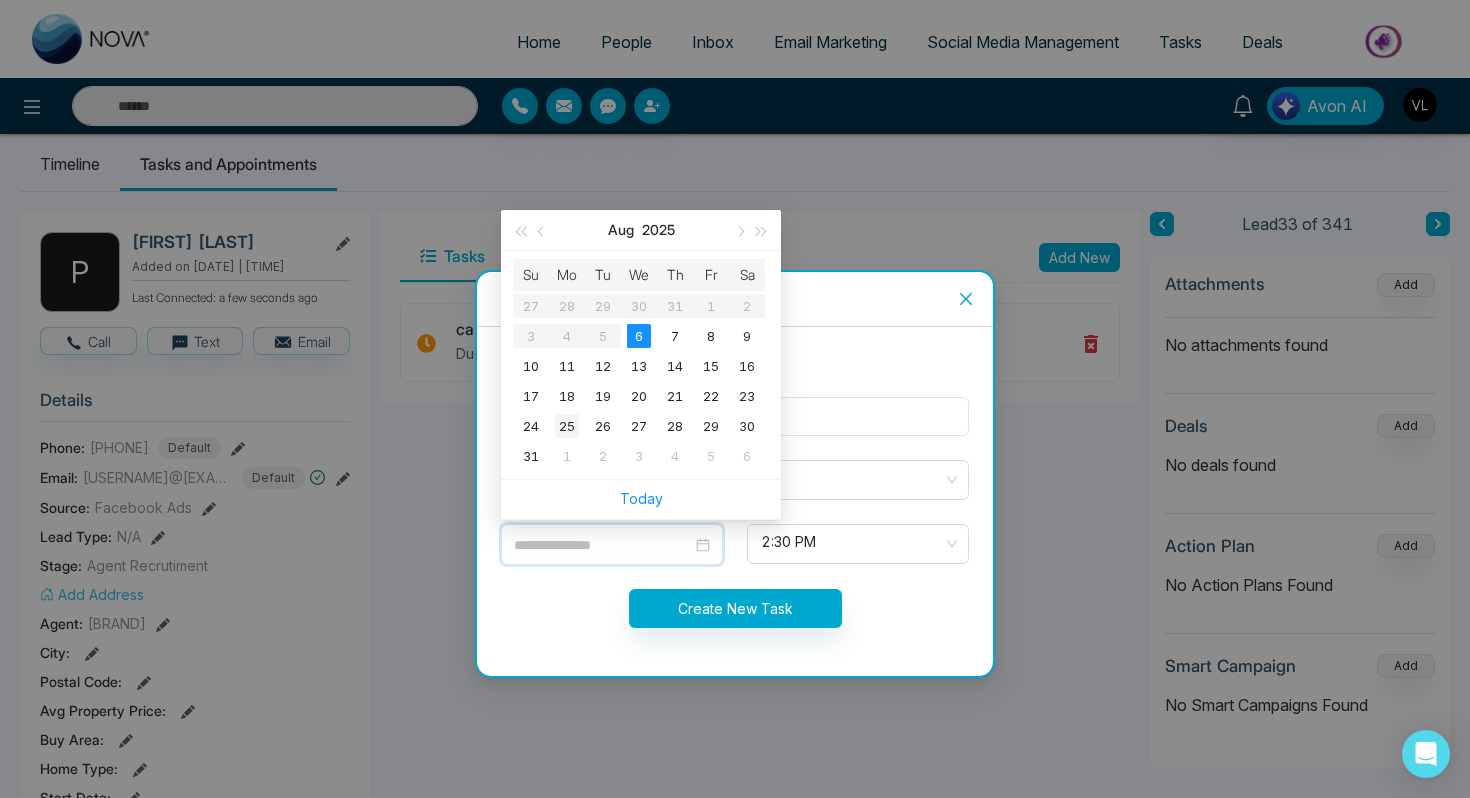 type on "**********" 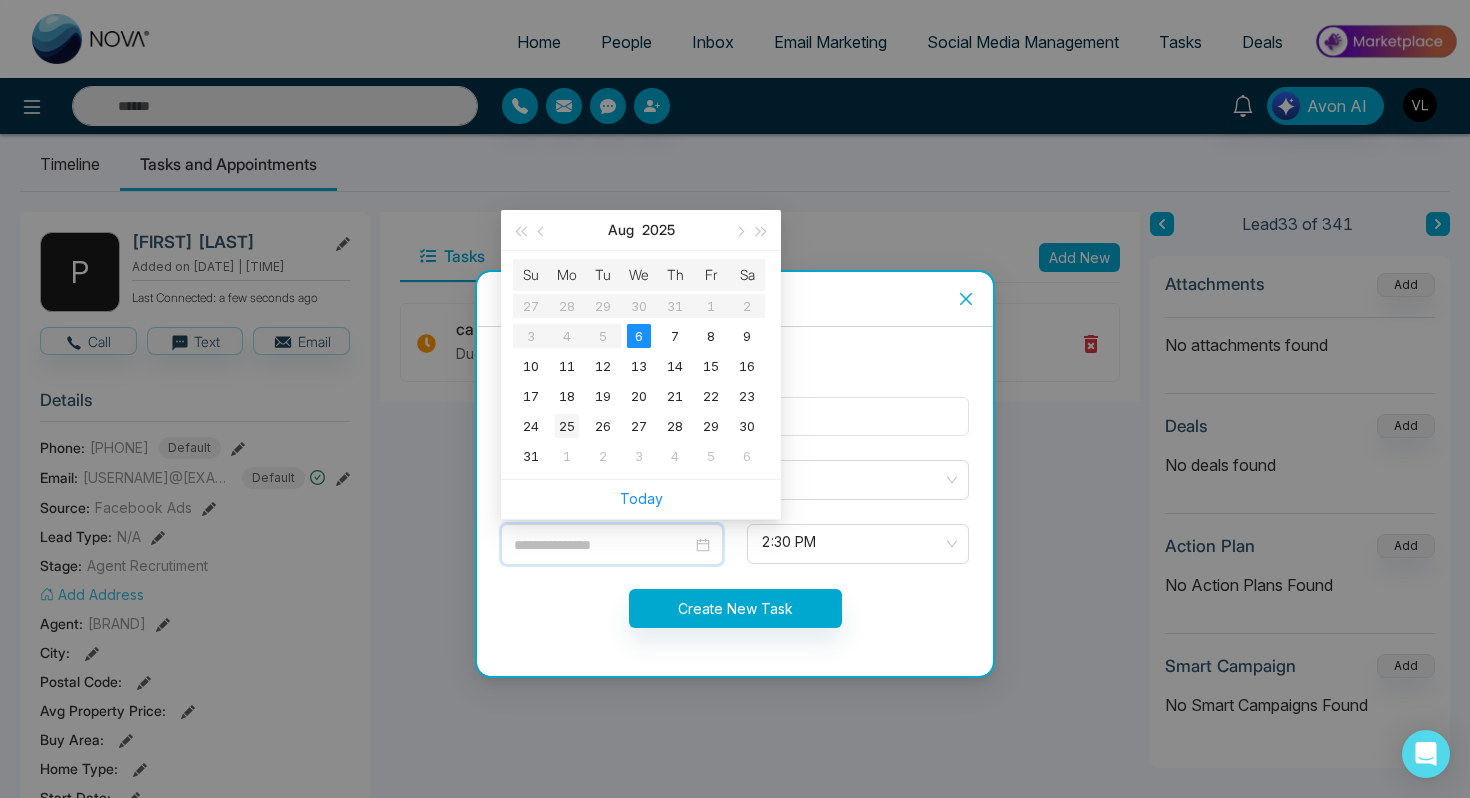click on "25" at bounding box center [567, 426] 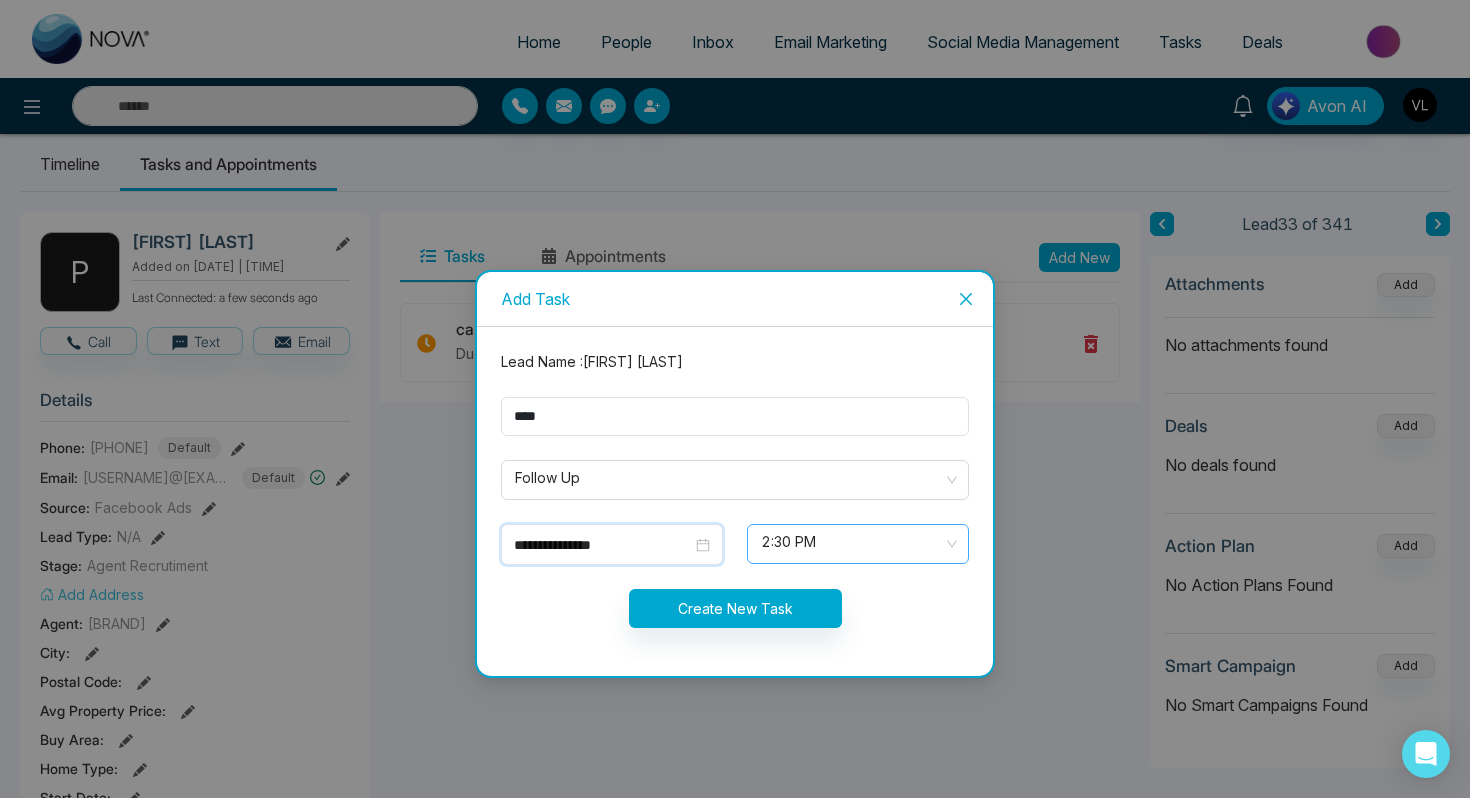 click on "2:30 PM" at bounding box center [858, 544] 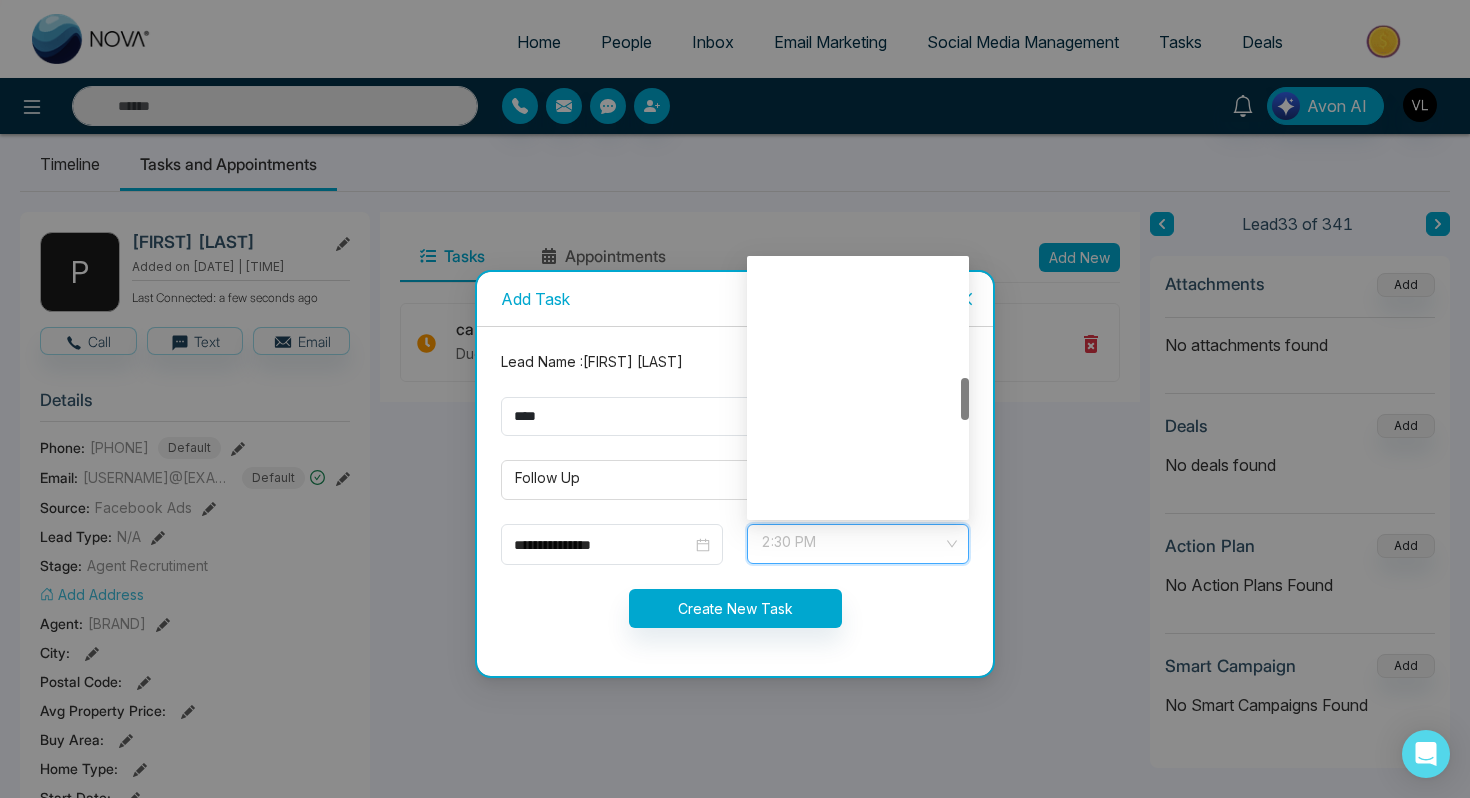 scroll, scrollTop: 704, scrollLeft: 0, axis: vertical 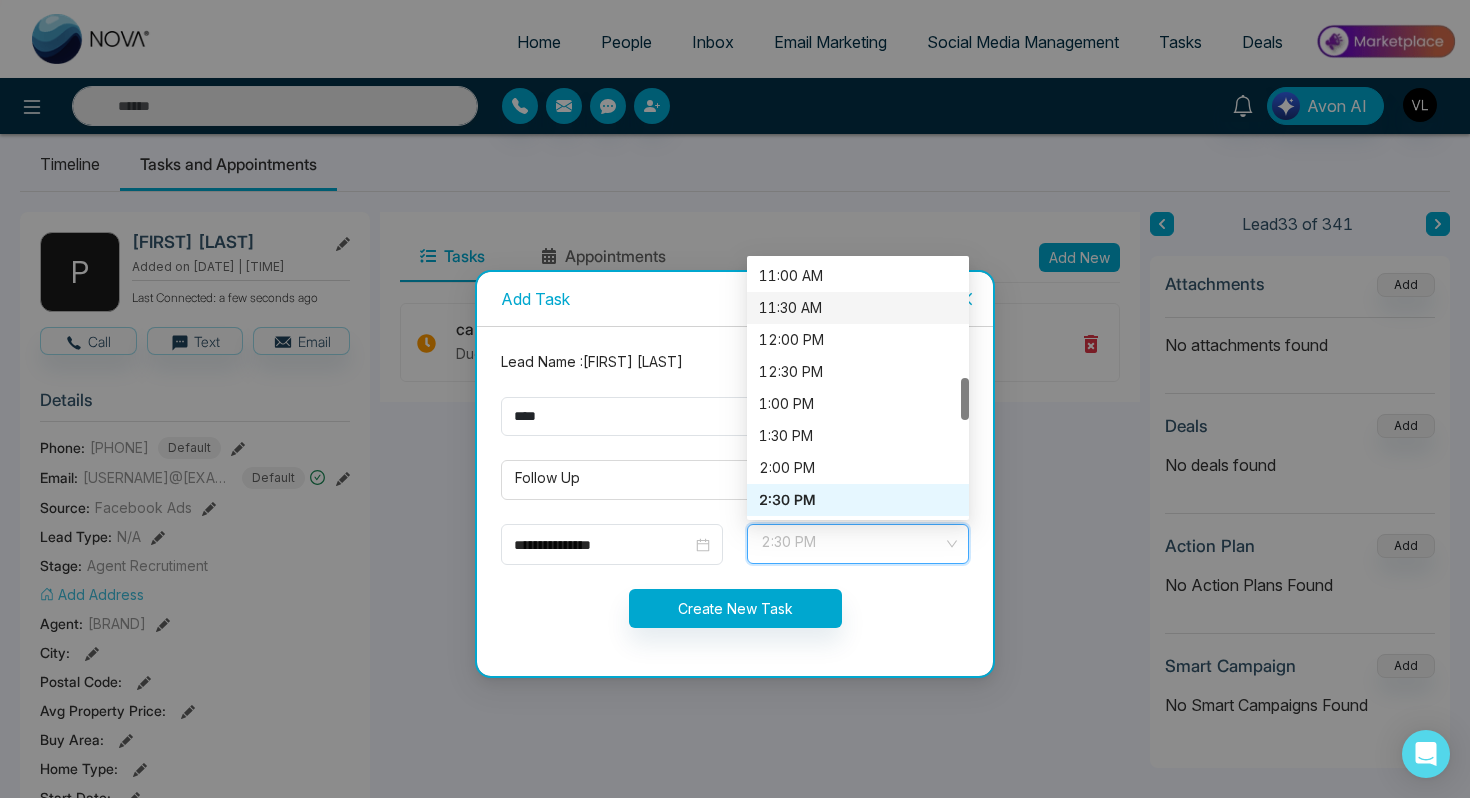 click on "11:30 AM" at bounding box center (858, 308) 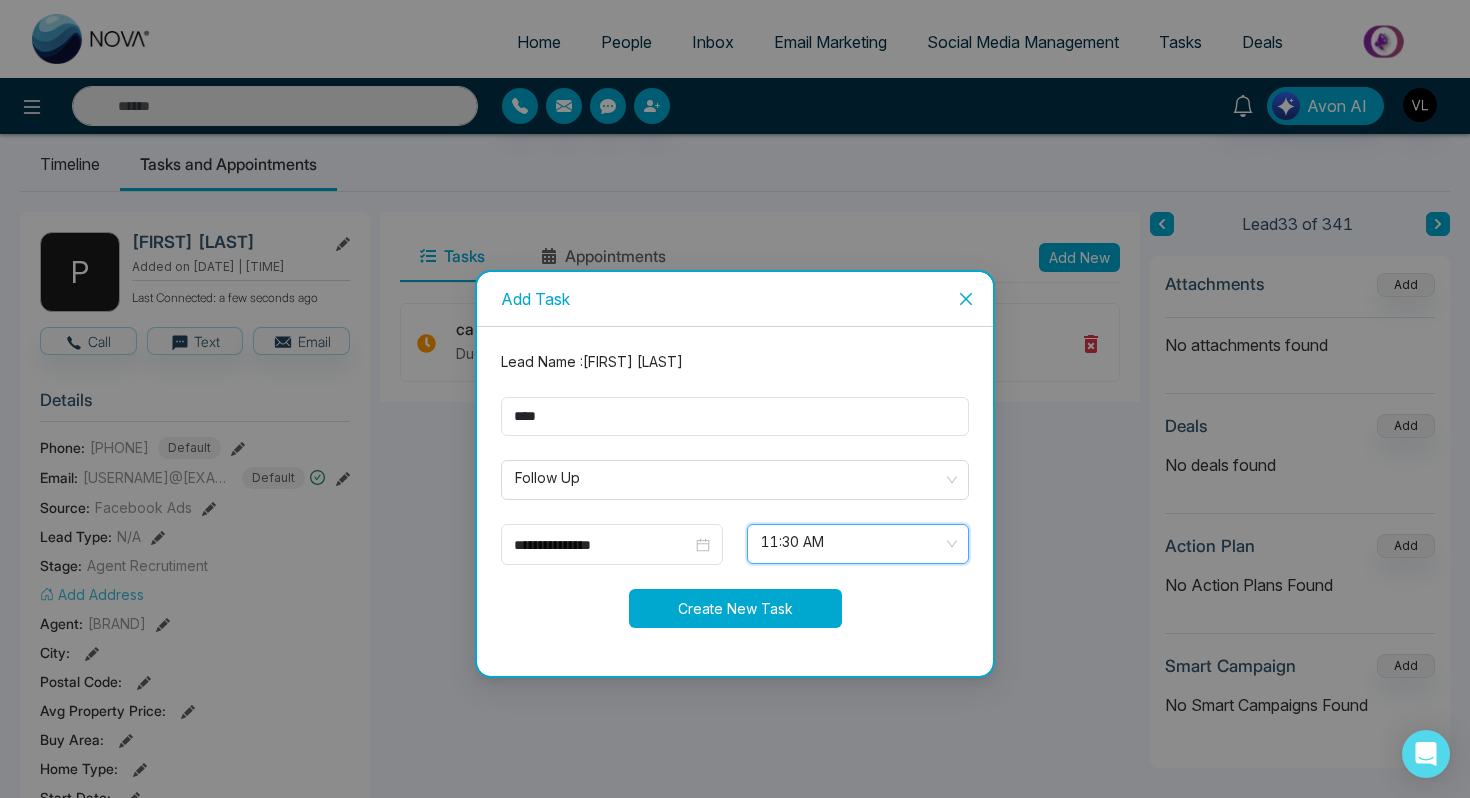 click on "Create New Task" at bounding box center [735, 608] 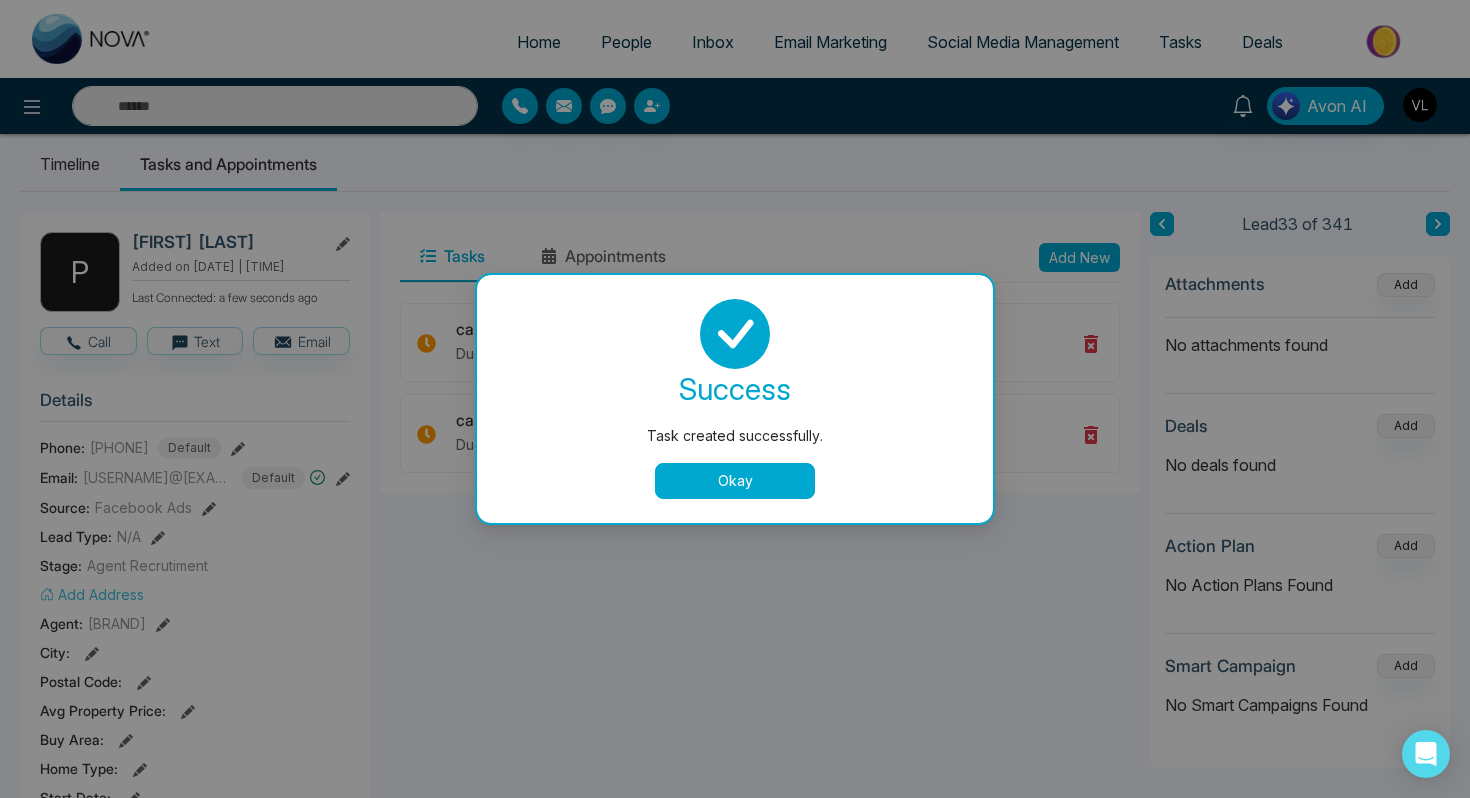 click on "Okay" at bounding box center [735, 481] 